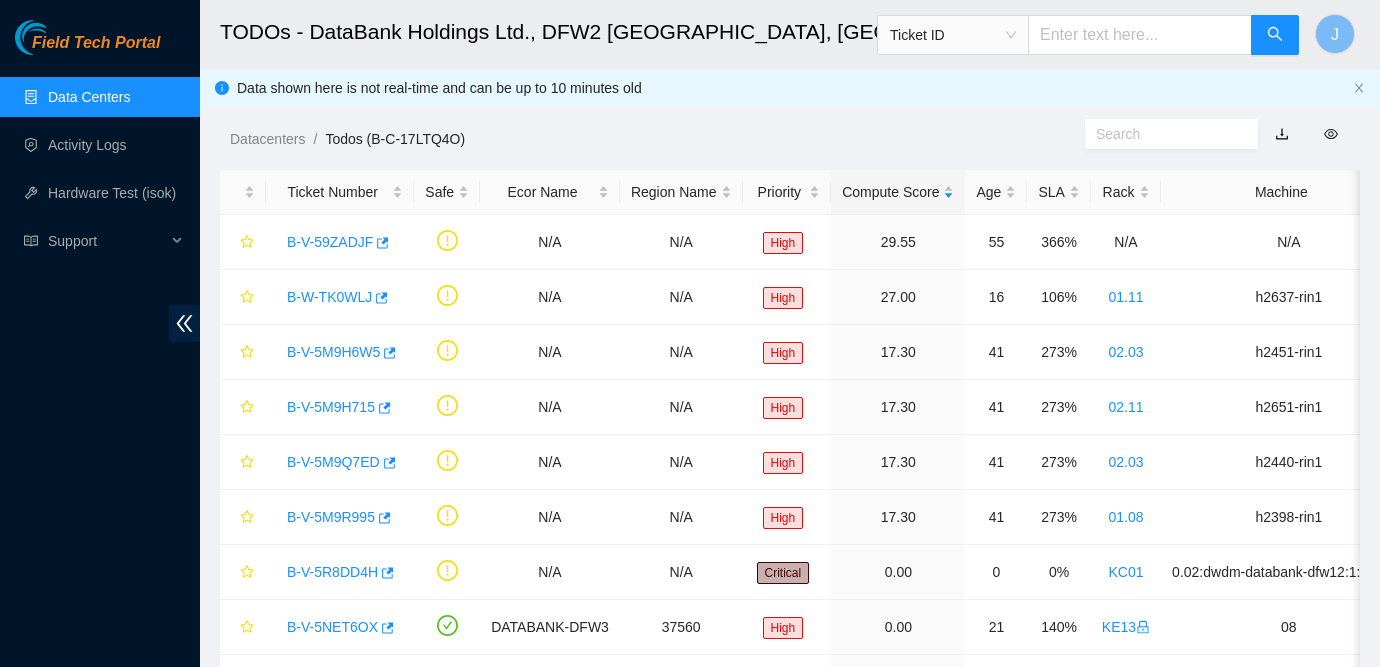 scroll, scrollTop: 0, scrollLeft: 0, axis: both 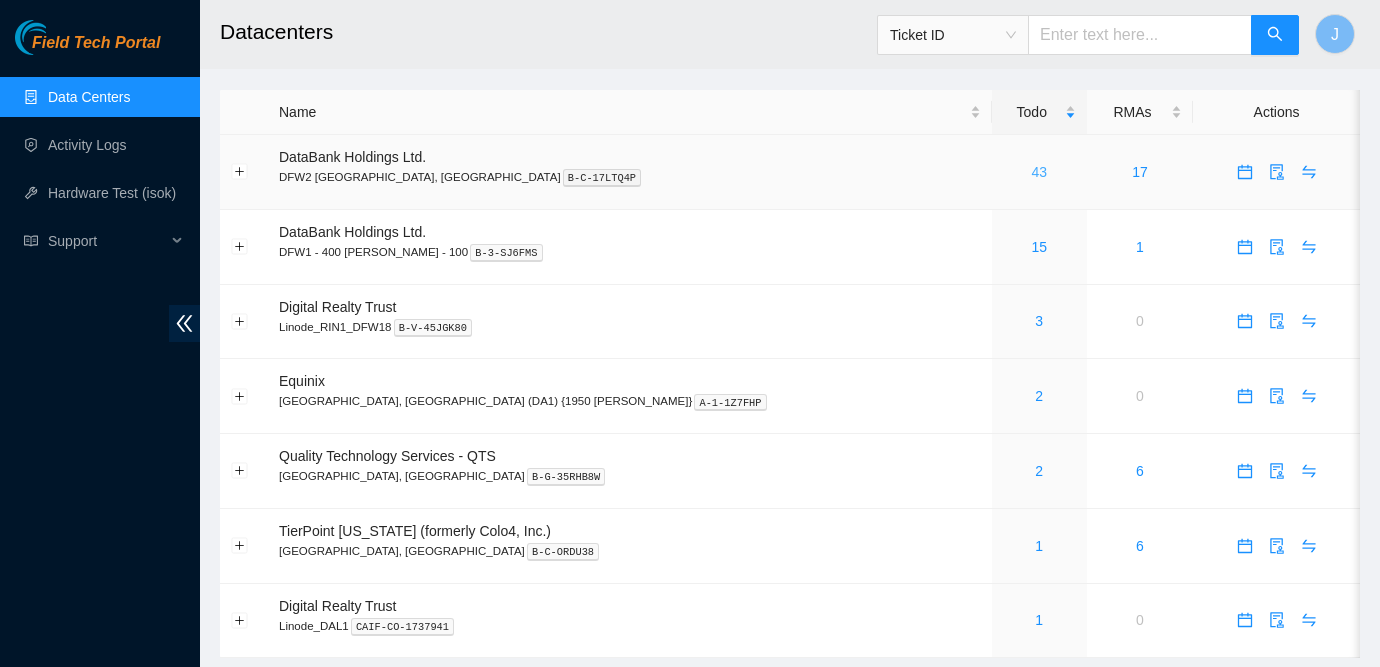 click on "43" at bounding box center (1039, 172) 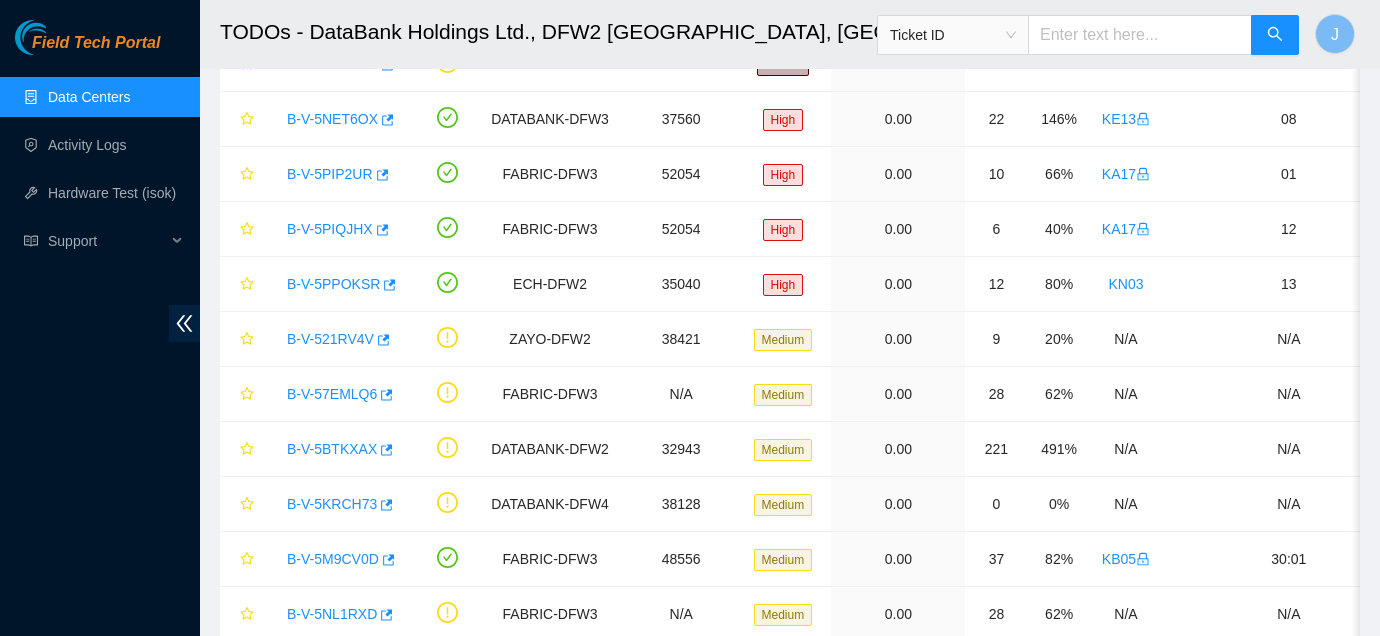 scroll, scrollTop: 693, scrollLeft: 0, axis: vertical 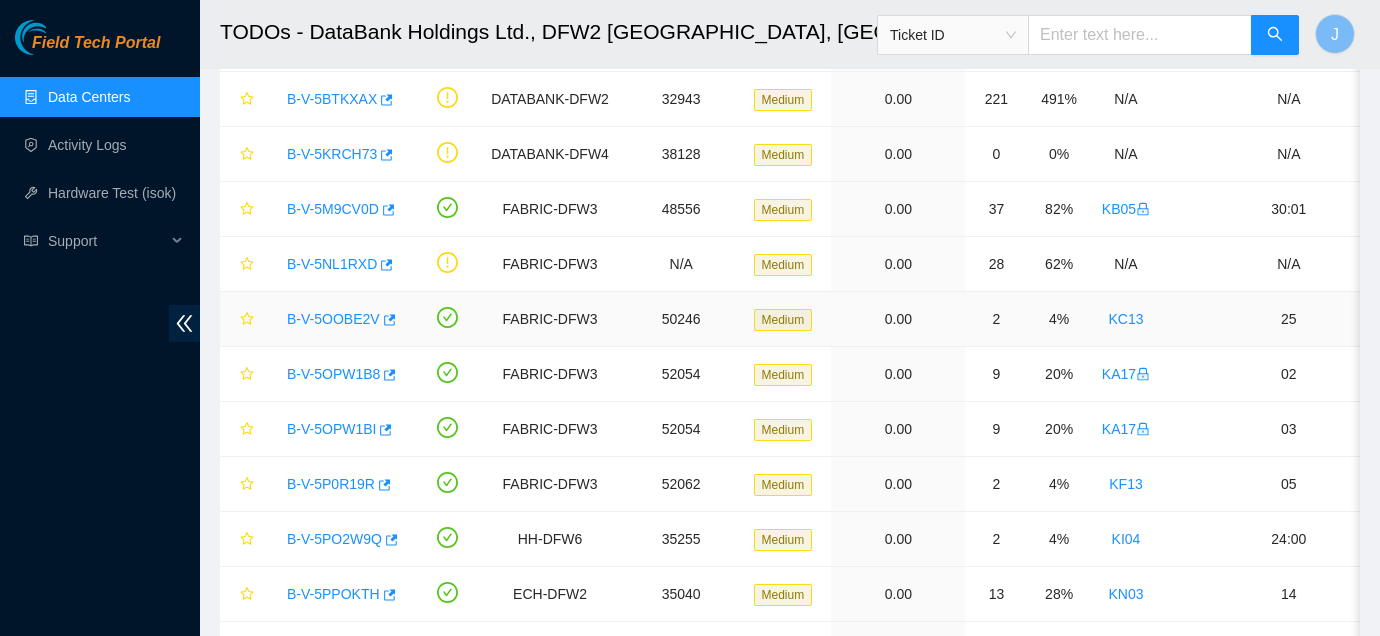 click on "B-V-5OOBE2V" at bounding box center (333, 319) 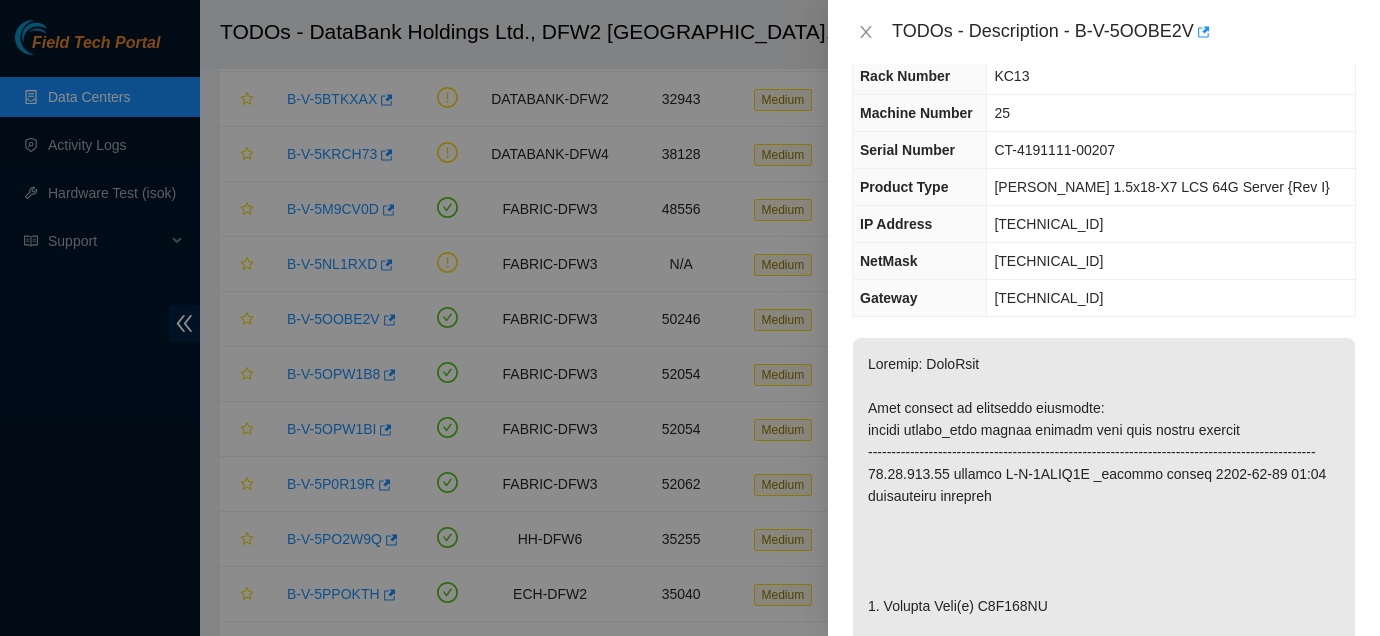 scroll, scrollTop: 0, scrollLeft: 0, axis: both 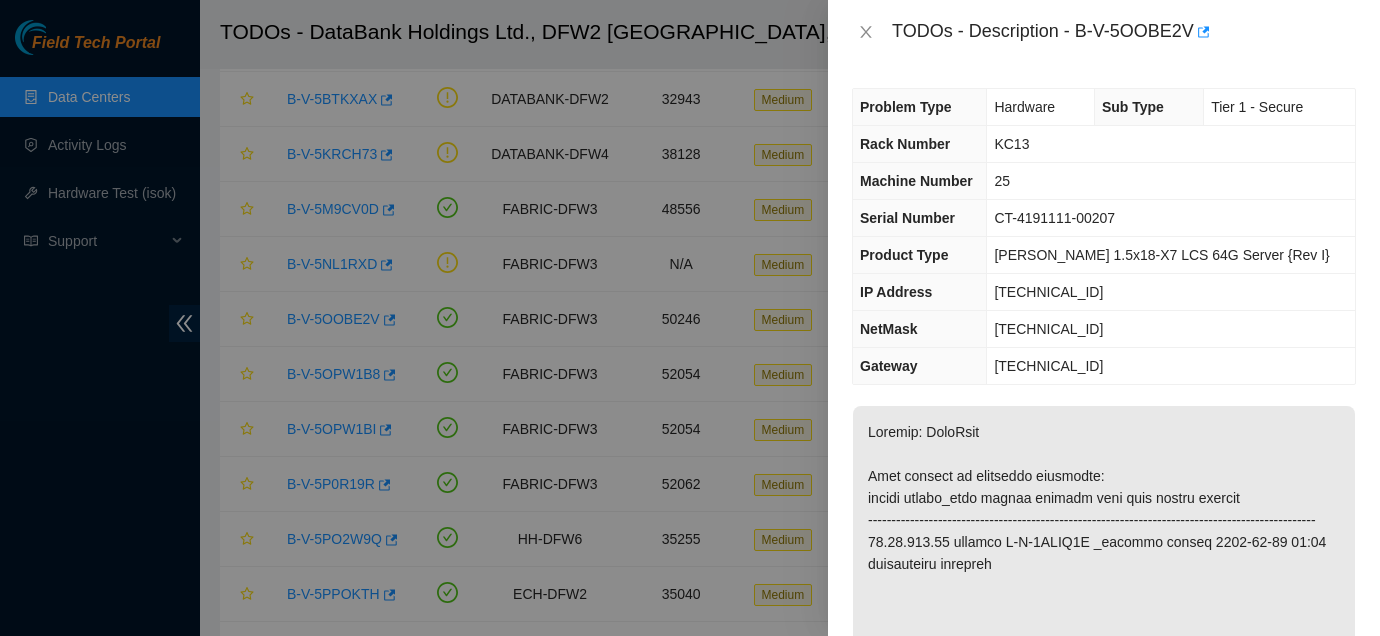 click on "TODOs - Description - B-V-5OOBE2V" at bounding box center [1104, 32] 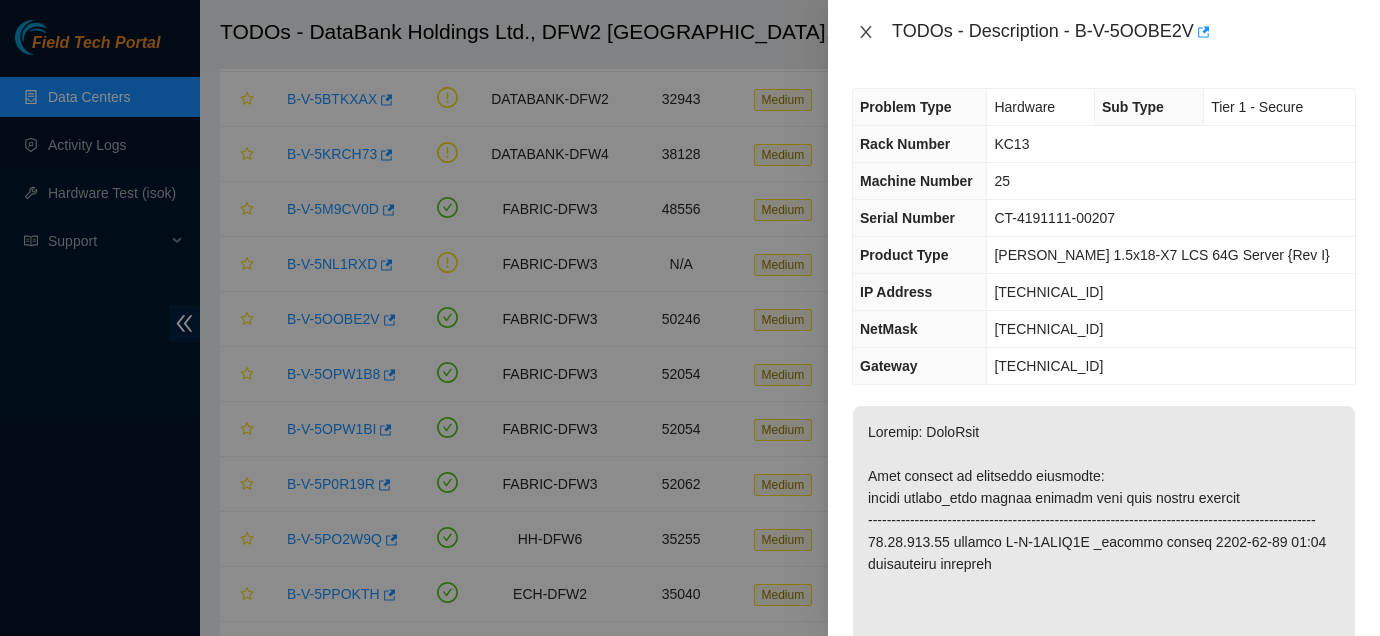 click at bounding box center [866, 32] 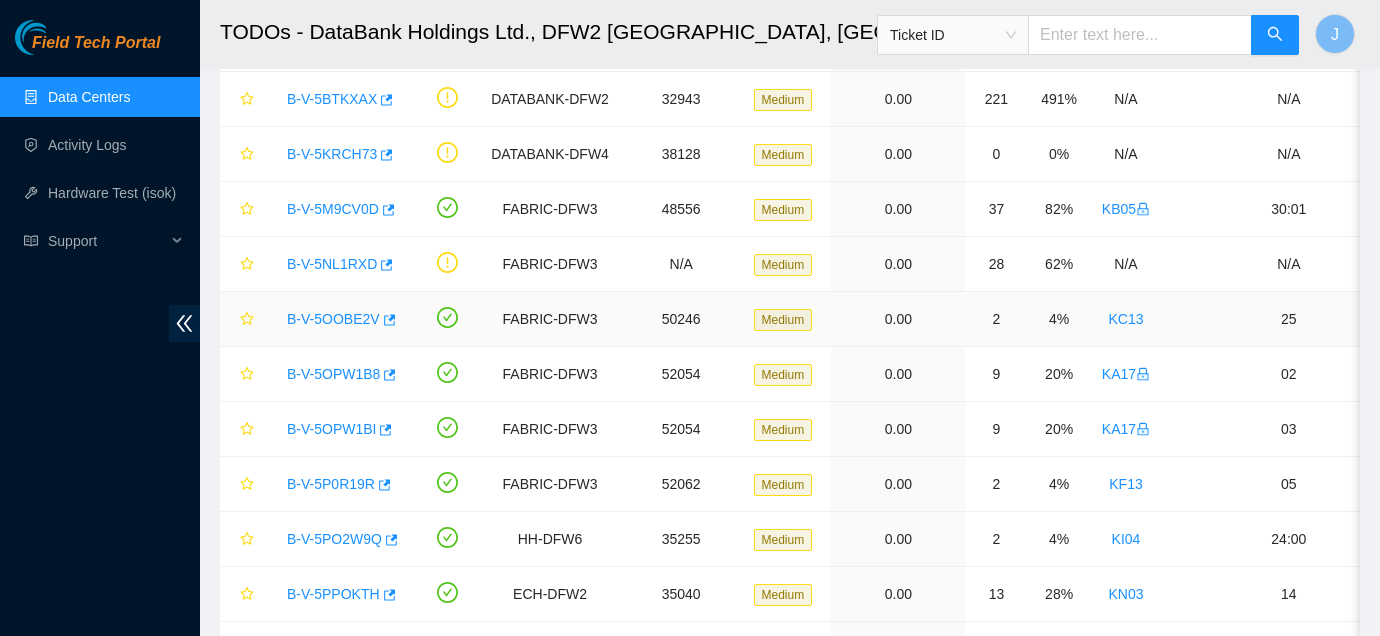 click on "B-V-5OOBE2V" at bounding box center (333, 319) 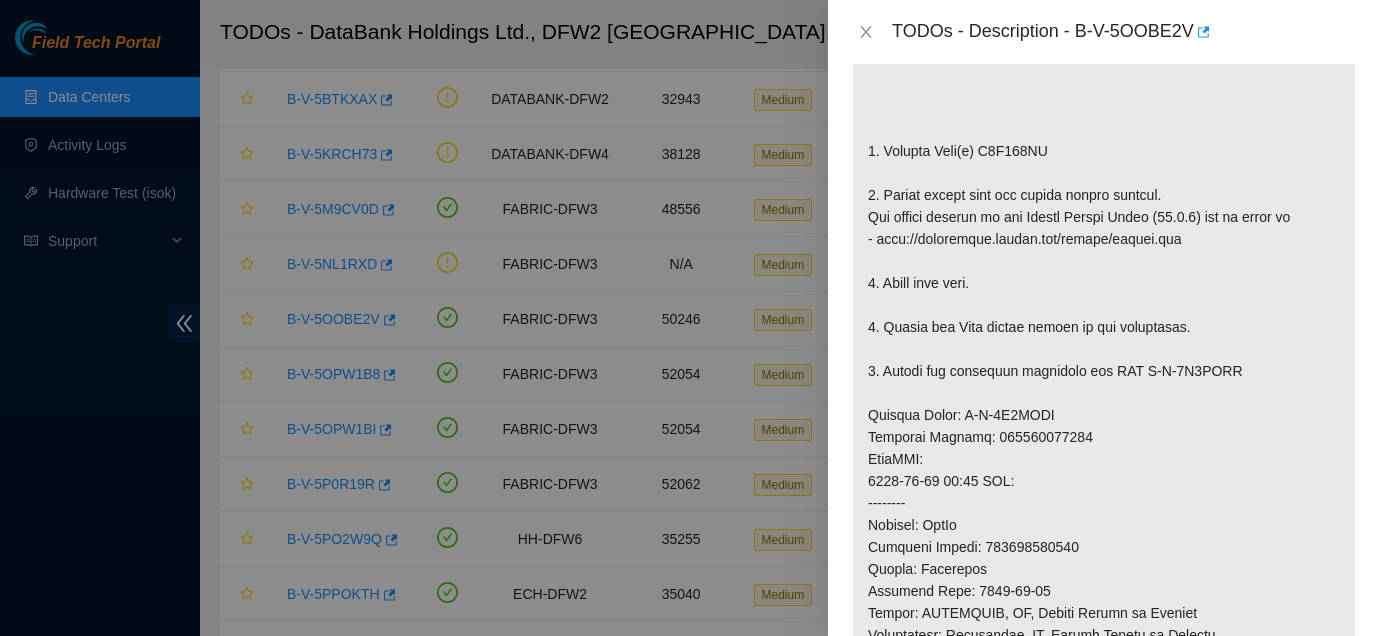 scroll, scrollTop: 539, scrollLeft: 0, axis: vertical 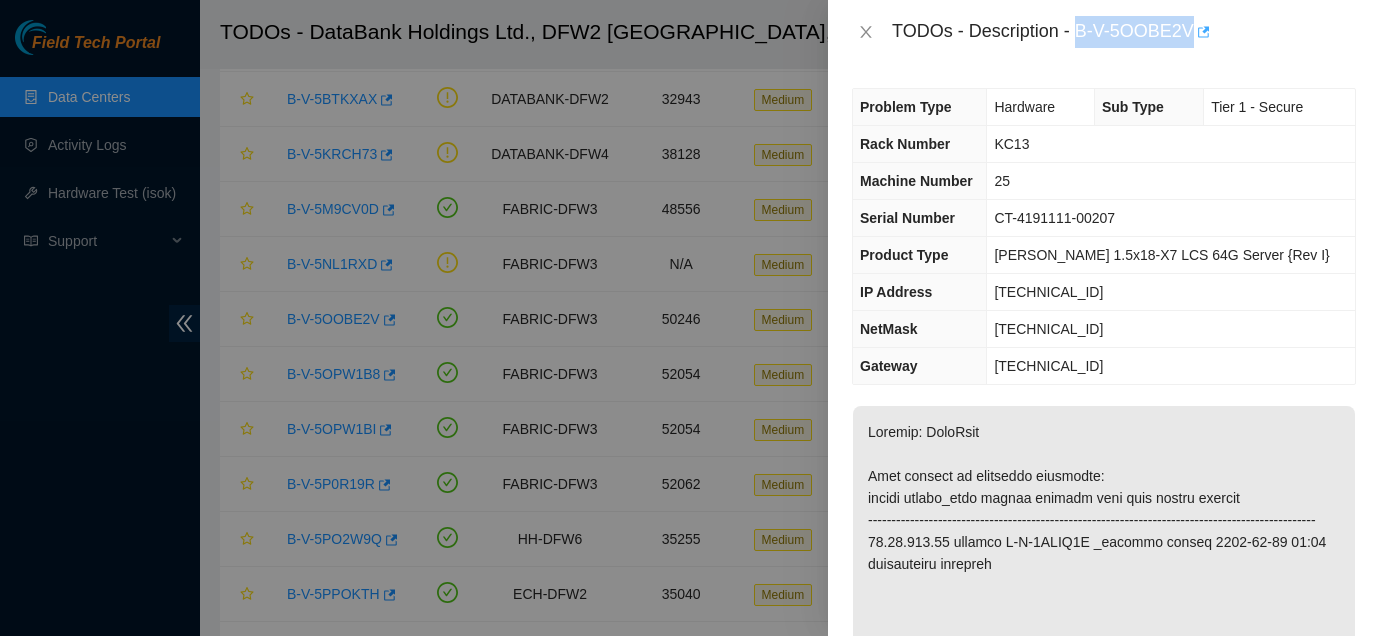 drag, startPoint x: 1081, startPoint y: 28, endPoint x: 1200, endPoint y: 38, distance: 119.419426 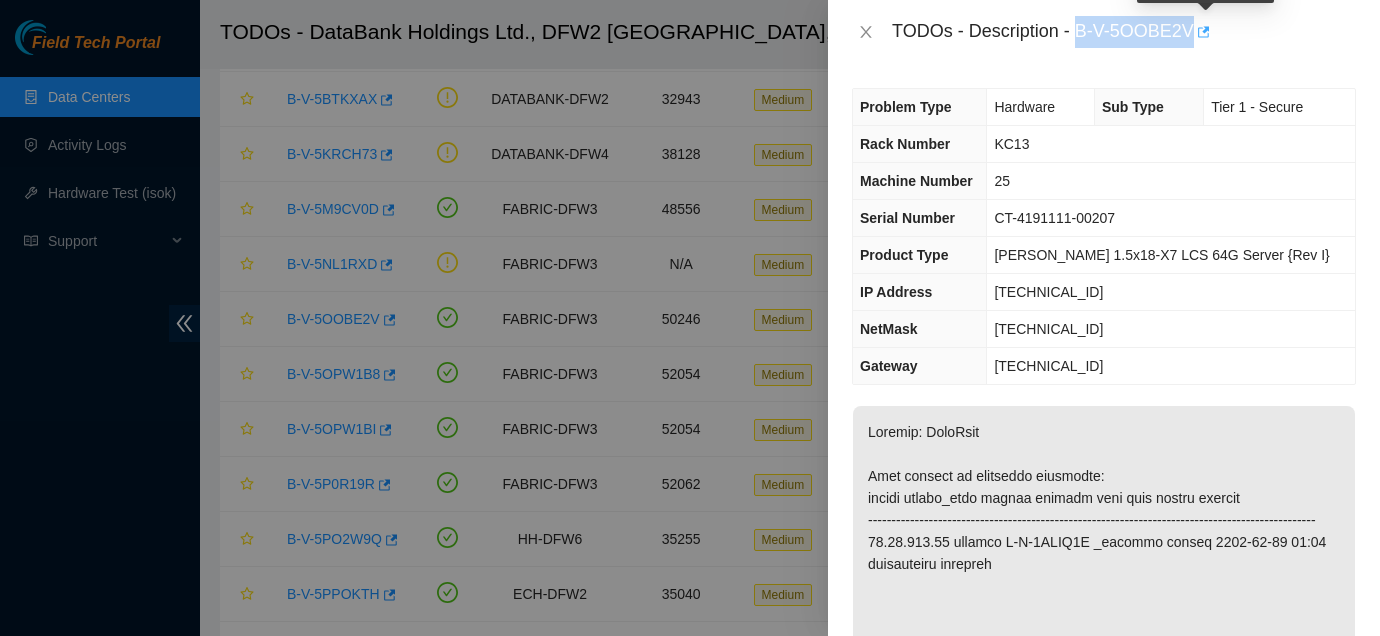 copy on "B-V-5OOBE2V" 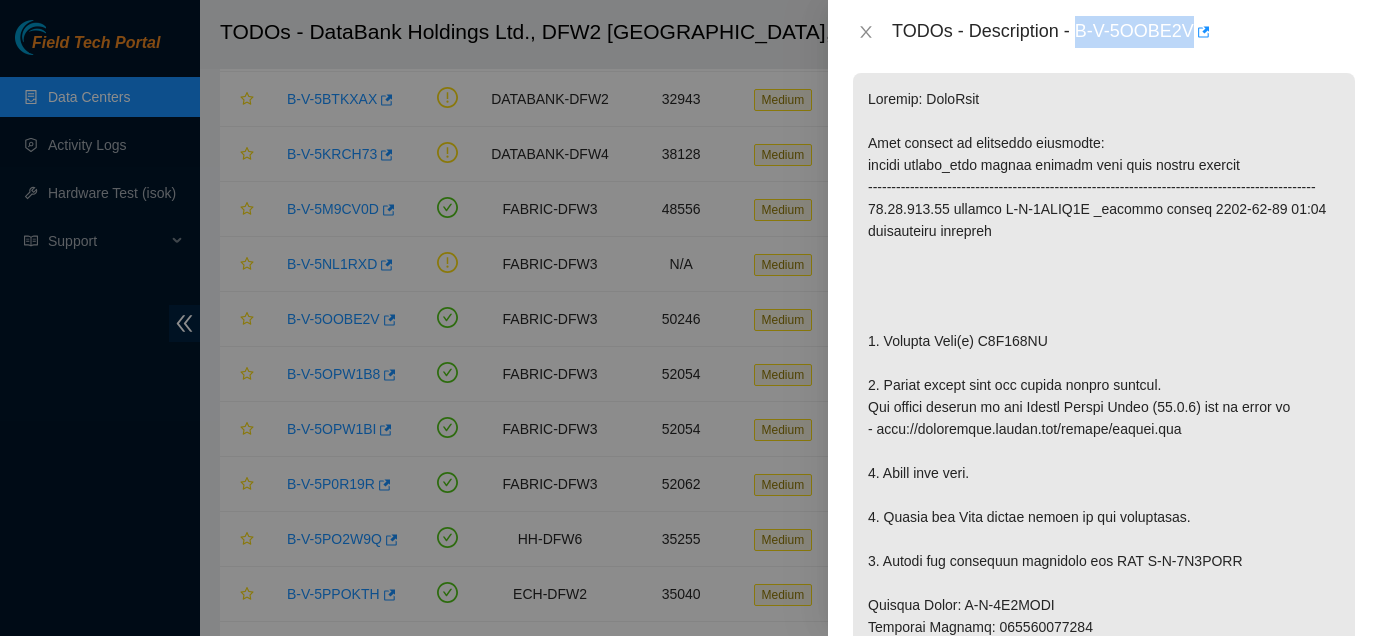 scroll, scrollTop: 356, scrollLeft: 0, axis: vertical 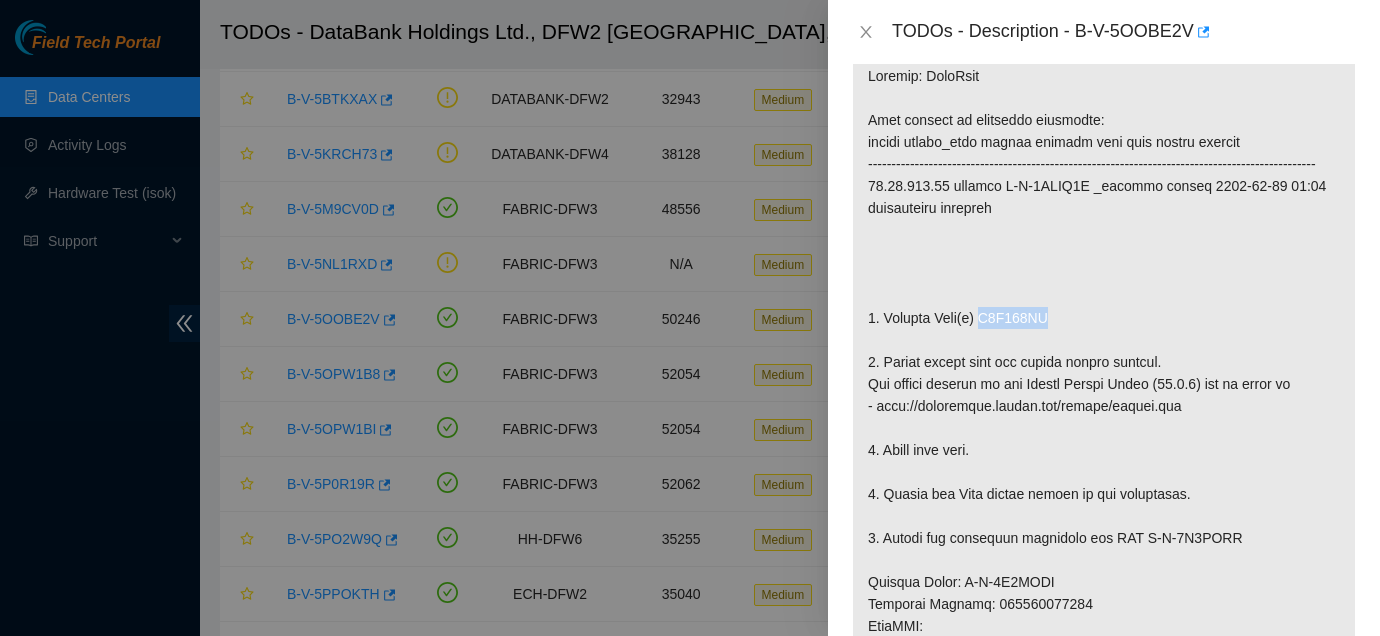 drag, startPoint x: 990, startPoint y: 337, endPoint x: 1068, endPoint y: 336, distance: 78.00641 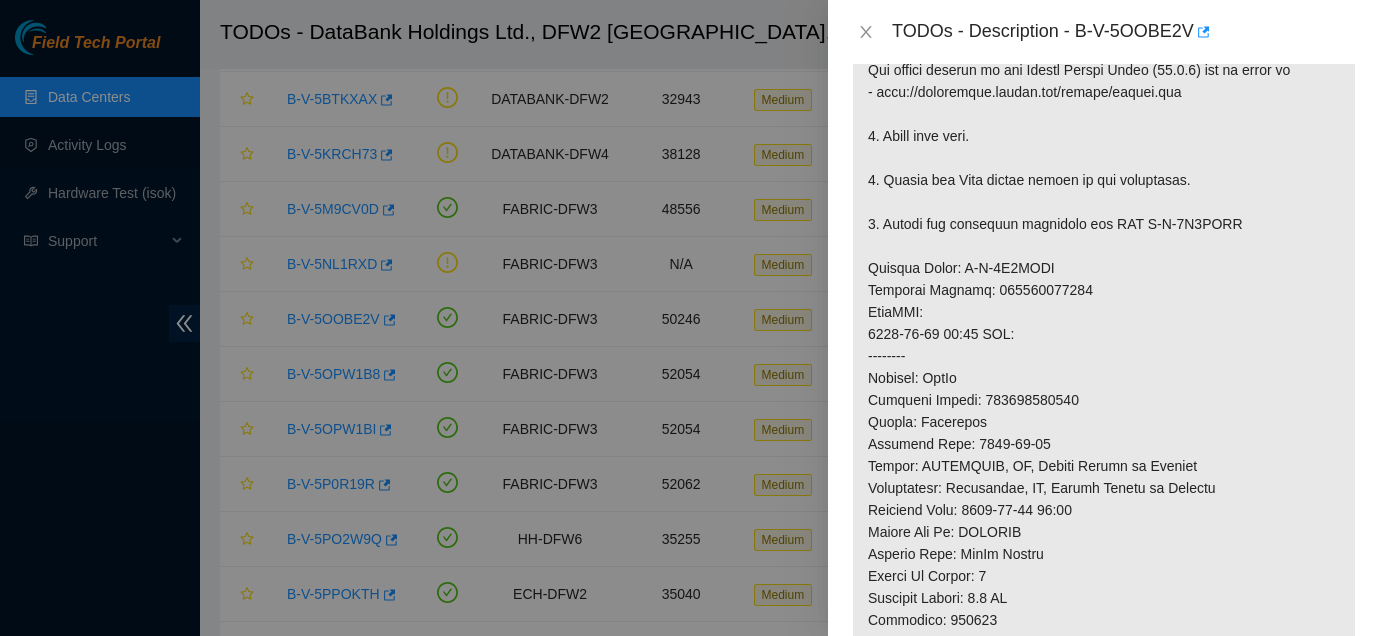 scroll, scrollTop: 681, scrollLeft: 0, axis: vertical 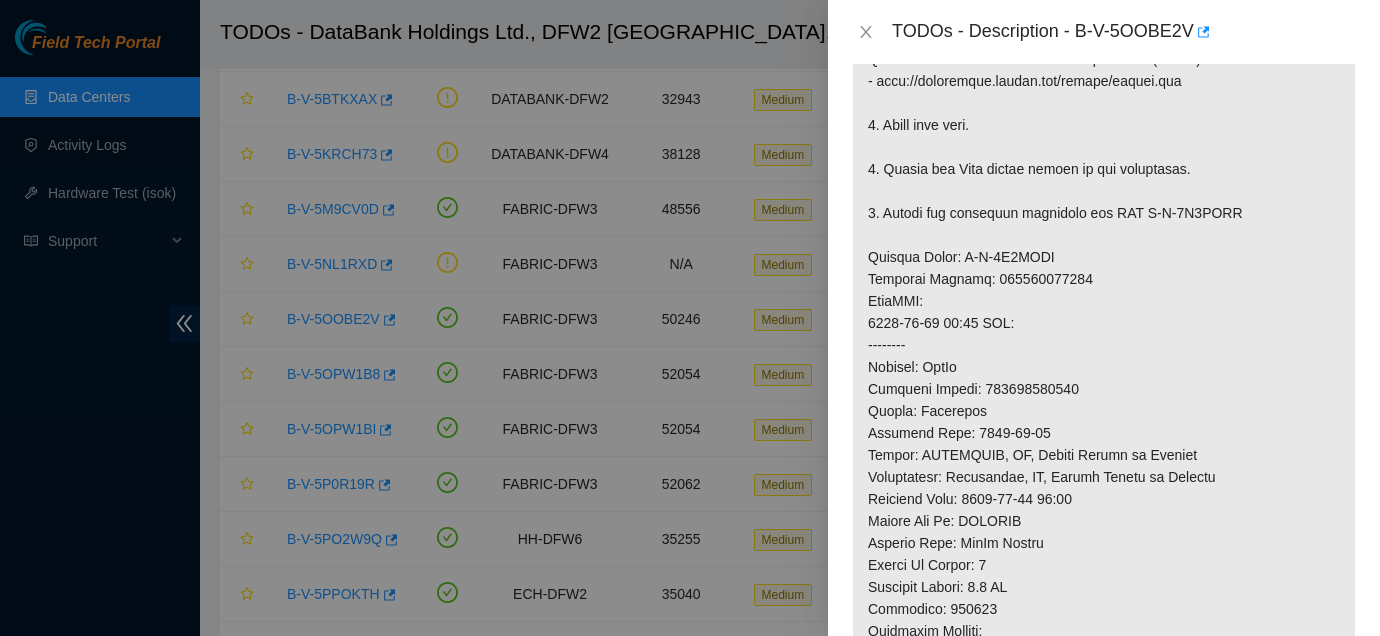 drag, startPoint x: 872, startPoint y: 275, endPoint x: 996, endPoint y: 296, distance: 125.765656 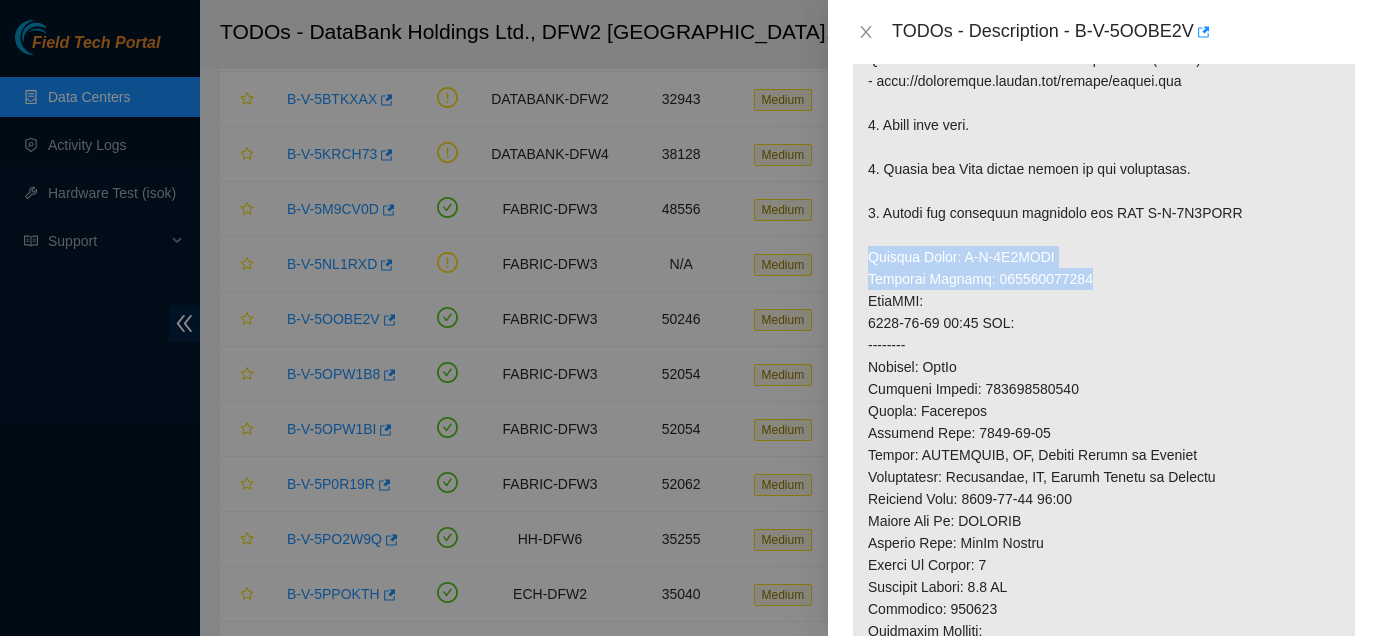 drag, startPoint x: 869, startPoint y: 279, endPoint x: 1123, endPoint y: 304, distance: 255.22736 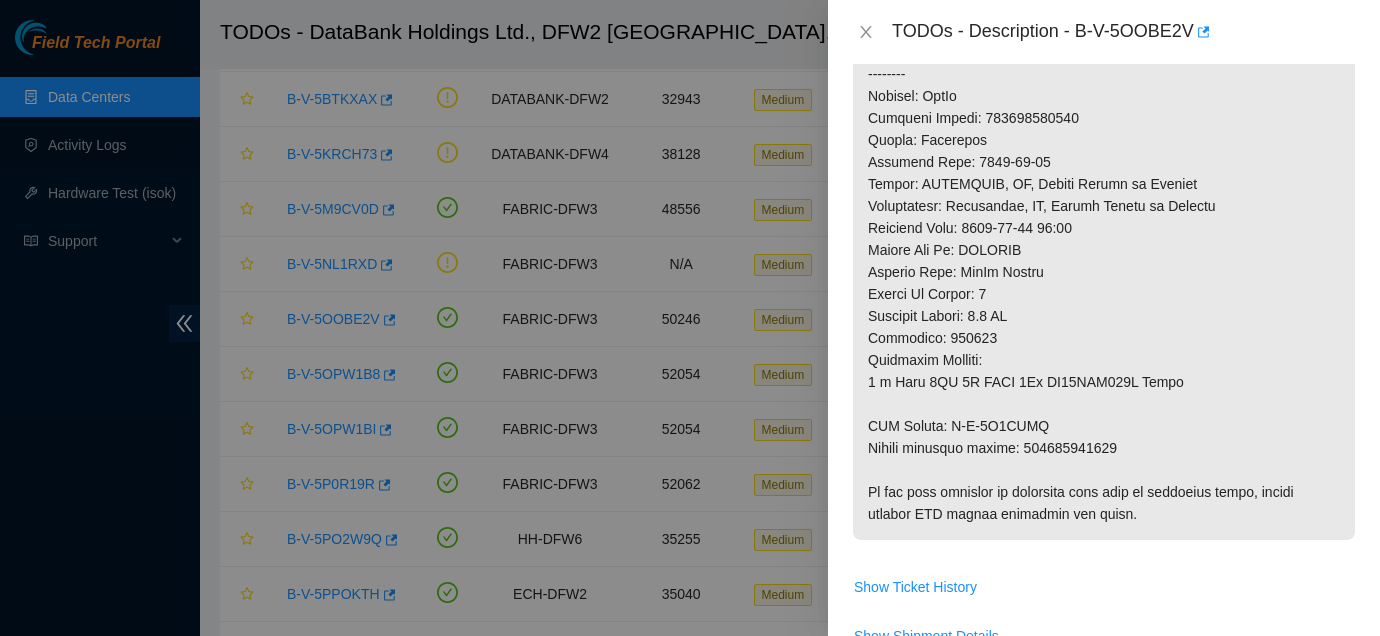 scroll, scrollTop: 961, scrollLeft: 0, axis: vertical 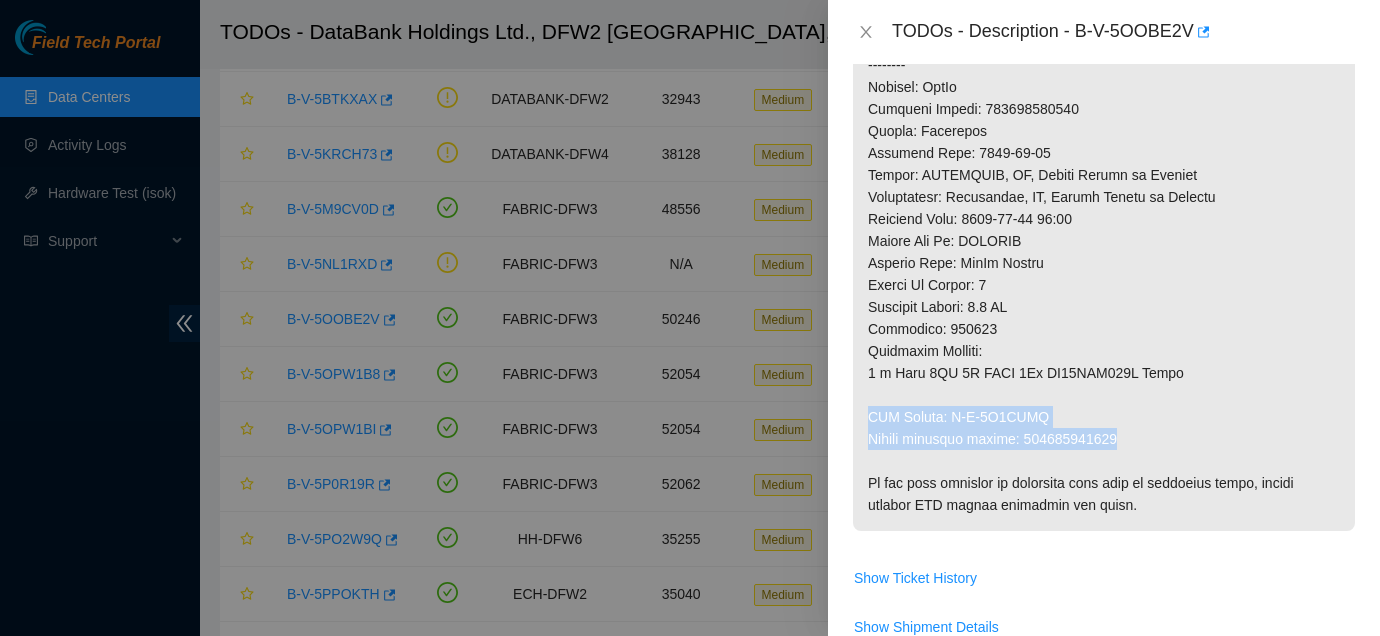drag, startPoint x: 869, startPoint y: 437, endPoint x: 1150, endPoint y: 471, distance: 283.04947 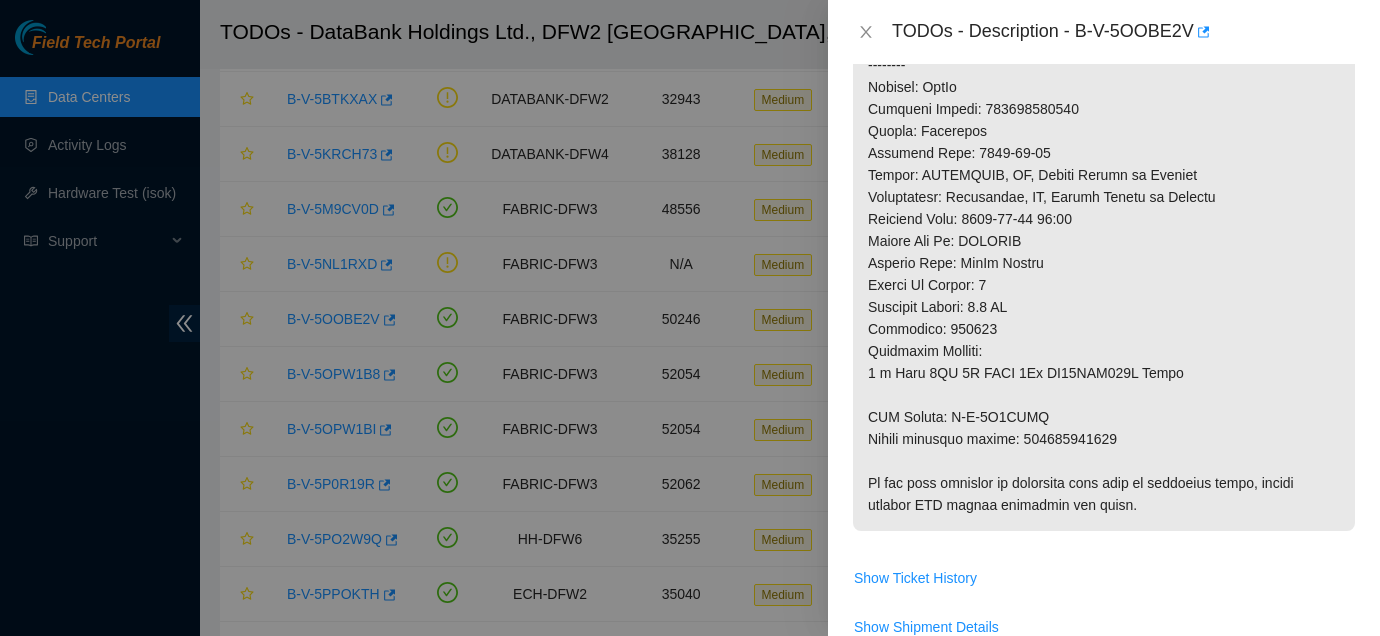click at bounding box center [1104, -12] 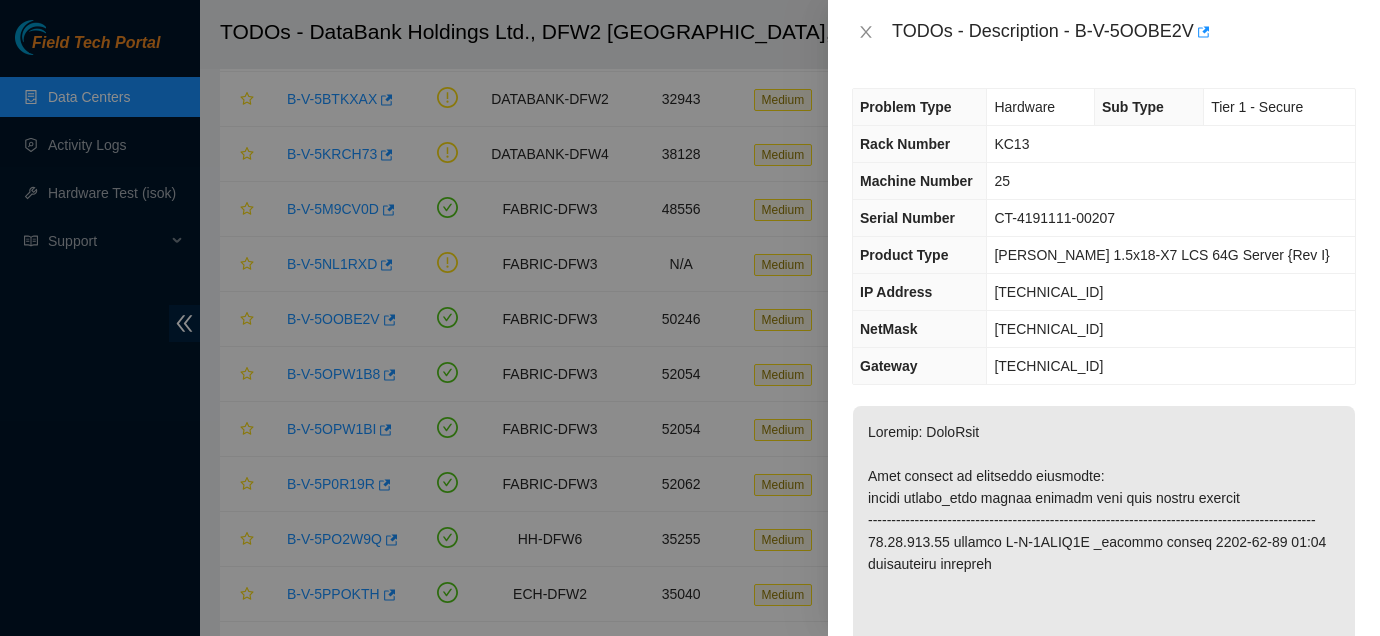 scroll, scrollTop: 27, scrollLeft: 0, axis: vertical 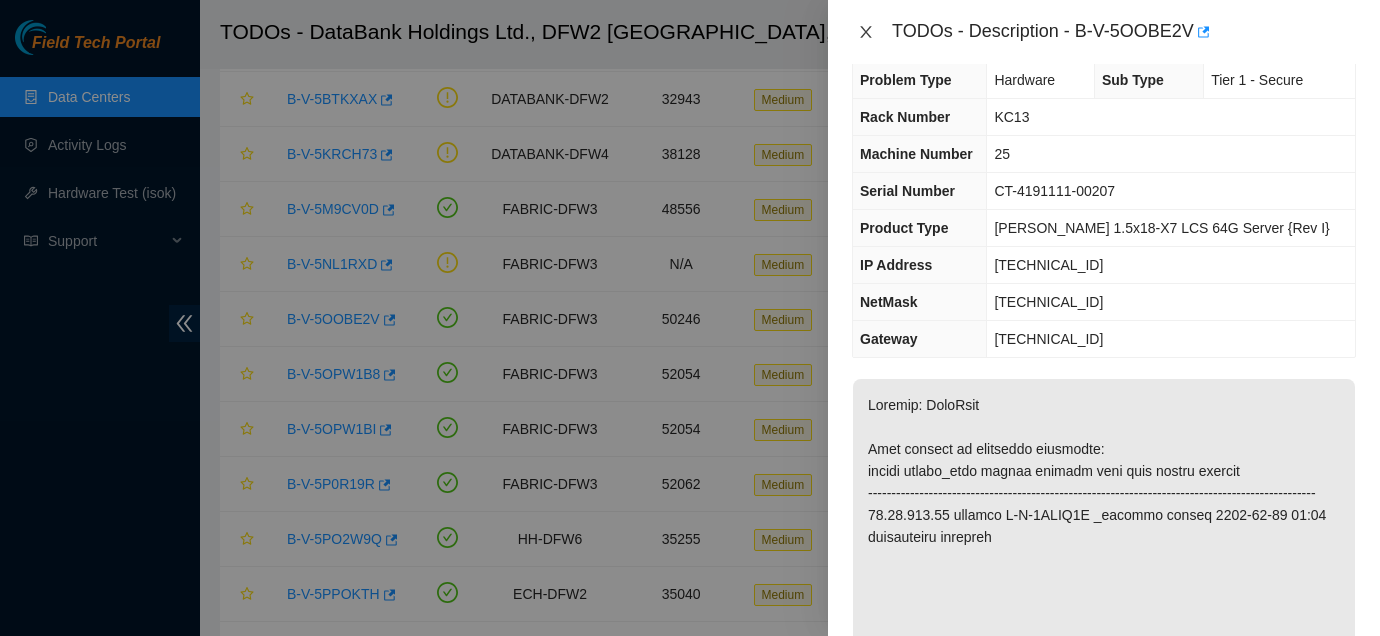 click 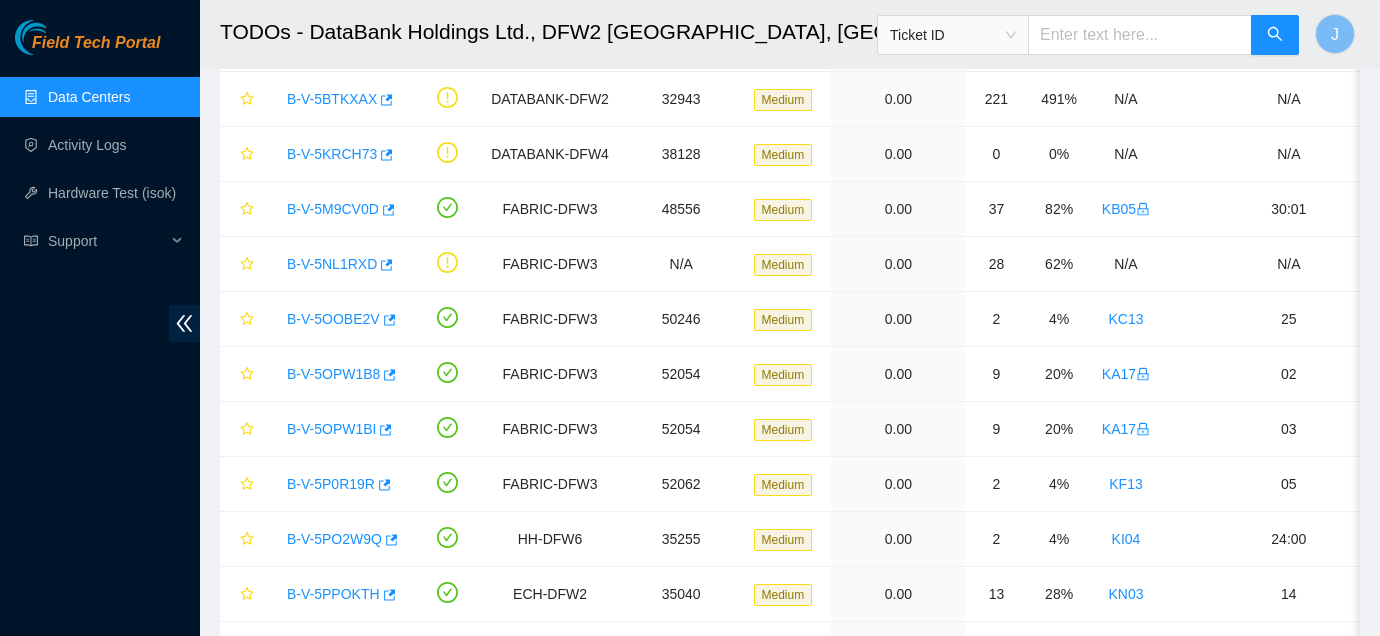 scroll, scrollTop: 38, scrollLeft: 0, axis: vertical 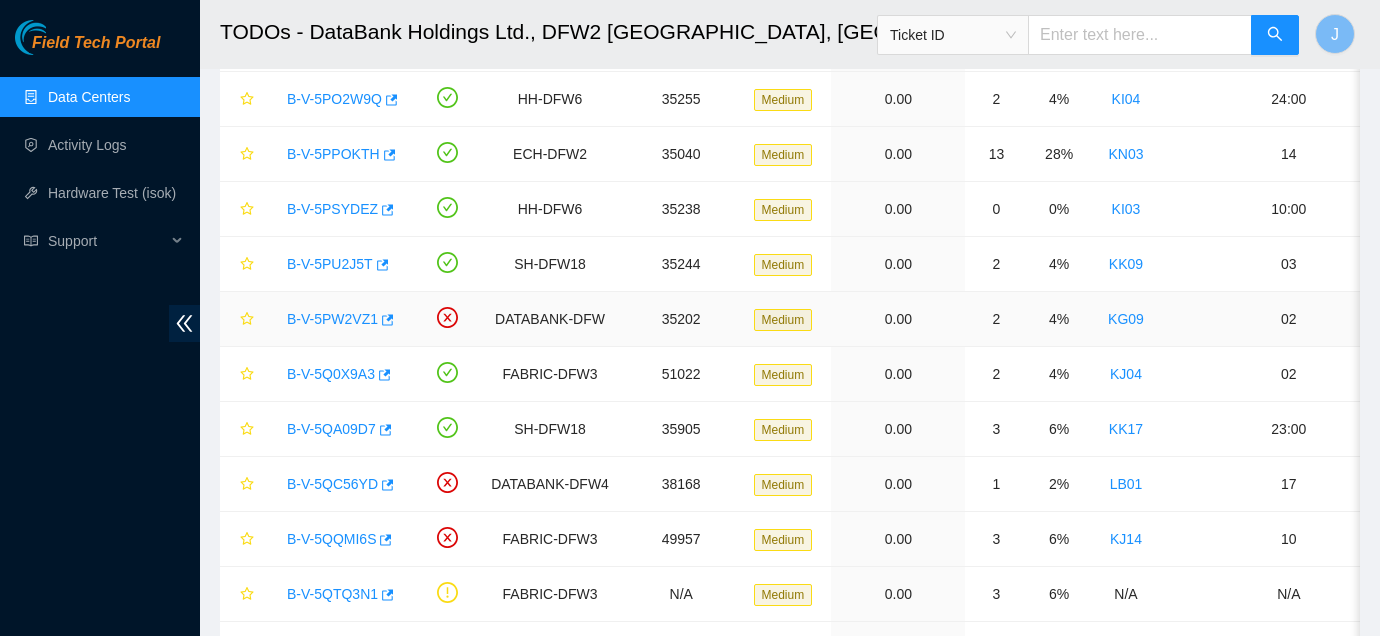 click on "B-V-5PW2VZ1" at bounding box center (332, 319) 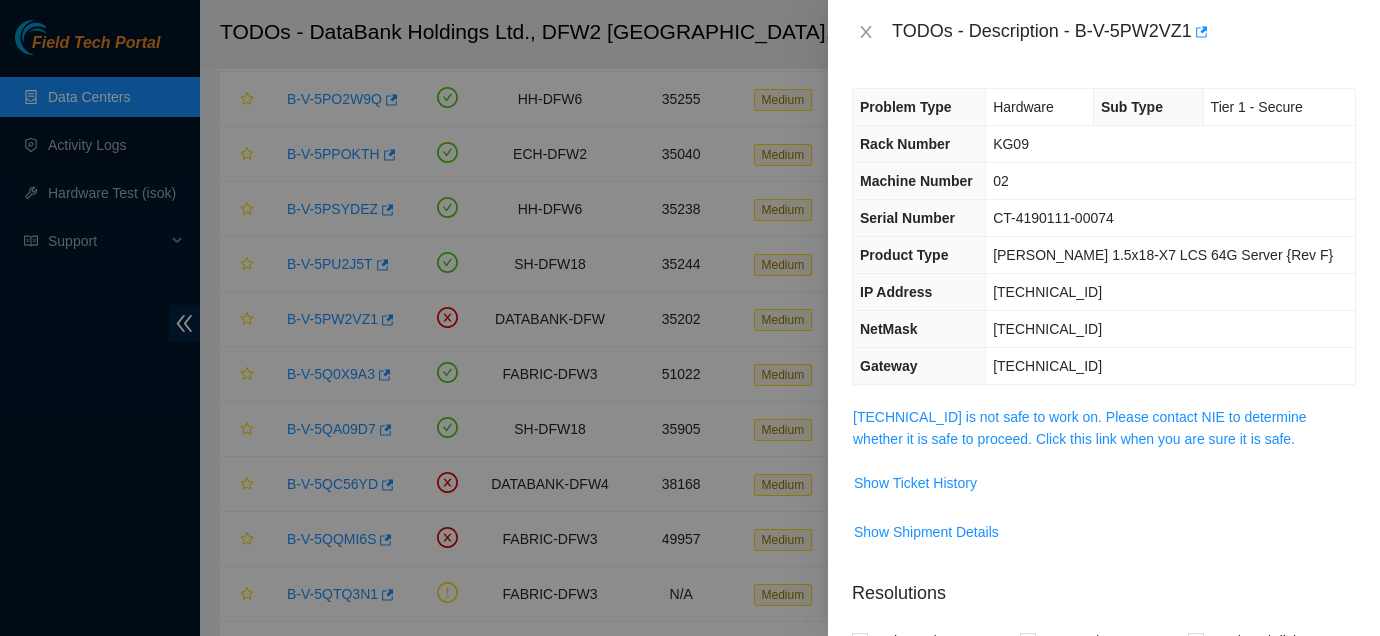 scroll, scrollTop: 1, scrollLeft: 0, axis: vertical 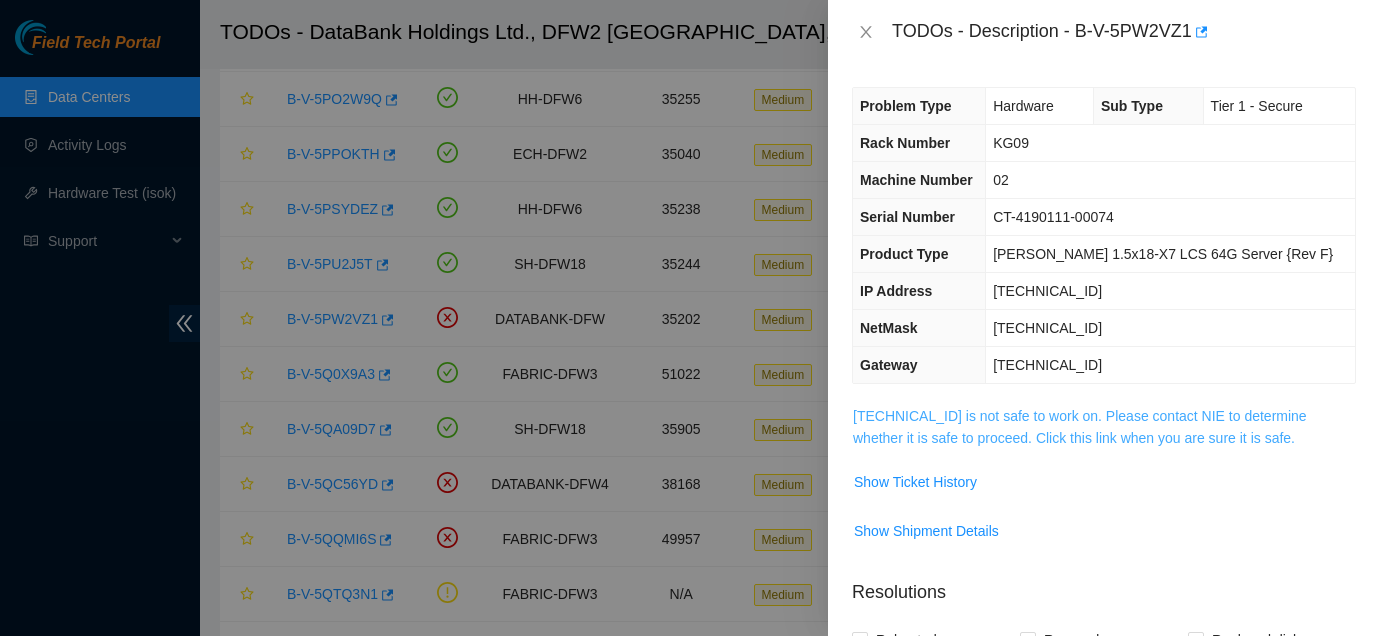 click on "23.67.153.129 is not safe to work on. Please contact NIE to determine whether it is safe to proceed. Click this link when you are sure it is safe." at bounding box center [1080, 427] 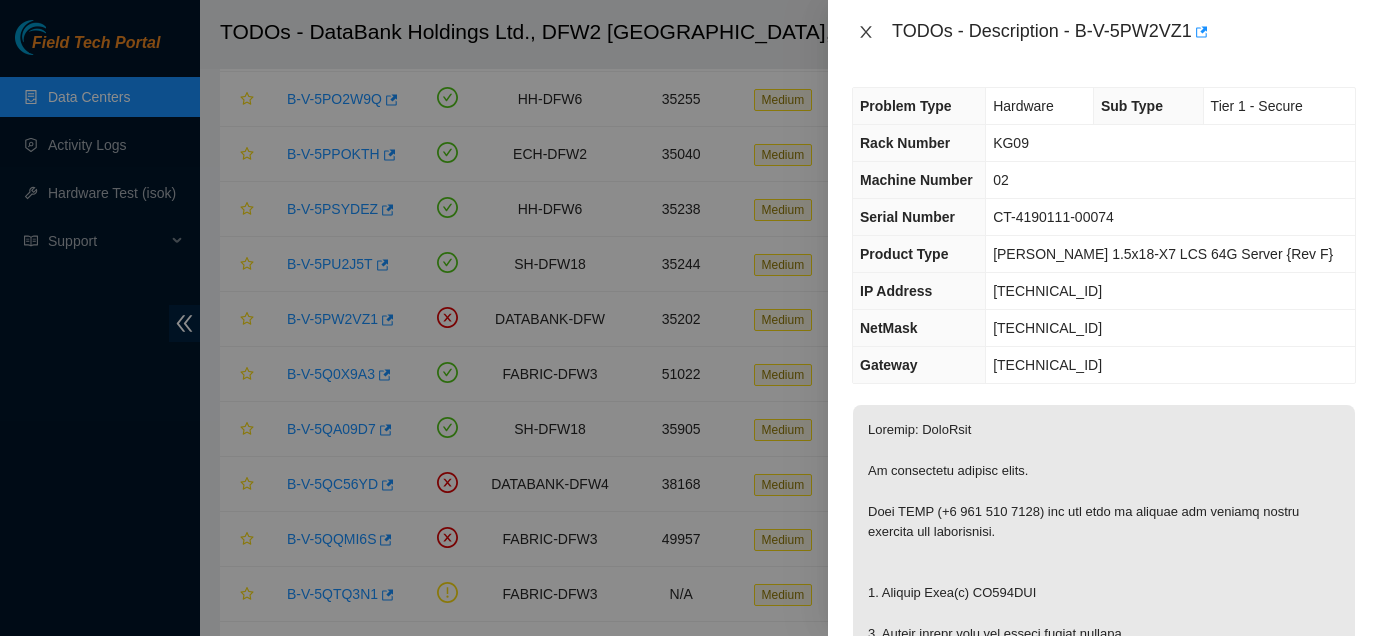 click 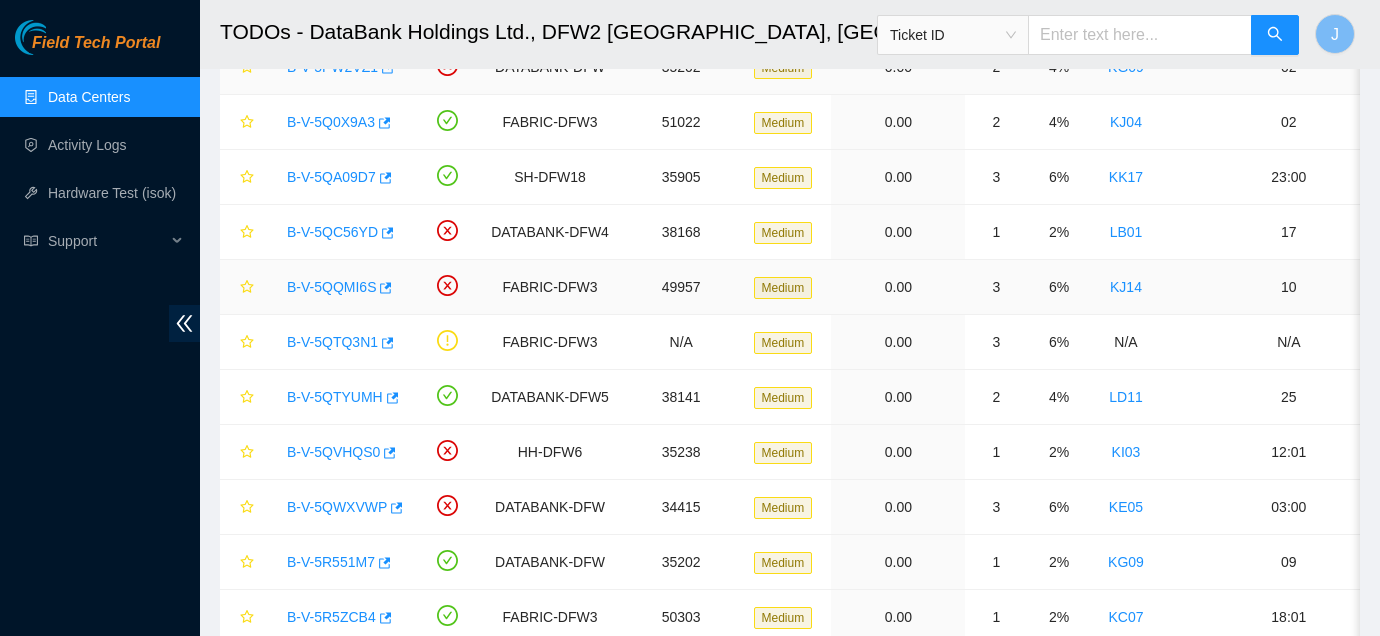 scroll, scrollTop: 1380, scrollLeft: 0, axis: vertical 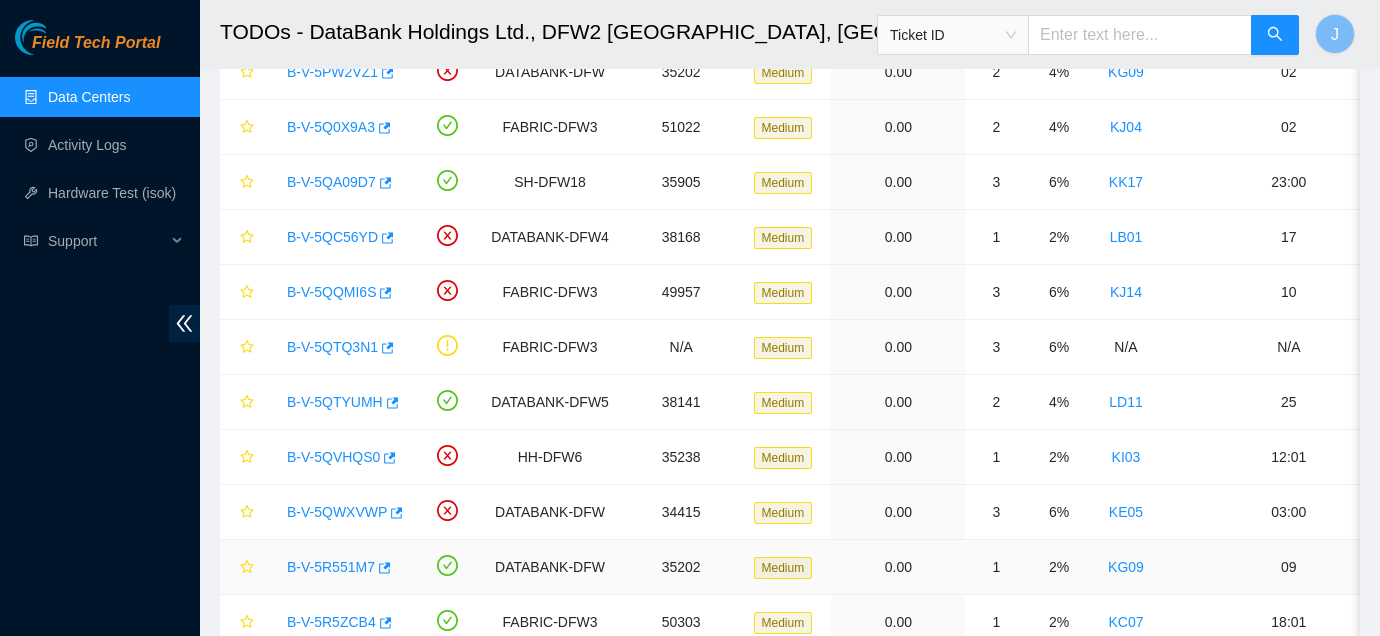 click on "B-V-5R551M7" at bounding box center (331, 567) 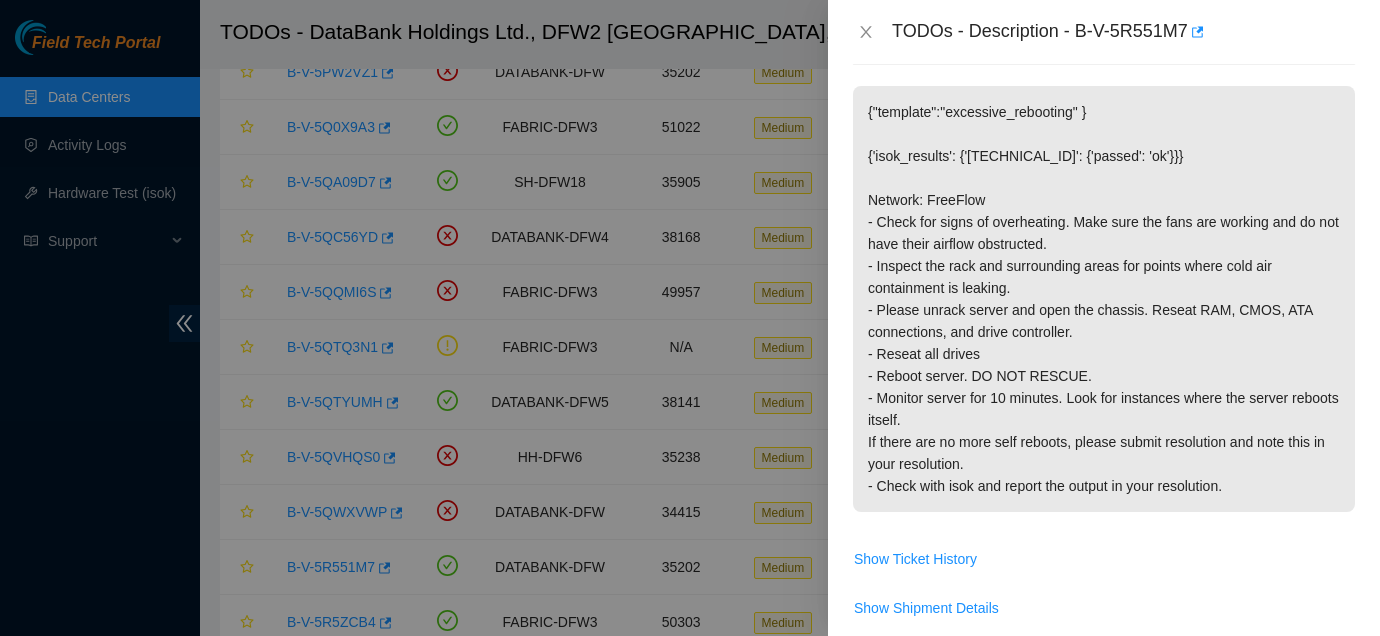 scroll, scrollTop: 329, scrollLeft: 0, axis: vertical 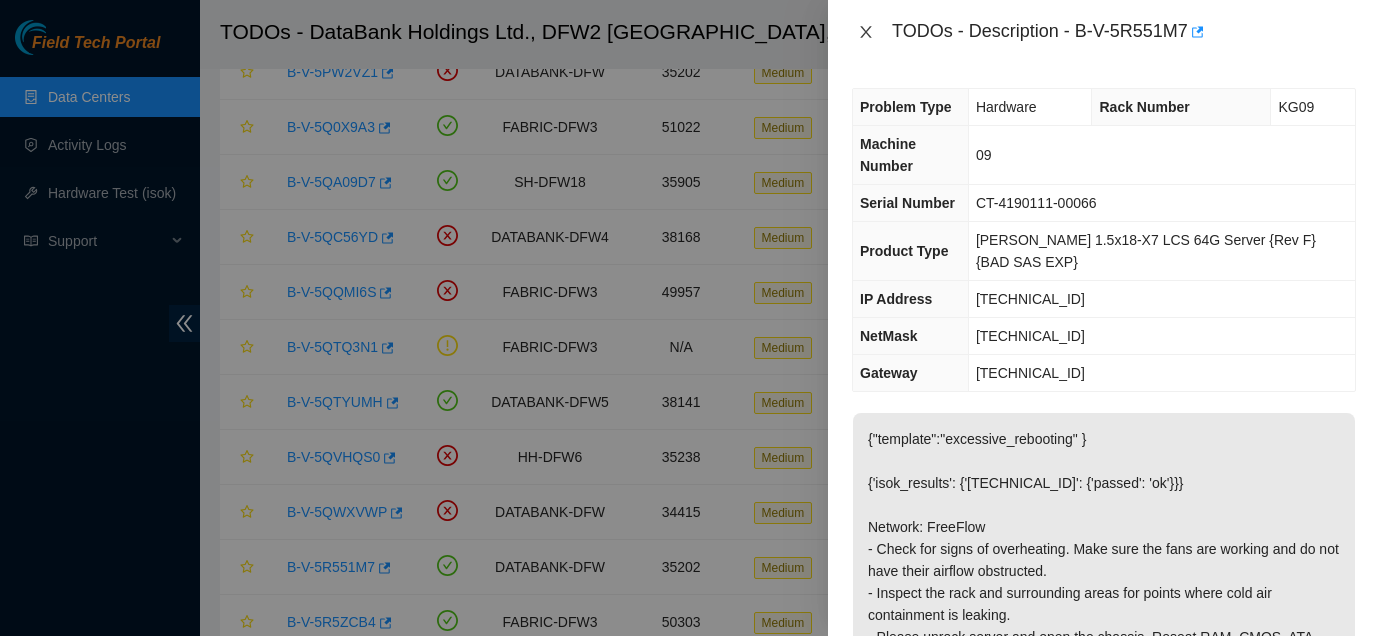 click 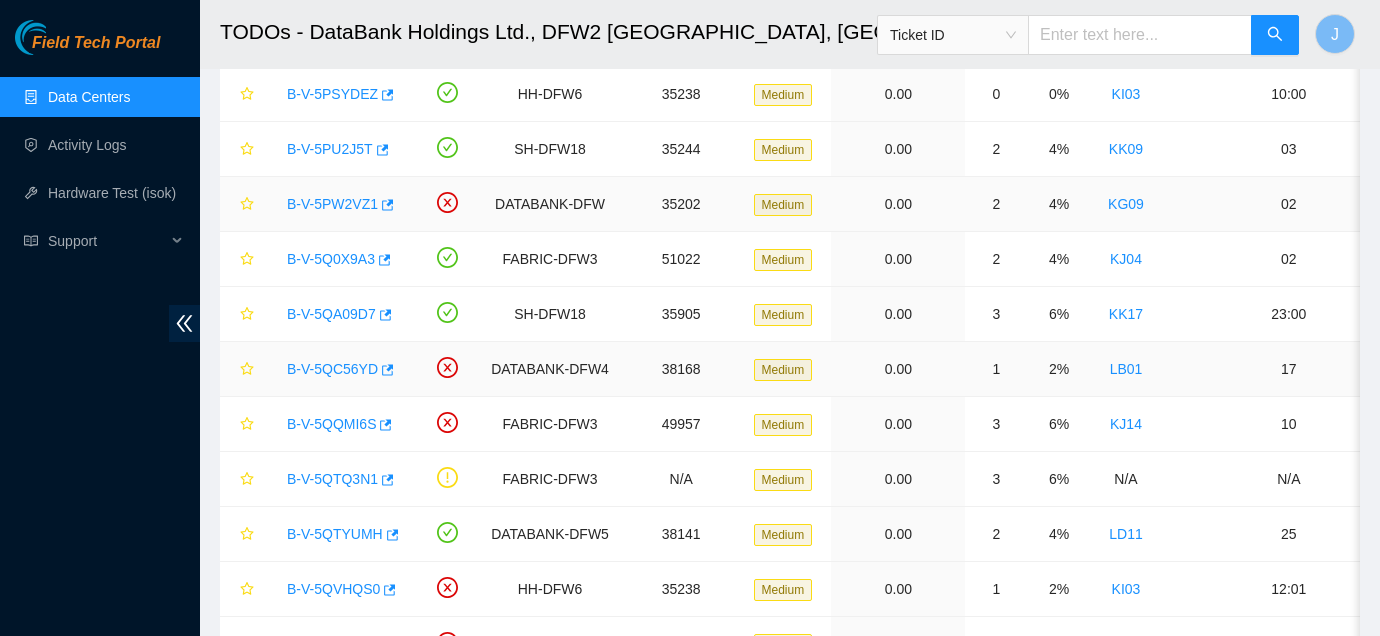 scroll, scrollTop: 1223, scrollLeft: 0, axis: vertical 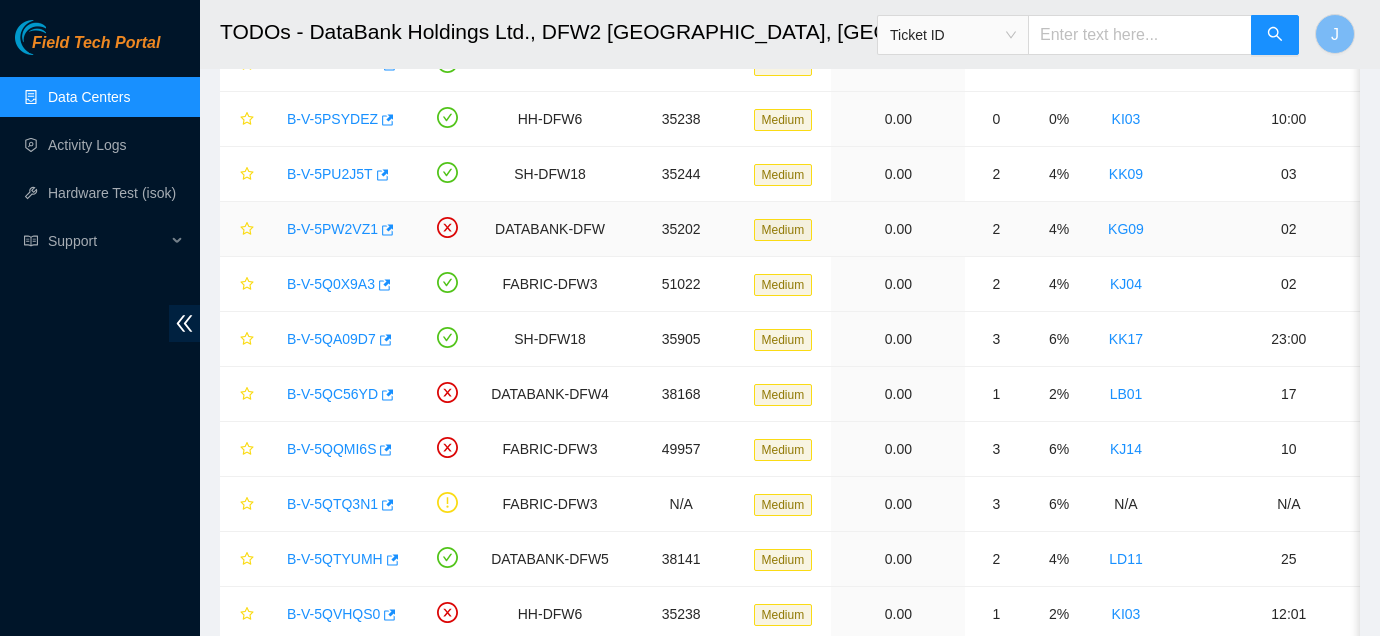 click on "B-V-5PW2VZ1" at bounding box center (332, 229) 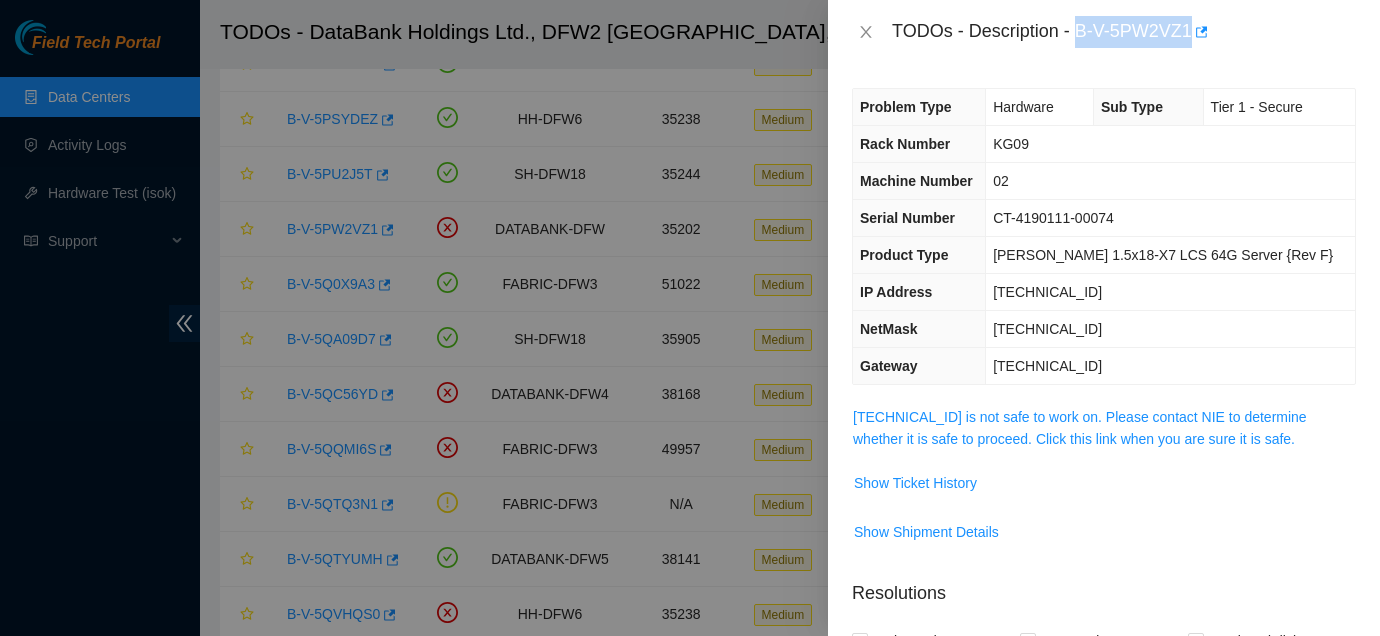 drag, startPoint x: 1081, startPoint y: 28, endPoint x: 1197, endPoint y: 36, distance: 116.275536 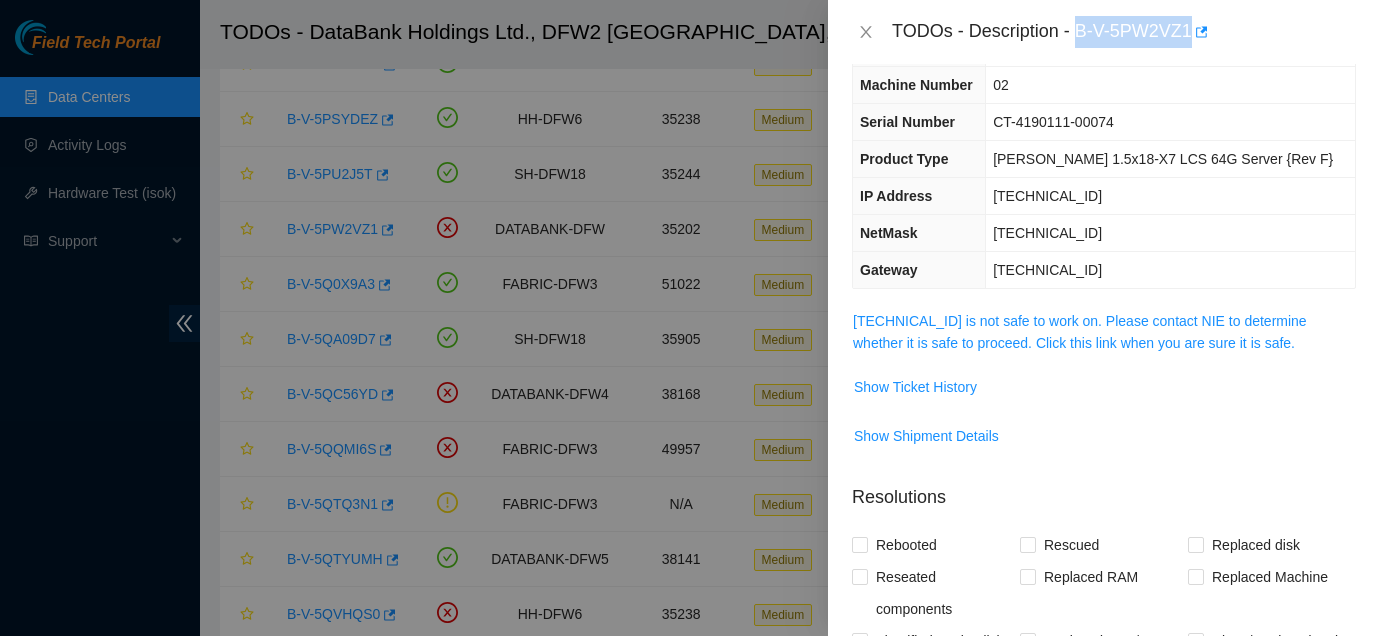 scroll, scrollTop: 138, scrollLeft: 0, axis: vertical 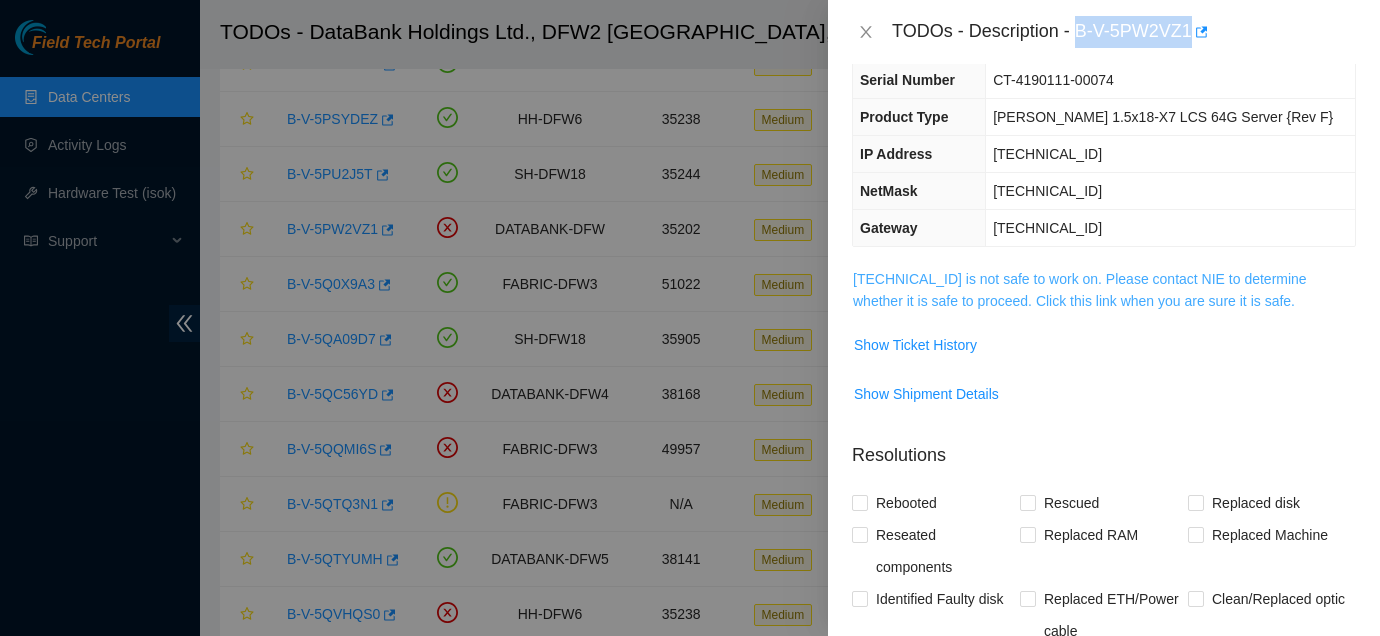 click on "23.67.153.129 is not safe to work on. Please contact NIE to determine whether it is safe to proceed. Click this link when you are sure it is safe." at bounding box center [1080, 290] 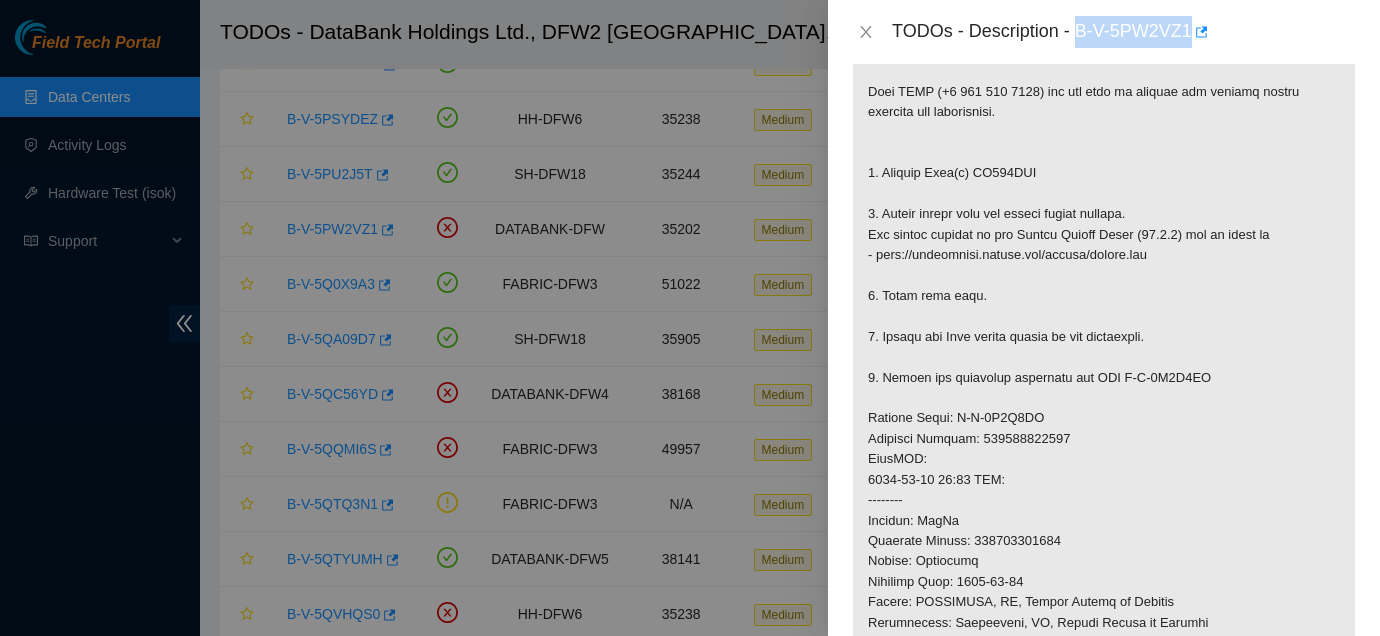 scroll, scrollTop: 424, scrollLeft: 0, axis: vertical 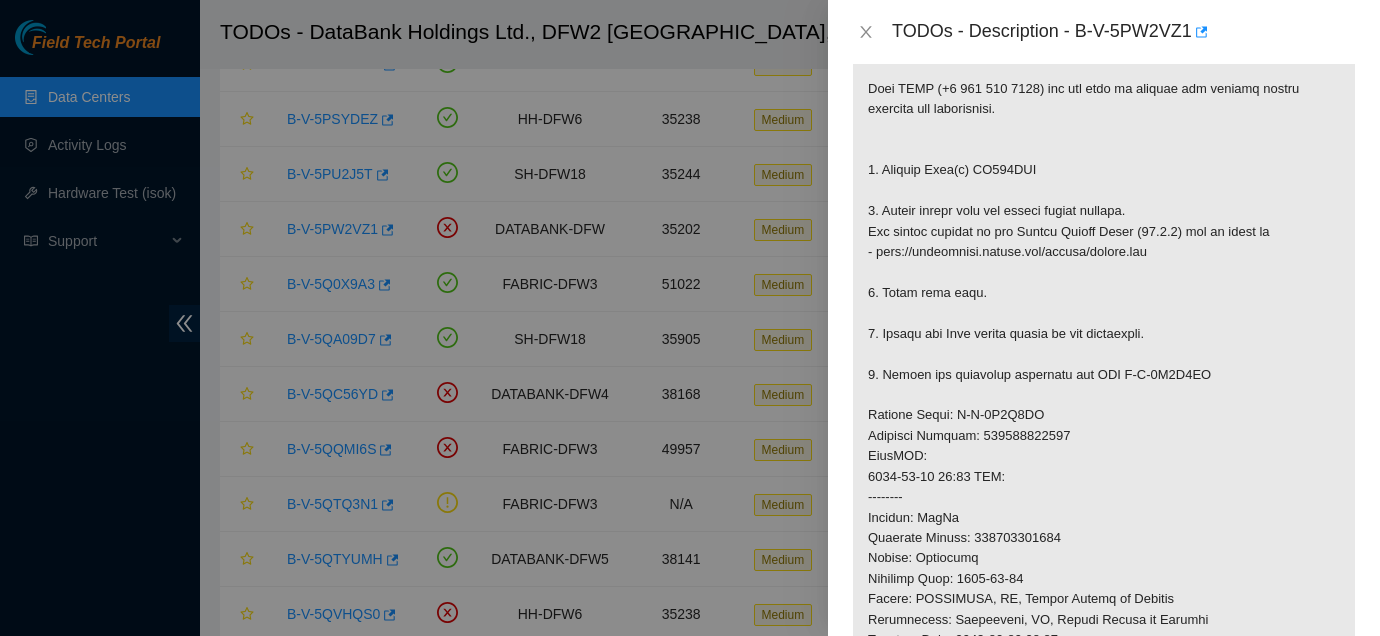 click at bounding box center (1104, 456) 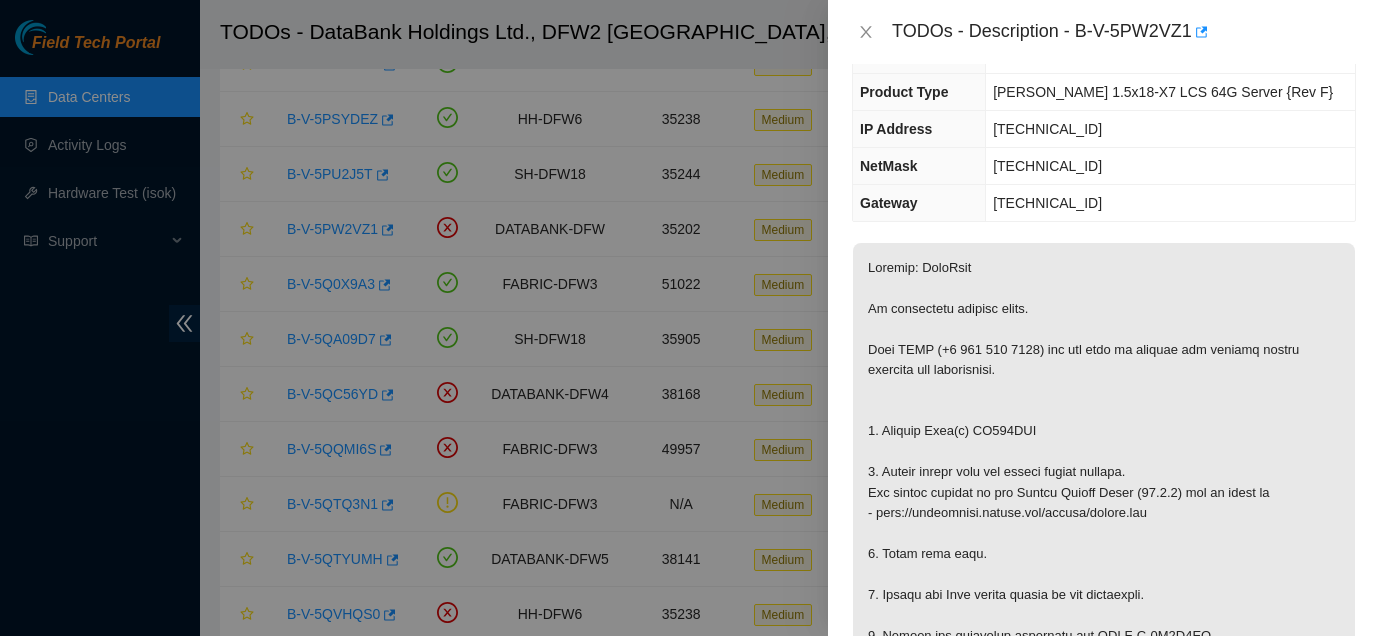 scroll, scrollTop: 0, scrollLeft: 0, axis: both 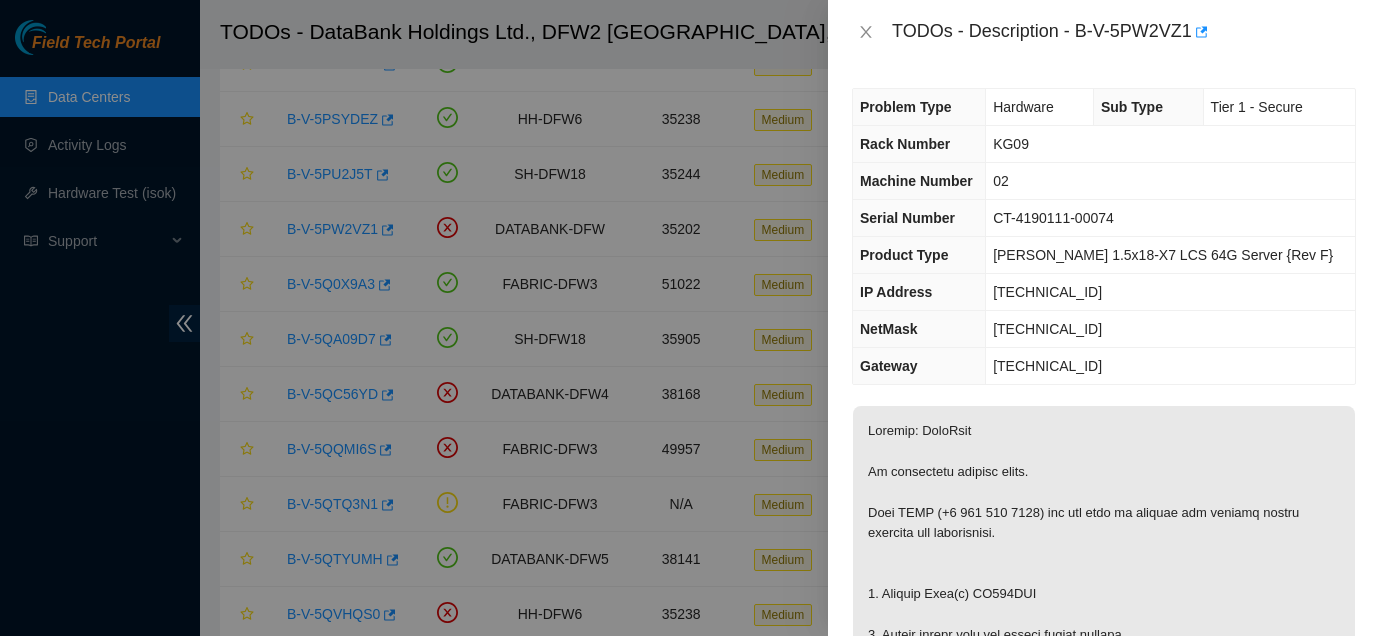click on "TODOs - Description - B-V-5PW2VZ1" at bounding box center [1104, 32] 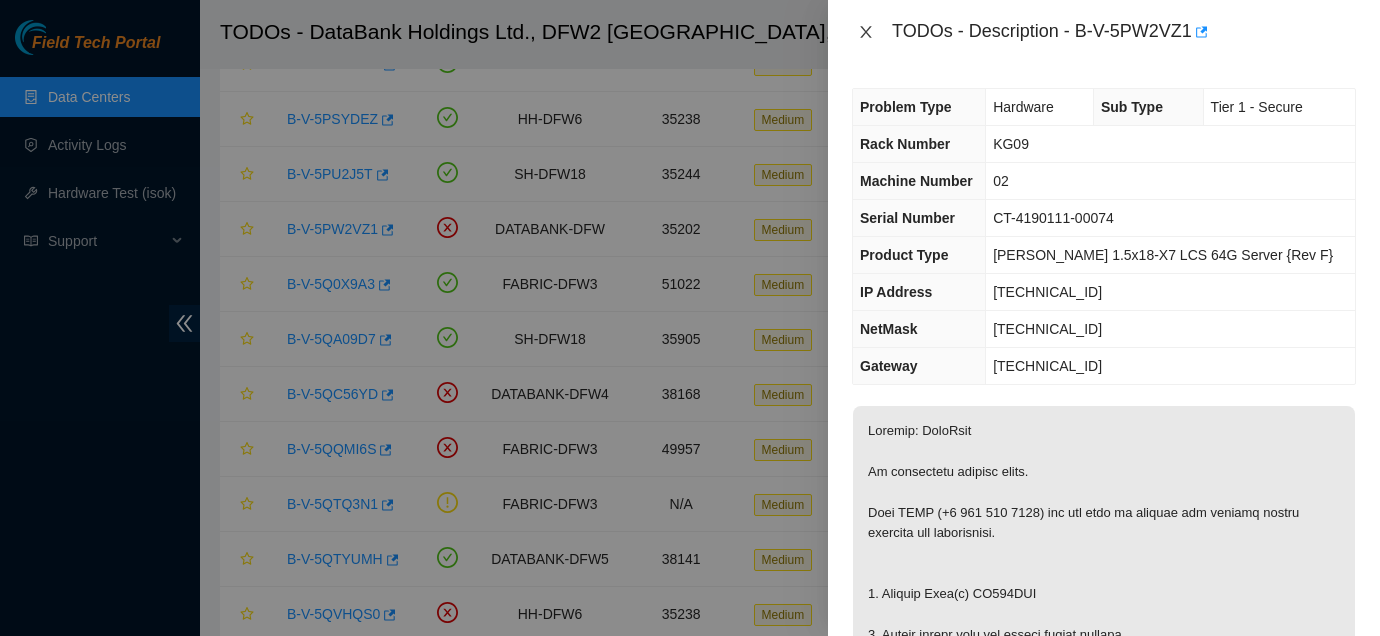 click 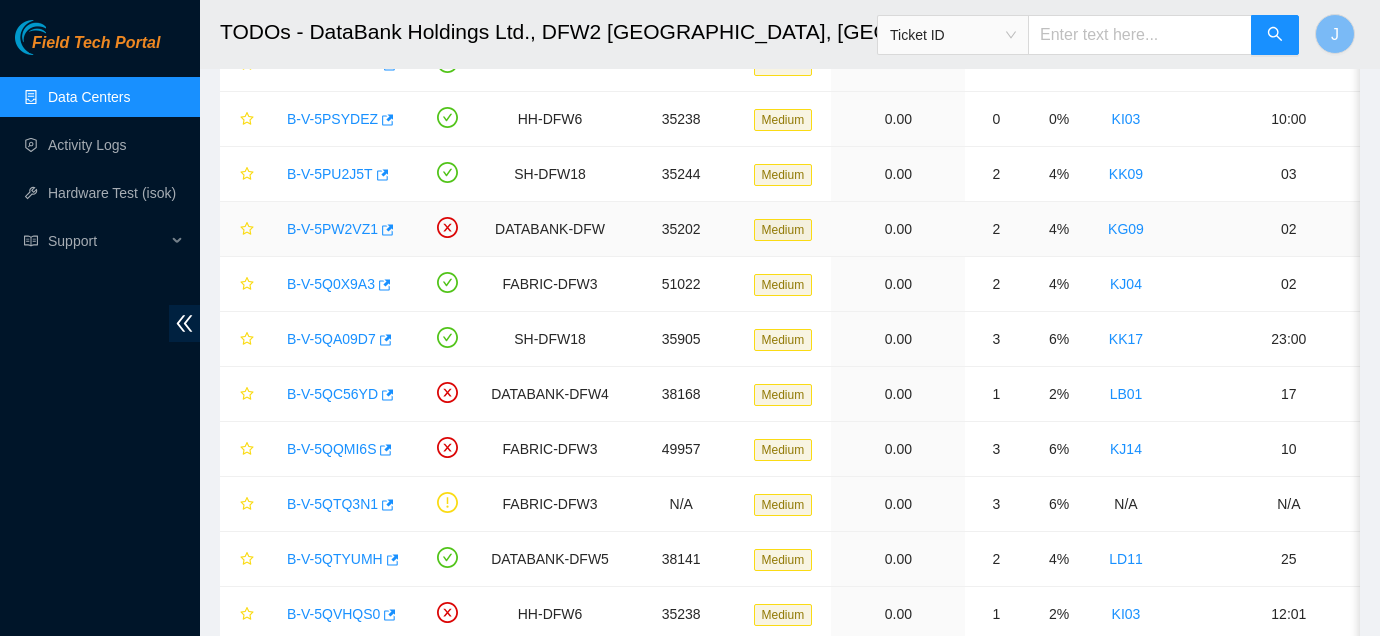 drag, startPoint x: 348, startPoint y: 228, endPoint x: 747, endPoint y: 366, distance: 422.1907 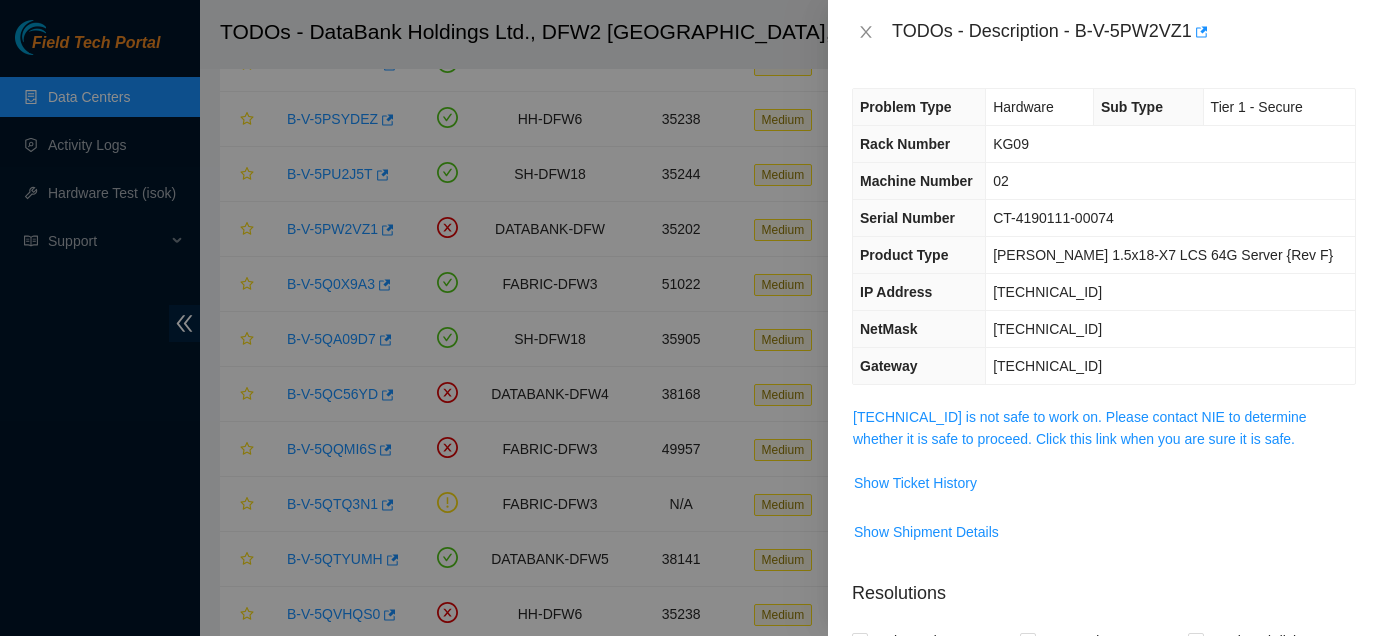 click on "23.67.153.129" at bounding box center [1170, 292] 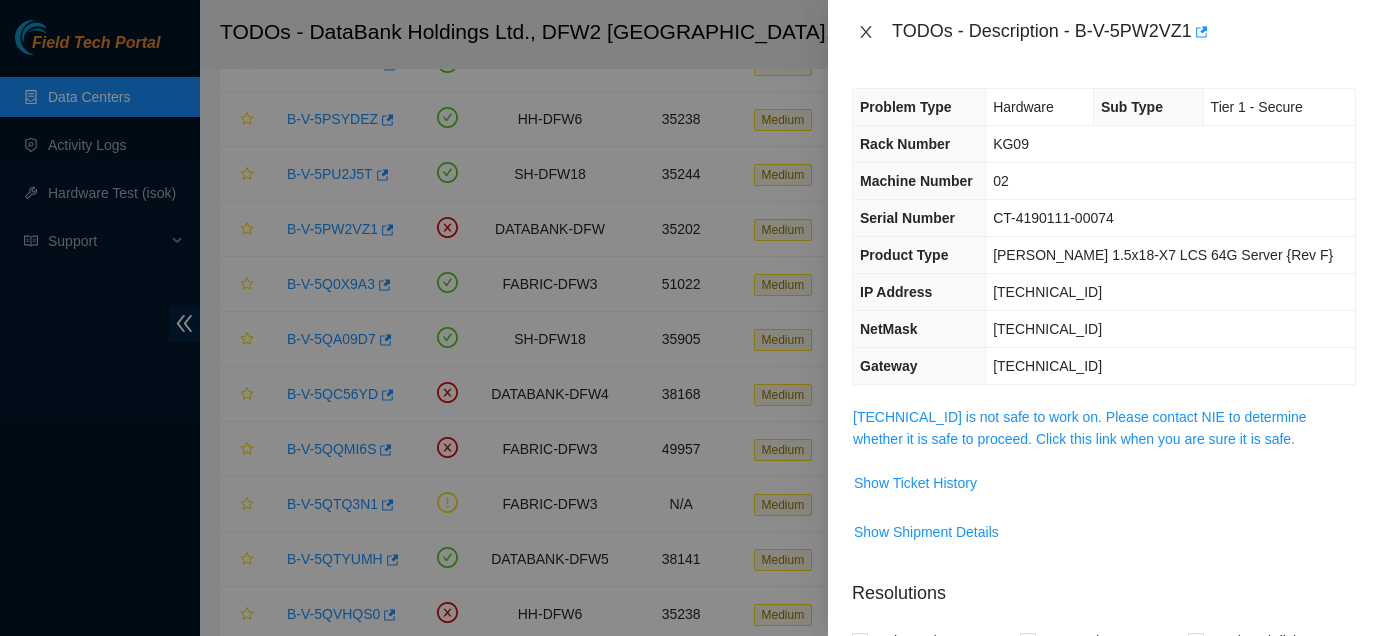 click 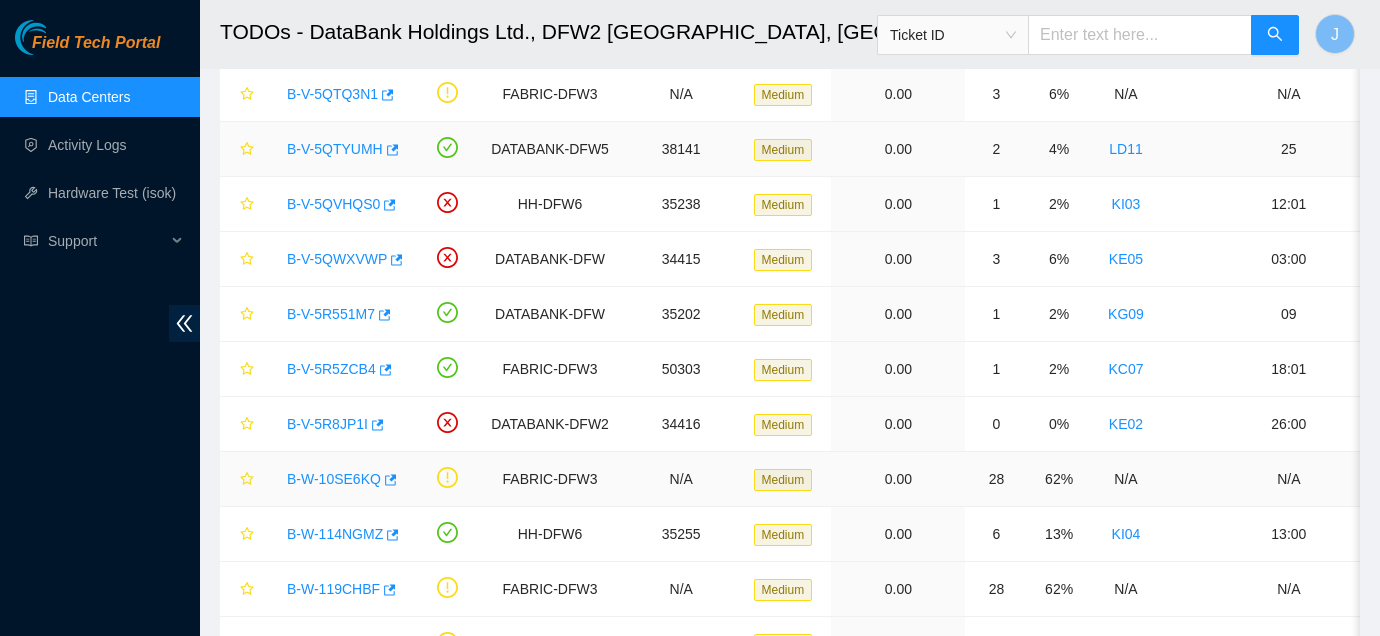 scroll, scrollTop: 1660, scrollLeft: 0, axis: vertical 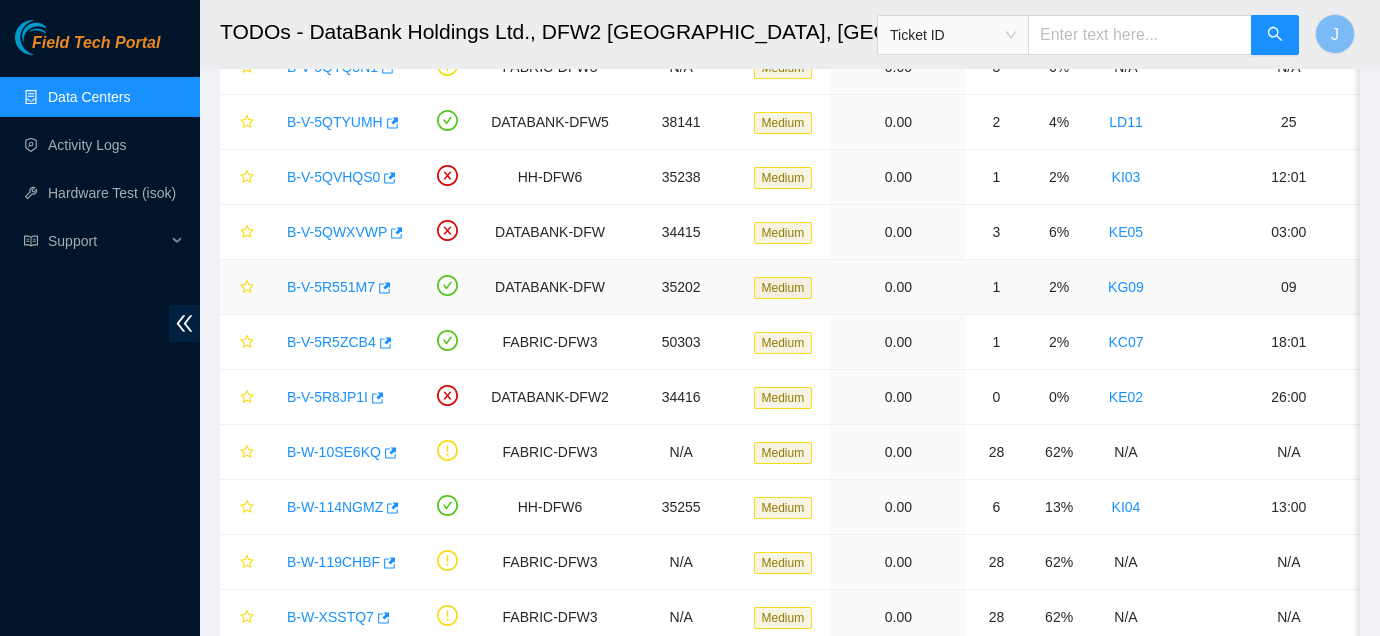 click on "B-V-5R551M7" at bounding box center [331, 287] 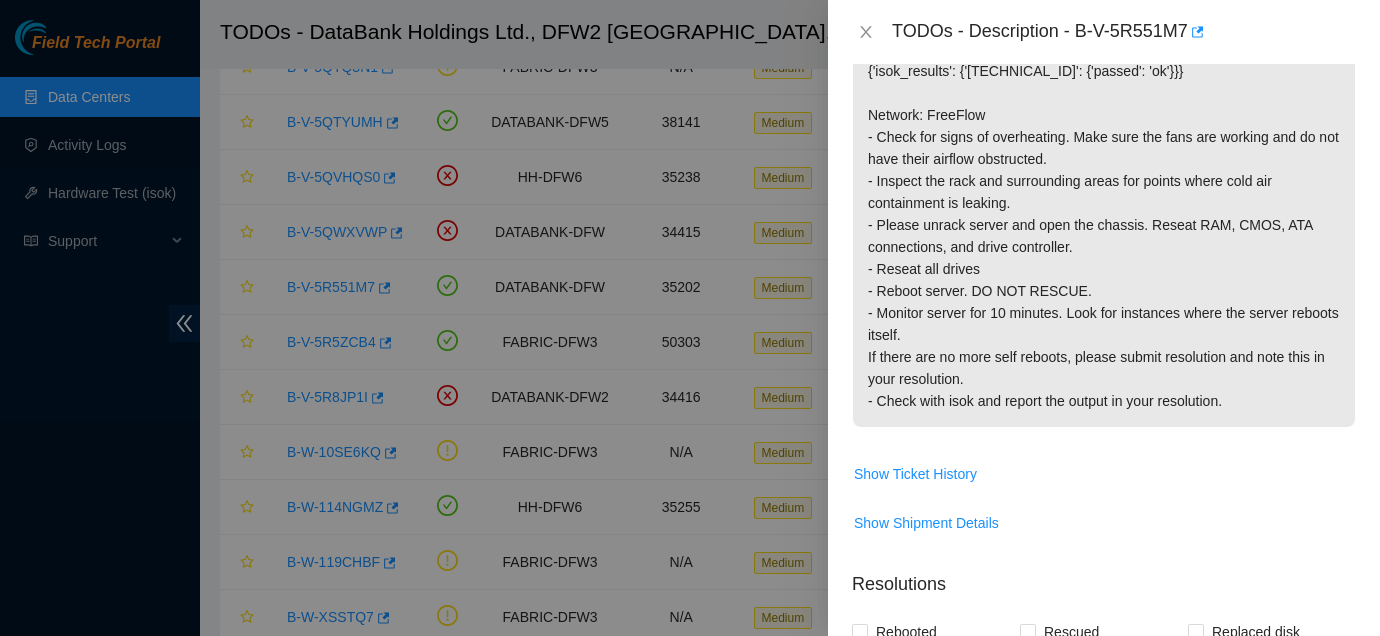 scroll, scrollTop: 415, scrollLeft: 0, axis: vertical 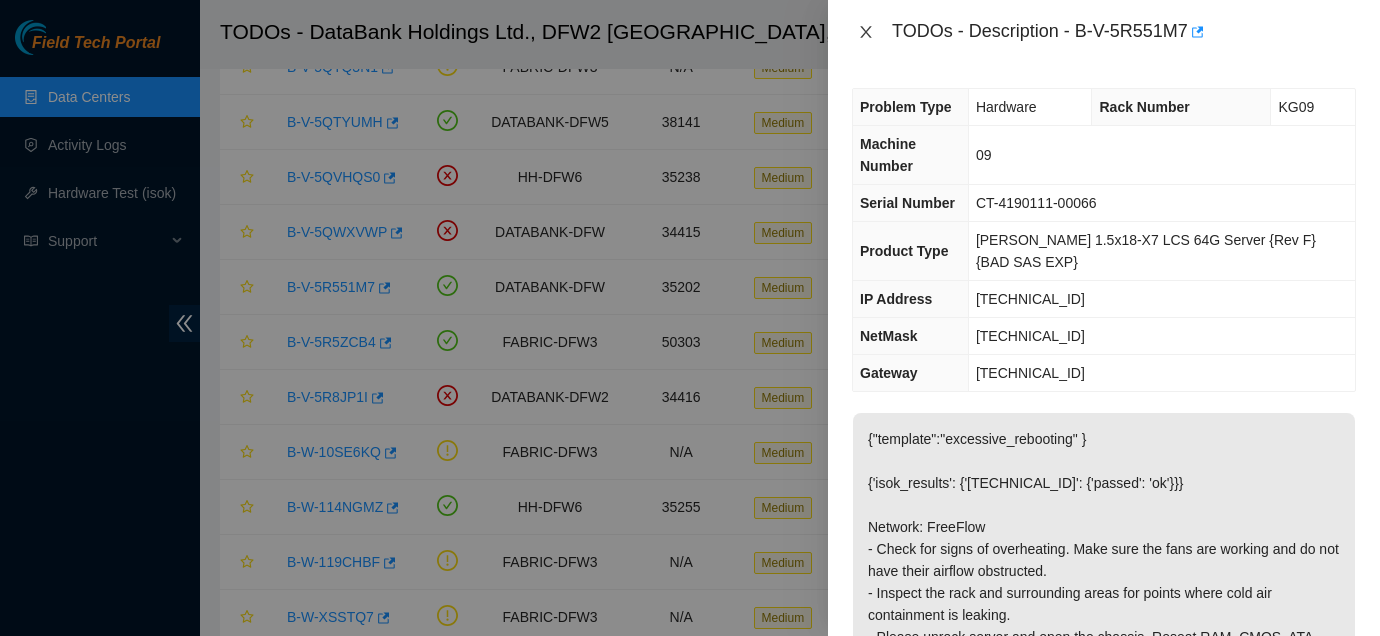 click 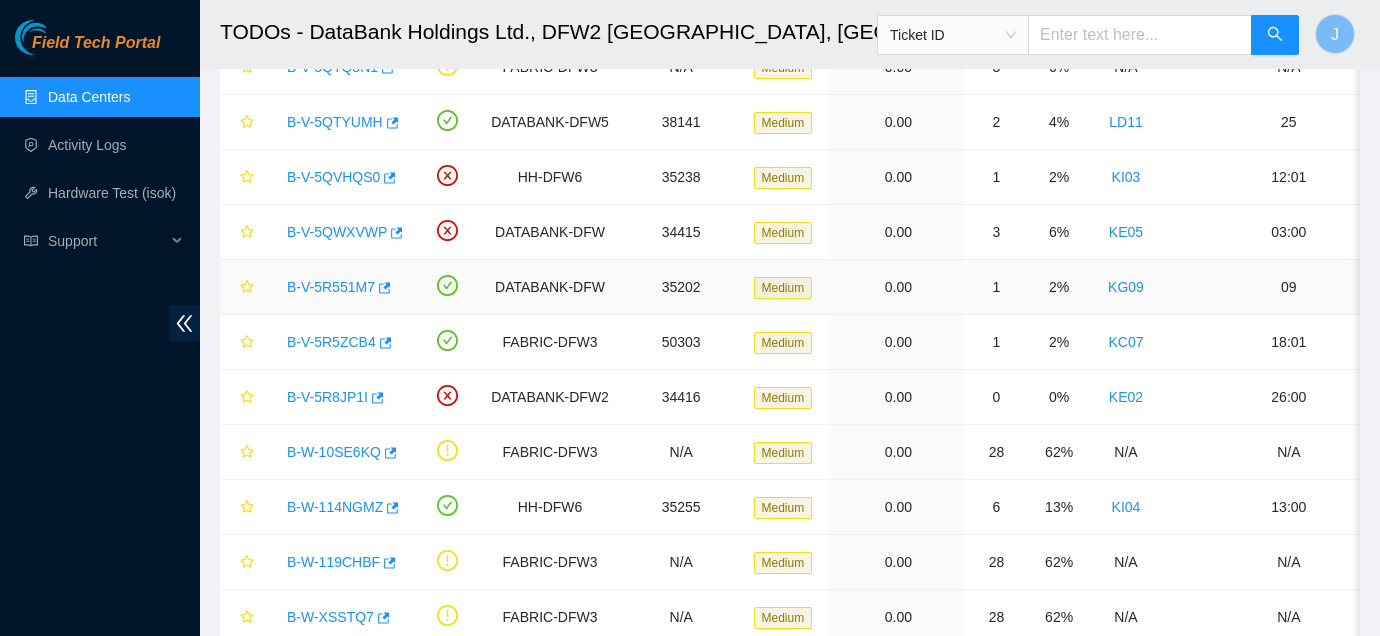 click on "B-V-5R551M7" at bounding box center (331, 287) 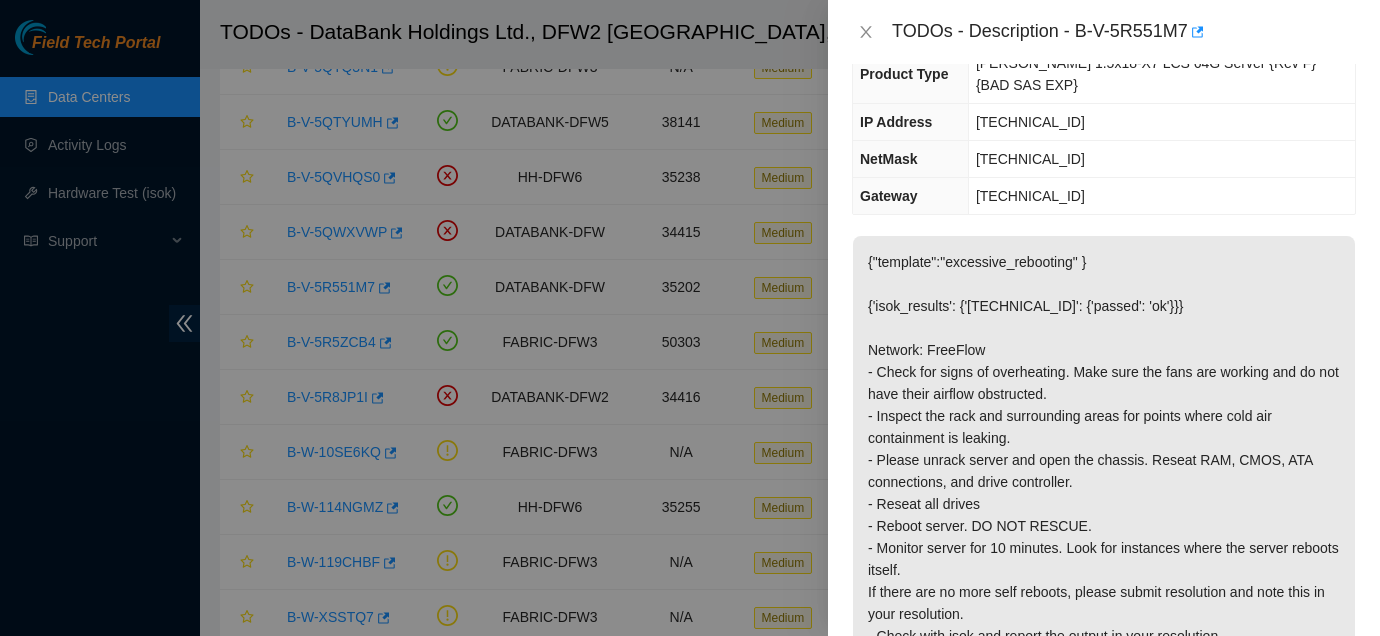 scroll, scrollTop: 0, scrollLeft: 0, axis: both 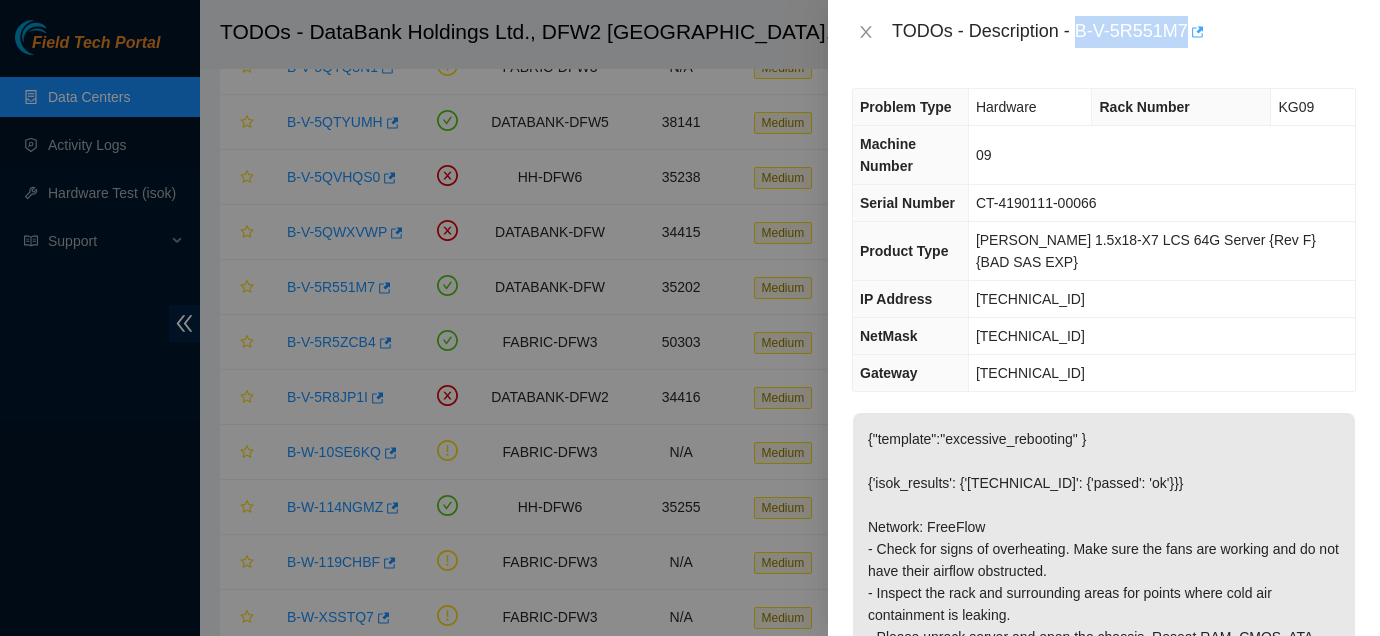 drag, startPoint x: 1080, startPoint y: 32, endPoint x: 1200, endPoint y: 36, distance: 120.06665 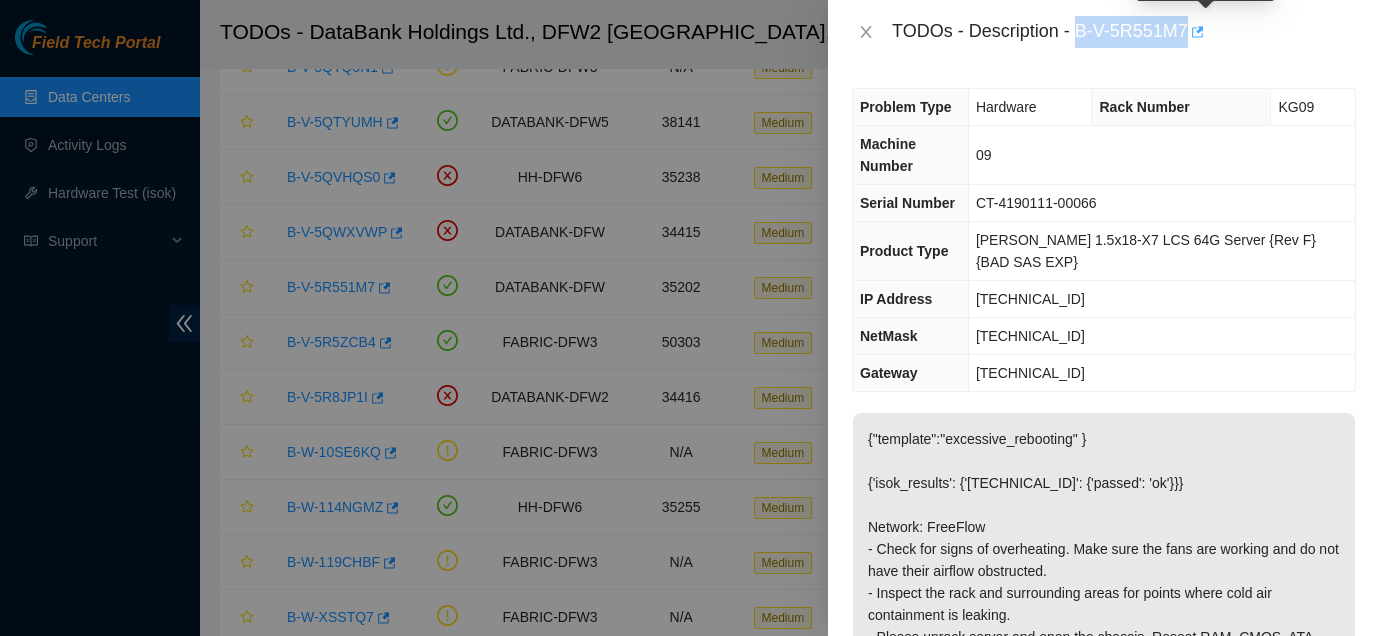 copy on "B-V-5R551M7" 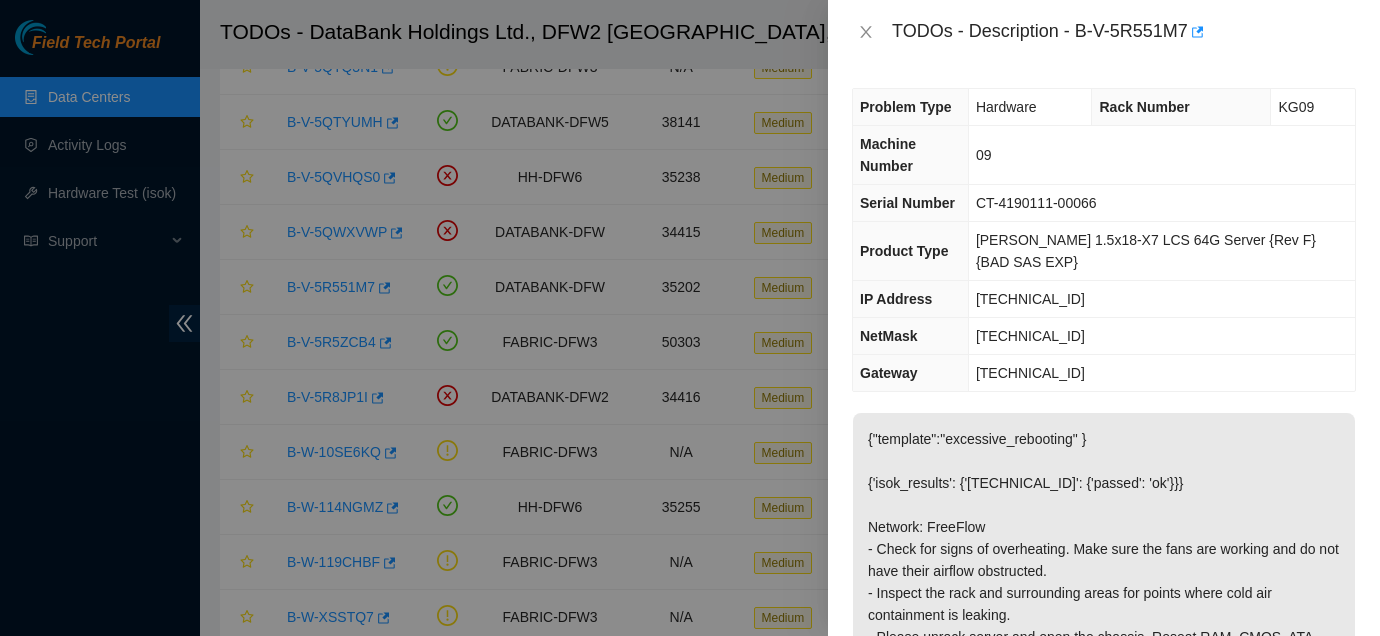 click on "TODOs - Description - B-V-5R551M7" at bounding box center [1124, 32] 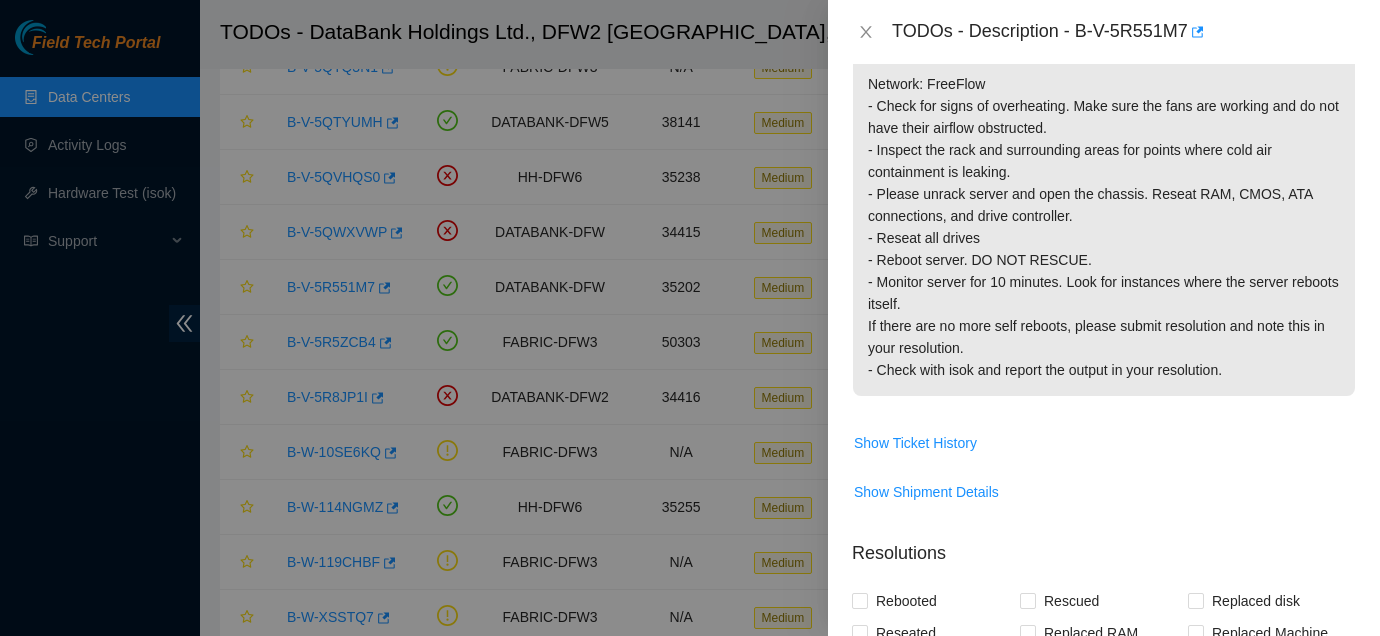 scroll, scrollTop: 387, scrollLeft: 0, axis: vertical 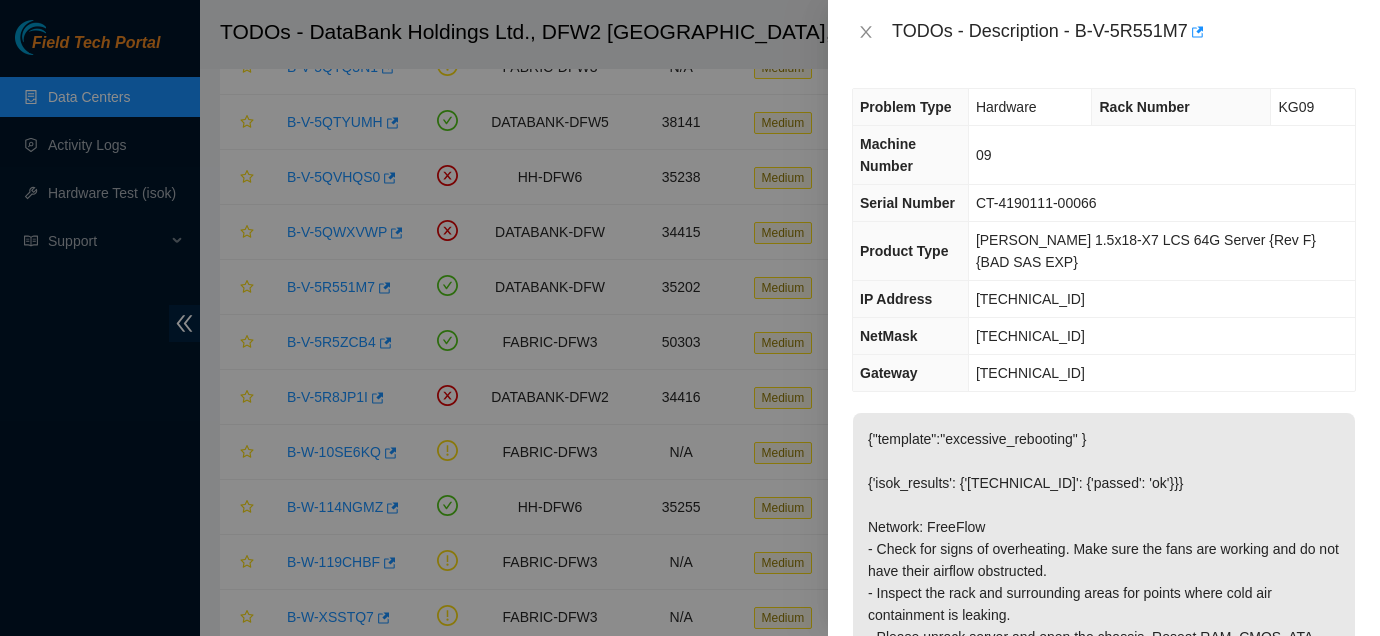 click on "23.67.153.1" at bounding box center (1161, 373) 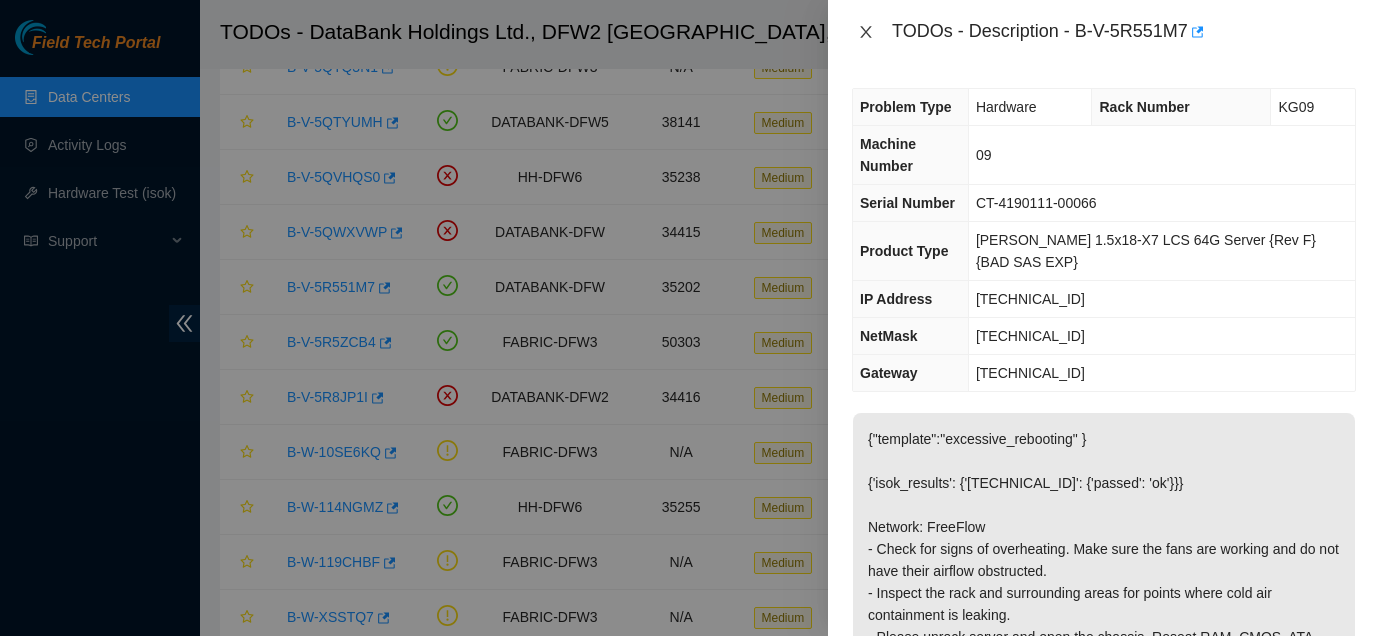 click 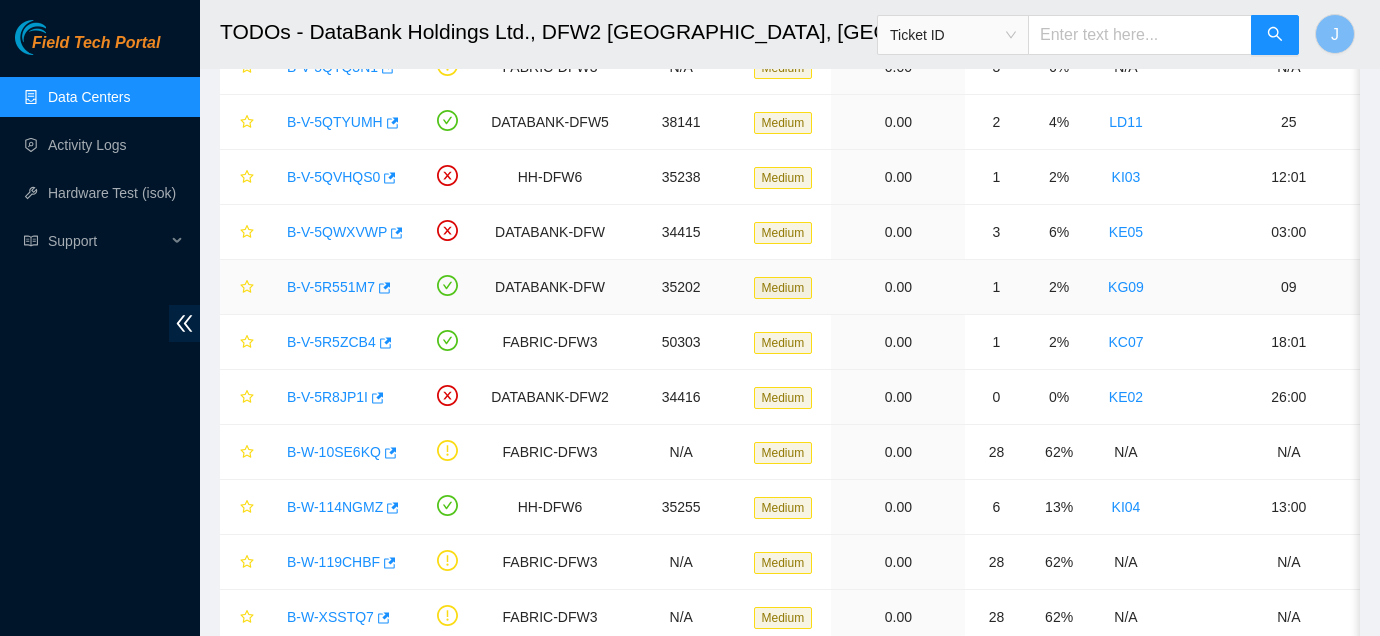 click on "B-V-5R551M7" at bounding box center [331, 287] 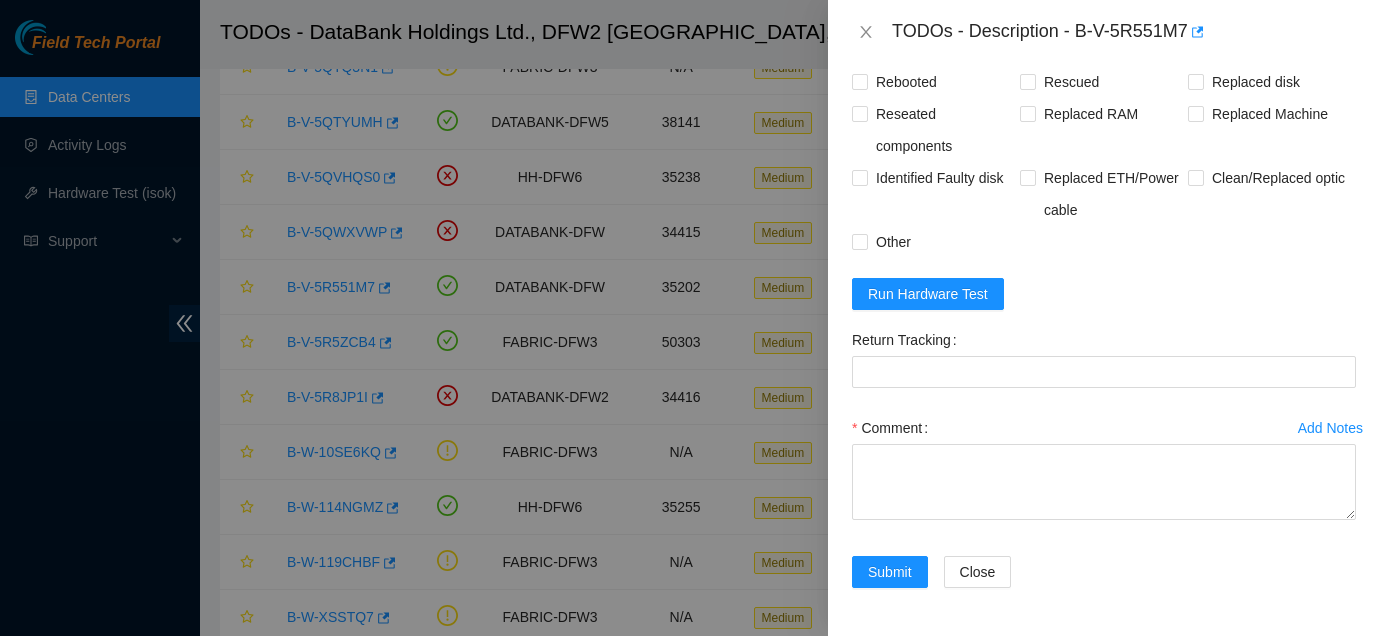 scroll, scrollTop: 1006, scrollLeft: 0, axis: vertical 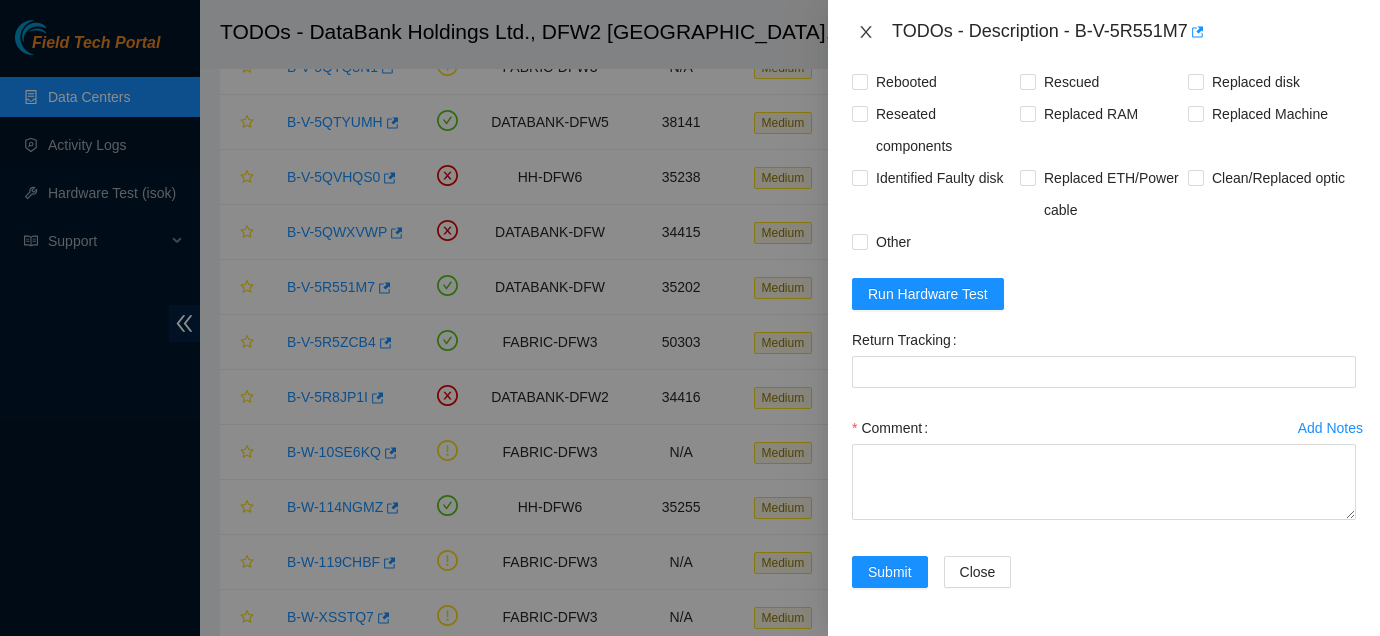 click 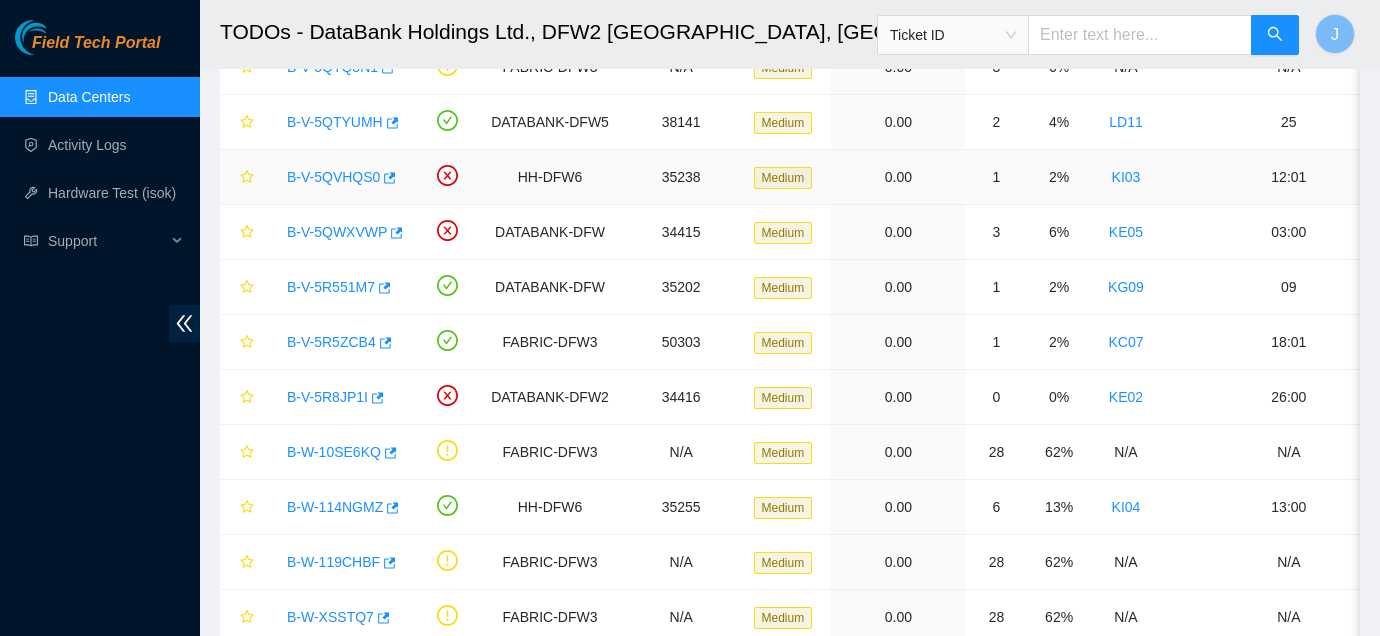scroll, scrollTop: 610, scrollLeft: 0, axis: vertical 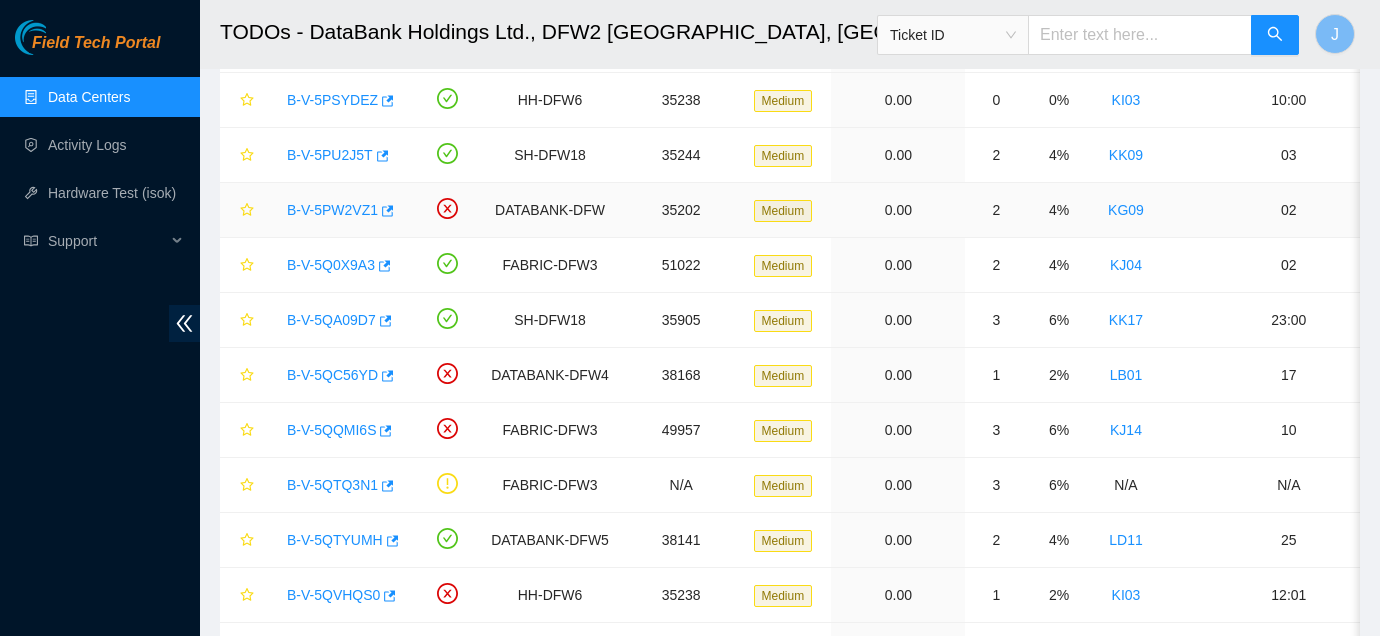 click on "B-V-5PW2VZ1" at bounding box center (340, 210) 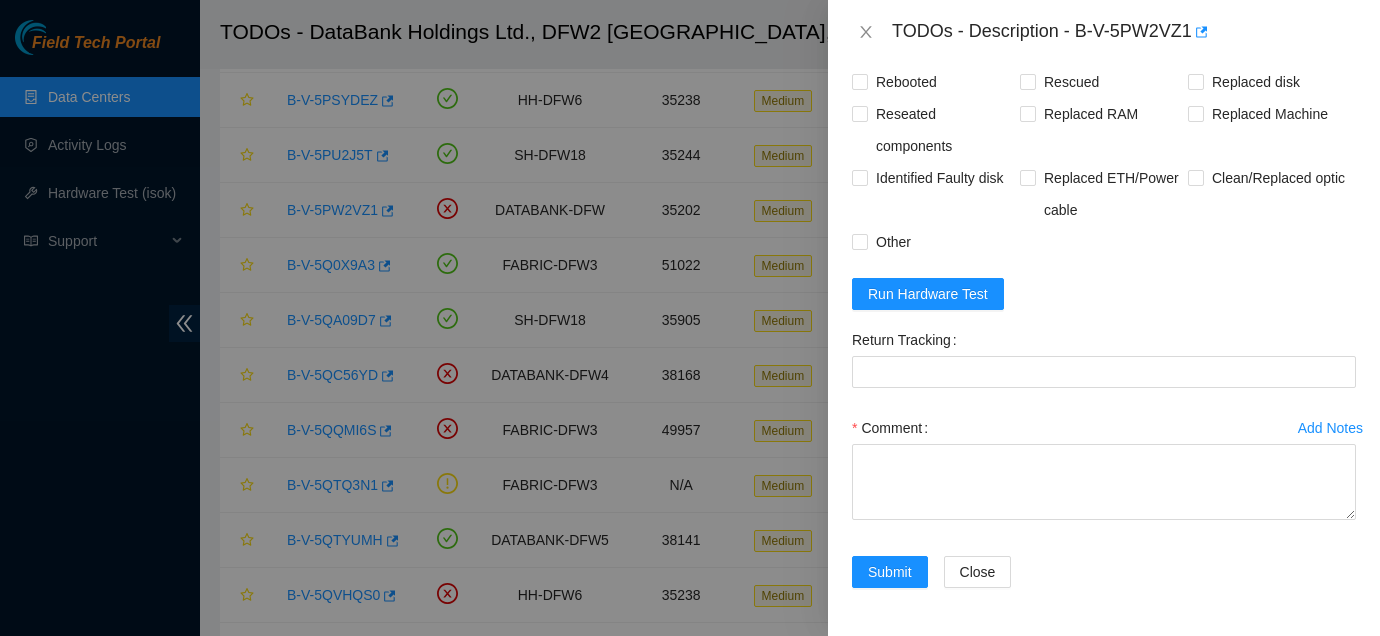 scroll, scrollTop: 0, scrollLeft: 0, axis: both 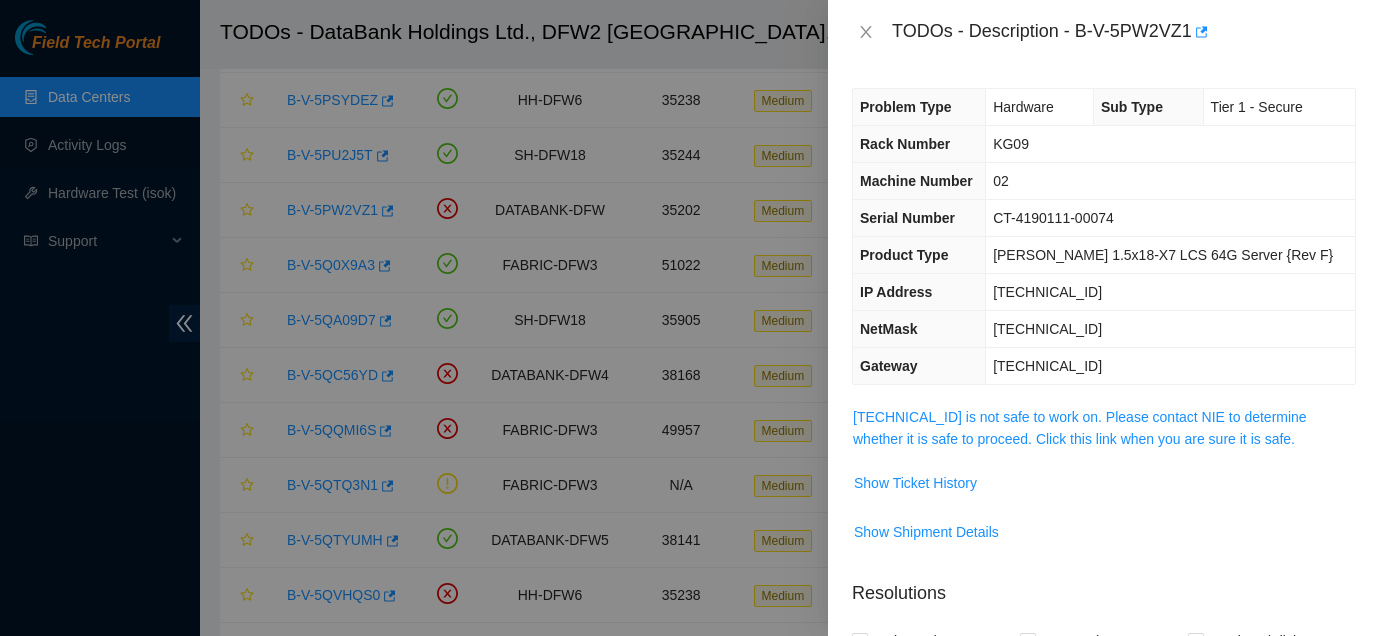 click on "23.67.153.129 is not safe to work on. Please contact NIE to determine whether it is safe to proceed. Click this link when you are sure it is safe." at bounding box center (1104, 428) 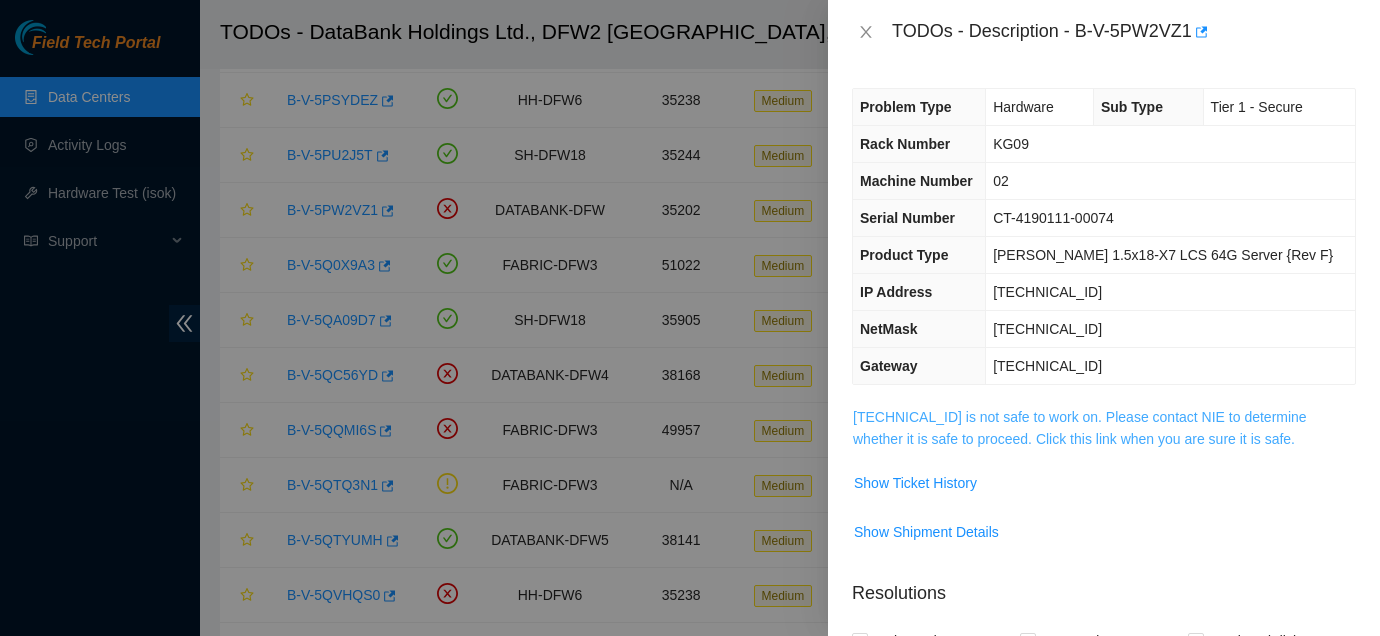 click on "23.67.153.129 is not safe to work on. Please contact NIE to determine whether it is safe to proceed. Click this link when you are sure it is safe." at bounding box center [1080, 428] 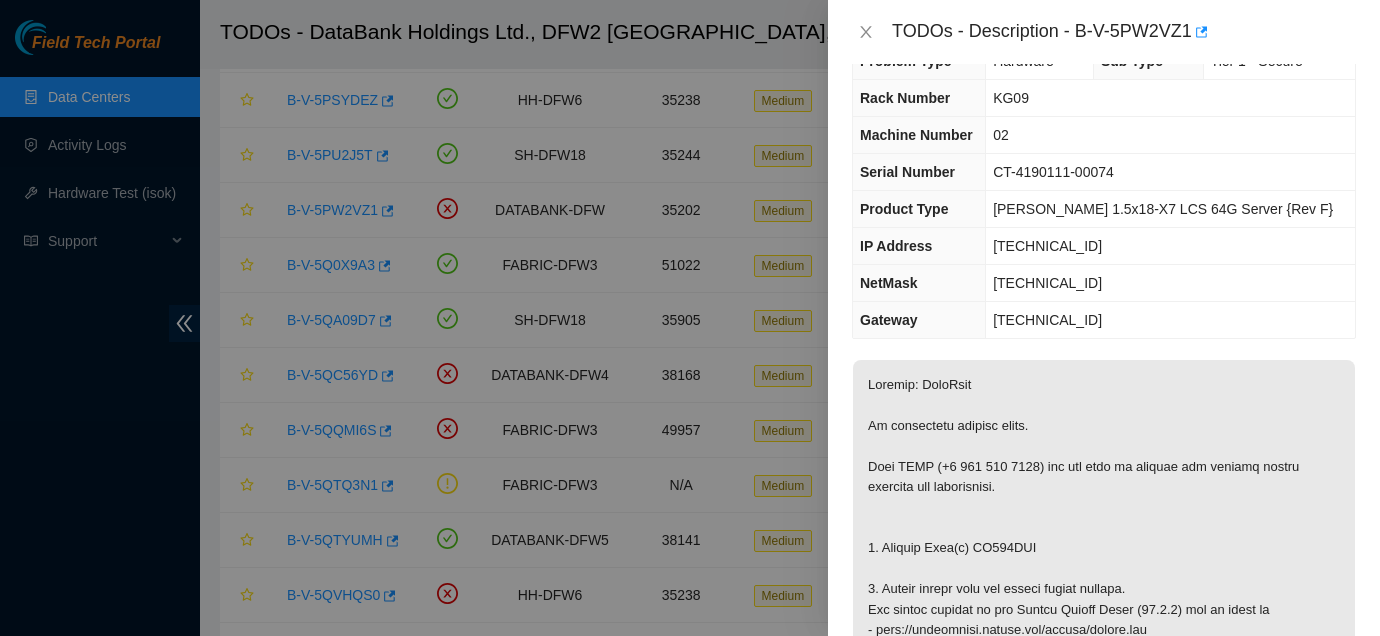scroll, scrollTop: 0, scrollLeft: 0, axis: both 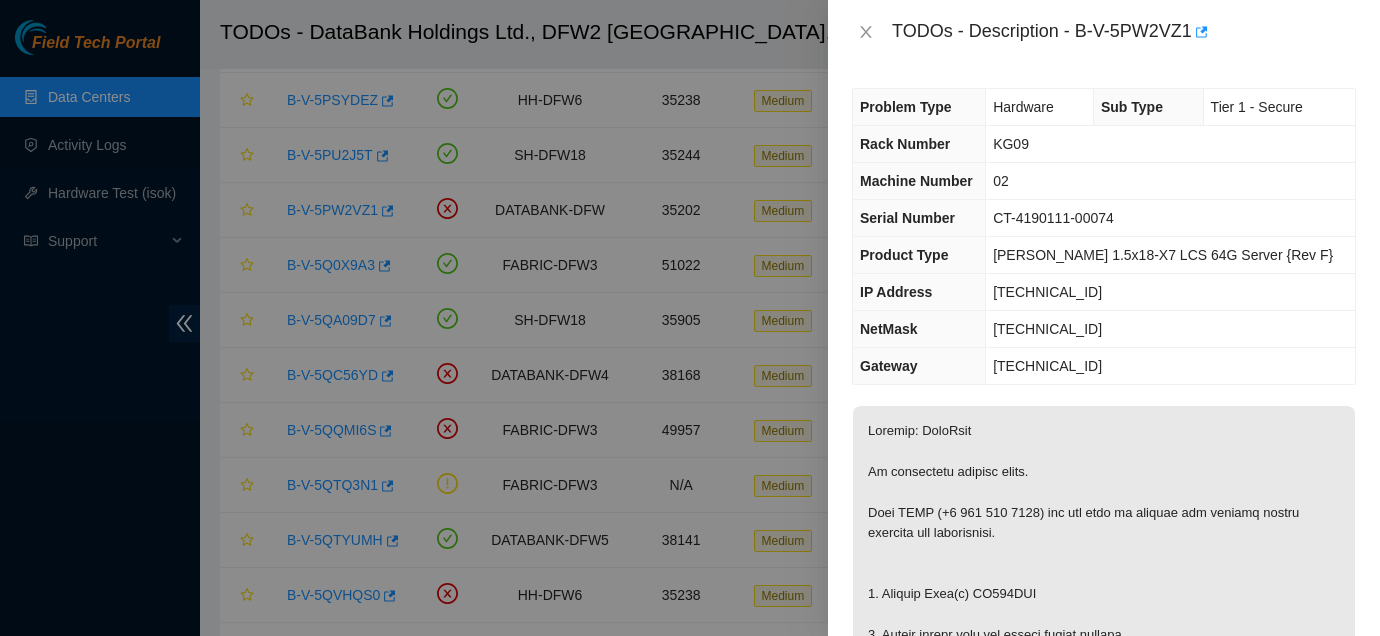 click on "23.67.153.1" at bounding box center [1170, 366] 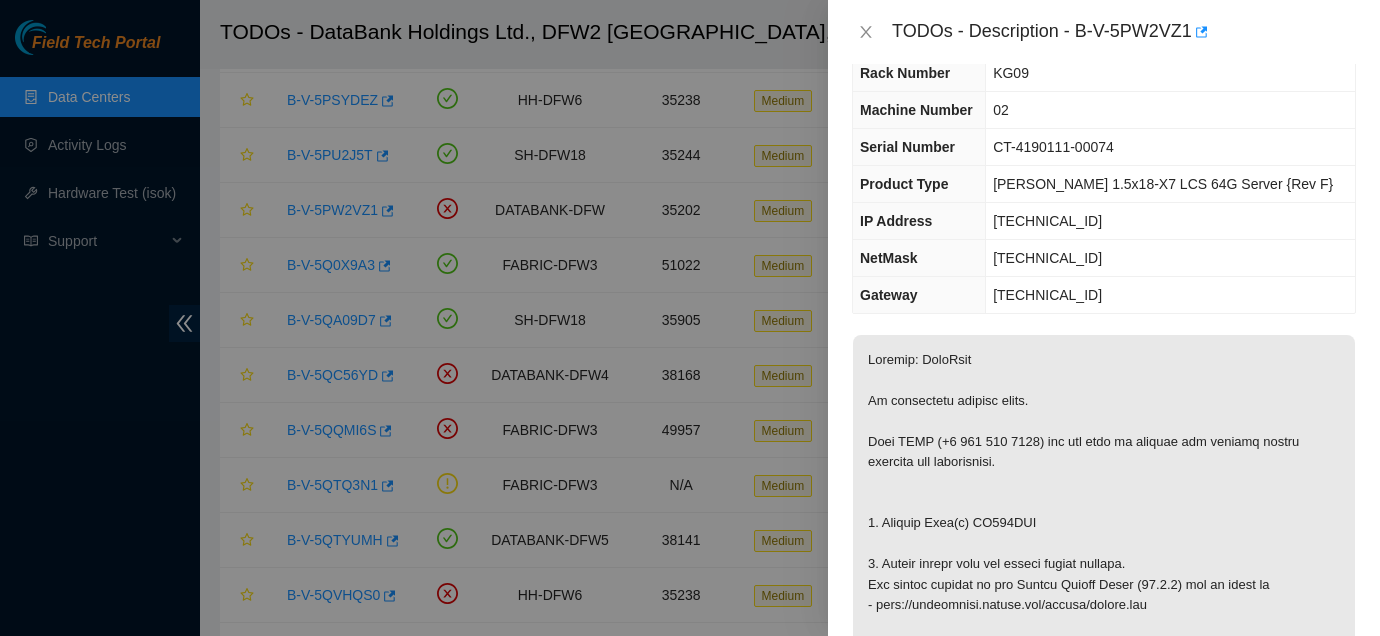 scroll, scrollTop: 0, scrollLeft: 0, axis: both 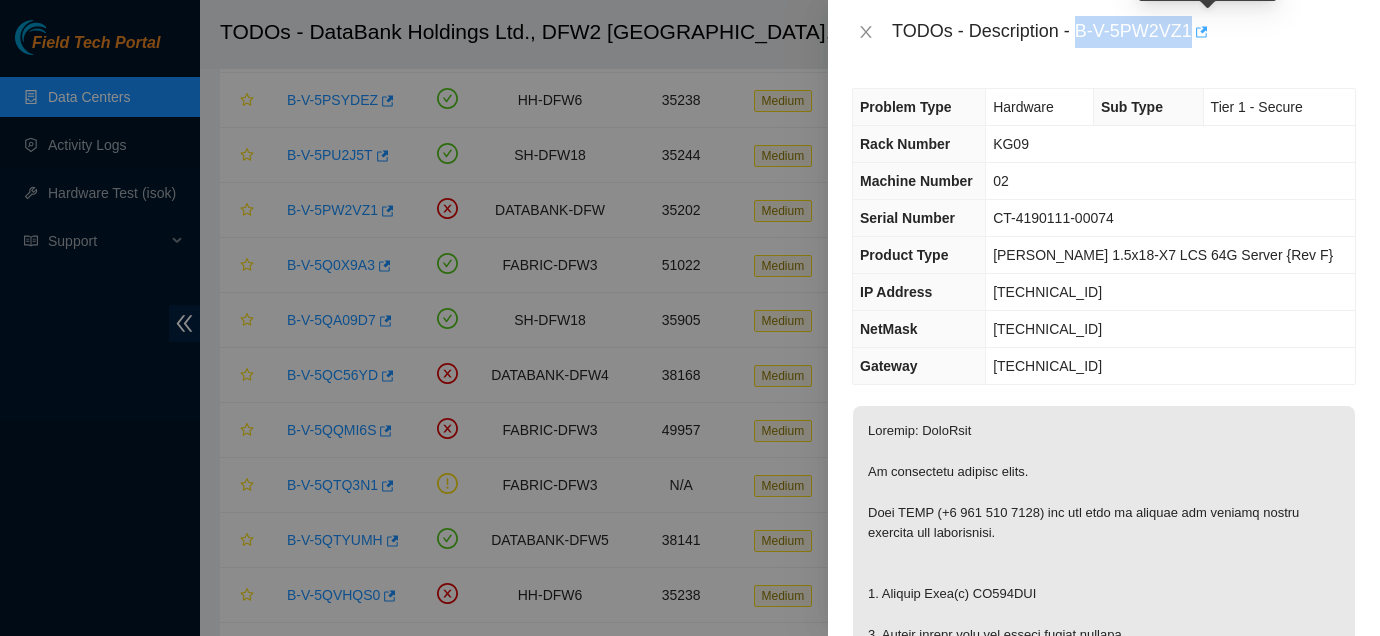 drag, startPoint x: 1081, startPoint y: 24, endPoint x: 1214, endPoint y: 29, distance: 133.09395 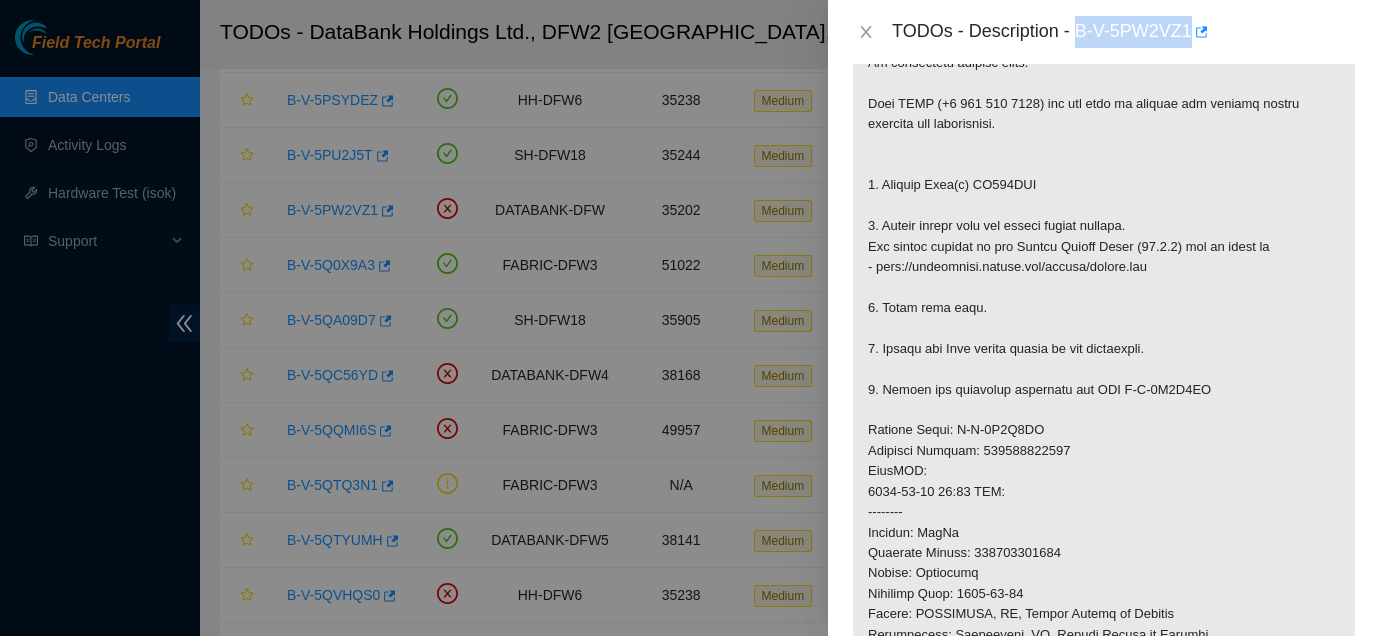 scroll, scrollTop: 483, scrollLeft: 0, axis: vertical 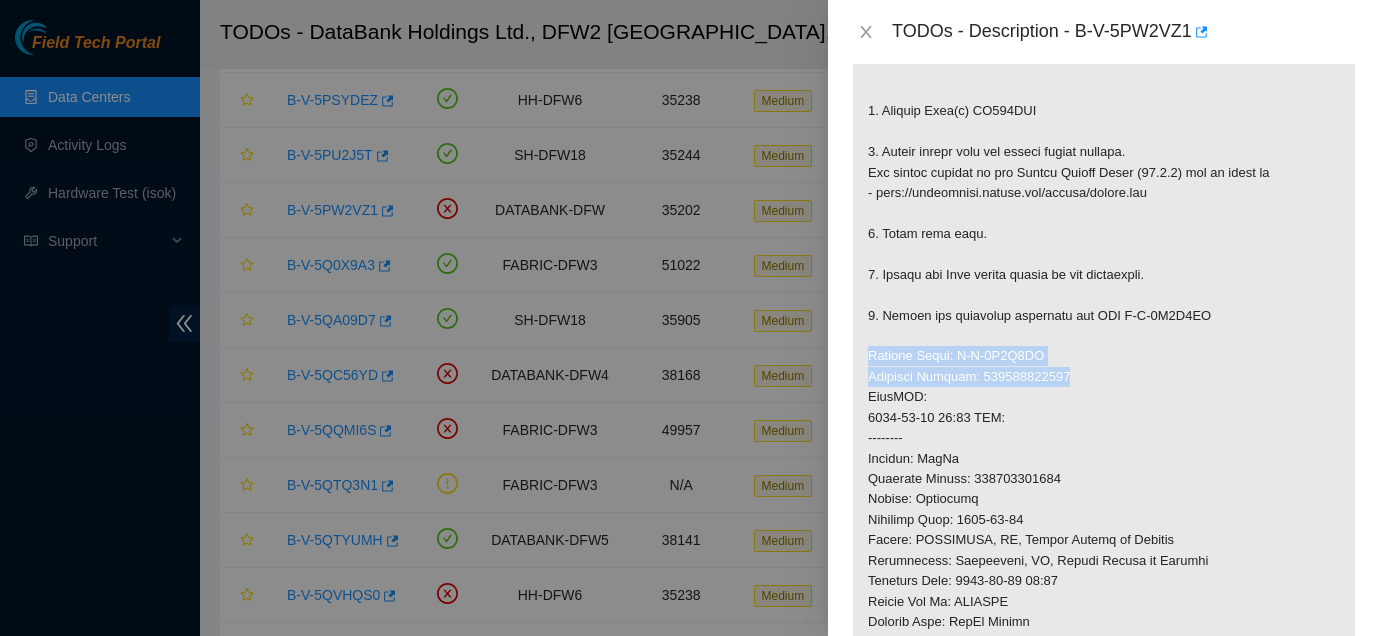 drag, startPoint x: 869, startPoint y: 355, endPoint x: 1109, endPoint y: 375, distance: 240.8319 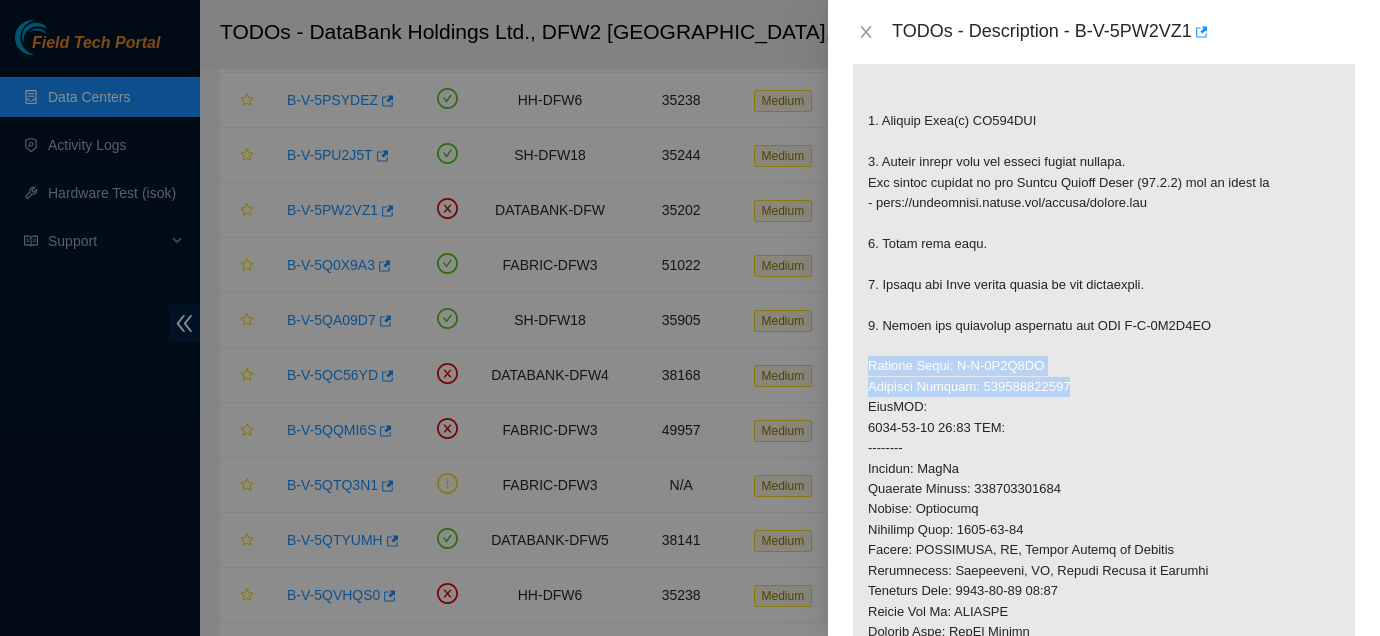 scroll, scrollTop: 465, scrollLeft: 0, axis: vertical 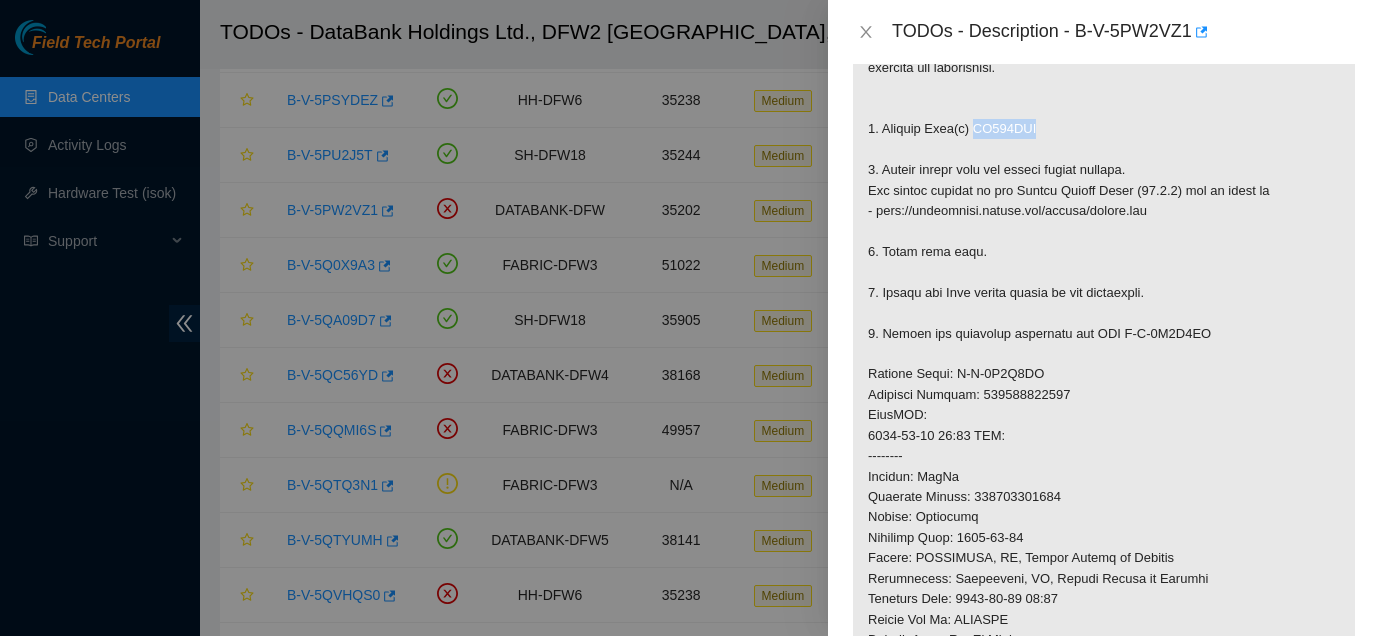 drag, startPoint x: 983, startPoint y: 125, endPoint x: 1052, endPoint y: 136, distance: 69.87131 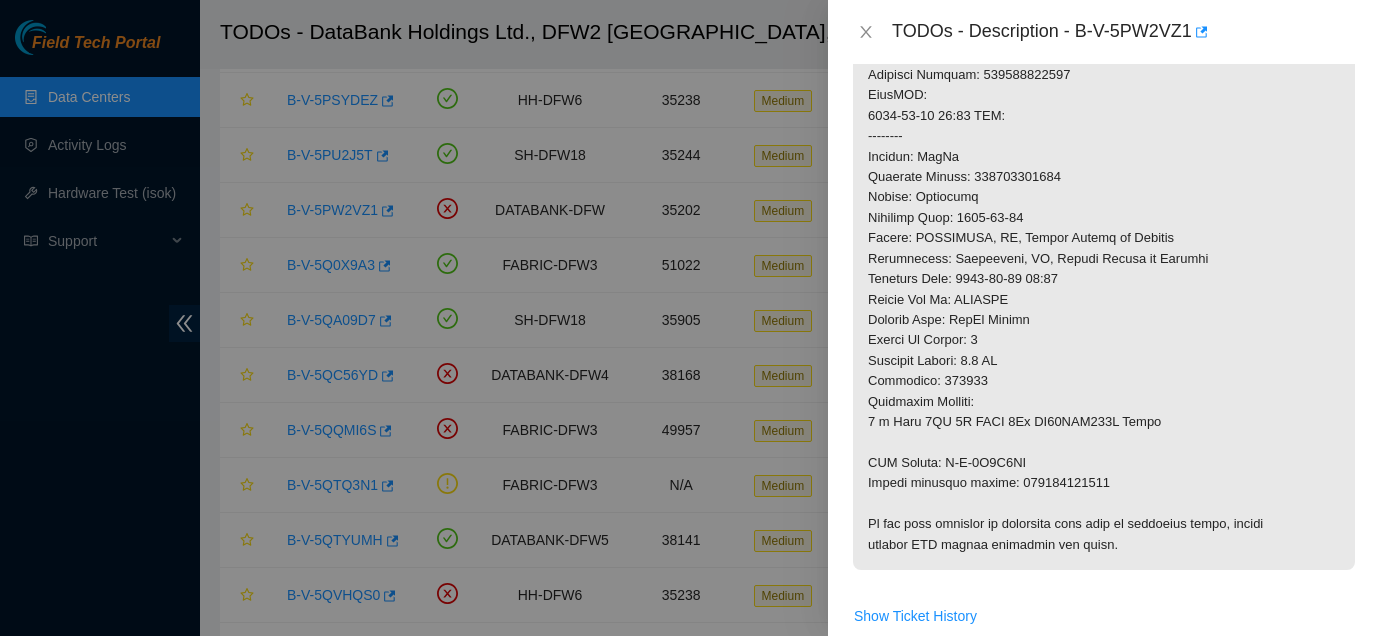 scroll, scrollTop: 793, scrollLeft: 0, axis: vertical 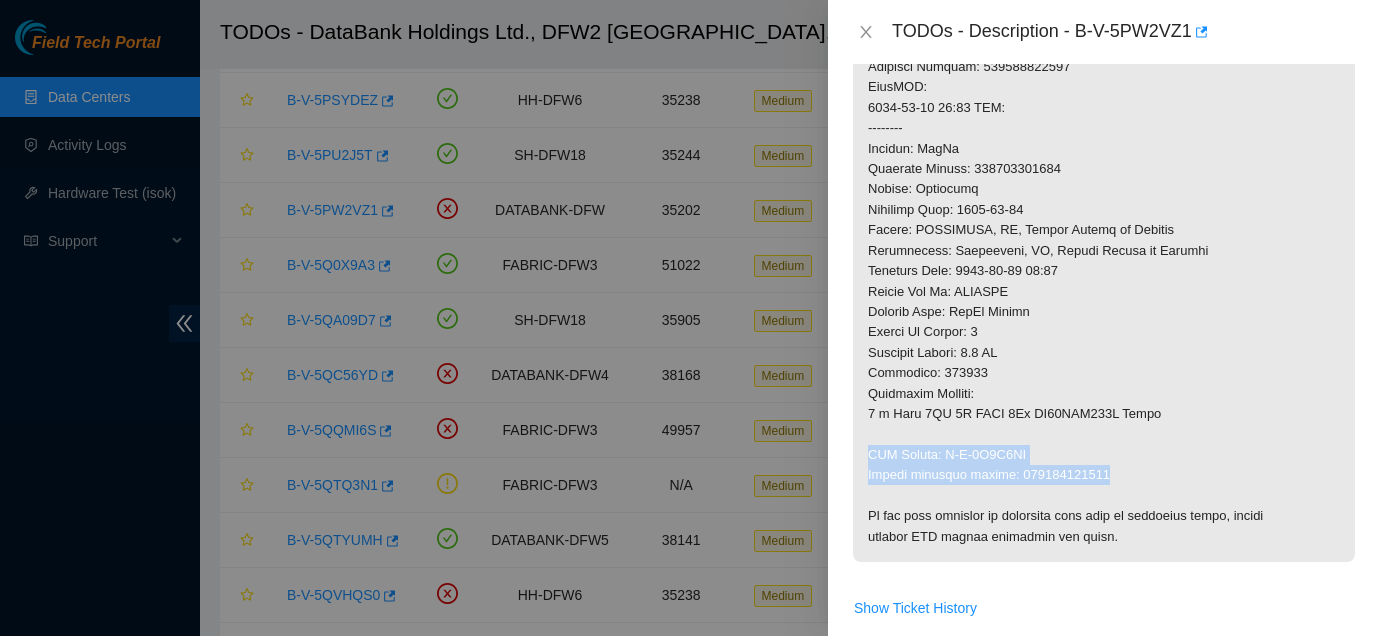 drag, startPoint x: 868, startPoint y: 456, endPoint x: 1128, endPoint y: 481, distance: 261.19916 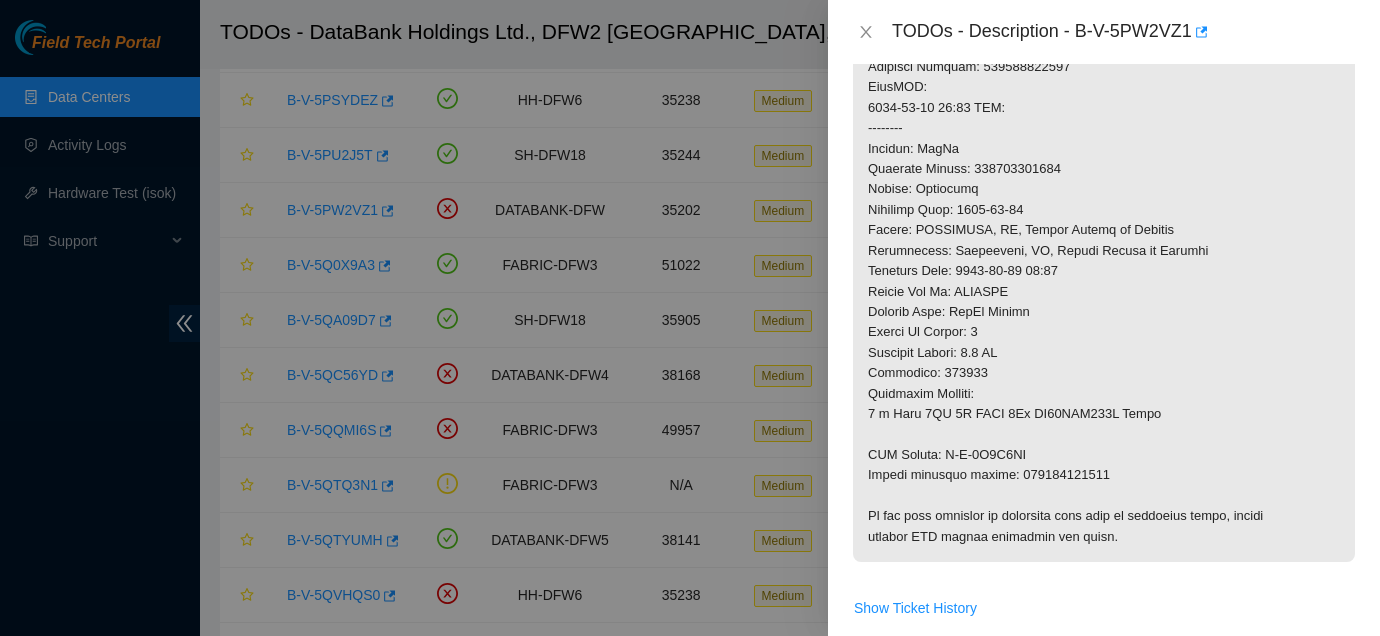 click at bounding box center (1104, 87) 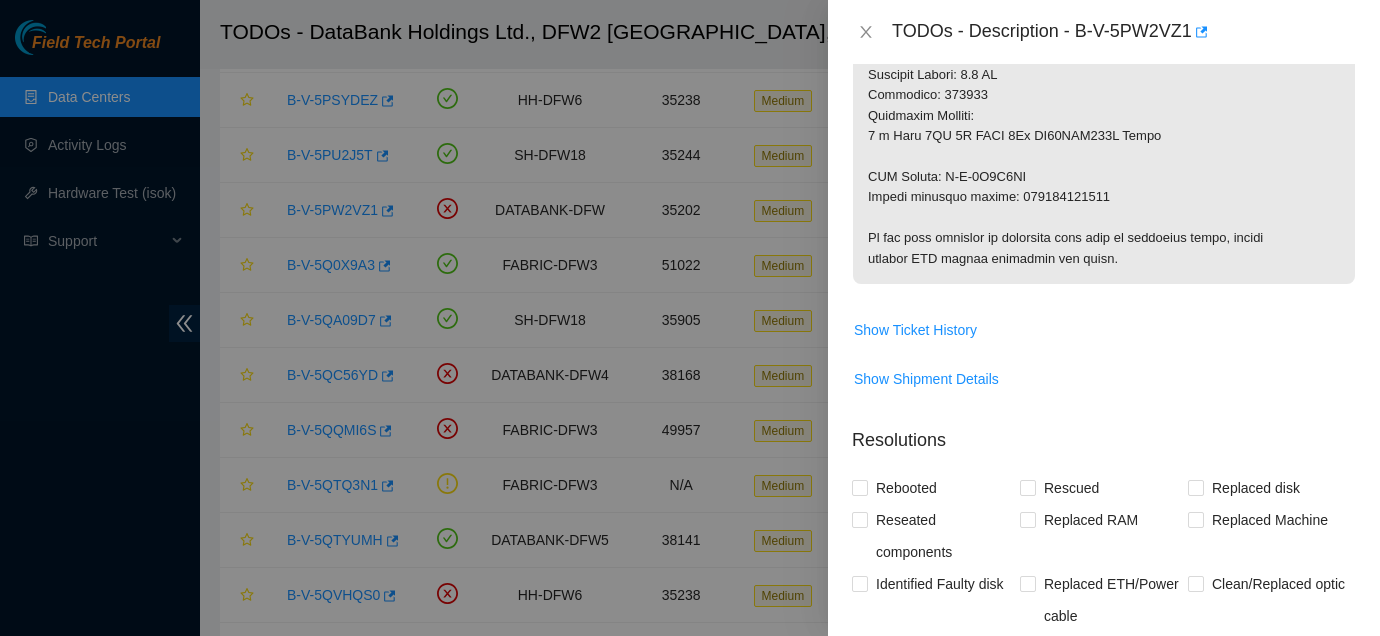 scroll, scrollTop: 0, scrollLeft: 0, axis: both 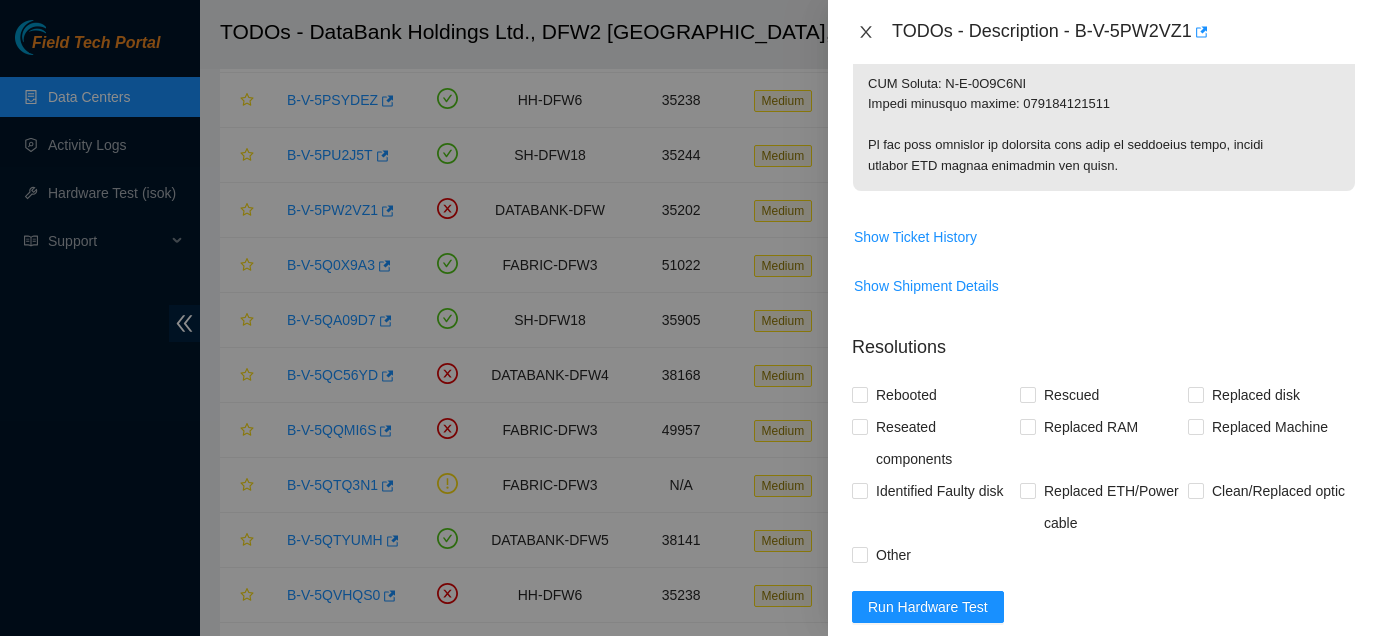 click 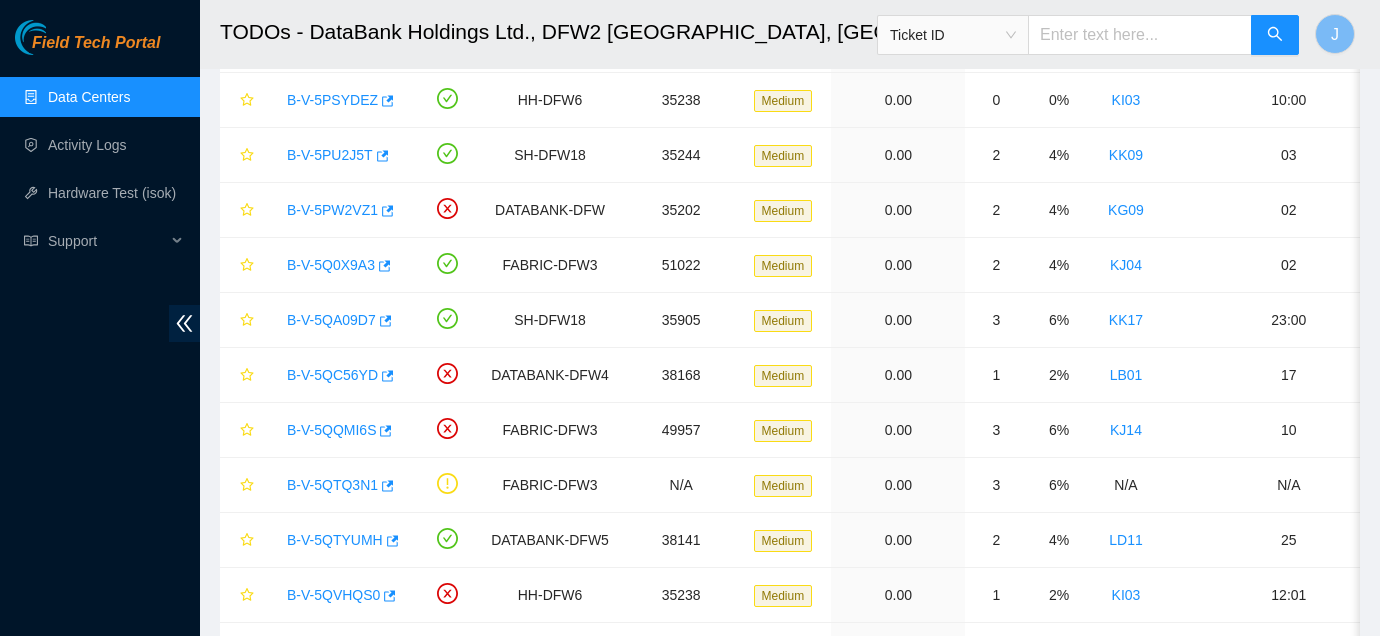 scroll, scrollTop: 546, scrollLeft: 0, axis: vertical 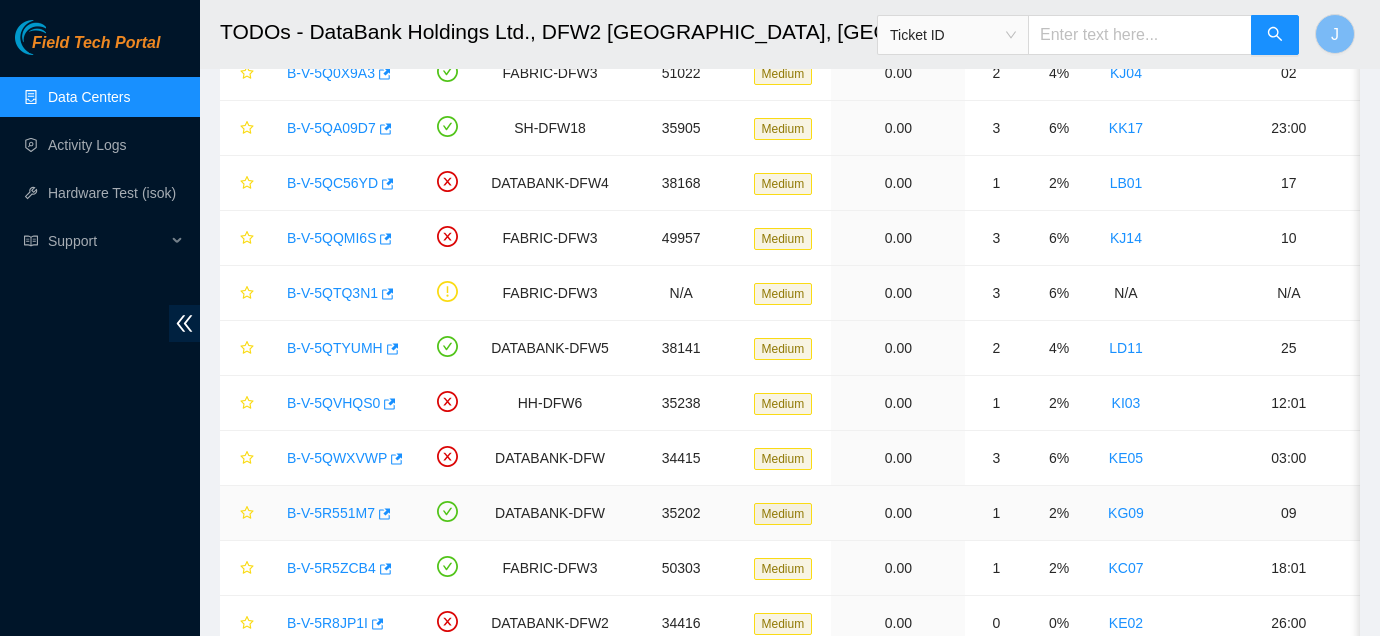 click on "B-V-5R551M7" at bounding box center [331, 513] 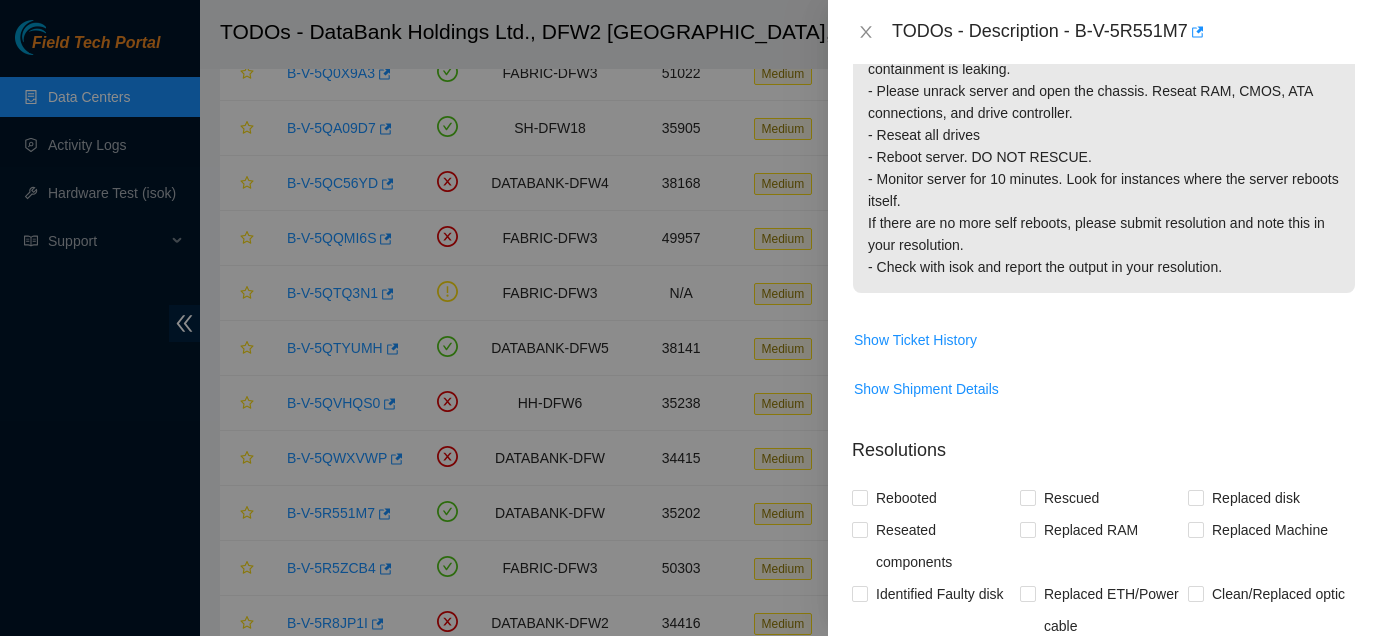 scroll, scrollTop: 964, scrollLeft: 0, axis: vertical 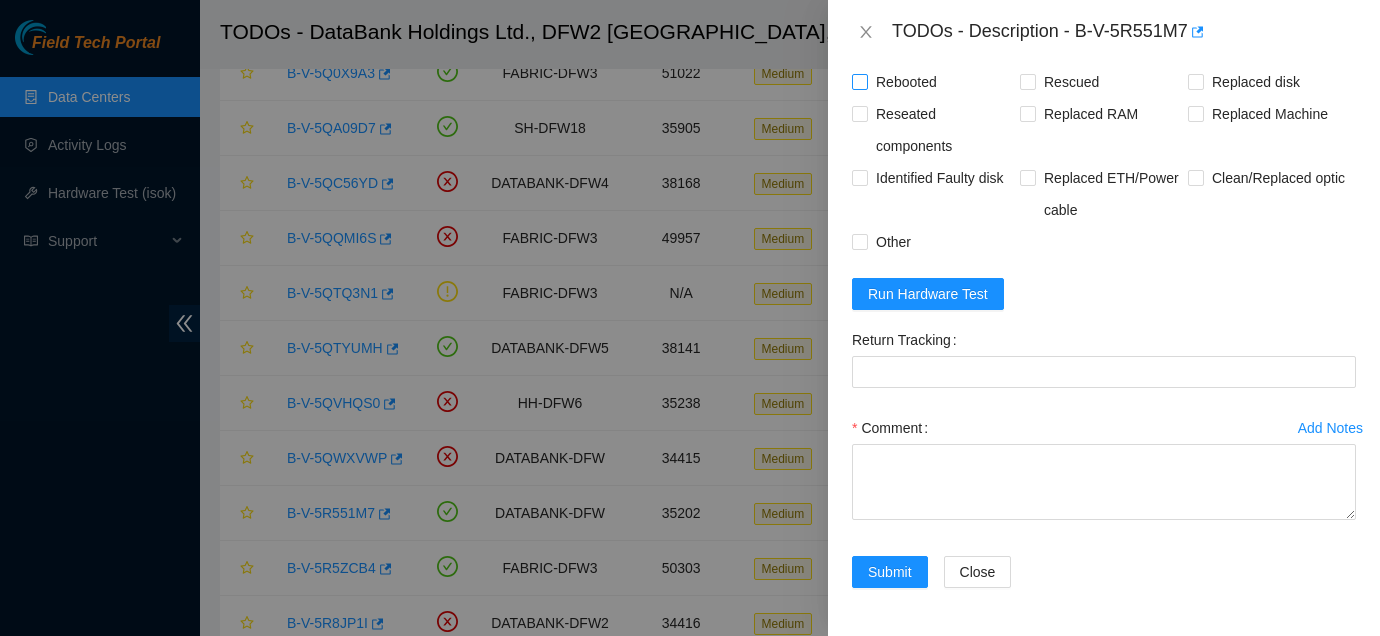click on "Rebooted" at bounding box center (906, 82) 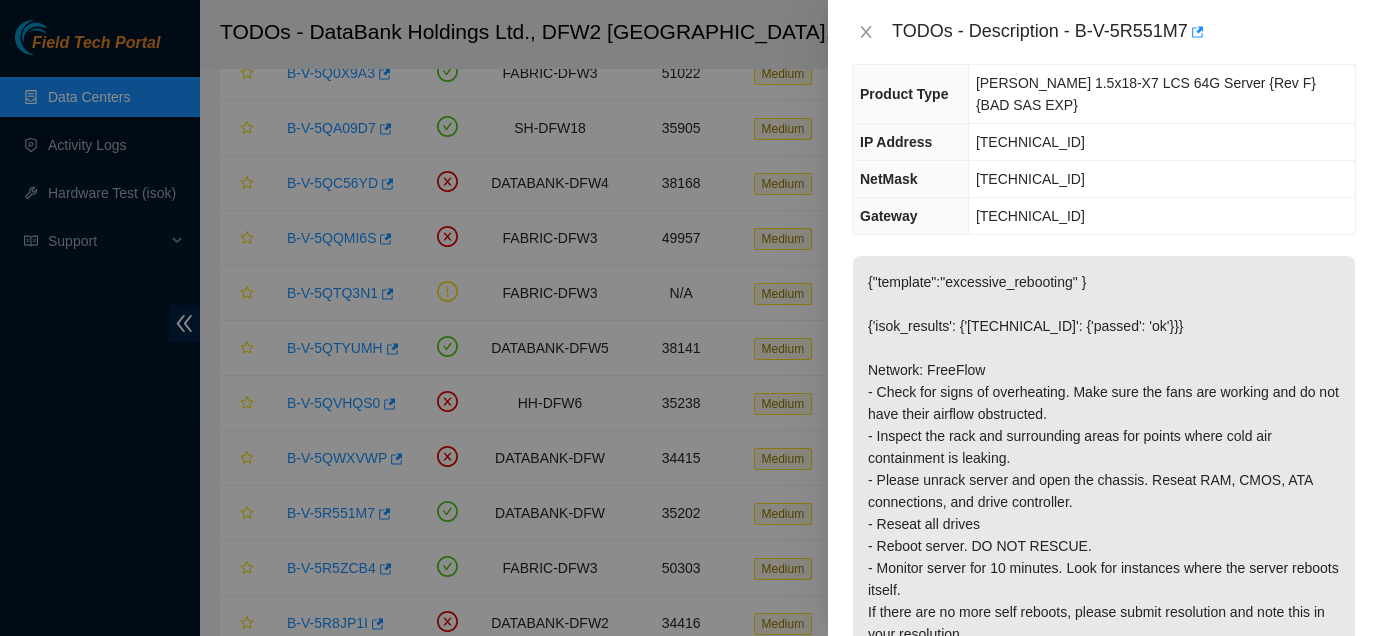 scroll, scrollTop: 1006, scrollLeft: 0, axis: vertical 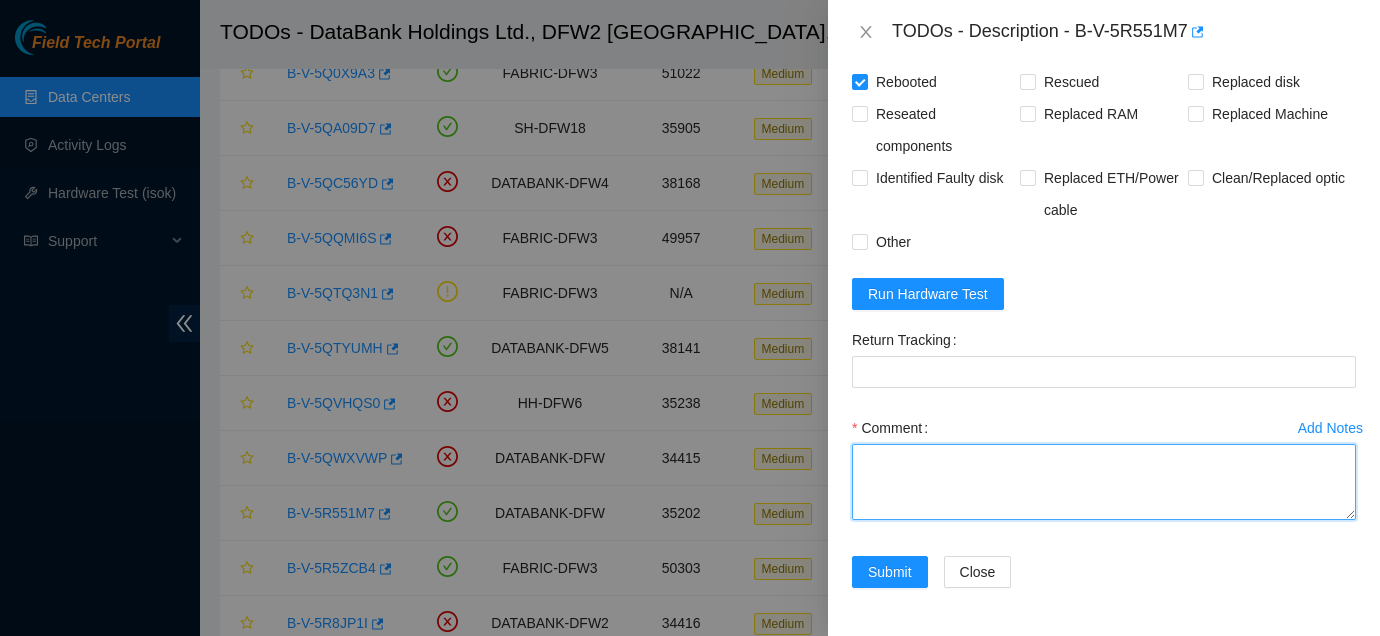 click on "Comment" at bounding box center (1104, 482) 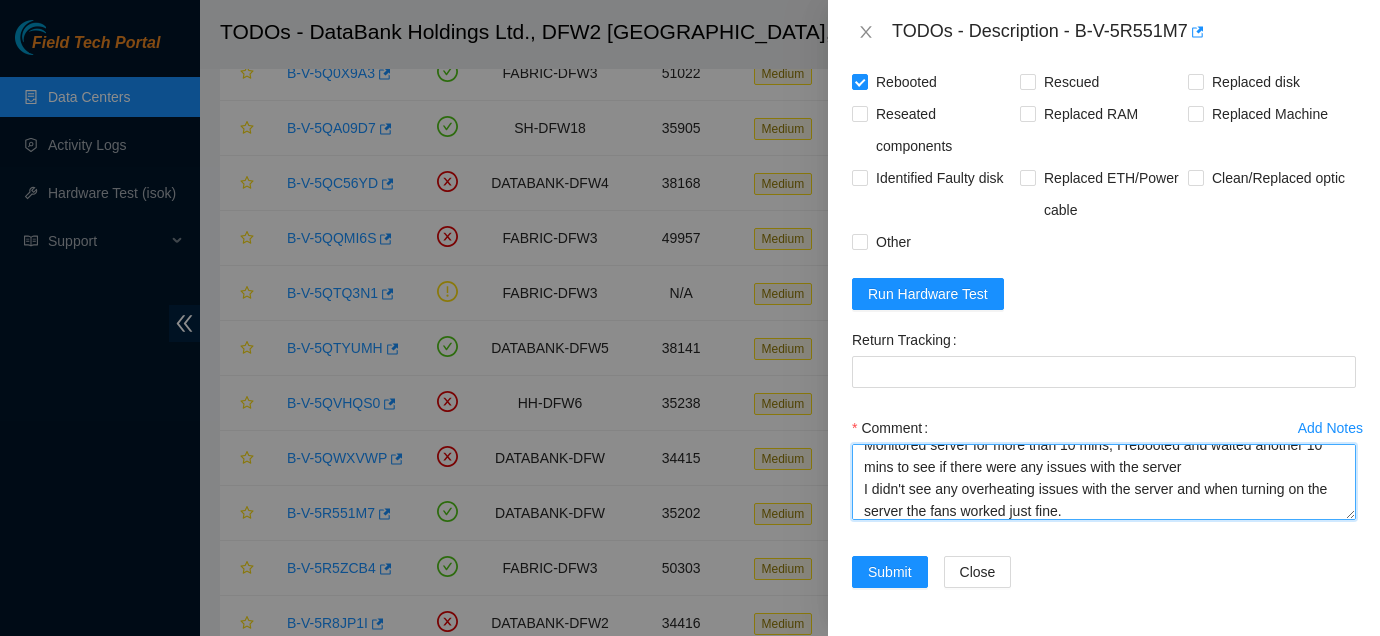 scroll, scrollTop: 37, scrollLeft: 0, axis: vertical 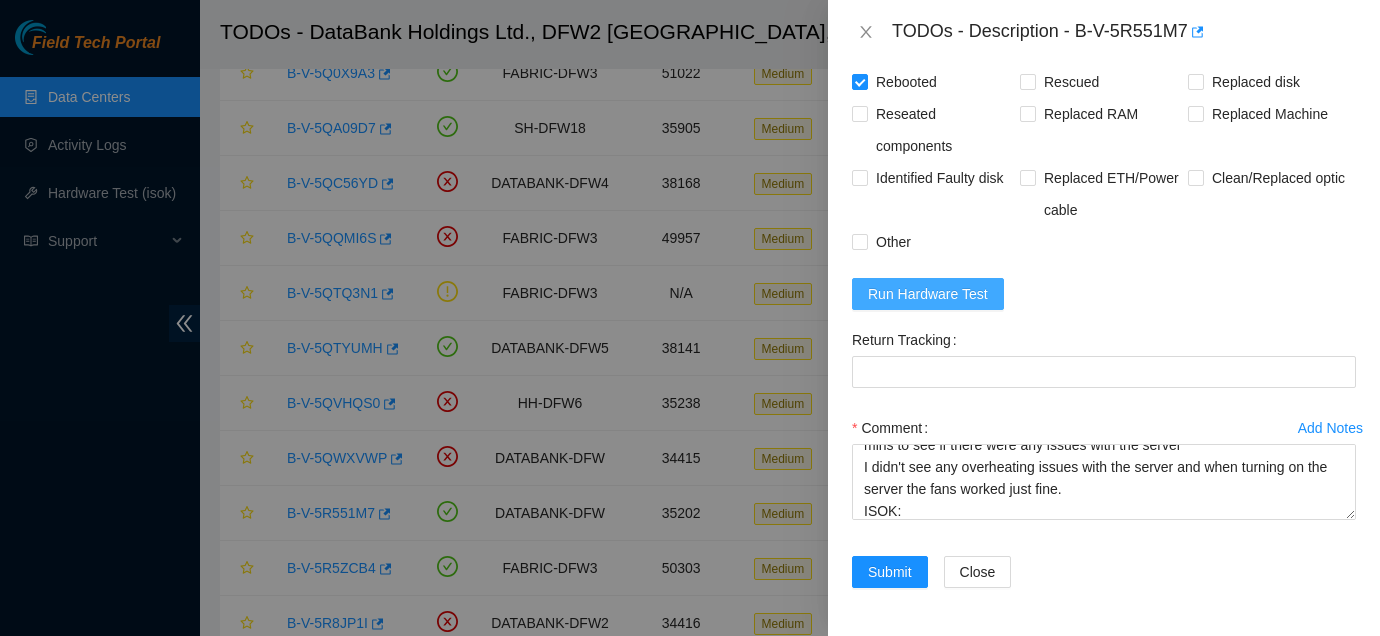 click on "Run Hardware Test" at bounding box center [928, 294] 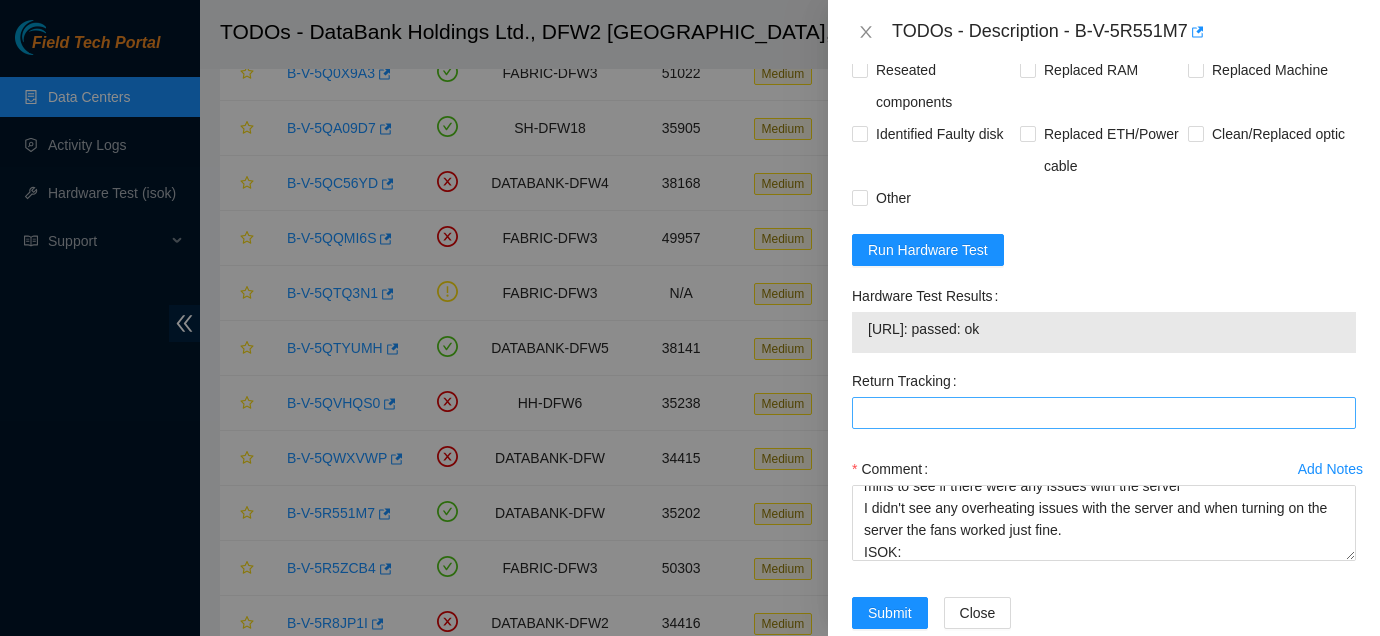 scroll, scrollTop: 1091, scrollLeft: 0, axis: vertical 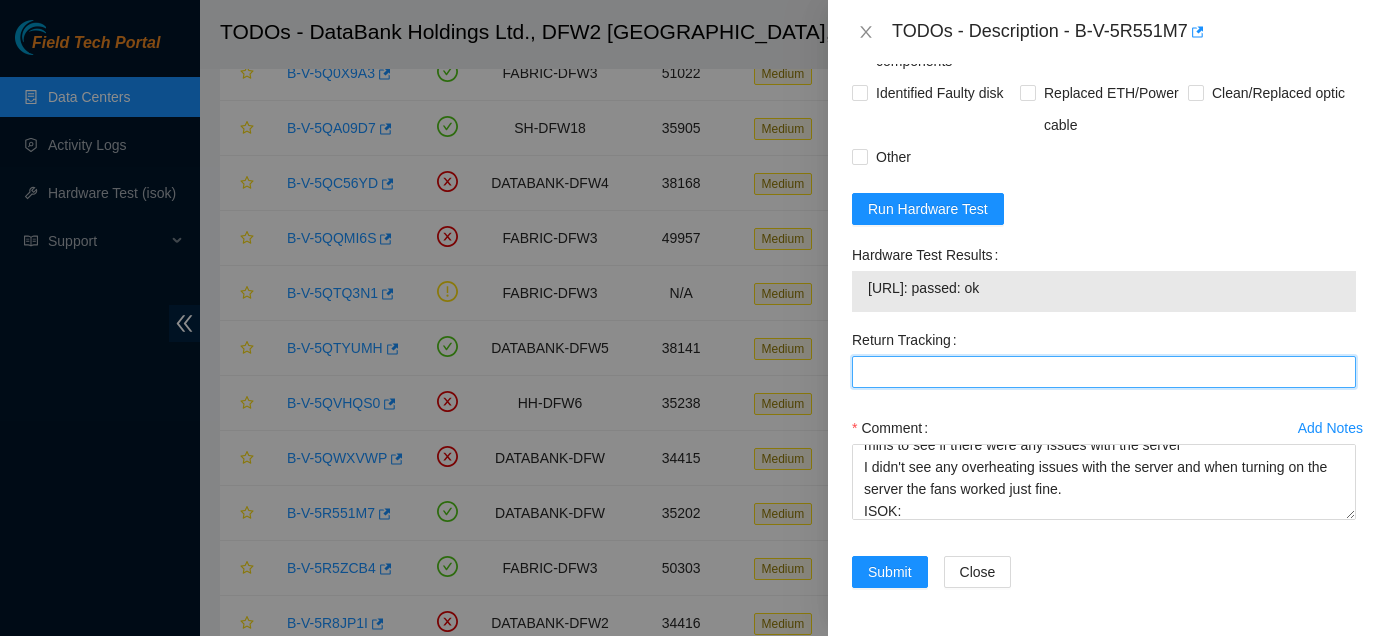 click on "Return Tracking" at bounding box center (1104, 372) 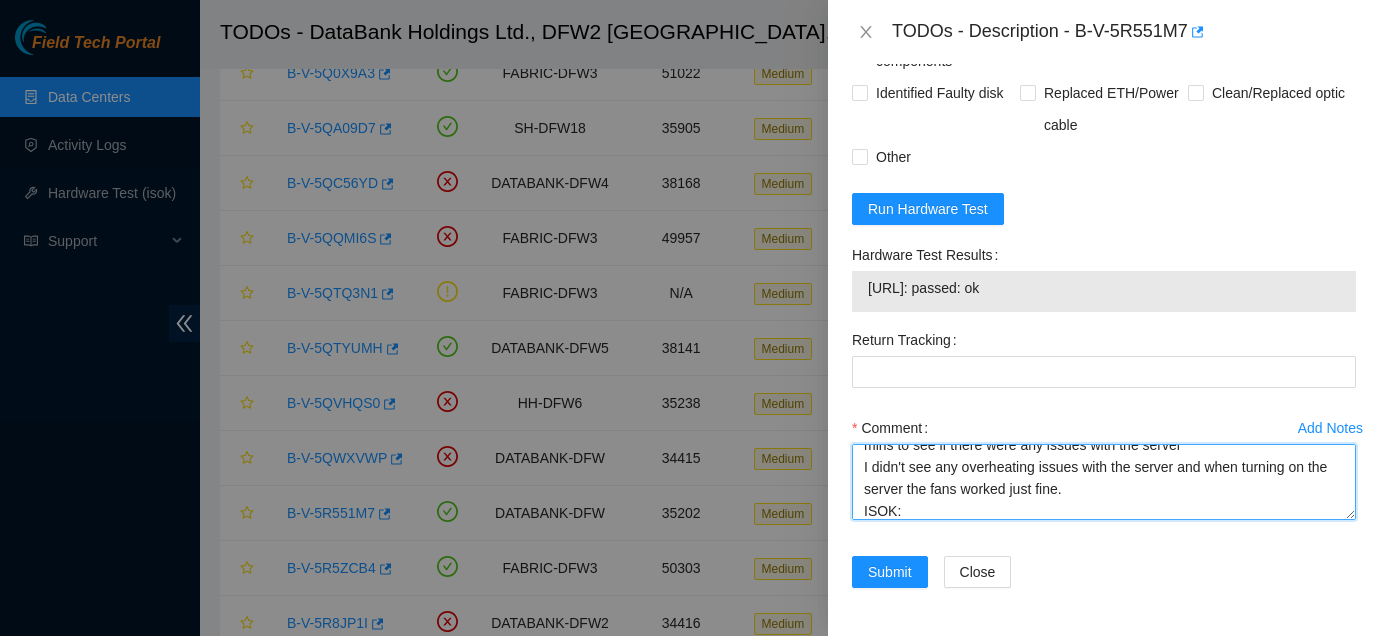 click on "Monitored server for more than 10 mins, I rebooted and waited another 10 mins to see if there were any issues with the server
I didn't see any overheating issues with the server and when turning on the server the fans worked just fine.
ISOK:" at bounding box center (1104, 482) 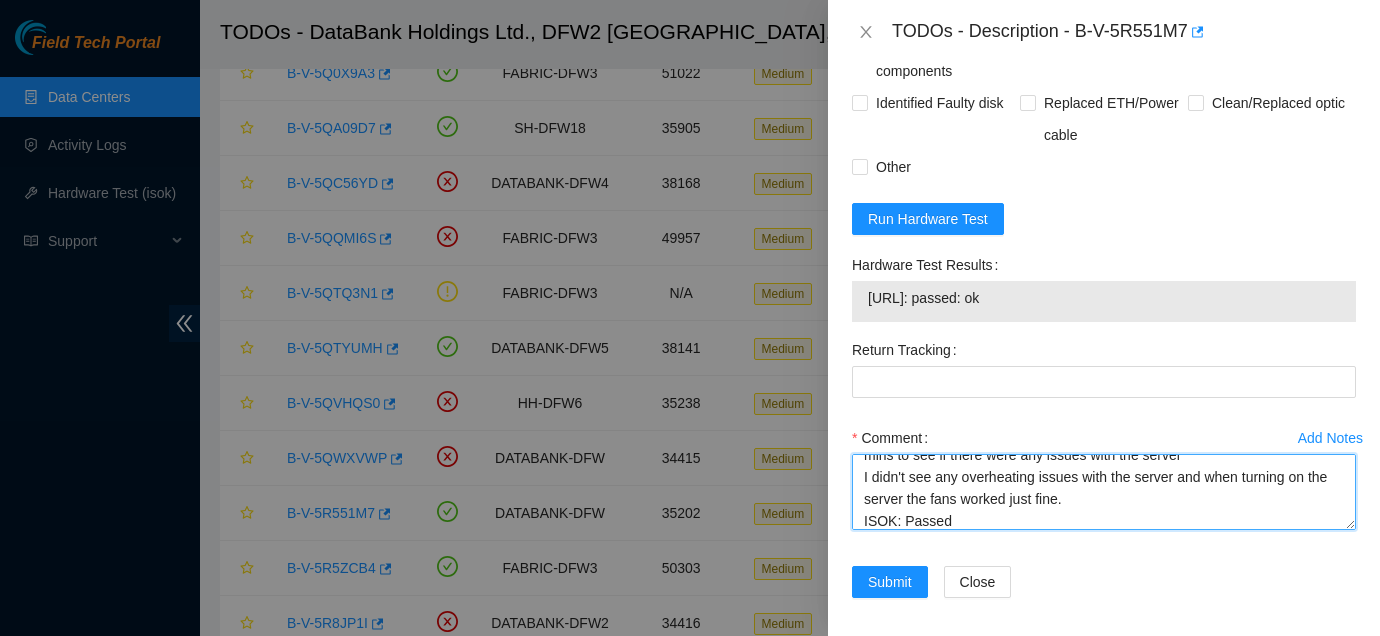 scroll, scrollTop: 1091, scrollLeft: 0, axis: vertical 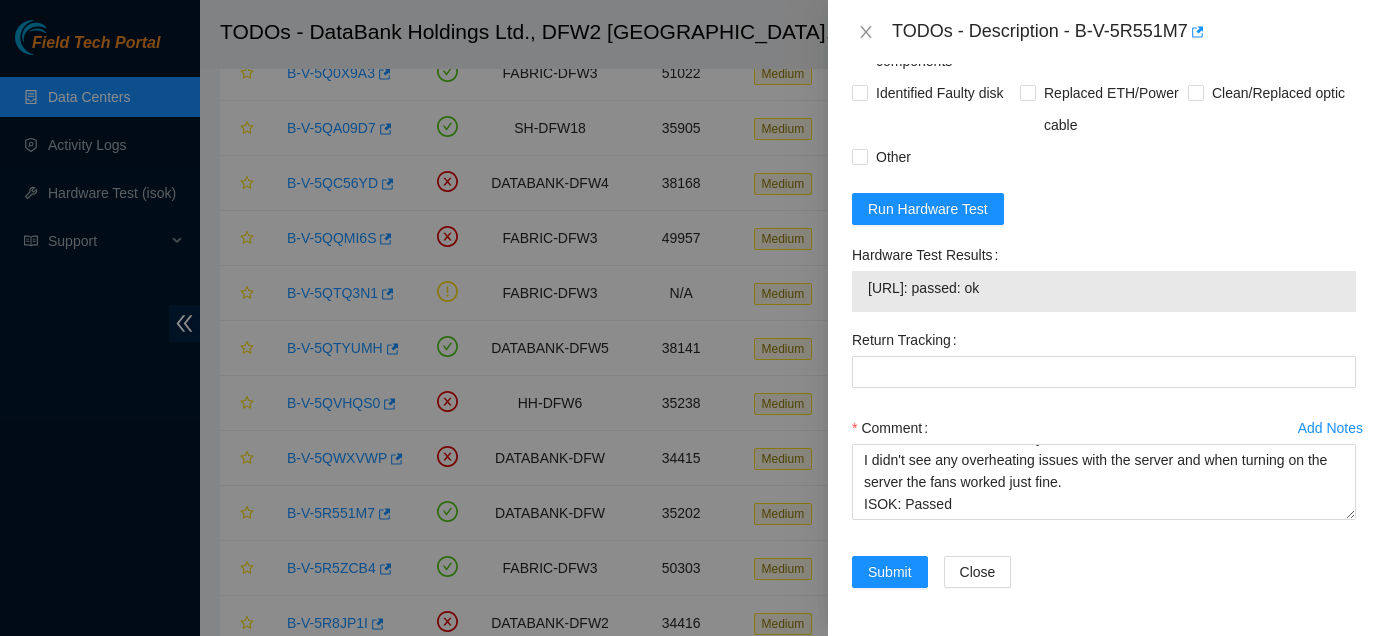 click on "23.67.153.144: passed: ok" at bounding box center [1104, 291] 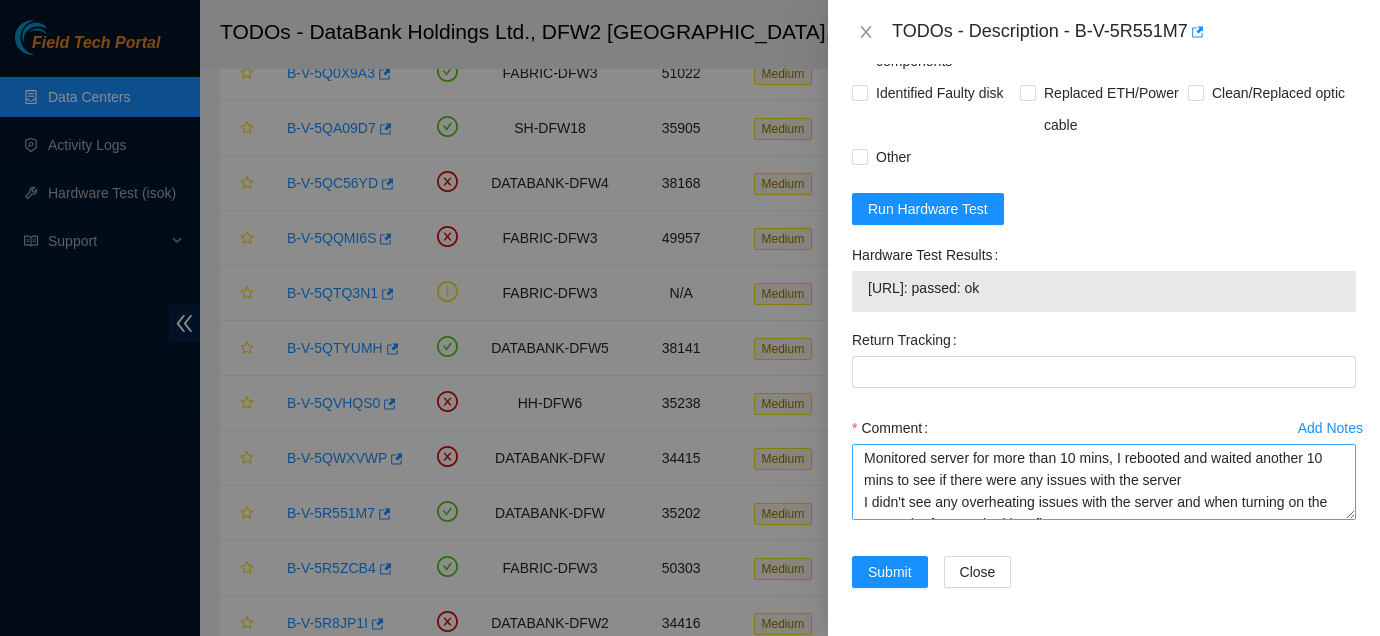 scroll, scrollTop: 44, scrollLeft: 0, axis: vertical 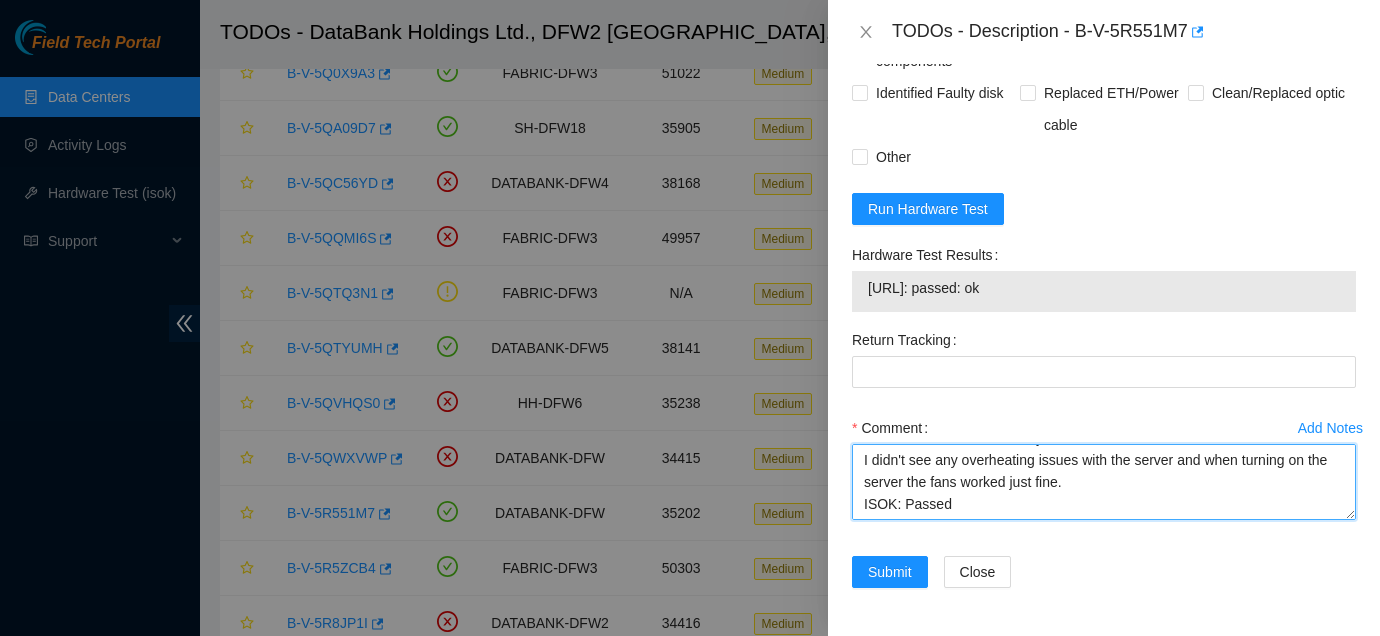 click on "Monitored server for more than 10 mins, I rebooted and waited another 10 mins to see if there were any issues with the server
I didn't see any overheating issues with the server and when turning on the server the fans worked just fine.
ISOK: Passed" at bounding box center [1104, 482] 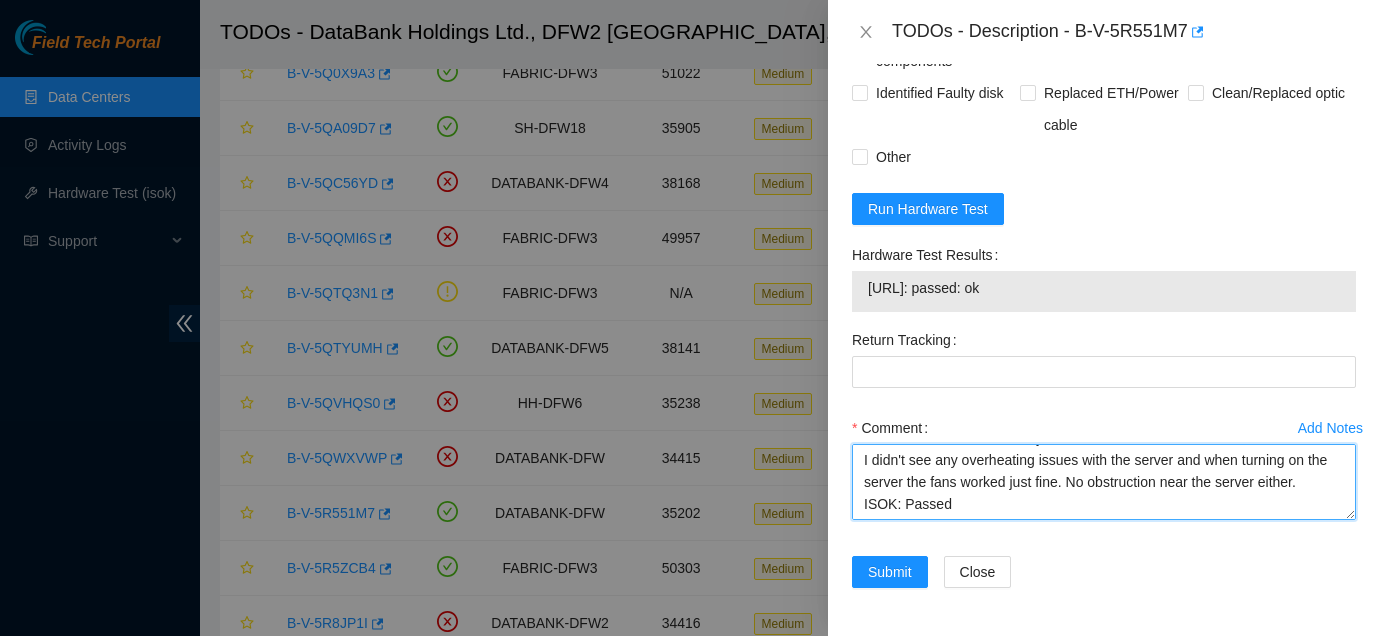 scroll, scrollTop: 0, scrollLeft: 0, axis: both 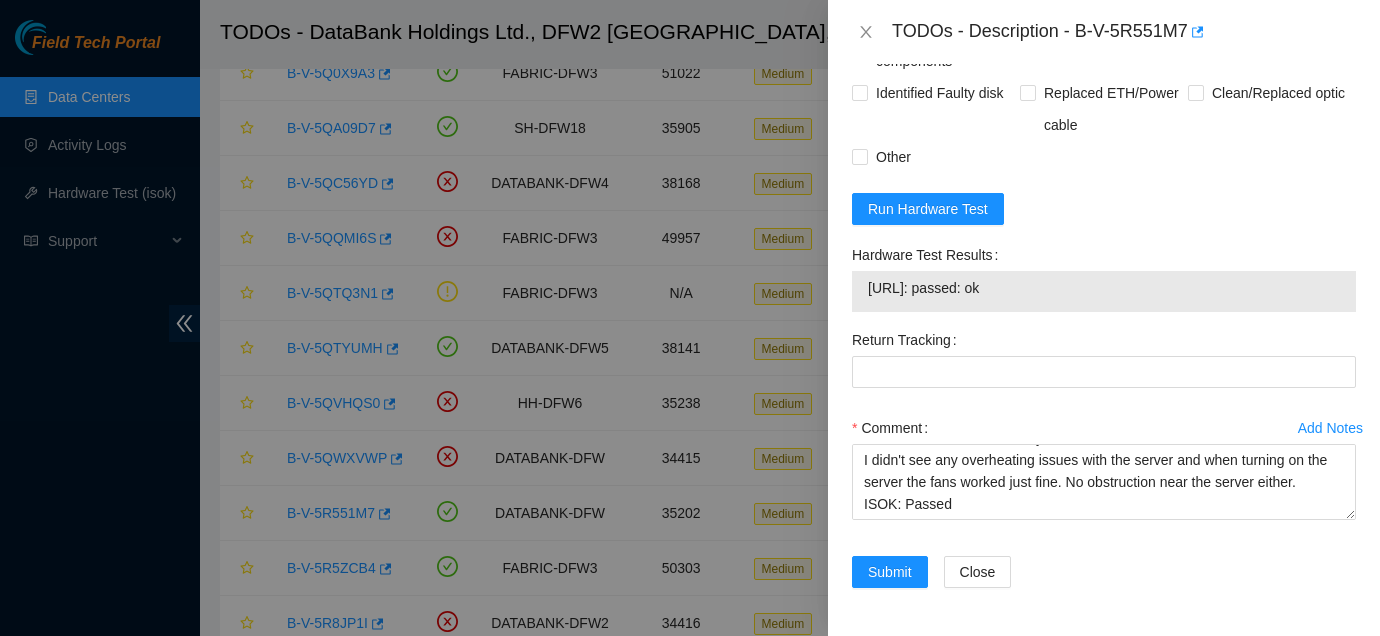 click on "Return Tracking" at bounding box center (1104, 368) 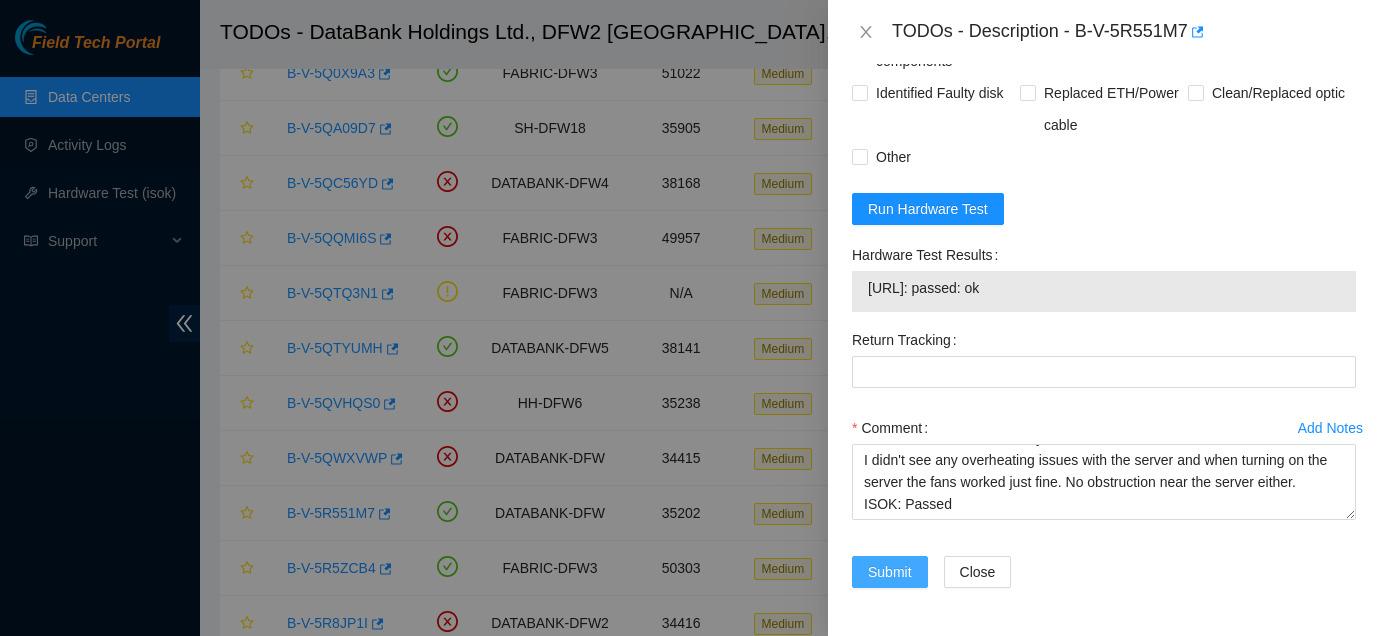 click on "Submit" at bounding box center (890, 572) 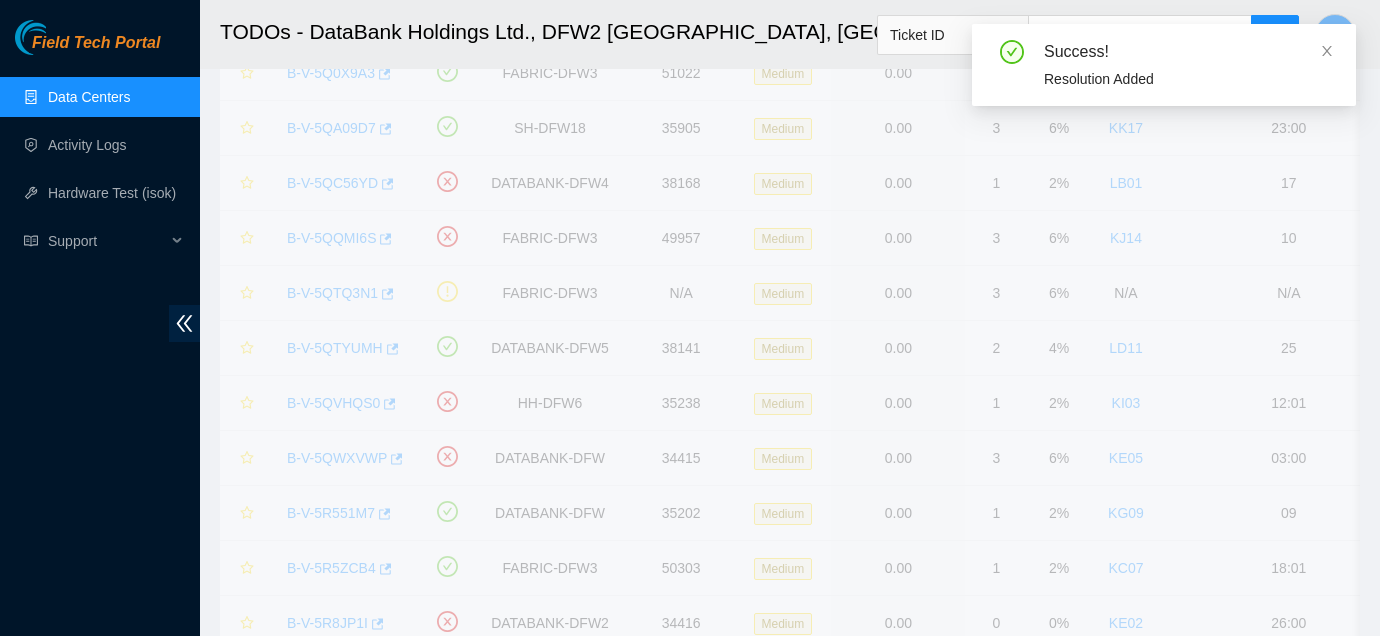 scroll, scrollTop: 610, scrollLeft: 0, axis: vertical 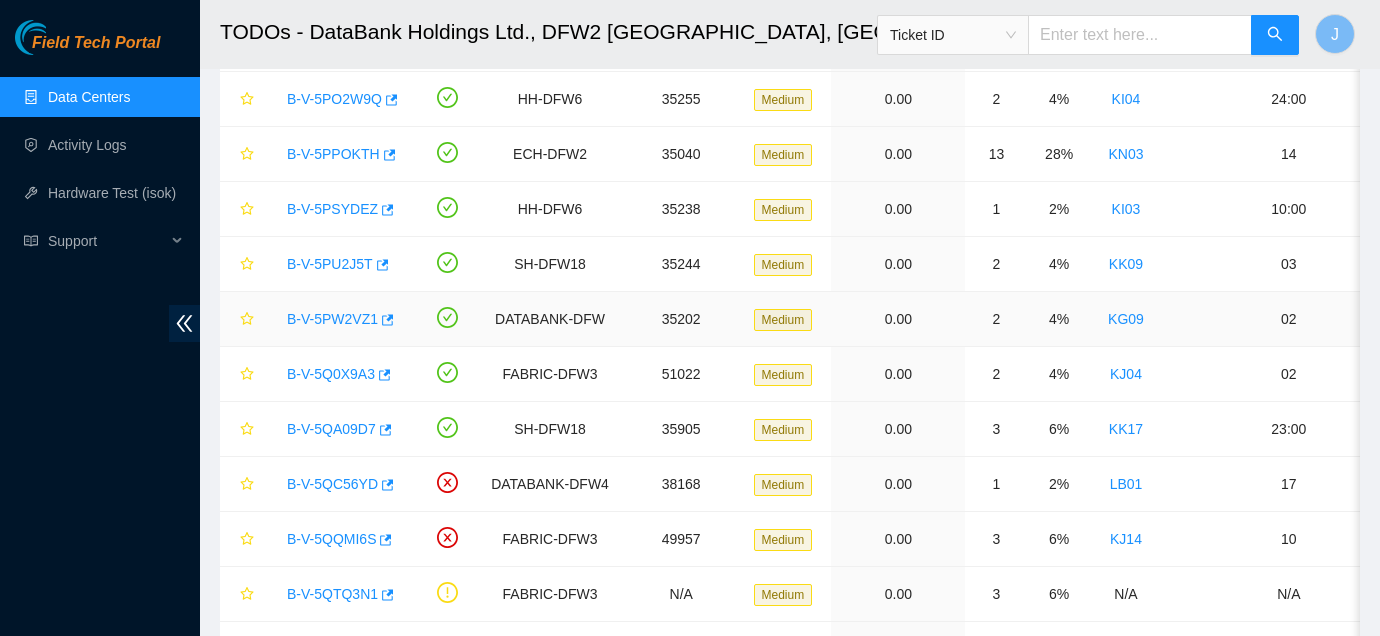 click on "B-V-5PW2VZ1" at bounding box center [332, 319] 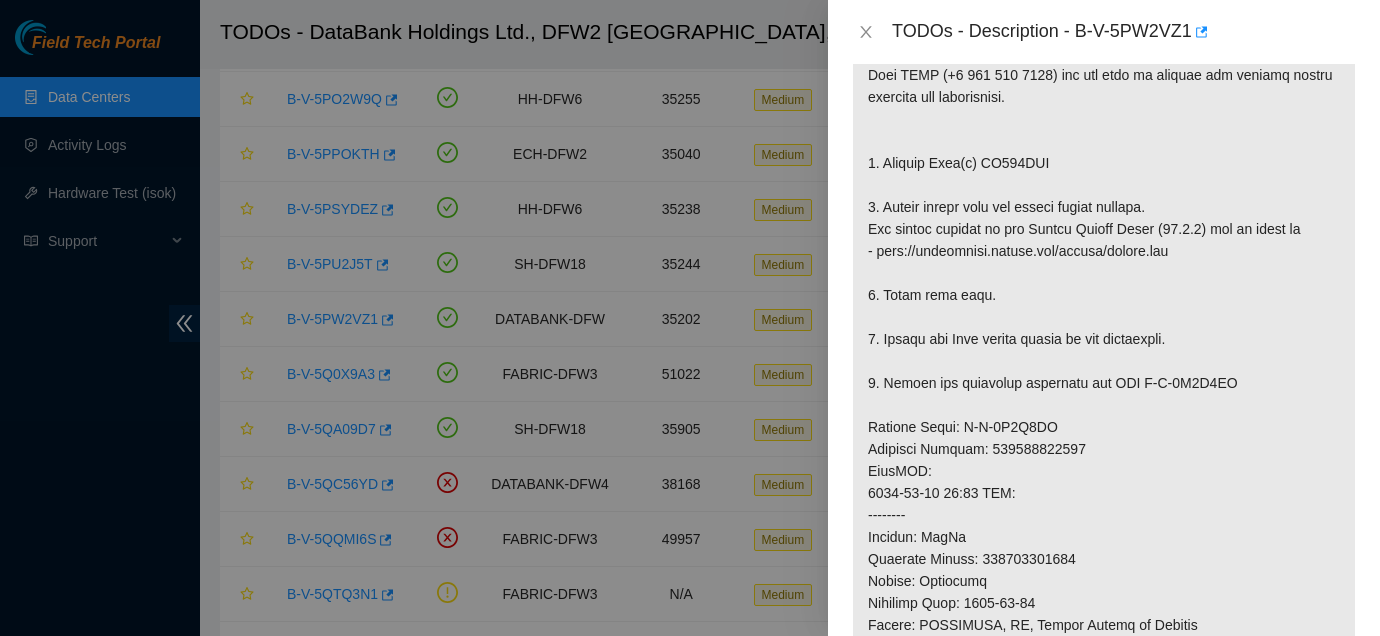 scroll, scrollTop: 422, scrollLeft: 0, axis: vertical 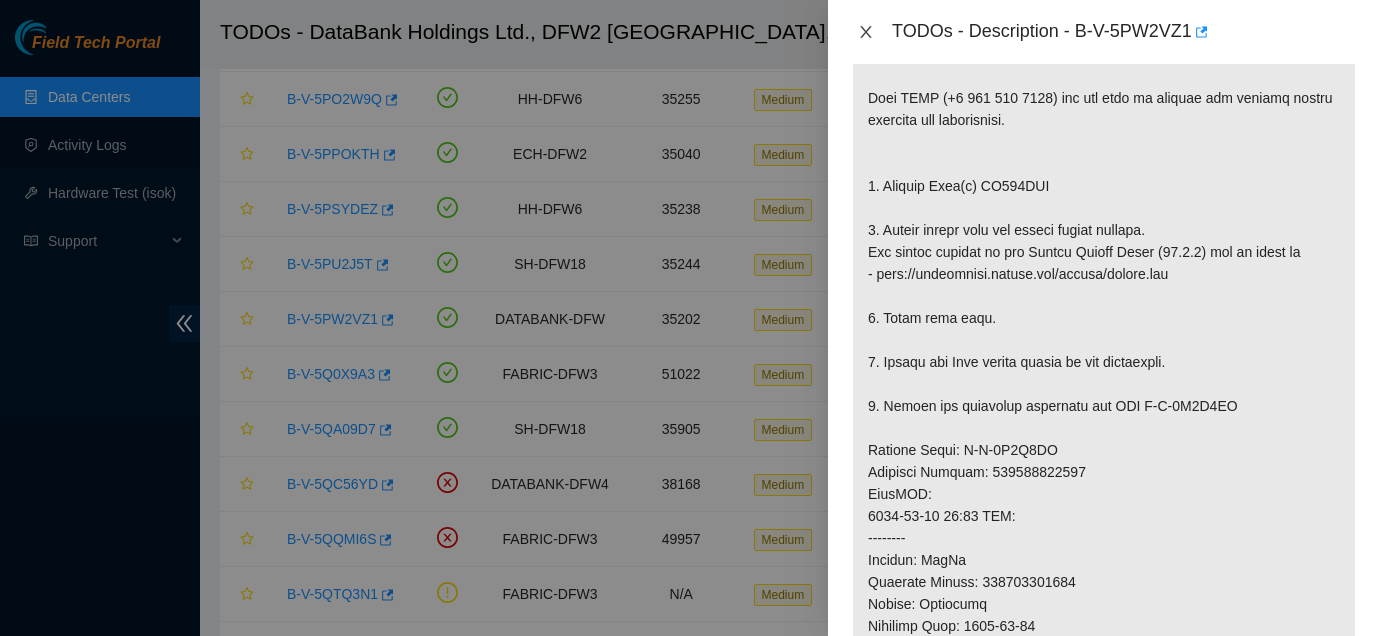 click 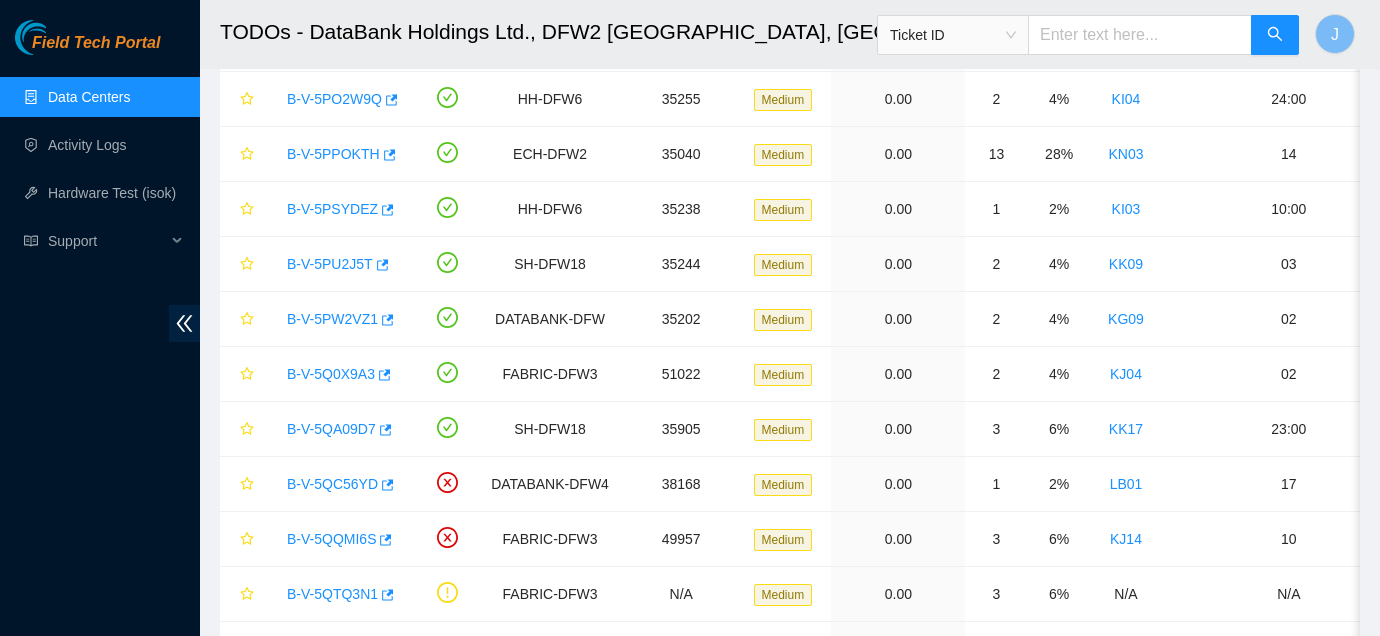 scroll, scrollTop: 451, scrollLeft: 0, axis: vertical 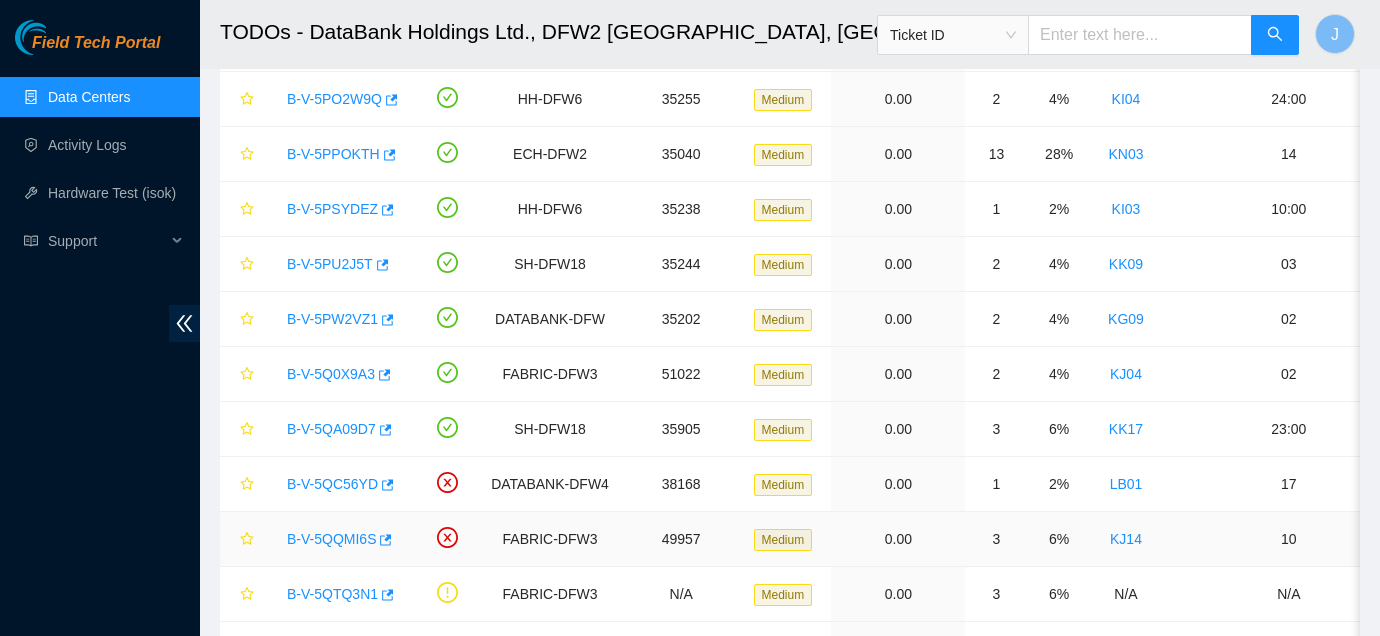 click on "B-V-5QQMI6S" at bounding box center [331, 539] 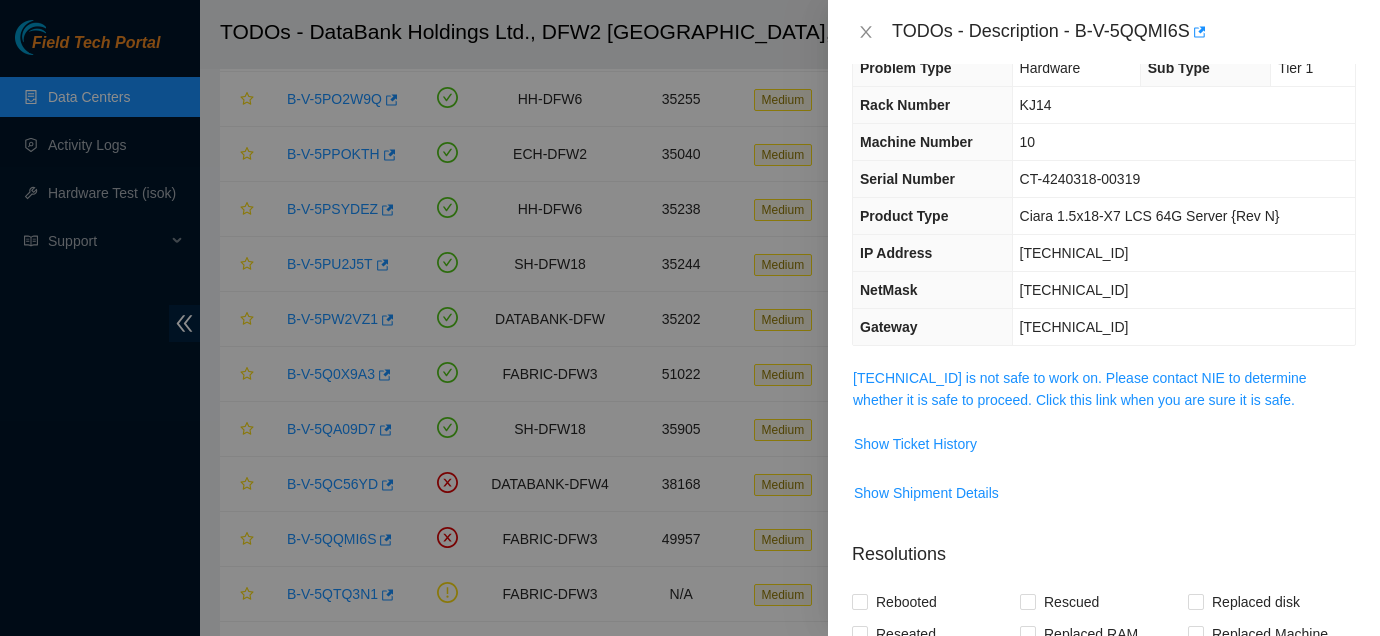 scroll, scrollTop: 27, scrollLeft: 0, axis: vertical 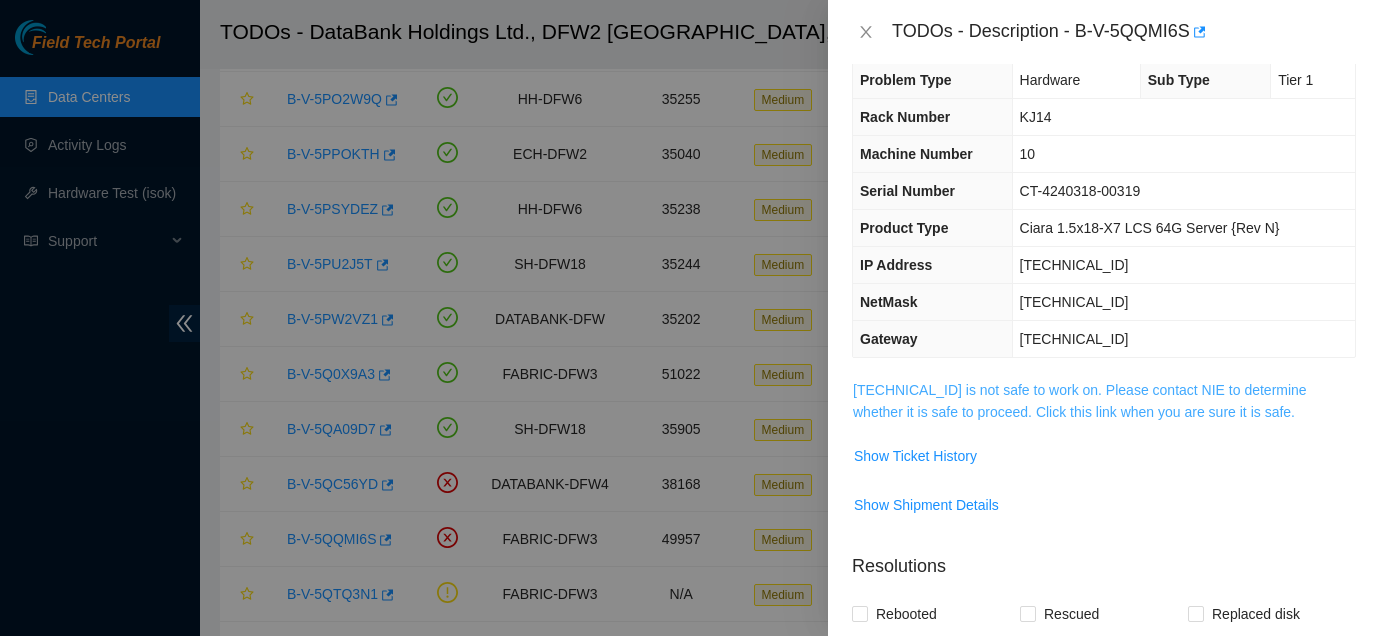 click on "23.55.177.13 is not safe to work on. Please contact NIE to determine whether it is safe to proceed. Click this link when you are sure it is safe." at bounding box center (1080, 401) 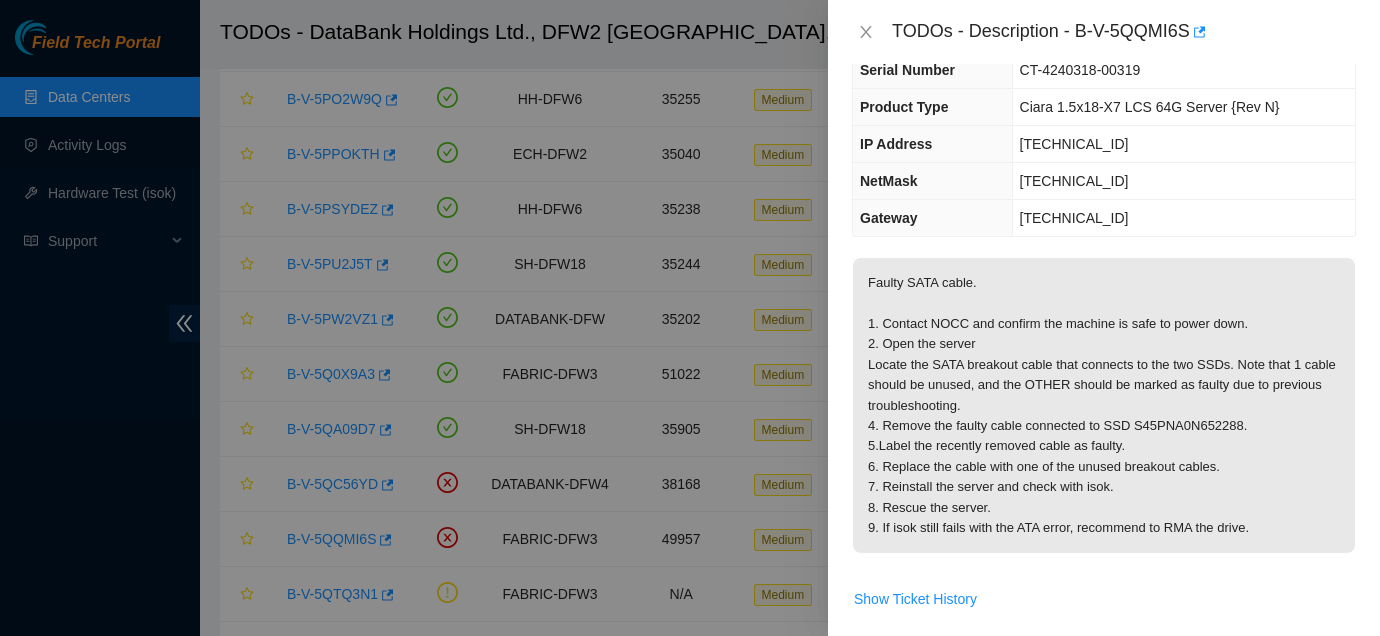 scroll, scrollTop: 151, scrollLeft: 0, axis: vertical 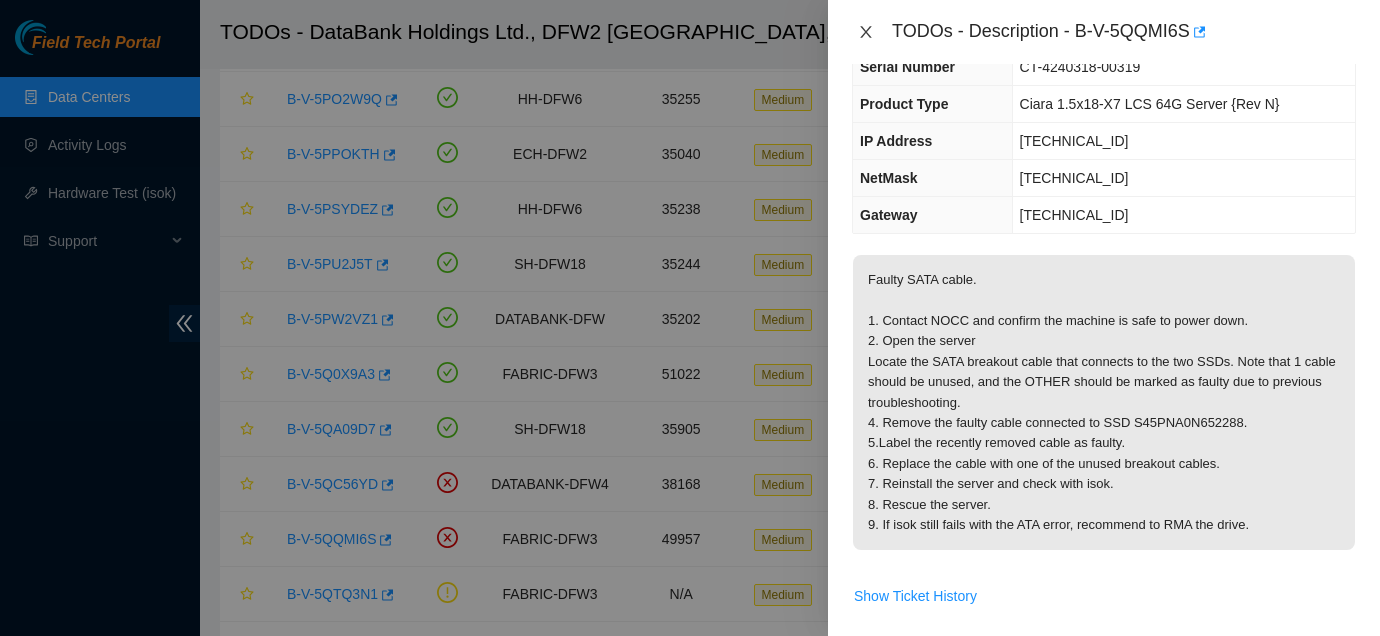 click 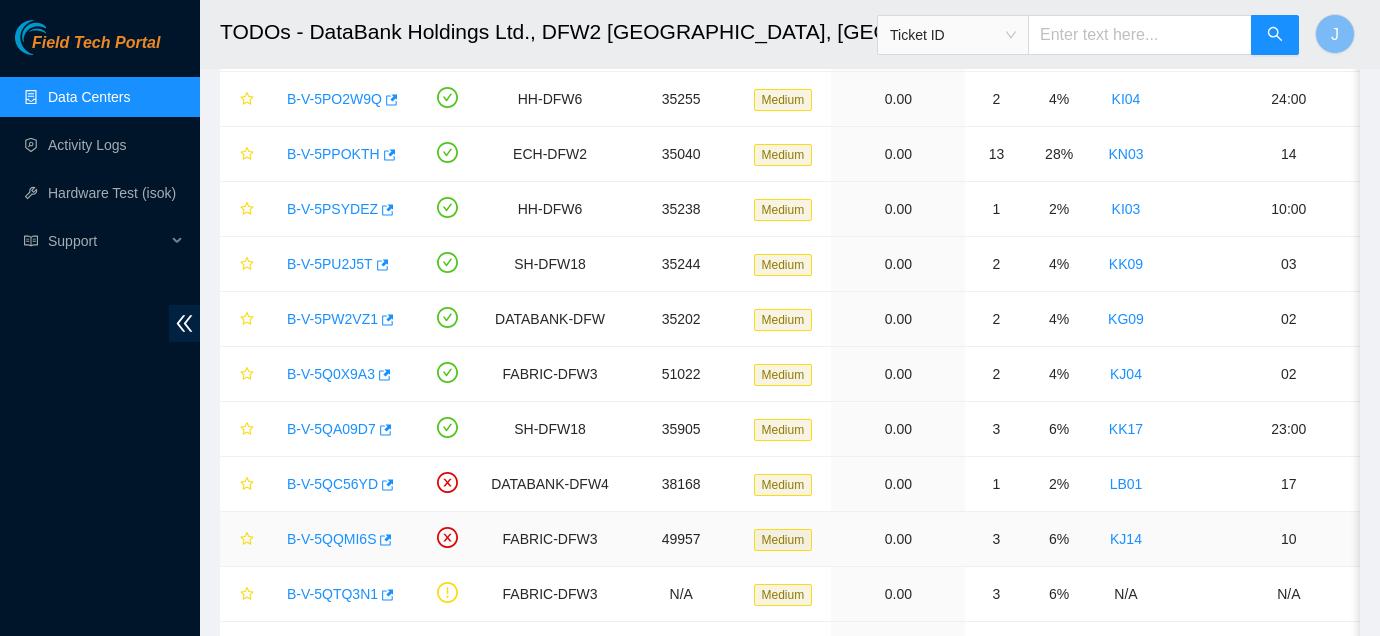scroll, scrollTop: 217, scrollLeft: 0, axis: vertical 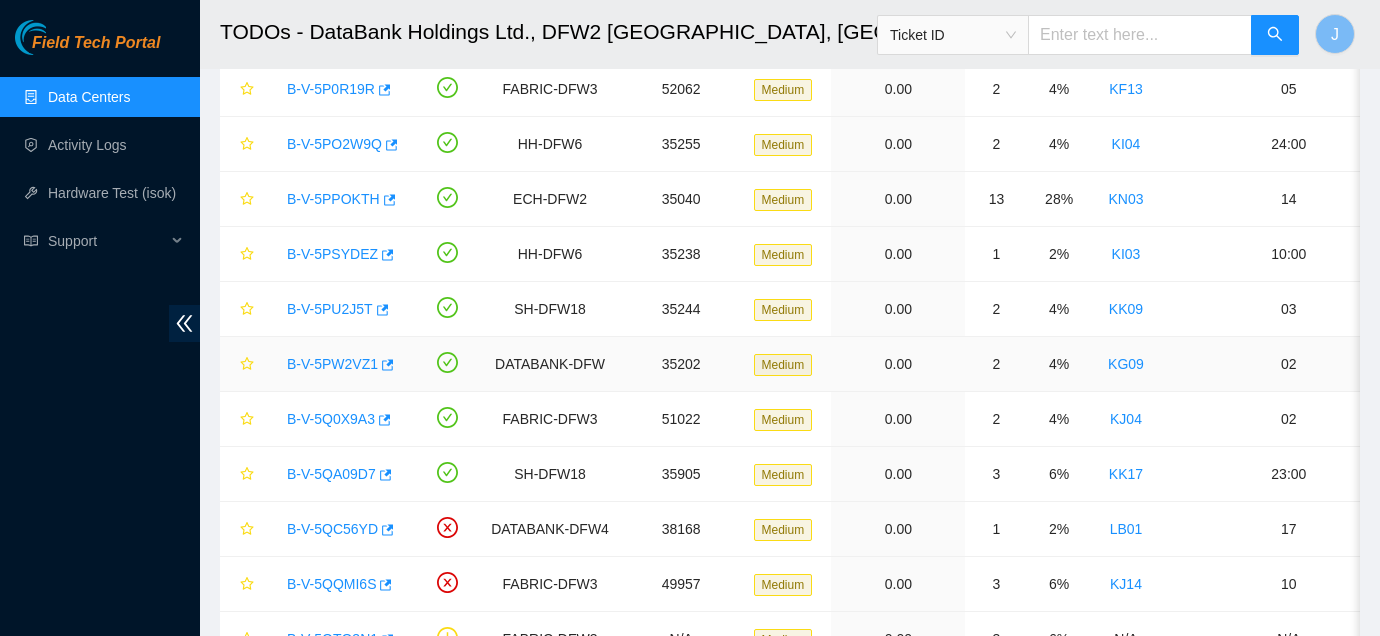 click on "B-V-5PW2VZ1" at bounding box center (332, 364) 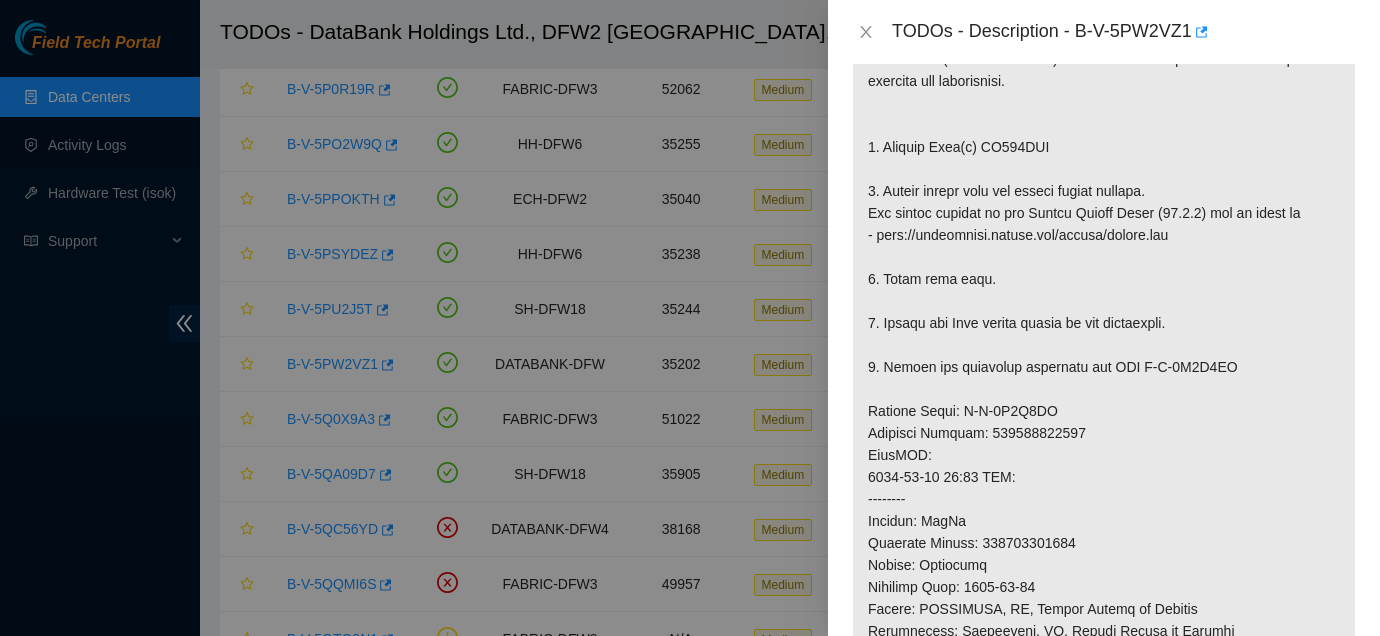 scroll, scrollTop: 0, scrollLeft: 0, axis: both 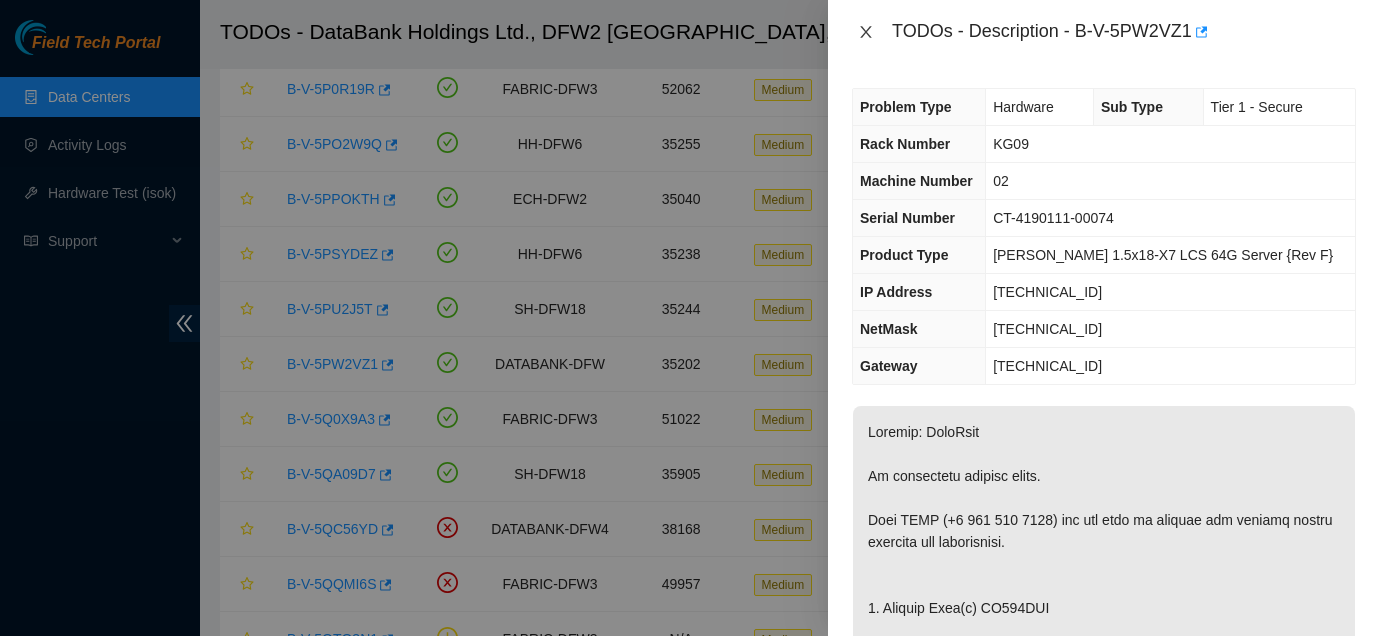 click 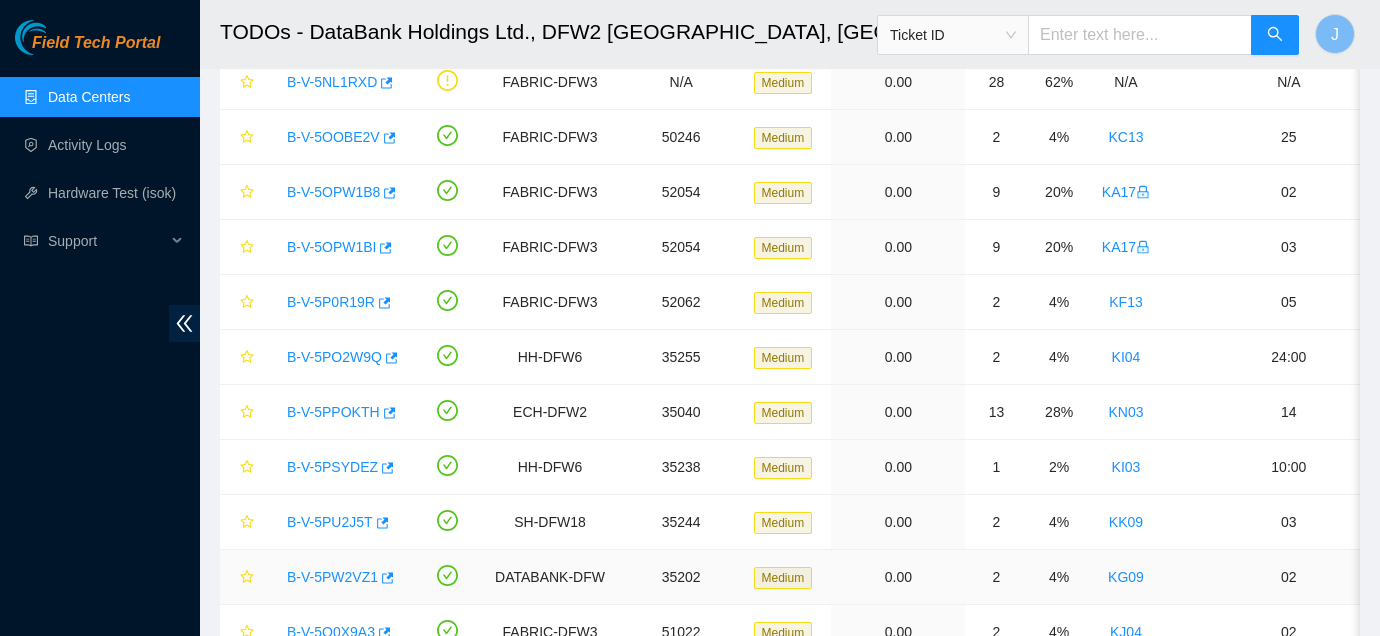 scroll, scrollTop: 869, scrollLeft: 0, axis: vertical 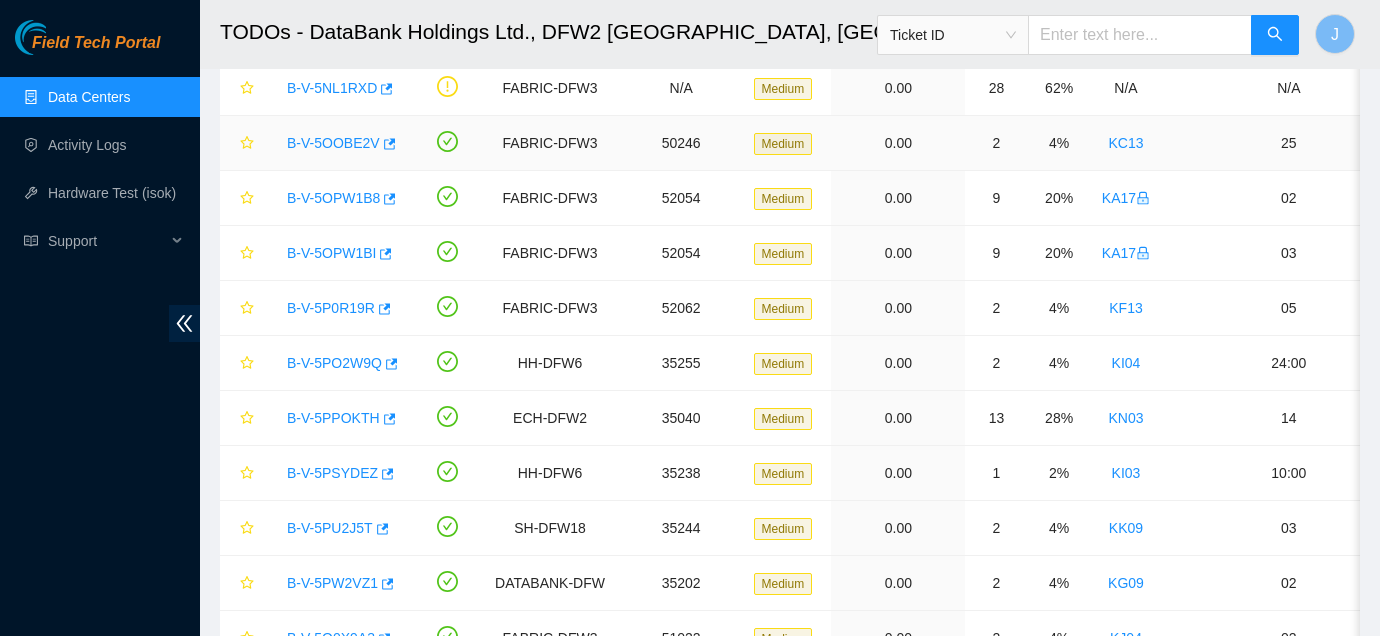 click on "B-V-5OOBE2V" at bounding box center [333, 143] 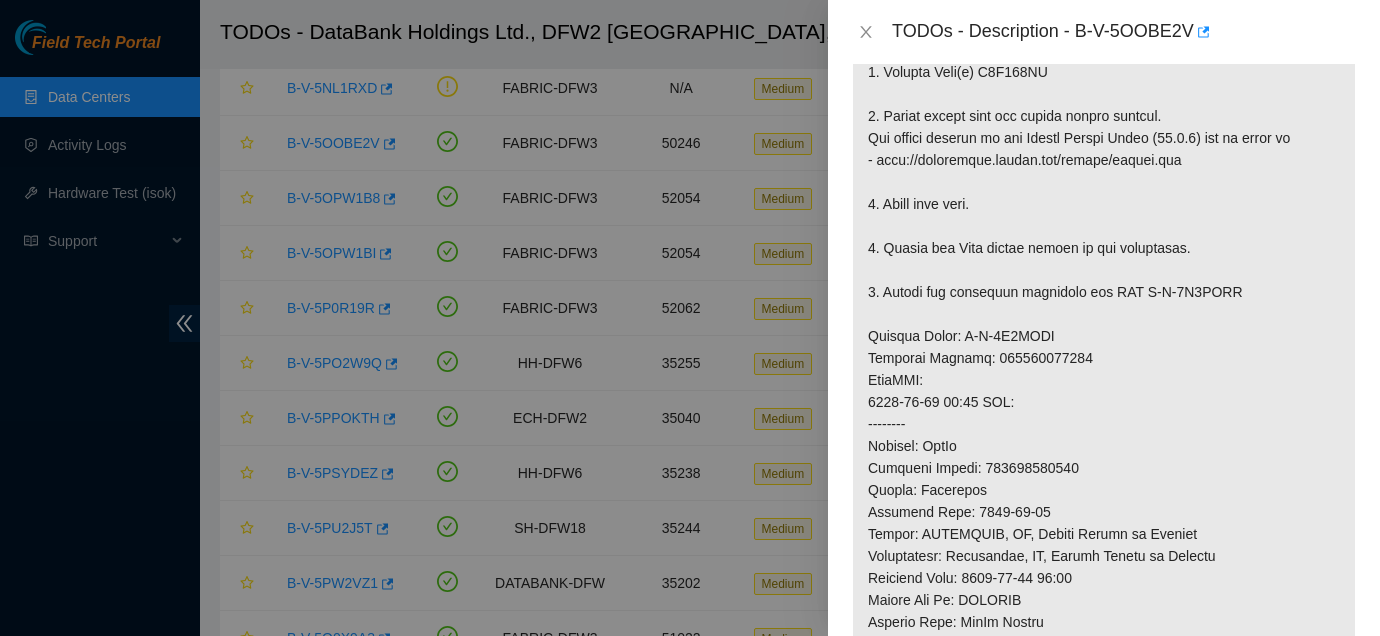 scroll, scrollTop: 590, scrollLeft: 0, axis: vertical 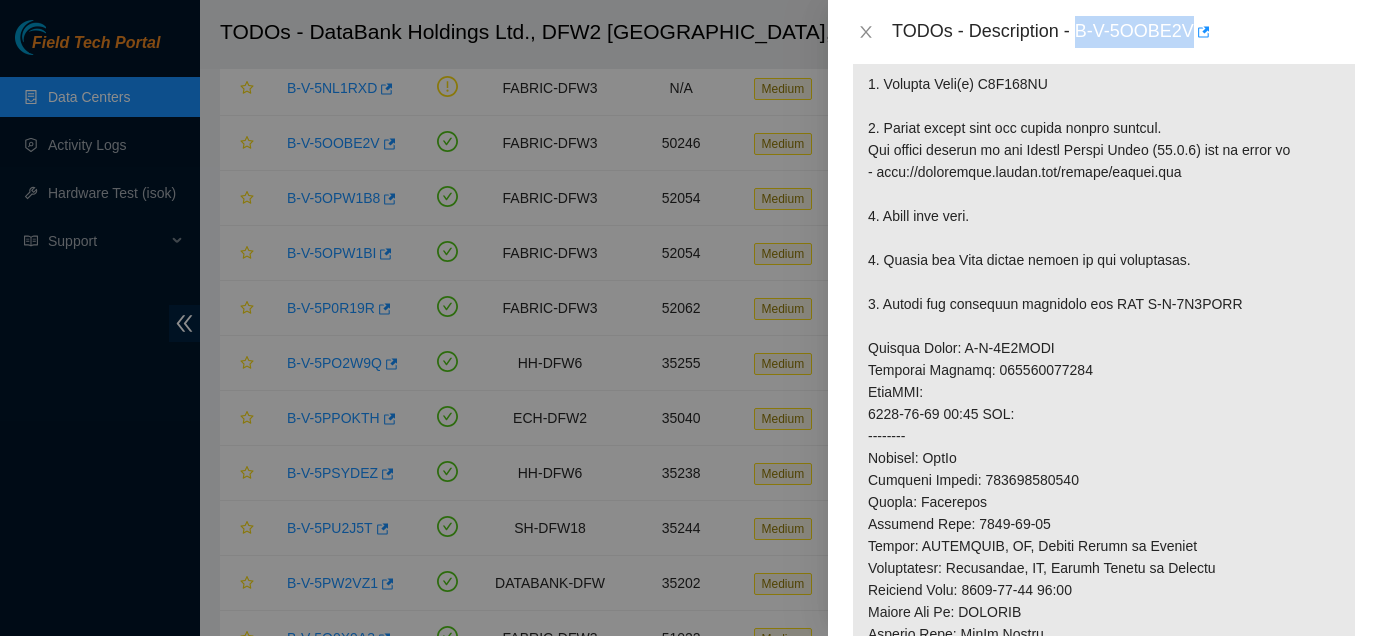 drag, startPoint x: 1080, startPoint y: 35, endPoint x: 1199, endPoint y: 42, distance: 119.2057 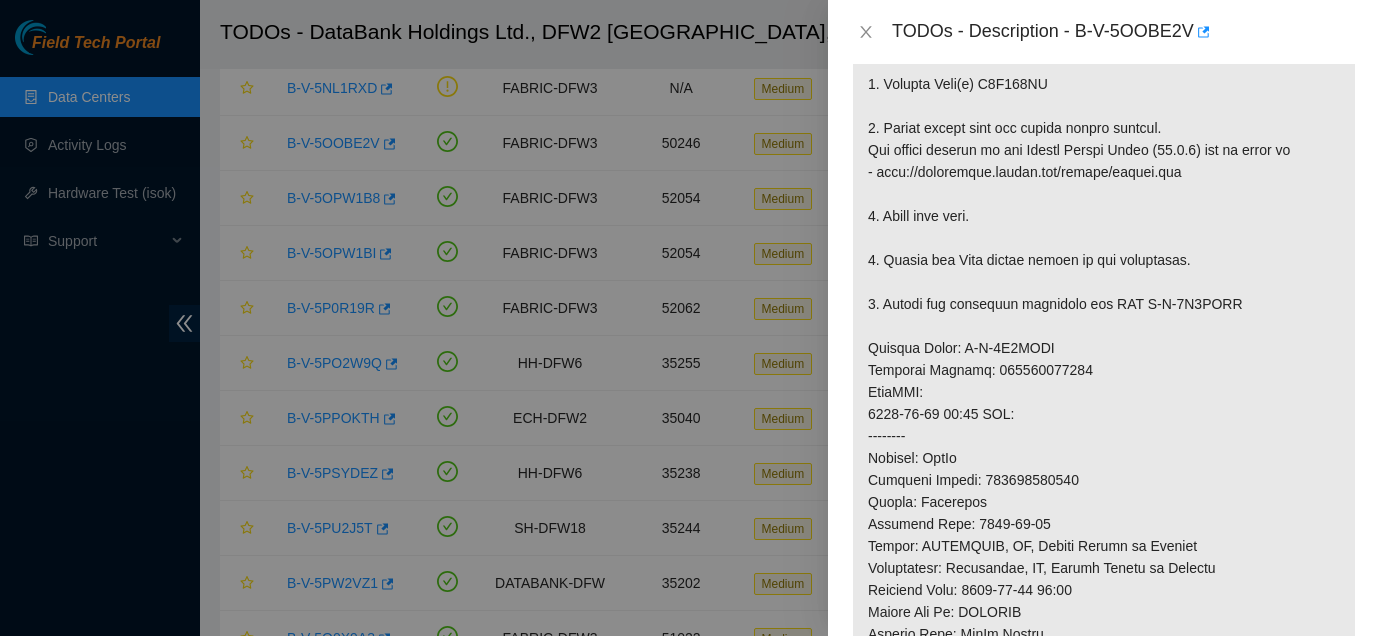 click at bounding box center [1104, 359] 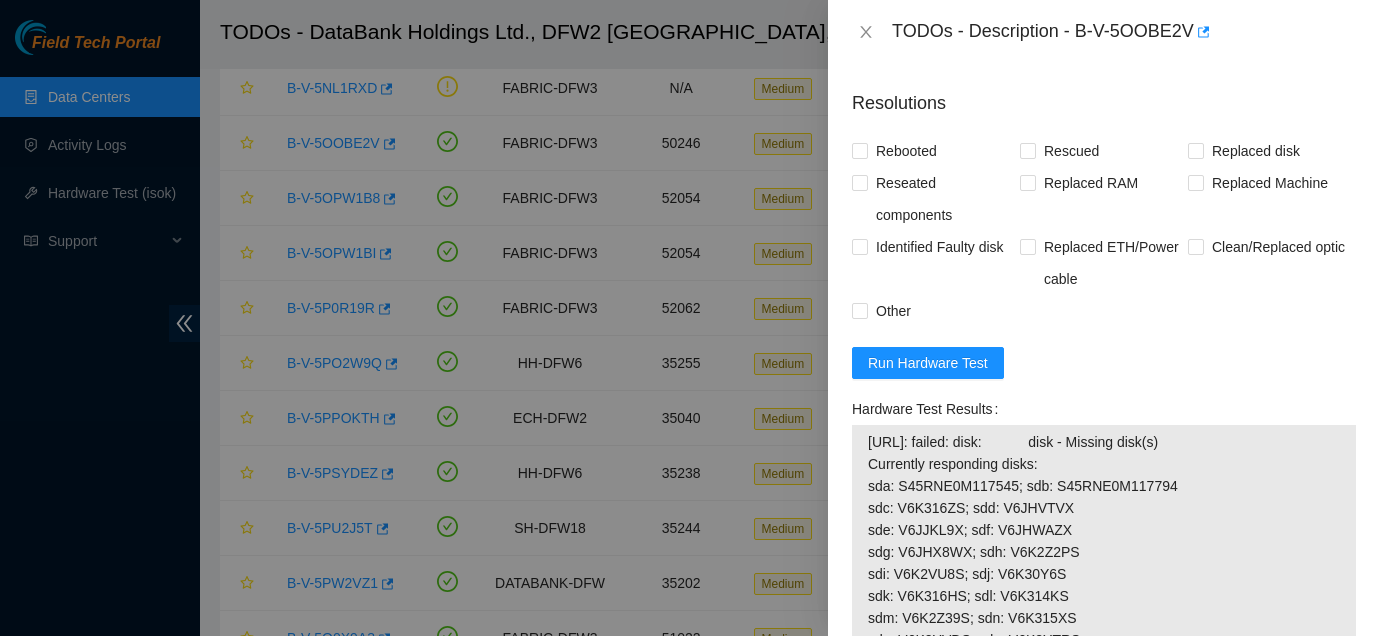 scroll, scrollTop: 1530, scrollLeft: 0, axis: vertical 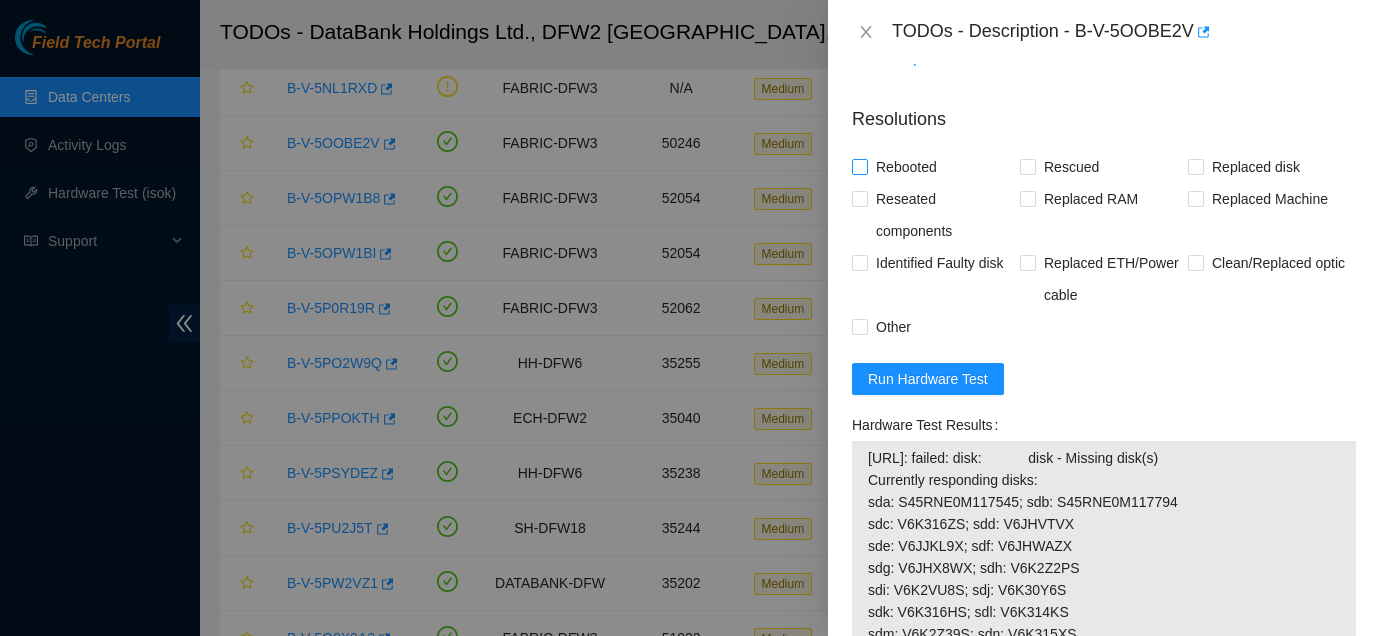 click on "Rebooted" at bounding box center (906, 167) 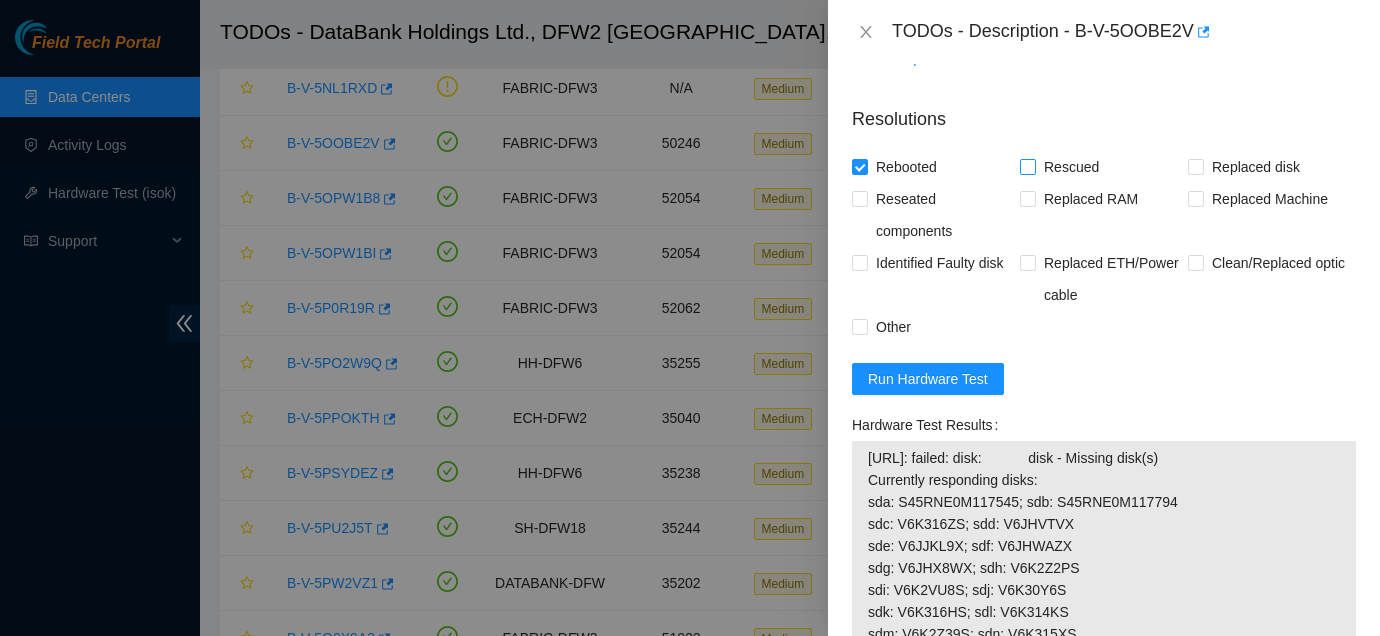 click on "Rescued" at bounding box center [1071, 167] 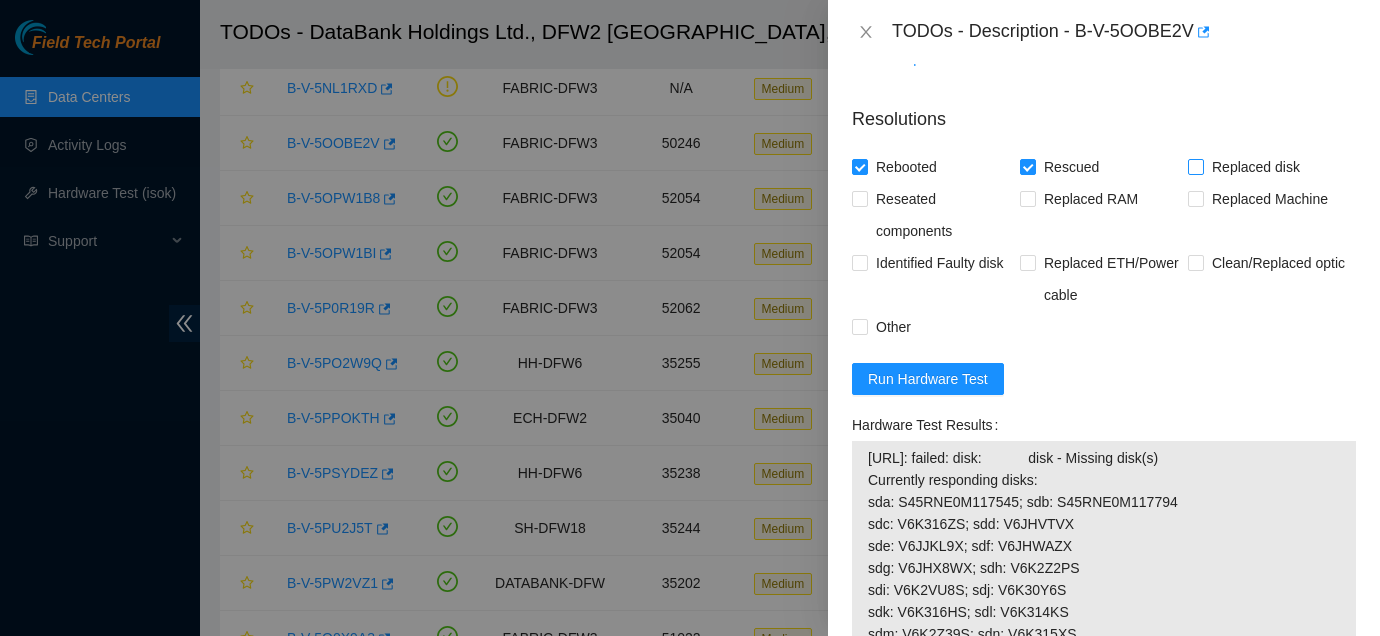click on "Replaced disk" at bounding box center [1256, 167] 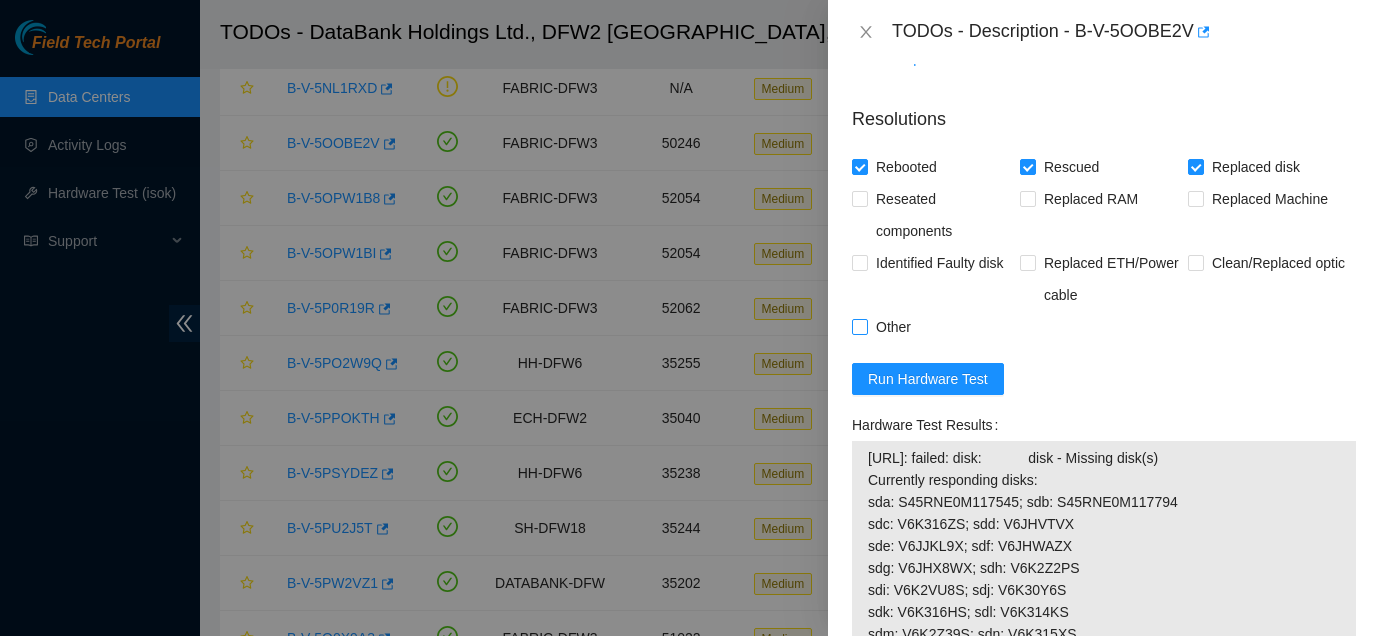 click on "Other" at bounding box center [893, 327] 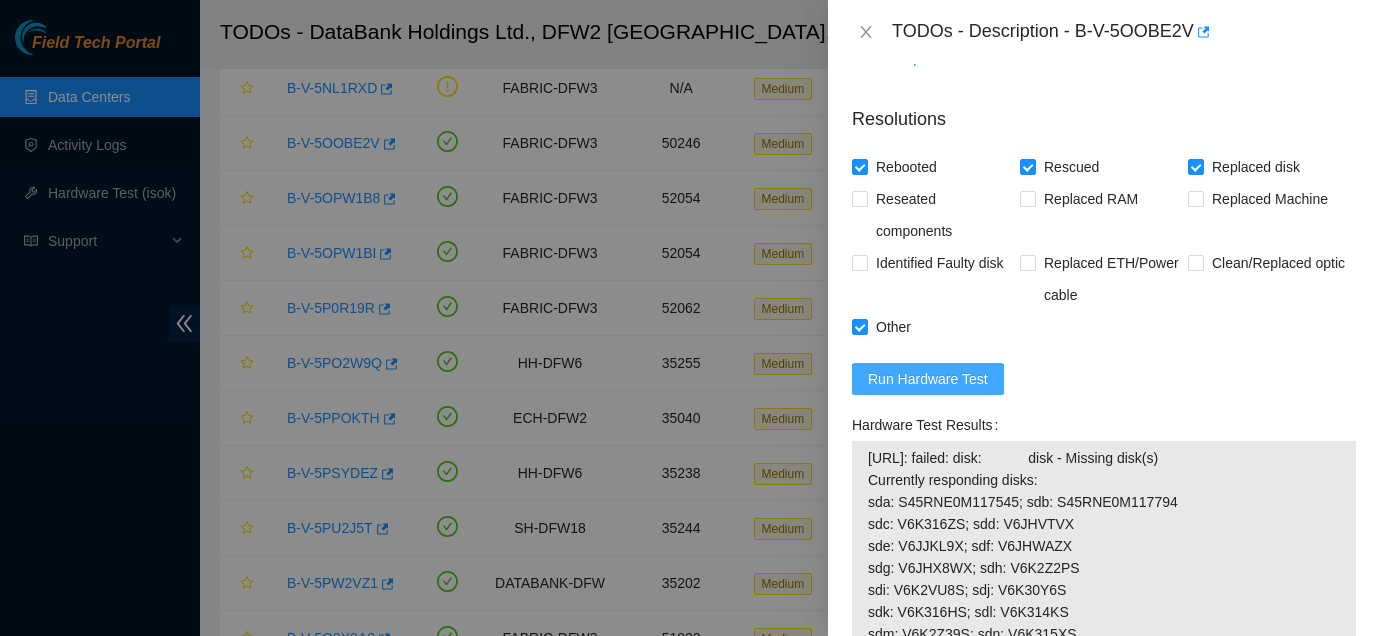 click on "Run Hardware Test" at bounding box center [928, 379] 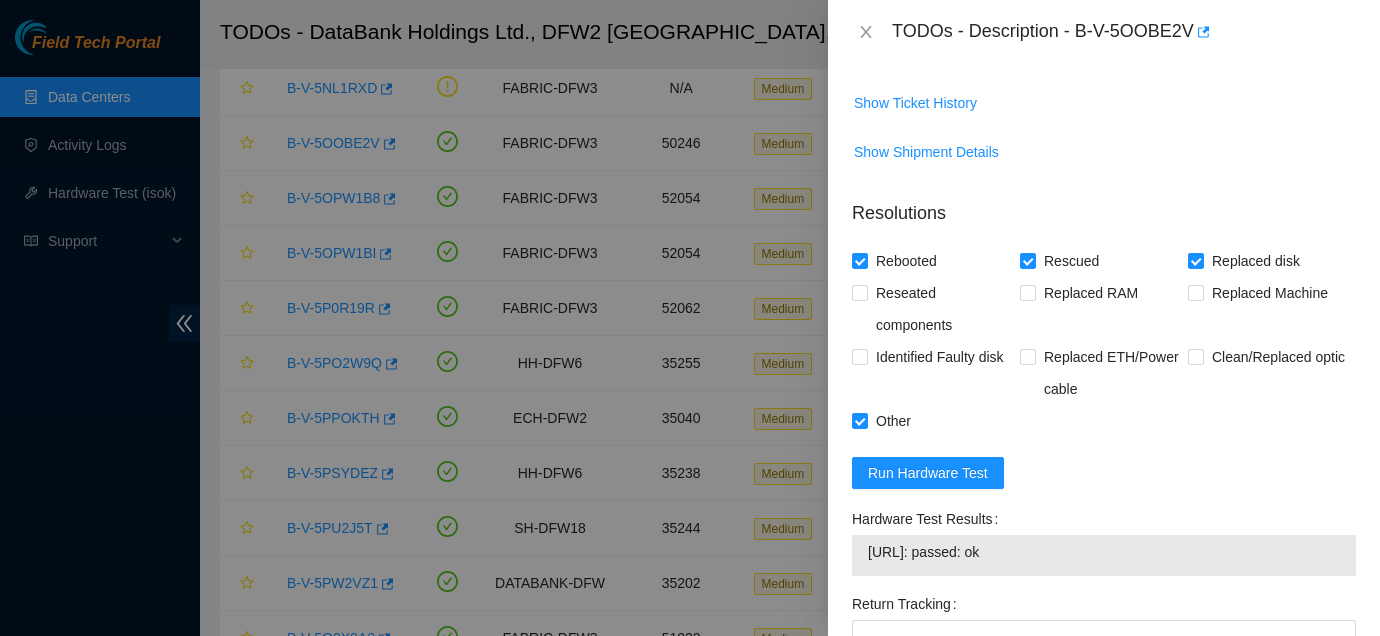 scroll, scrollTop: 1722, scrollLeft: 0, axis: vertical 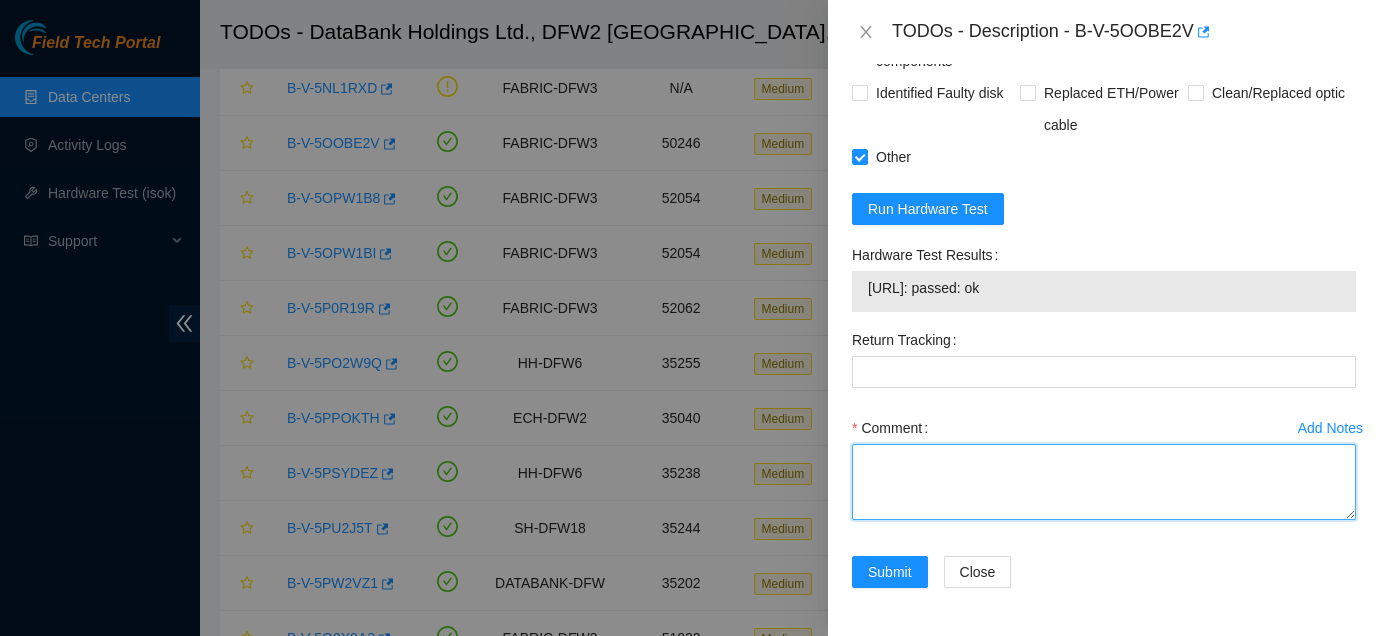 click on "Comment" at bounding box center [1104, 482] 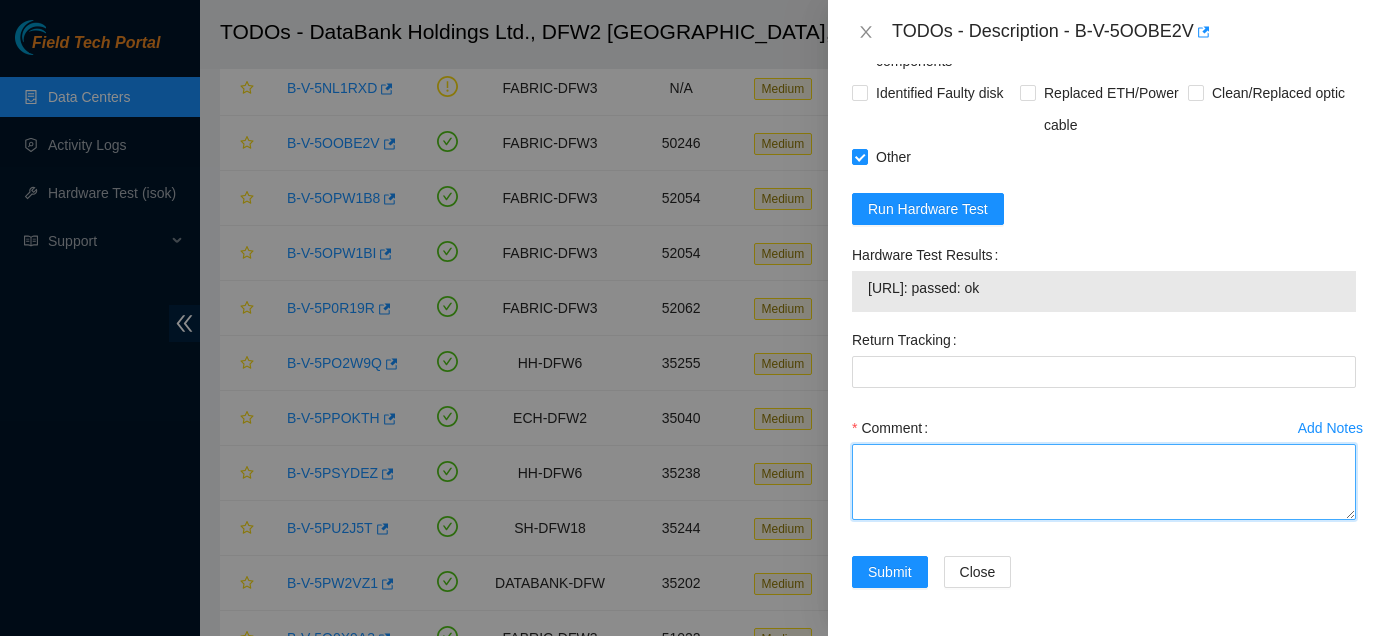 paste on "Ticket: B-V-5OOBE2VNew SN:  Z5QFK0V0FJKABad SN: Z1Z530GRService Order: B-V-5Q8LSZB
Tracking Numbers: 463470028532RMA Return: B-V-5Q8LSZK
Return tracking number: 463470028543" 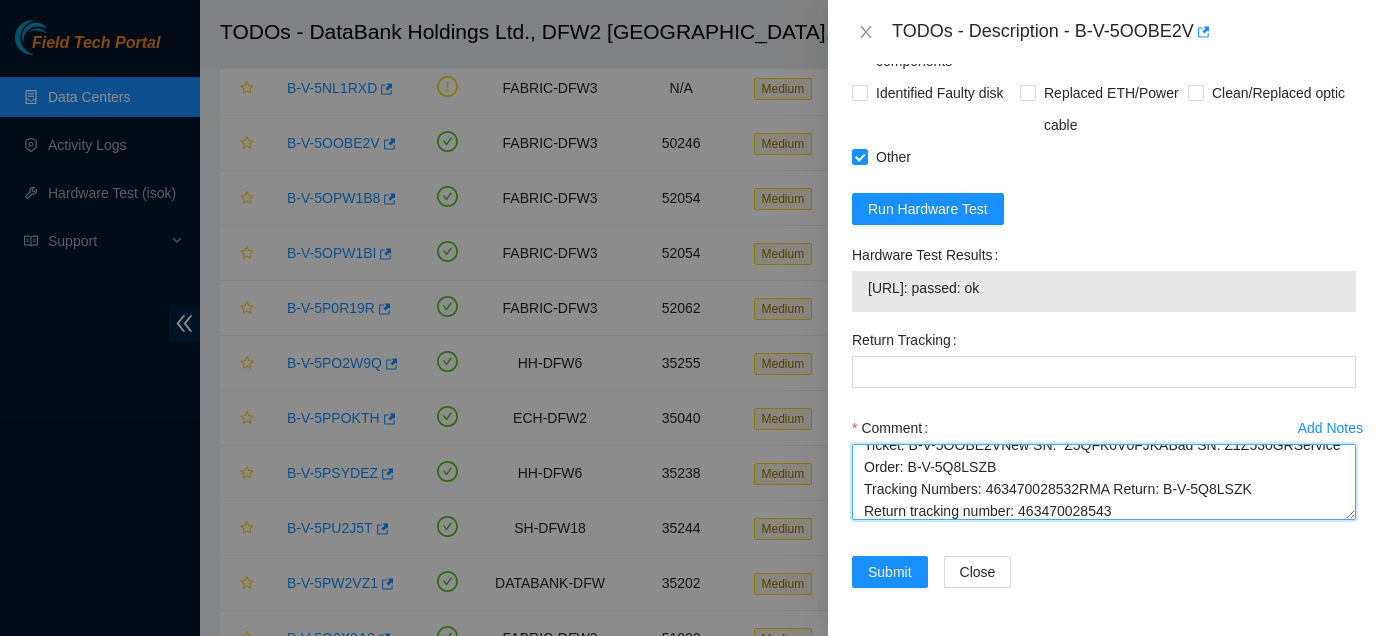 scroll, scrollTop: 22, scrollLeft: 0, axis: vertical 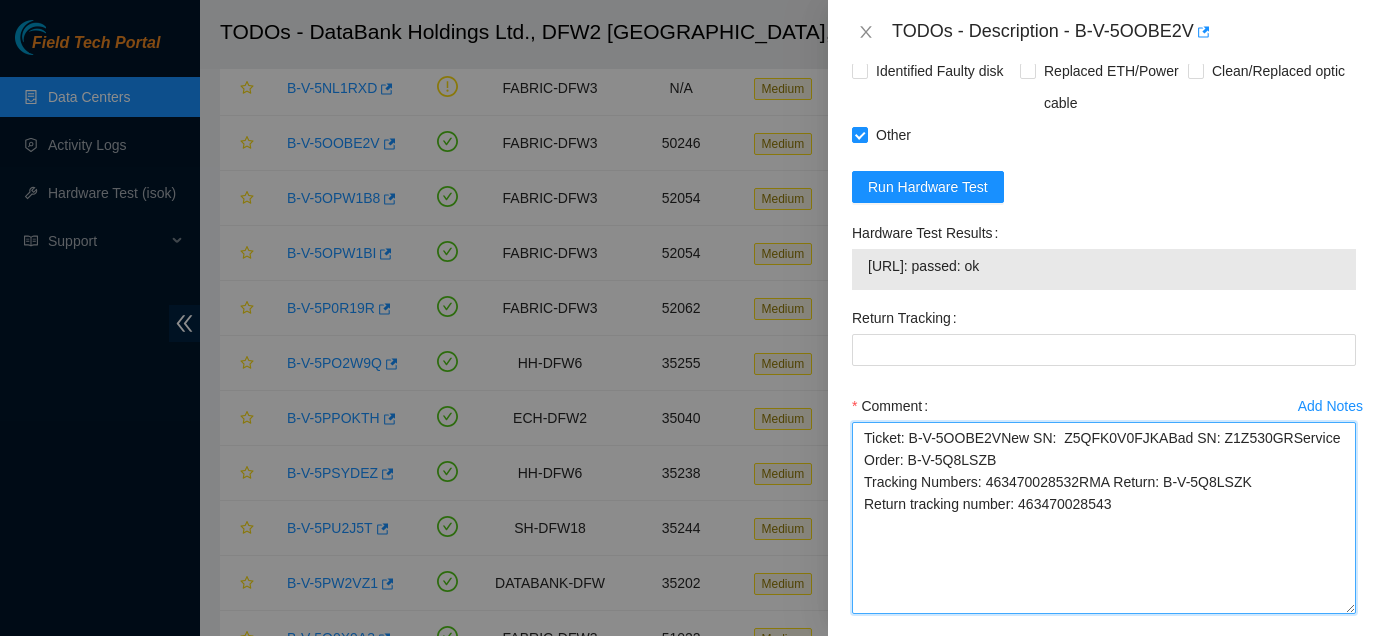 drag, startPoint x: 1352, startPoint y: 517, endPoint x: 1358, endPoint y: 632, distance: 115.15642 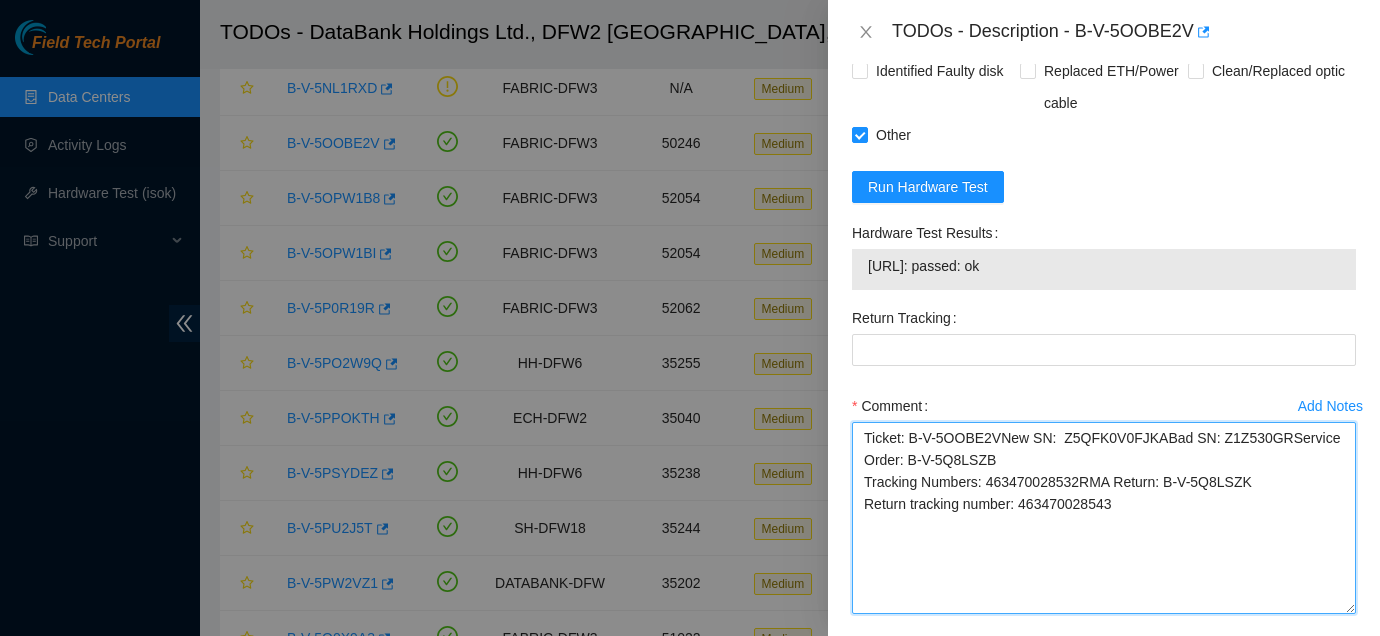 click on "Ticket: B-V-5OOBE2VNew SN:  Z5QFK0V0FJKABad SN: Z1Z530GRService Order: B-V-5Q8LSZB
Tracking Numbers: 463470028532RMA Return: B-V-5Q8LSZK
Return tracking number: 463470028543" at bounding box center (1104, 518) 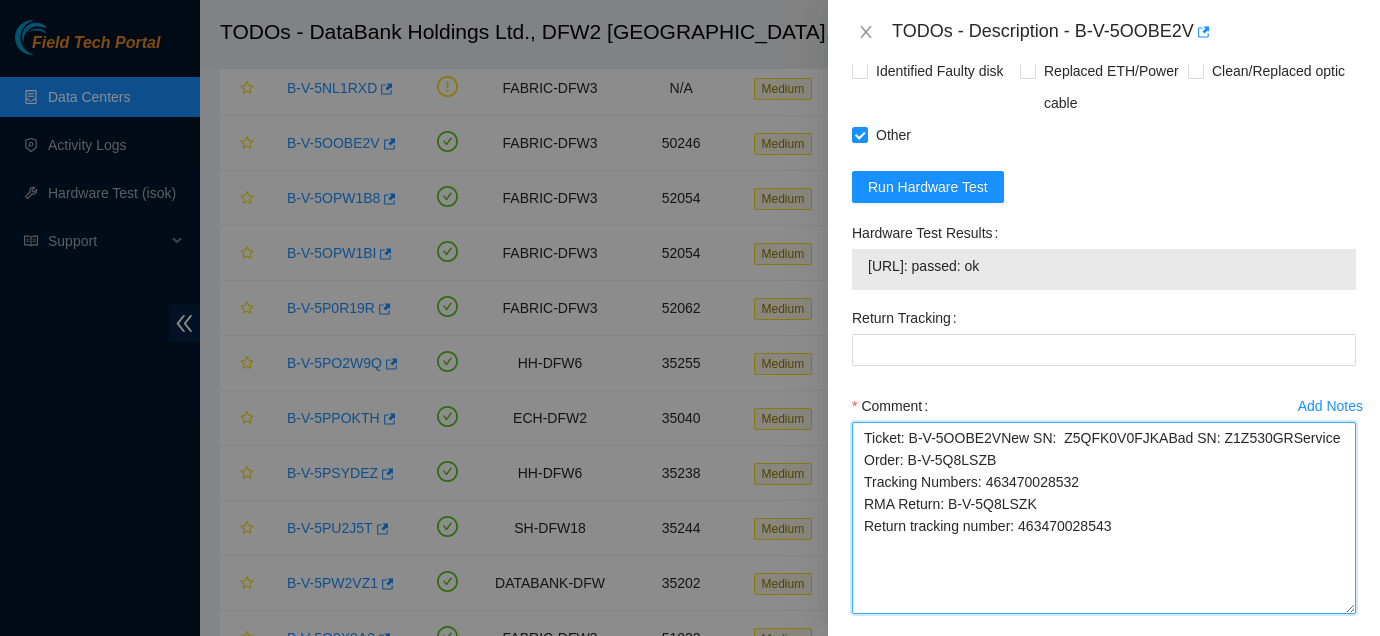 click on "Ticket: B-V-5OOBE2VNew SN:  Z5QFK0V0FJKABad SN: Z1Z530GRService Order: B-V-5Q8LSZB
Tracking Numbers: 463470028532
RMA Return: B-V-5Q8LSZK
Return tracking number: 463470028543" at bounding box center (1104, 518) 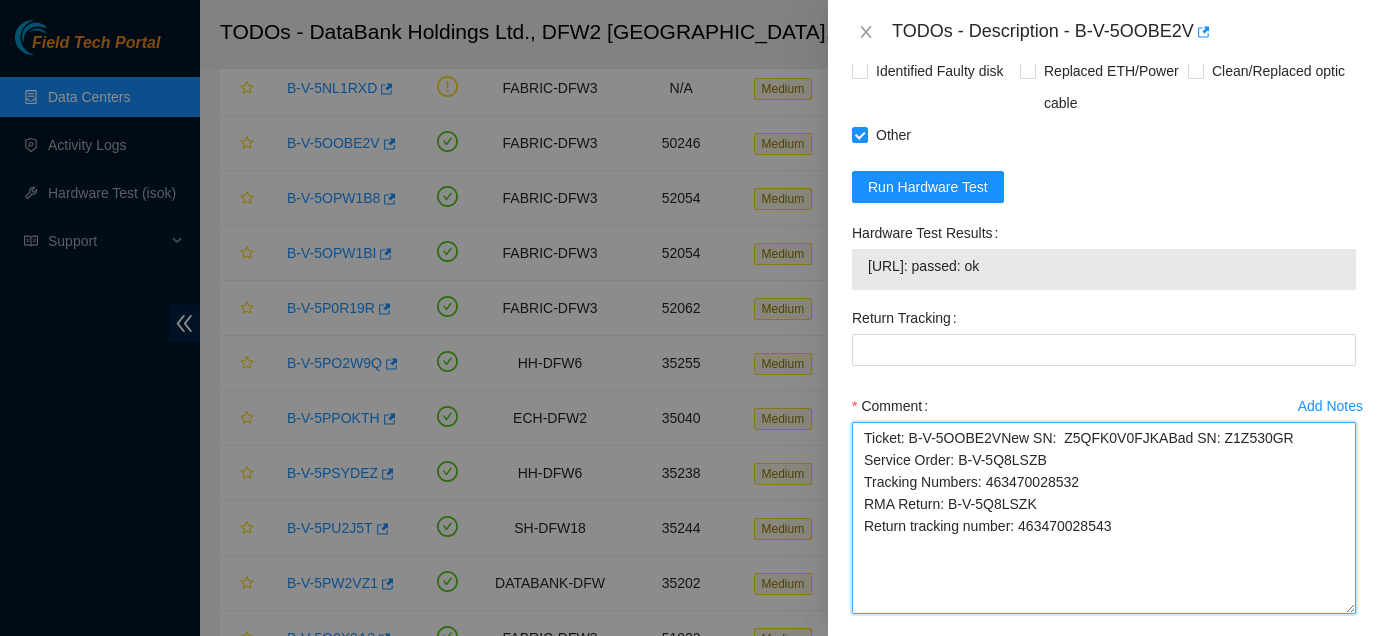 click on "Ticket: B-V-5OOBE2VNew SN:  Z5QFK0V0FJKABad SN: Z1Z530GR
Service Order: B-V-5Q8LSZB
Tracking Numbers: 463470028532
RMA Return: B-V-5Q8LSZK
Return tracking number: 463470028543" at bounding box center [1104, 518] 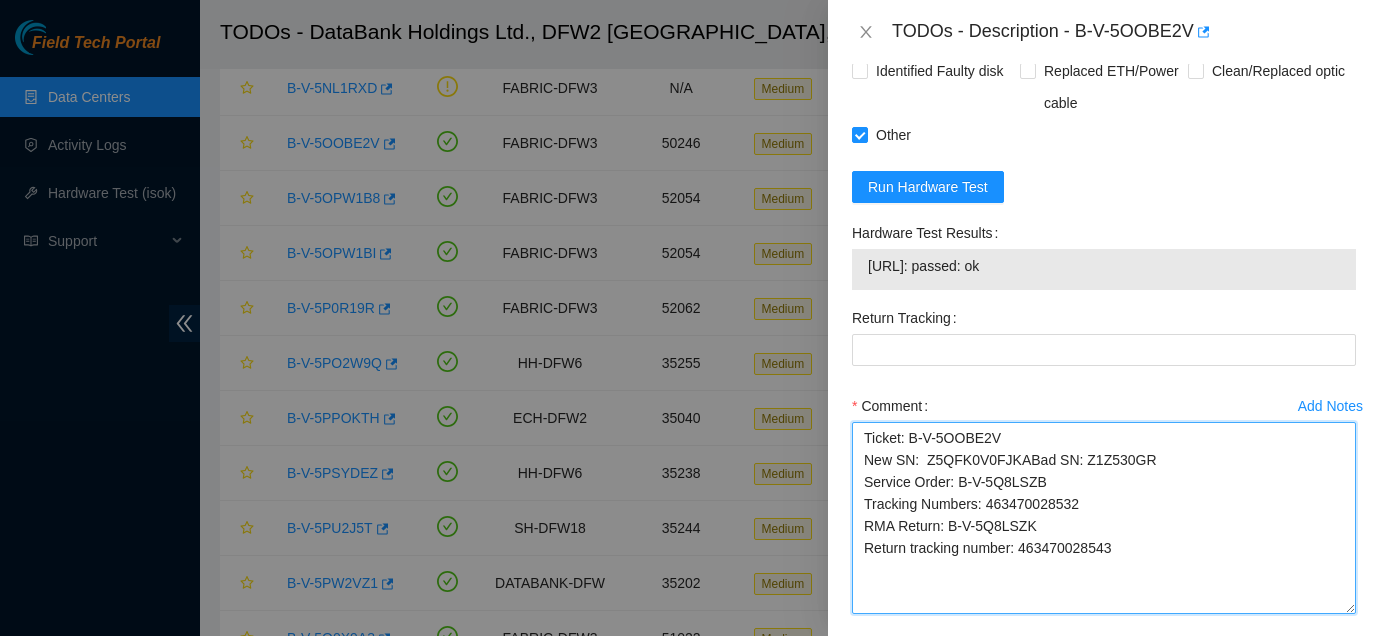 click on "Ticket: B-V-5OOBE2V
New SN:  Z5QFK0V0FJKABad SN: Z1Z530GR
Service Order: B-V-5Q8LSZB
Tracking Numbers: 463470028532
RMA Return: B-V-5Q8LSZK
Return tracking number: 463470028543" at bounding box center [1104, 518] 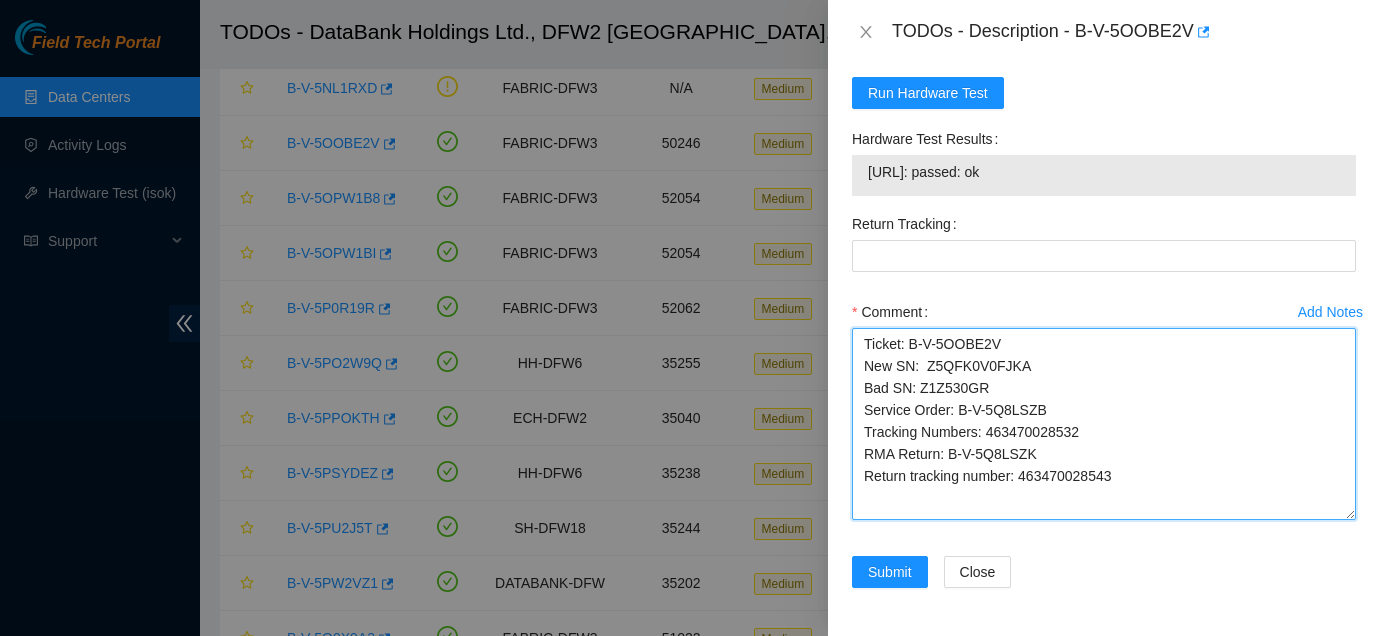 scroll, scrollTop: 1838, scrollLeft: 0, axis: vertical 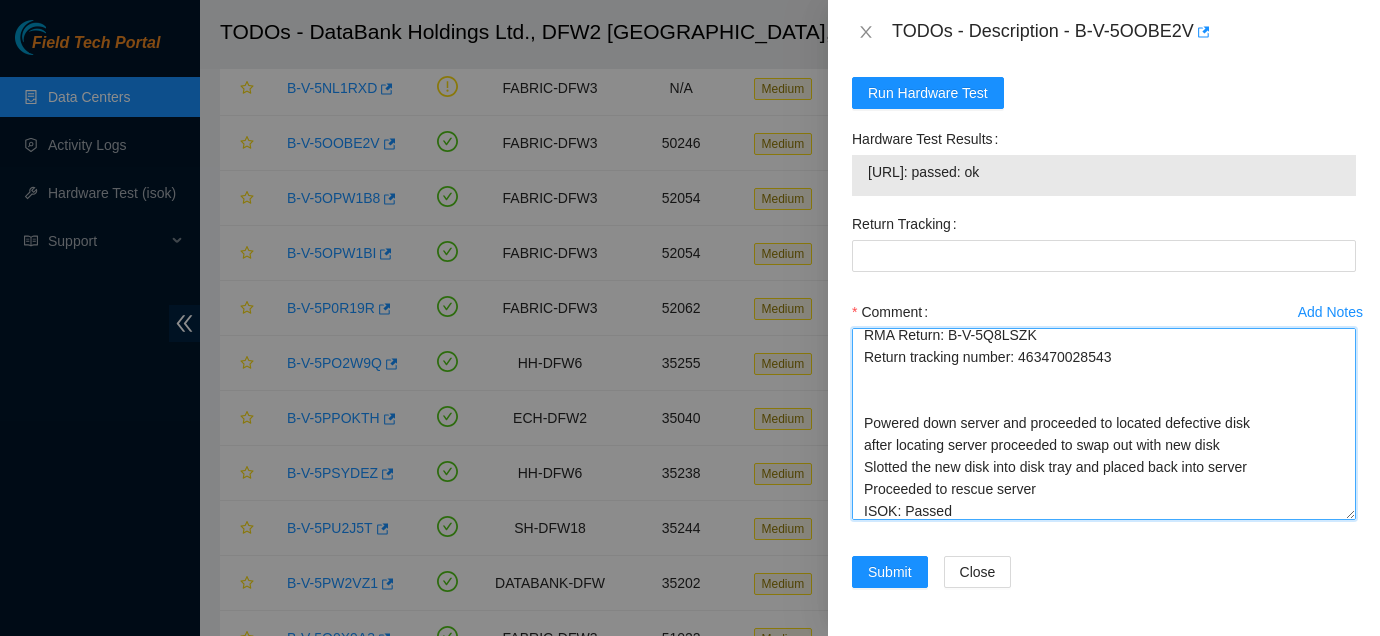 drag, startPoint x: 1022, startPoint y: 353, endPoint x: 1190, endPoint y: 353, distance: 168 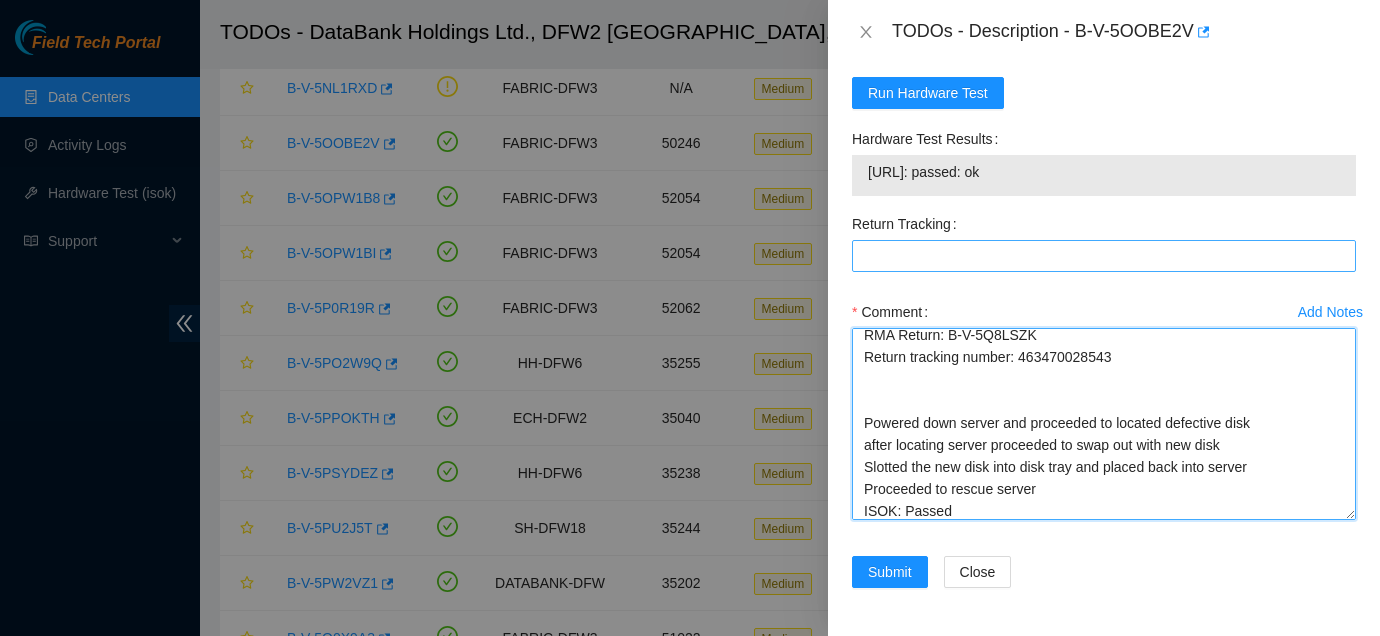 type on "Ticket: B-V-5OOBE2V
New SN:  Z5QFK0V0FJKA
Bad SN: Z1Z530GR
Service Order: B-V-5Q8LSZB
Tracking Numbers: 463470028532
RMA Return: B-V-5Q8LSZK
Return tracking number: 463470028543
Powered down server and proceeded to located defective disk
after locating server proceeded to swap out with new disk
Slotted the new disk into disk tray and placed back into server
Proceeded to rescue server
ISOK: Passed" 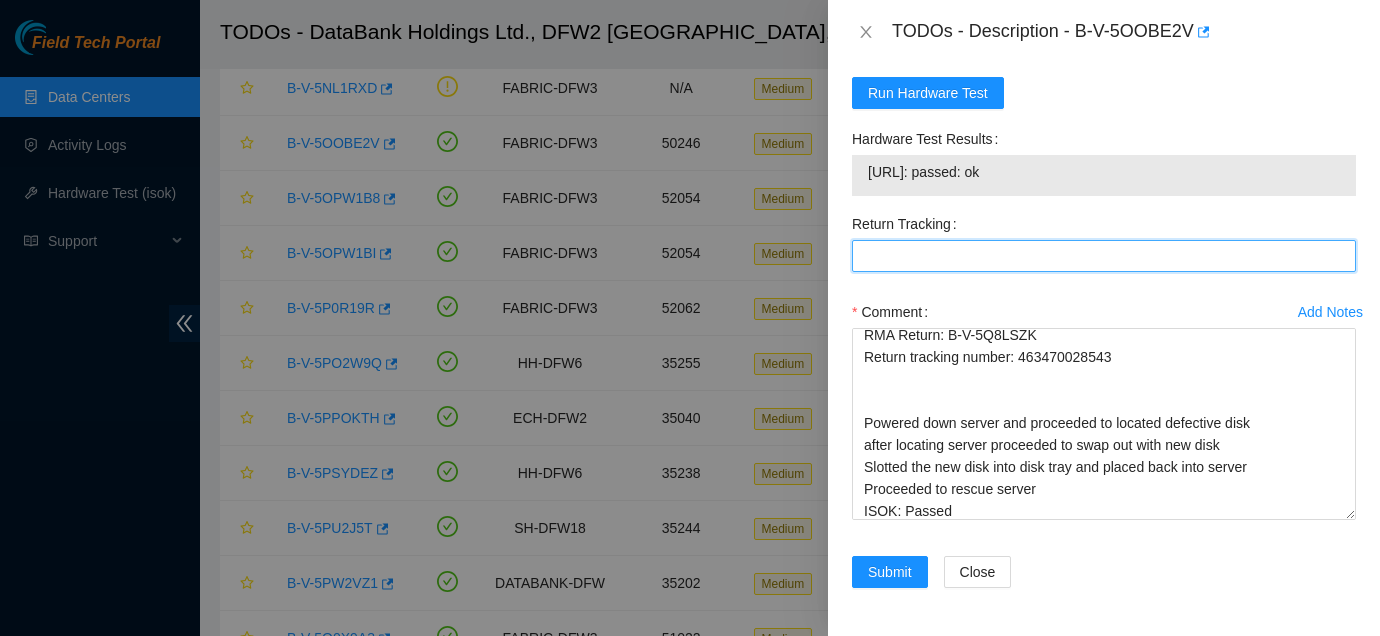 click on "Return Tracking" at bounding box center (1104, 256) 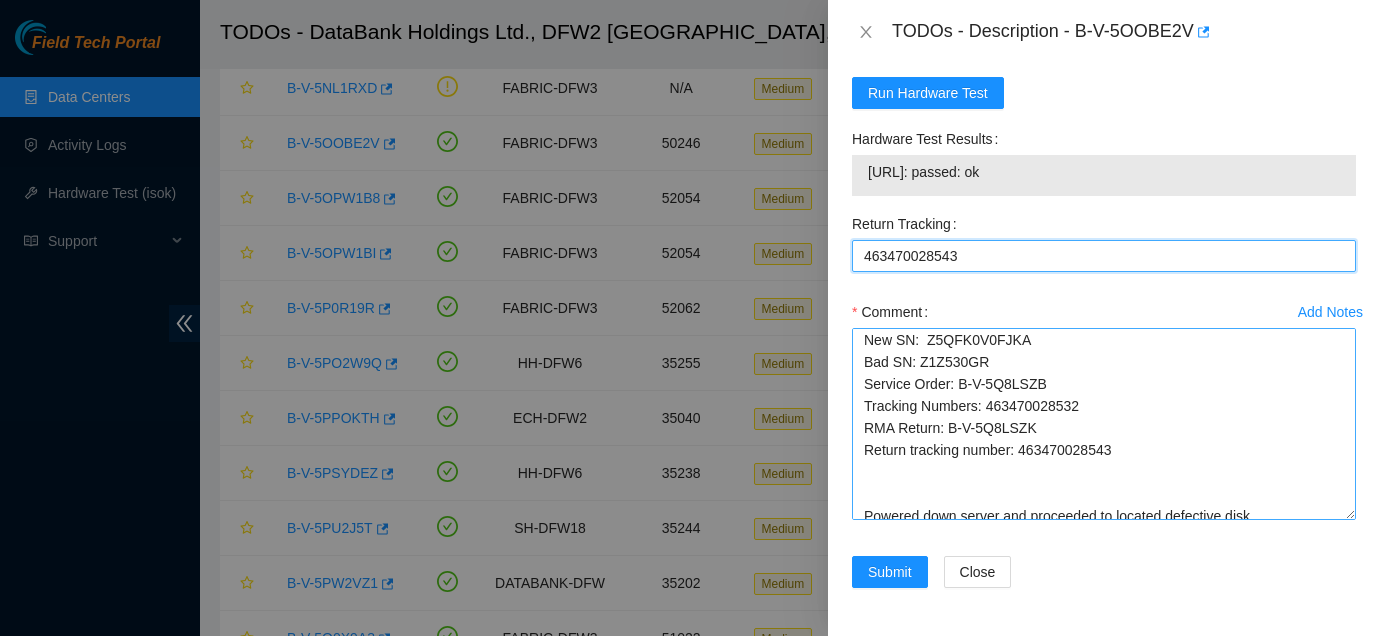 scroll, scrollTop: 0, scrollLeft: 0, axis: both 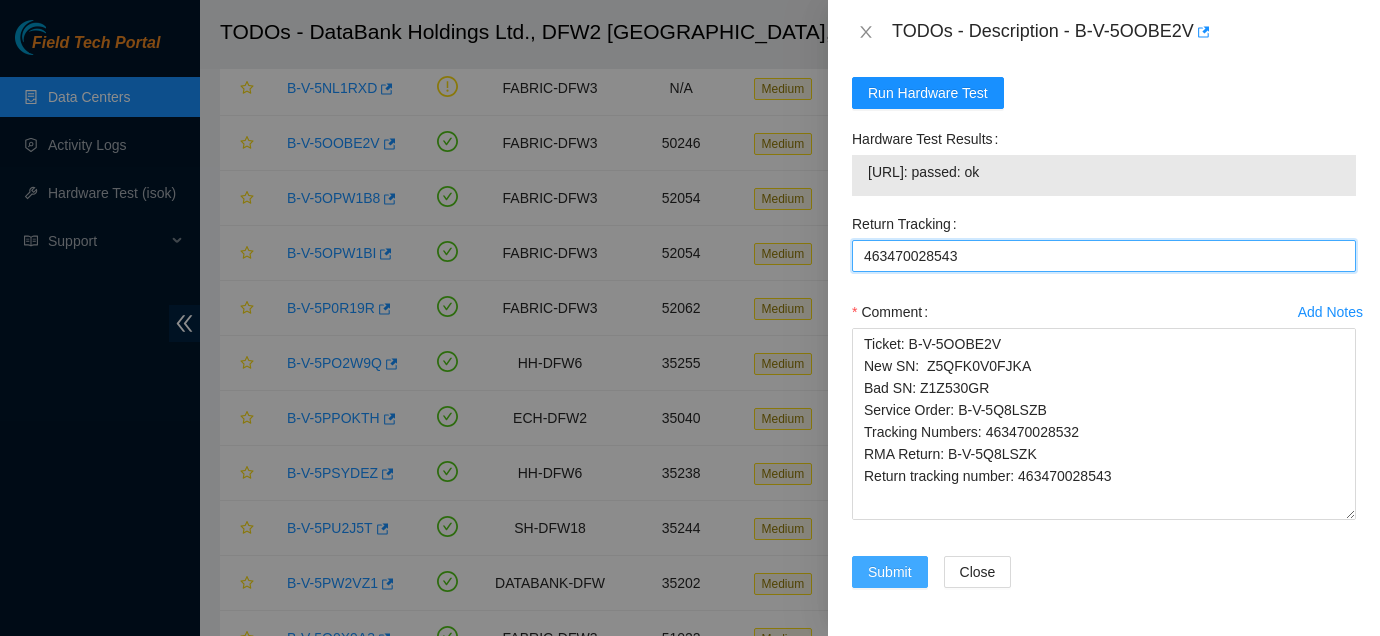 type on "463470028543" 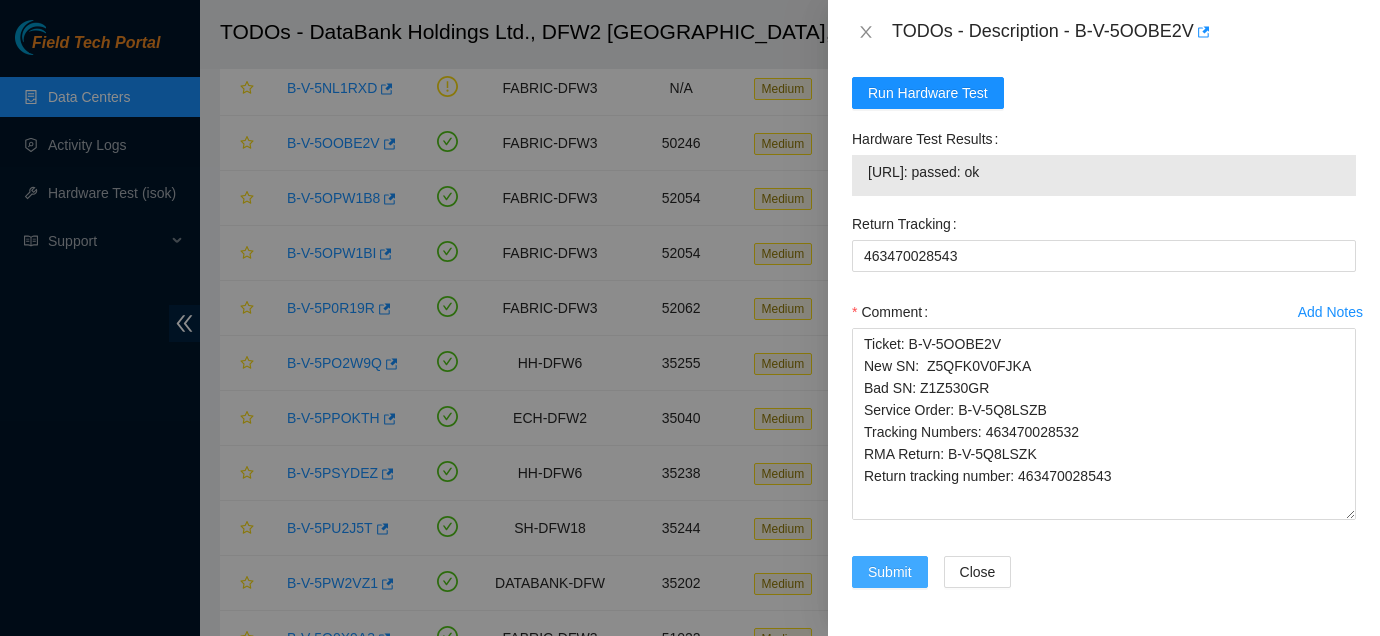 click on "Submit" at bounding box center (890, 572) 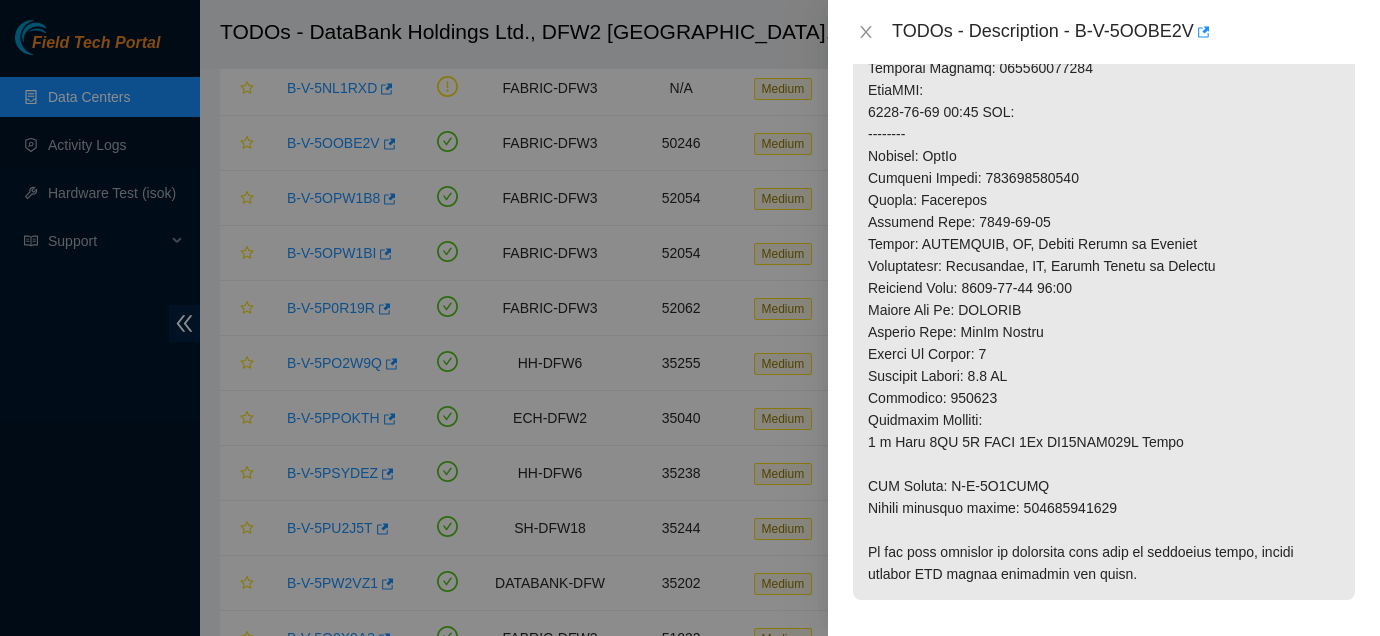 scroll, scrollTop: 1838, scrollLeft: 0, axis: vertical 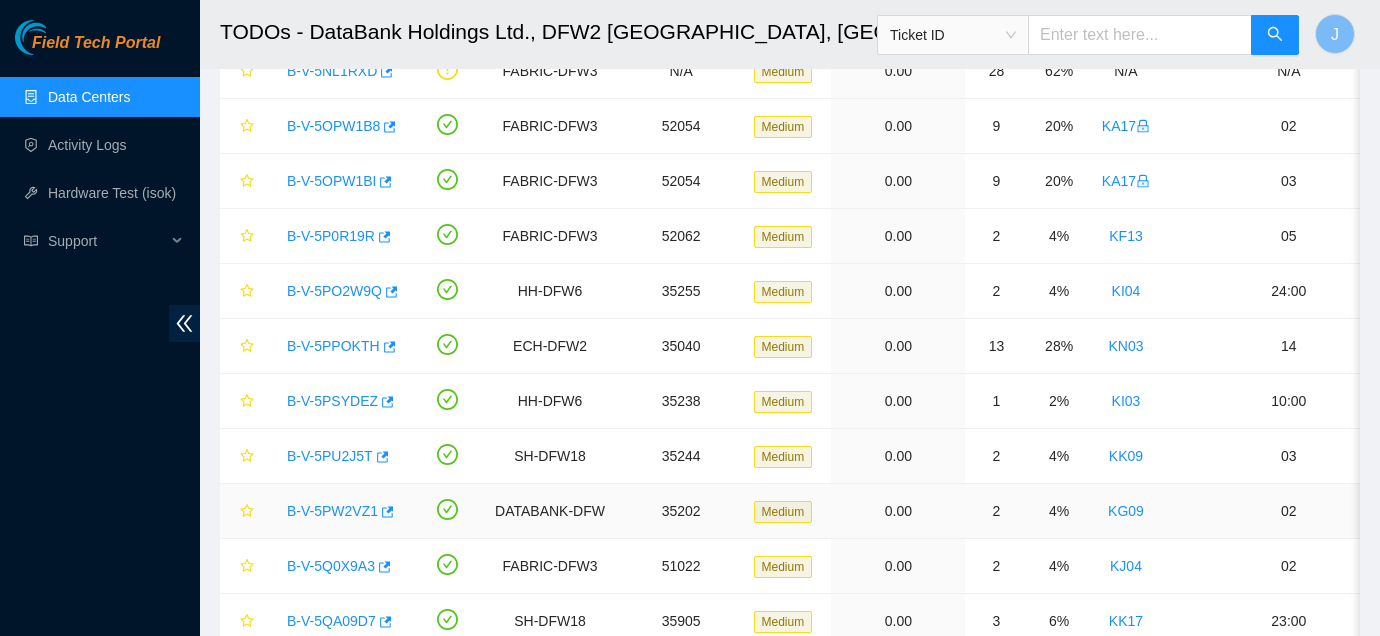 click on "B-V-5PW2VZ1" at bounding box center [332, 511] 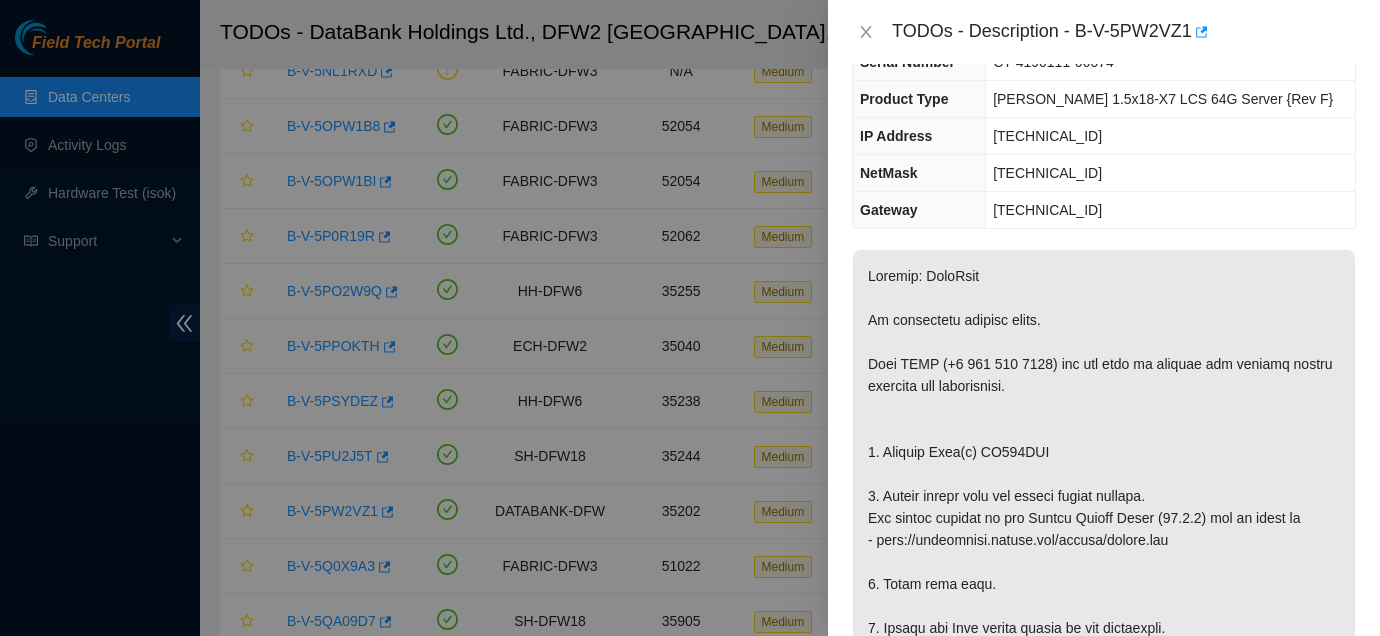scroll, scrollTop: 0, scrollLeft: 0, axis: both 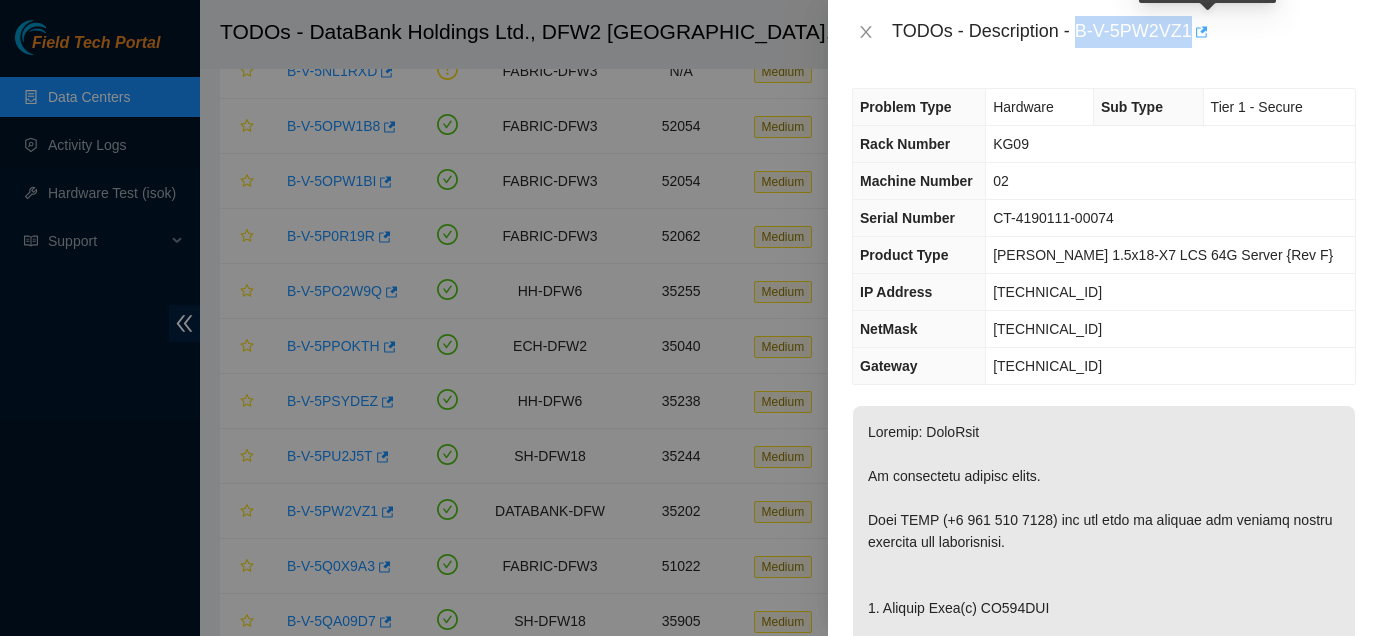drag, startPoint x: 1079, startPoint y: 31, endPoint x: 1205, endPoint y: 29, distance: 126.01587 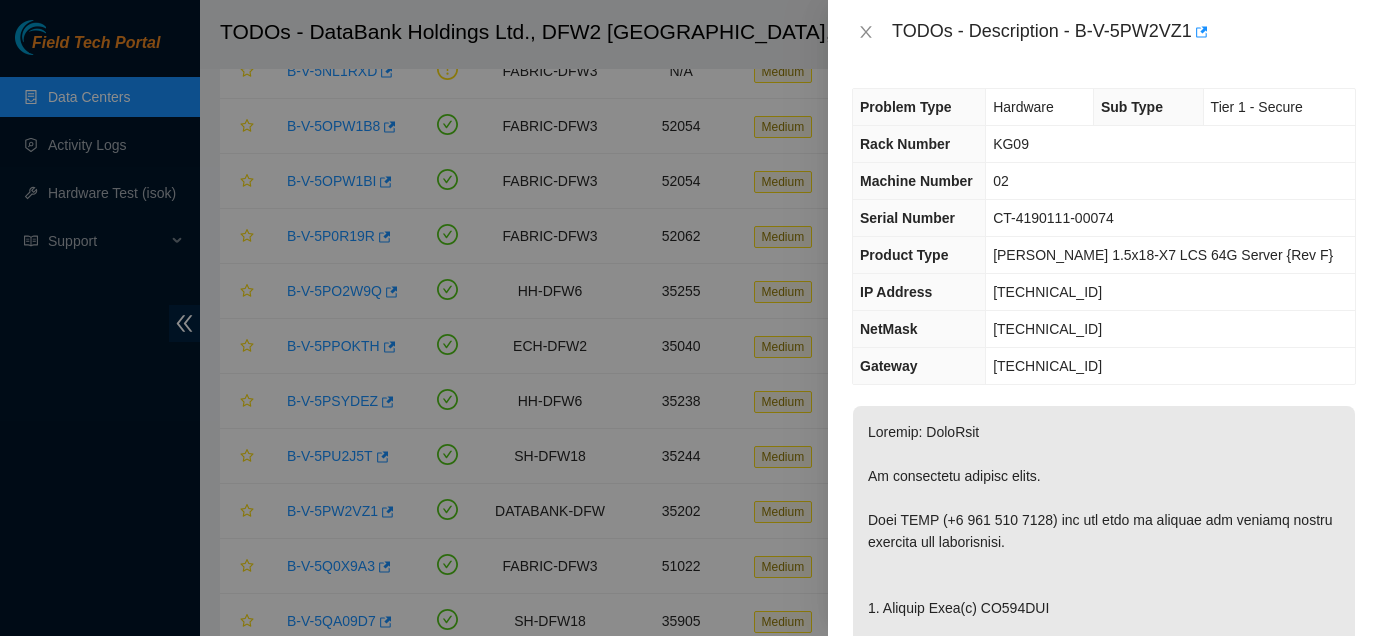 click at bounding box center (1104, 916) 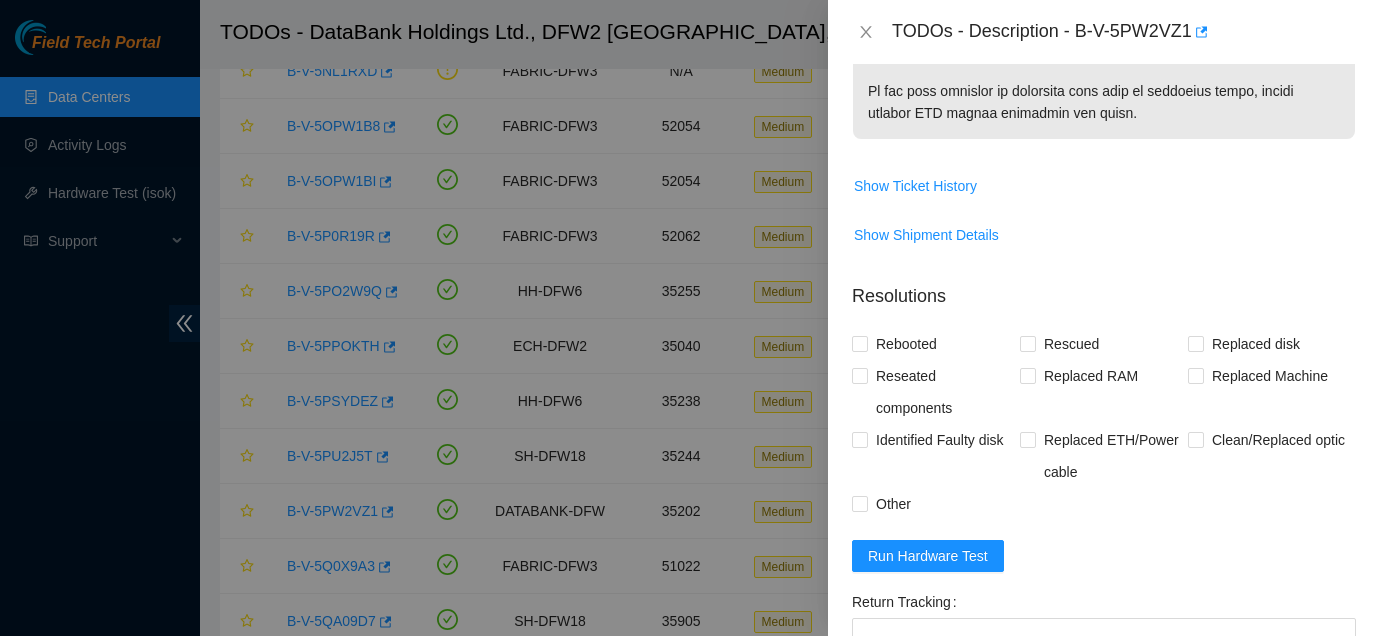 scroll, scrollTop: 1353, scrollLeft: 0, axis: vertical 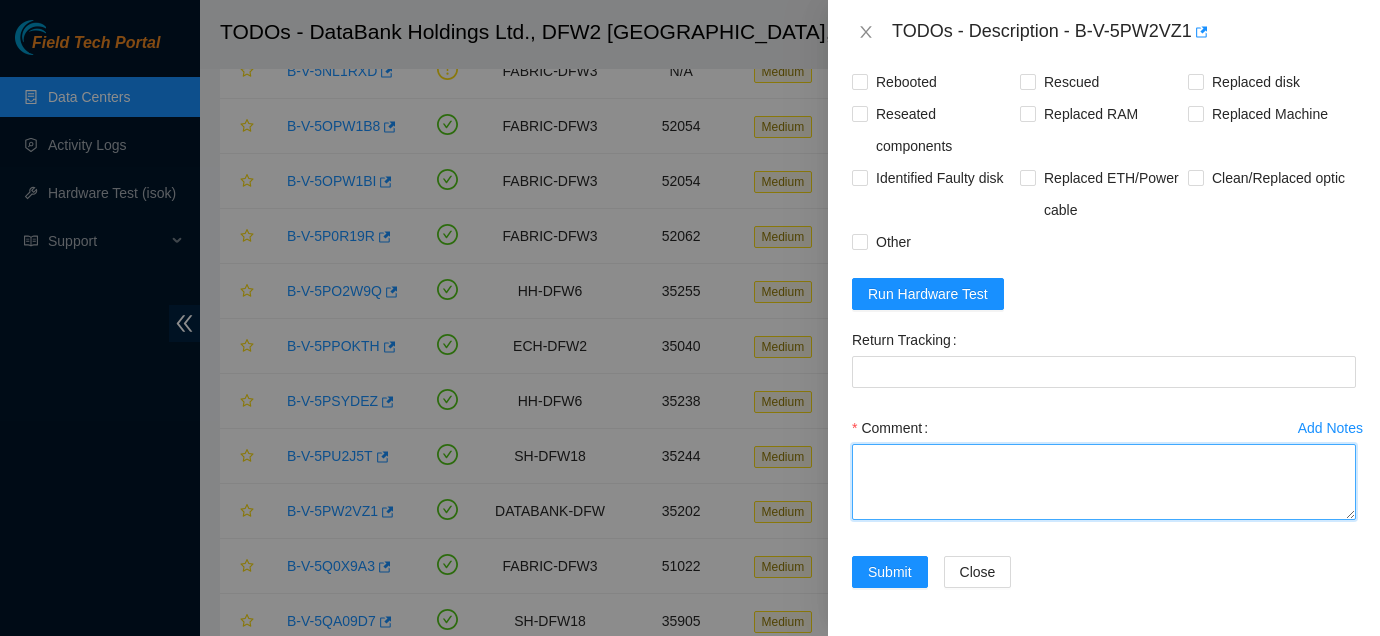 click on "Comment" at bounding box center [1104, 482] 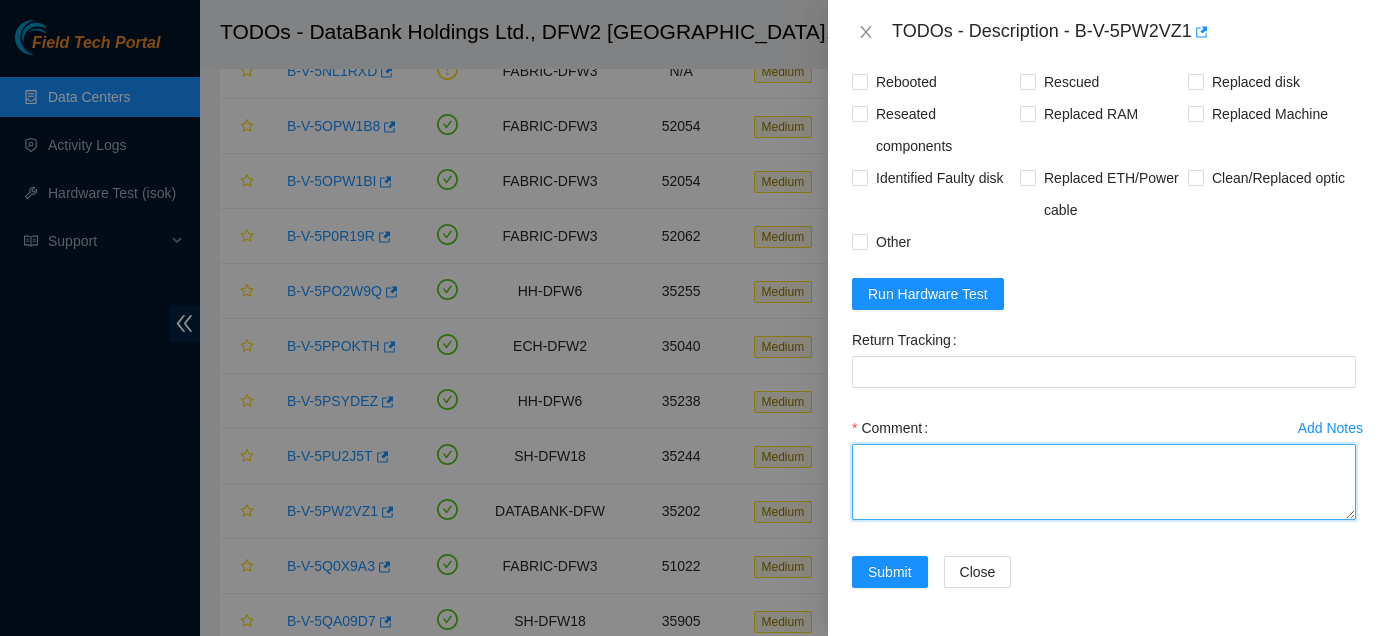 paste on "Ticket: B-V-5PW2VZ1
New SN: Z5QFK0V1FJKA
Bad SN: ZC177ZLW
Service Order: B-V-5Q6R5OI
Tracking Numbers: 463470028392
RMA Return: B-V-5Q6R5OR
Return tracking number: 463470028407" 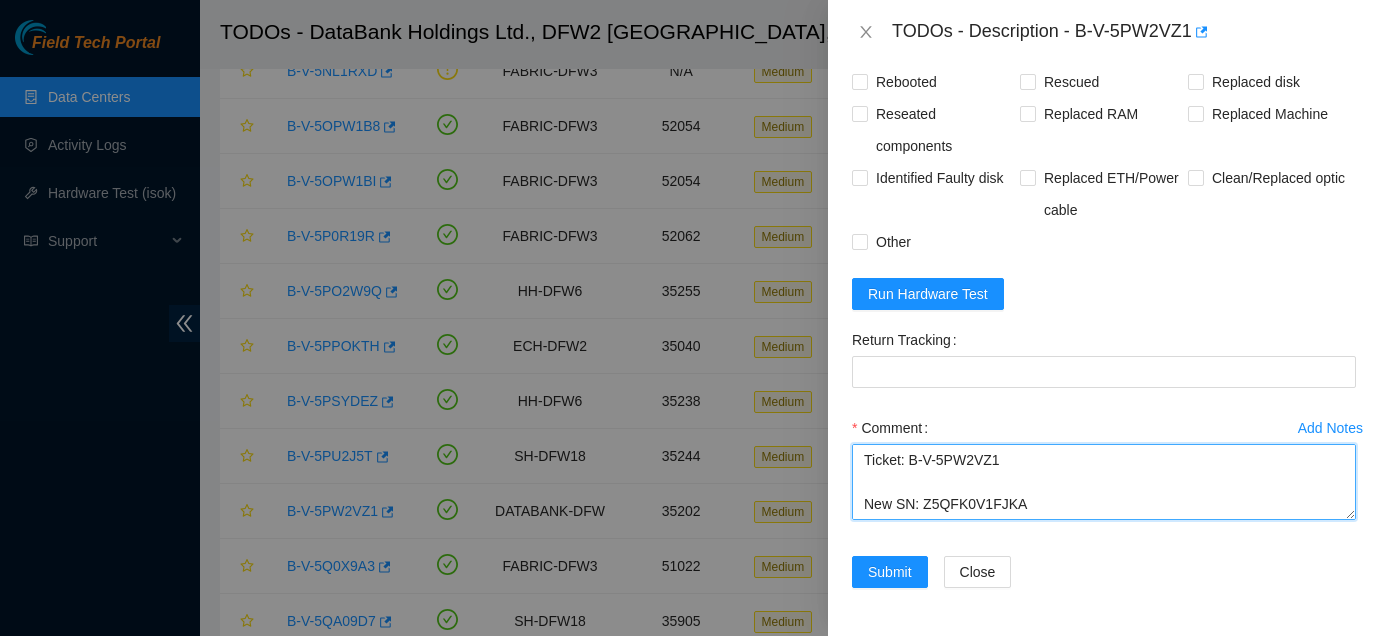 scroll, scrollTop: 169, scrollLeft: 0, axis: vertical 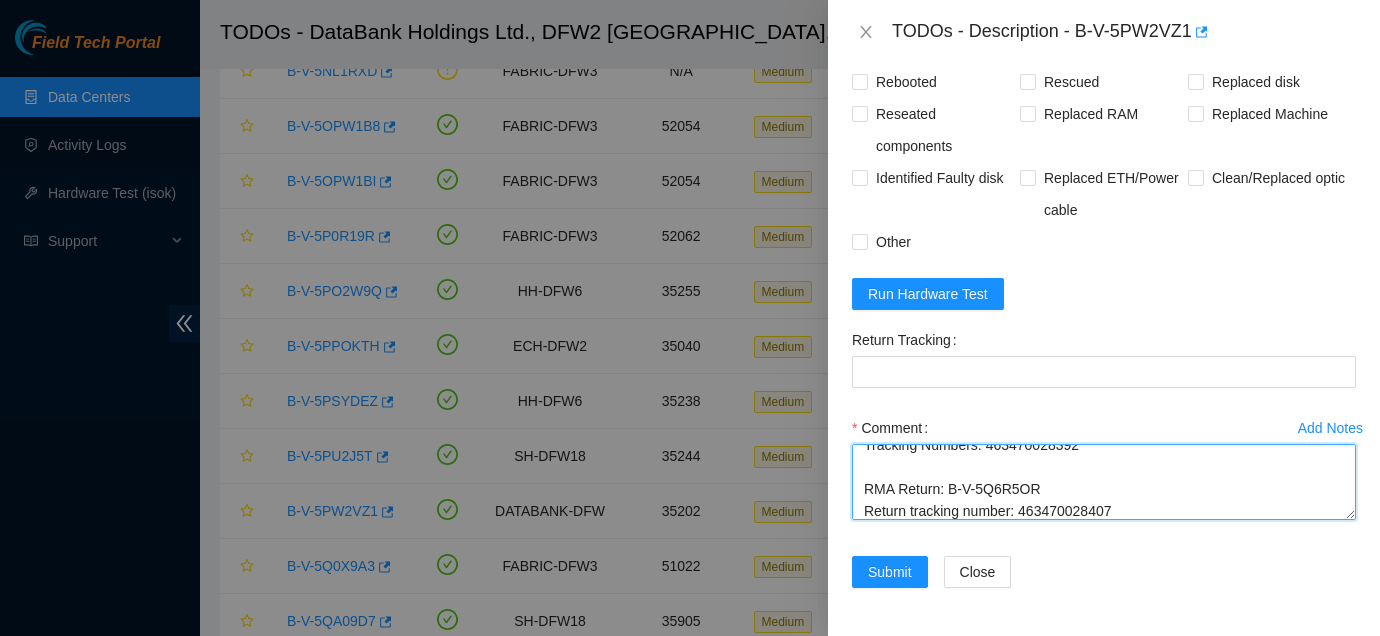 click on "Ticket: B-V-5PW2VZ1
New SN: Z5QFK0V1FJKA
Bad SN: ZC177ZLW
Service Order: B-V-5Q6R5OI
Tracking Numbers: 463470028392
RMA Return: B-V-5Q6R5OR
Return tracking number: 463470028407" at bounding box center (1104, 482) 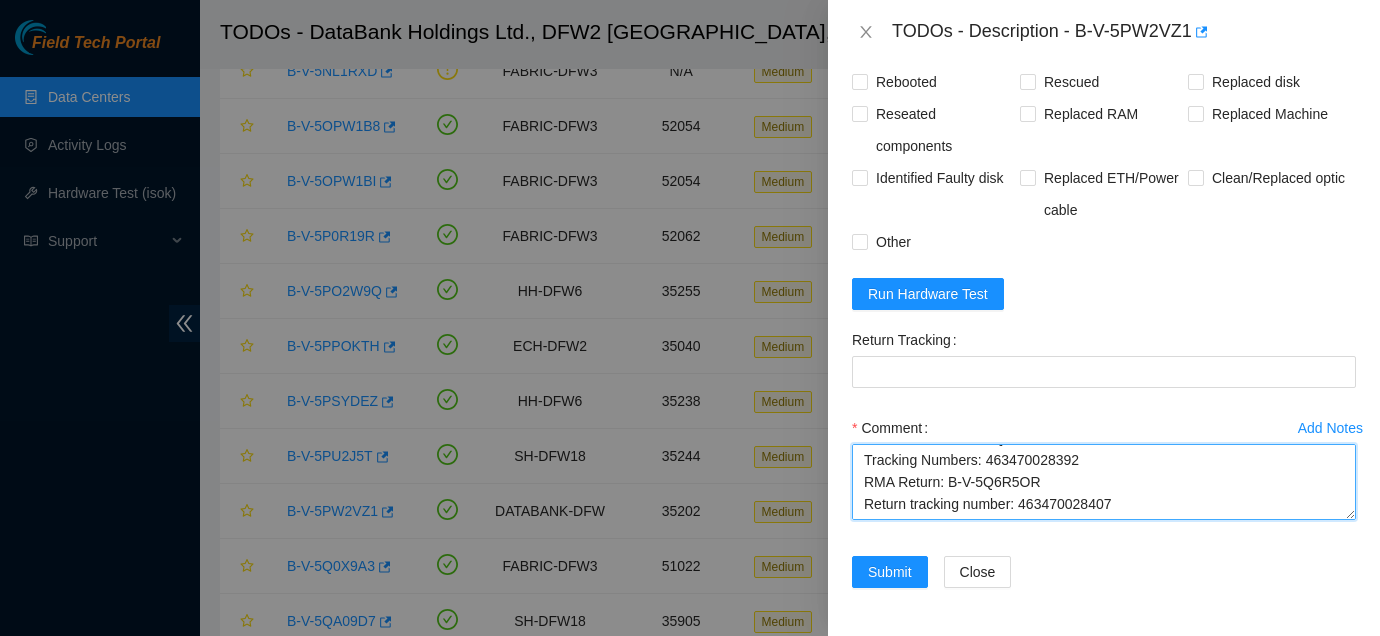 scroll, scrollTop: 154, scrollLeft: 0, axis: vertical 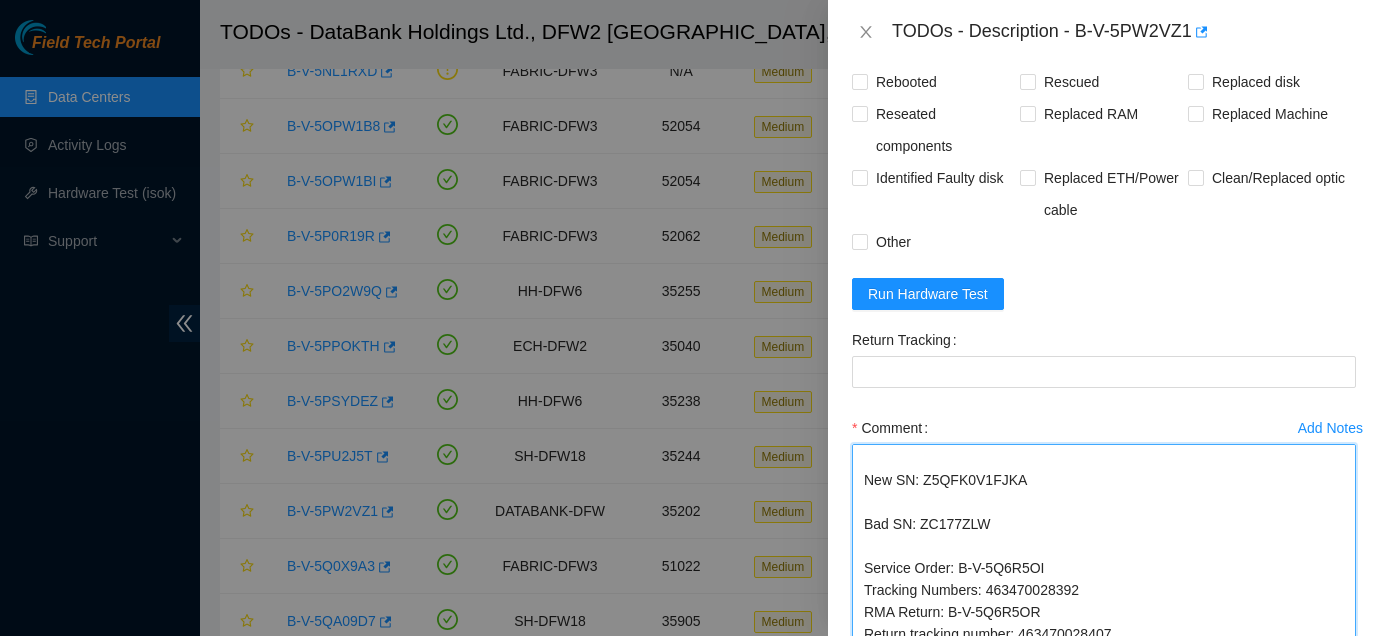 drag, startPoint x: 1353, startPoint y: 514, endPoint x: 1353, endPoint y: 642, distance: 128 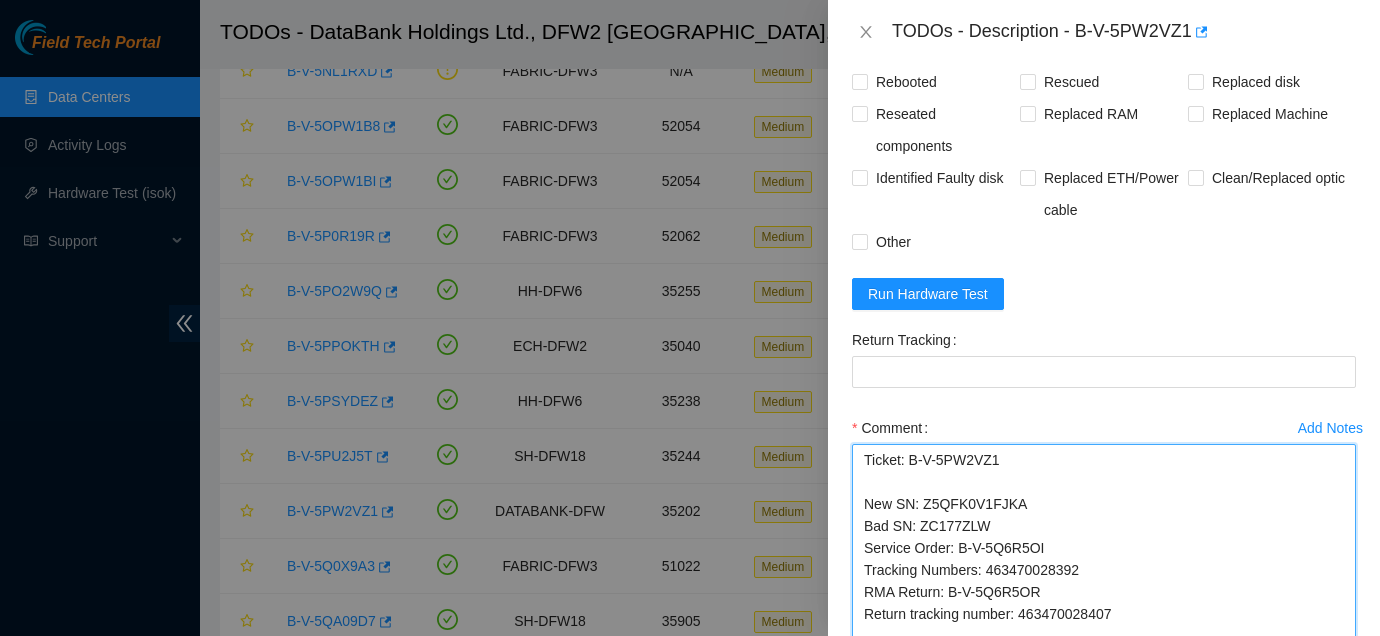 scroll, scrollTop: 0, scrollLeft: 0, axis: both 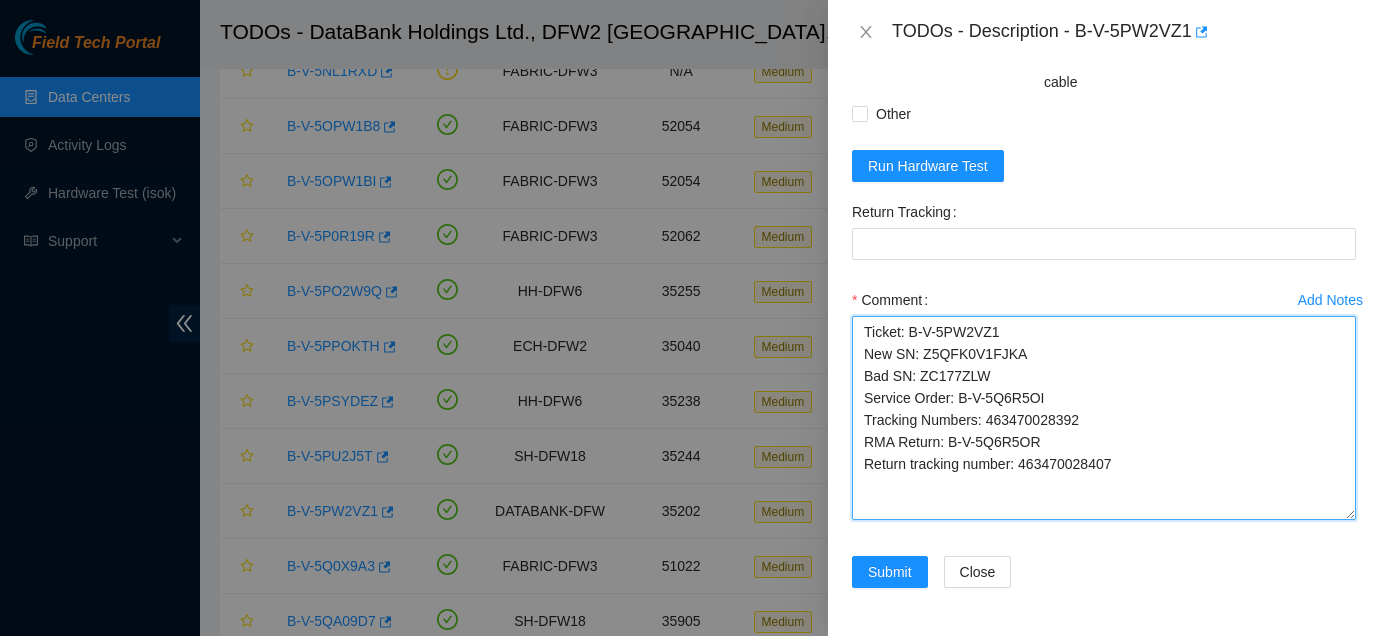 click on "Ticket: B-V-5PW2VZ1
New SN: Z5QFK0V1FJKA
Bad SN: ZC177ZLW
Service Order: B-V-5Q6R5OI
Tracking Numbers: 463470028392
RMA Return: B-V-5Q6R5OR
Return tracking number: 463470028407" at bounding box center [1104, 418] 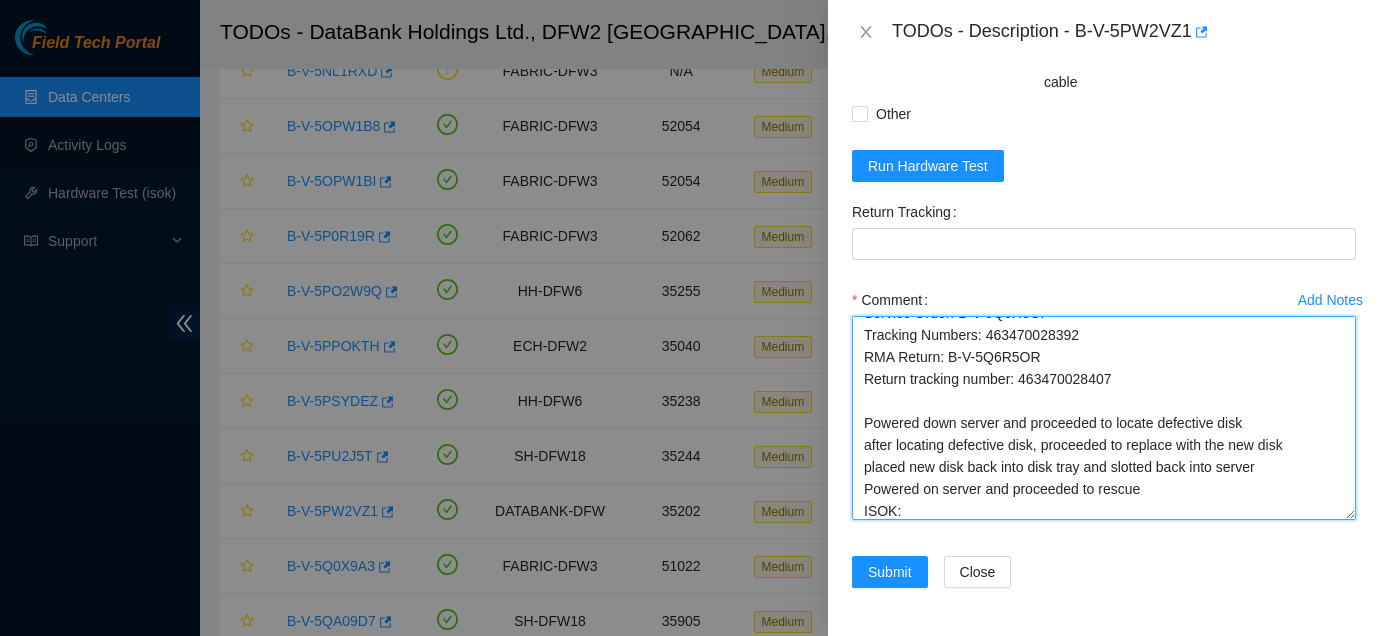 scroll, scrollTop: 0, scrollLeft: 0, axis: both 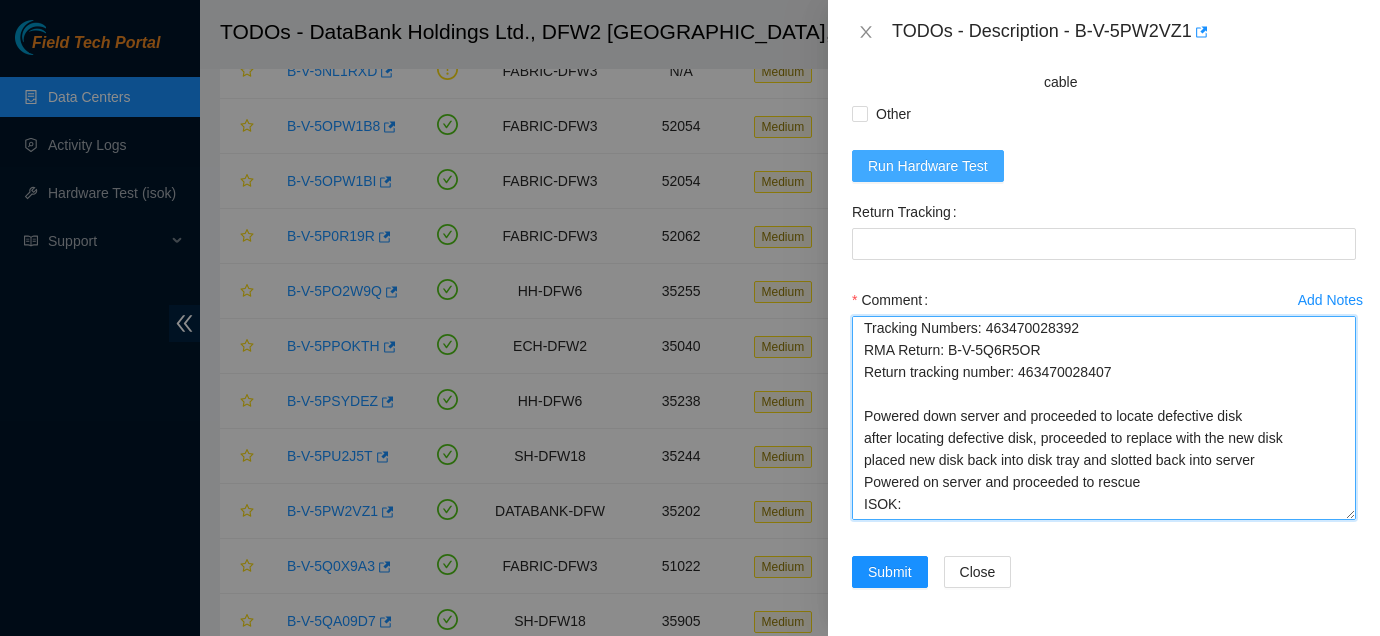 type on "Ticket: B-V-5PW2VZ1
New SN: Z5QFK0V1FJKA
Bad SN: ZC177ZLW
Service Order: B-V-5Q6R5OI
Tracking Numbers: 463470028392
RMA Return: B-V-5Q6R5OR
Return tracking number: 463470028407
Powered down server and proceeded to locate defective disk
after locating defective disk, proceeded to replace with the new disk
placed new disk back into disk tray and slotted back into server
Powered on server and proceeded to rescue
ISOK:" 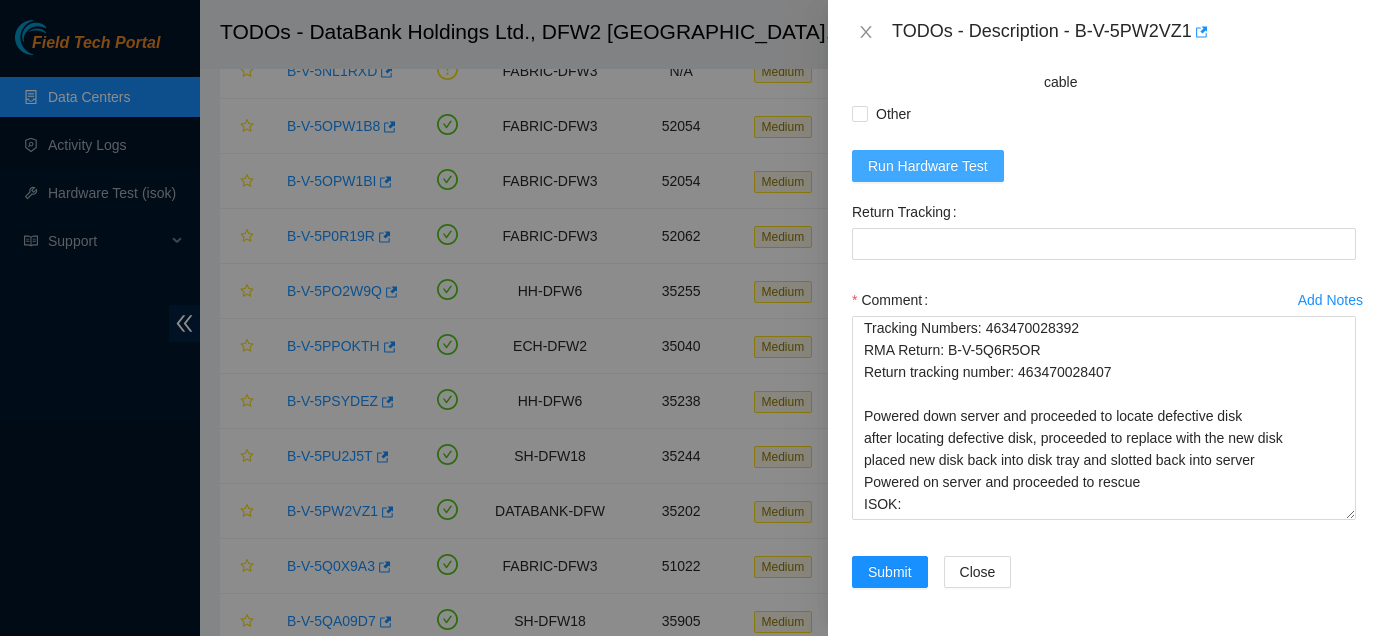 click on "Run Hardware Test" at bounding box center [928, 166] 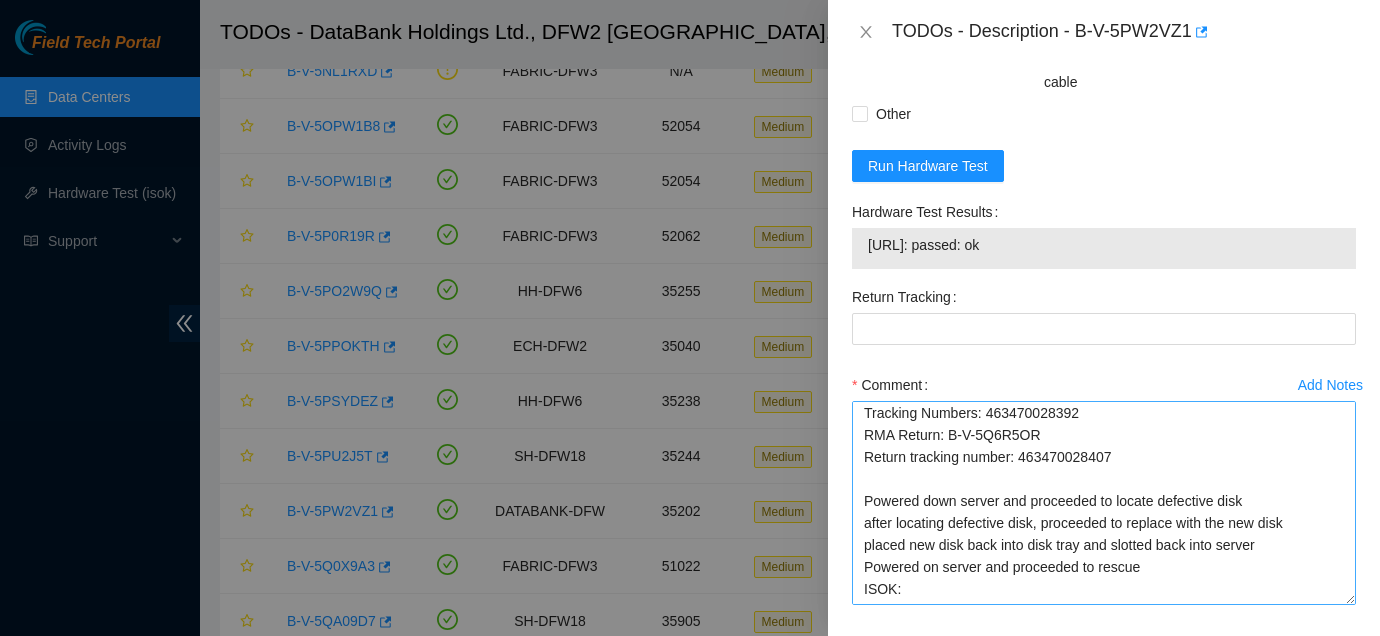 scroll, scrollTop: 1757, scrollLeft: 0, axis: vertical 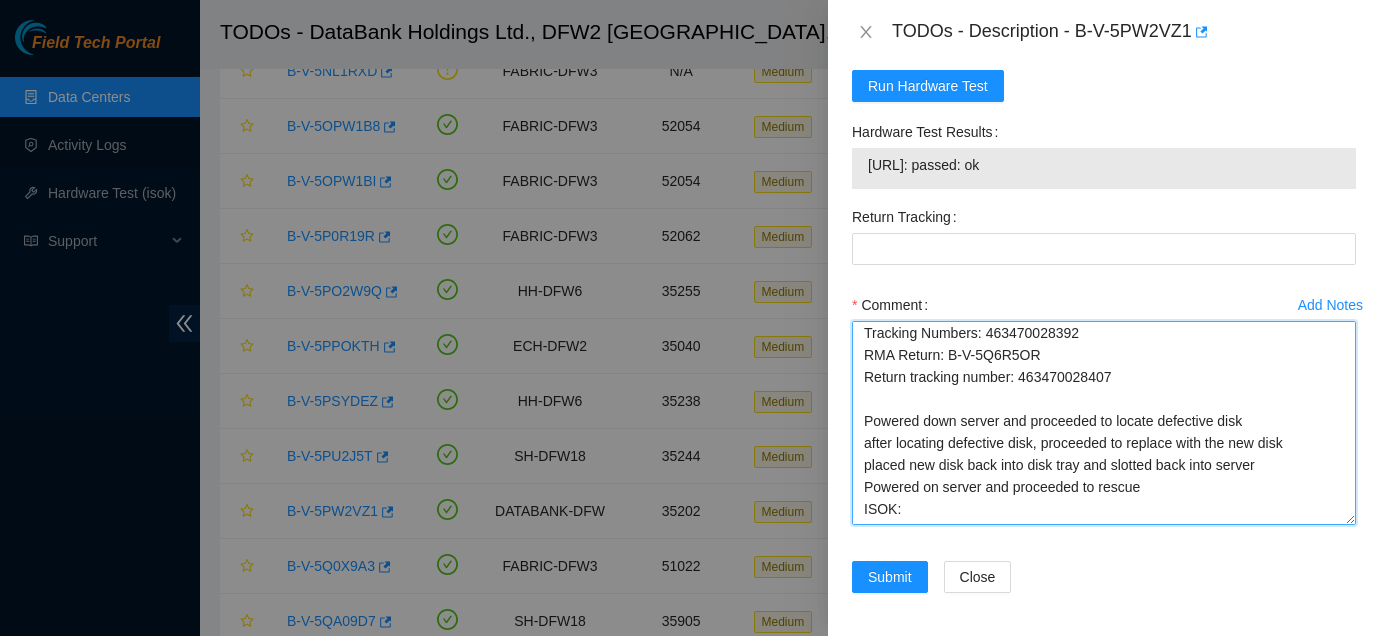 drag, startPoint x: 1030, startPoint y: 378, endPoint x: 1126, endPoint y: 375, distance: 96.04687 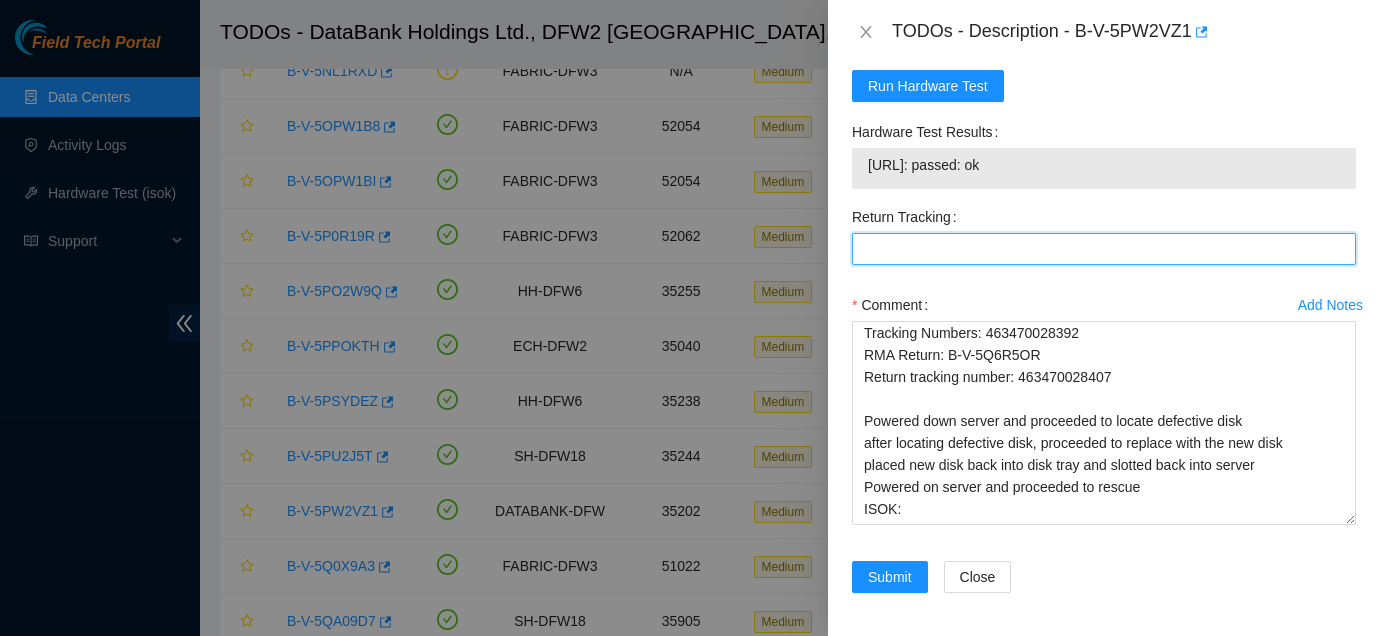 click on "Return Tracking" at bounding box center [1104, 249] 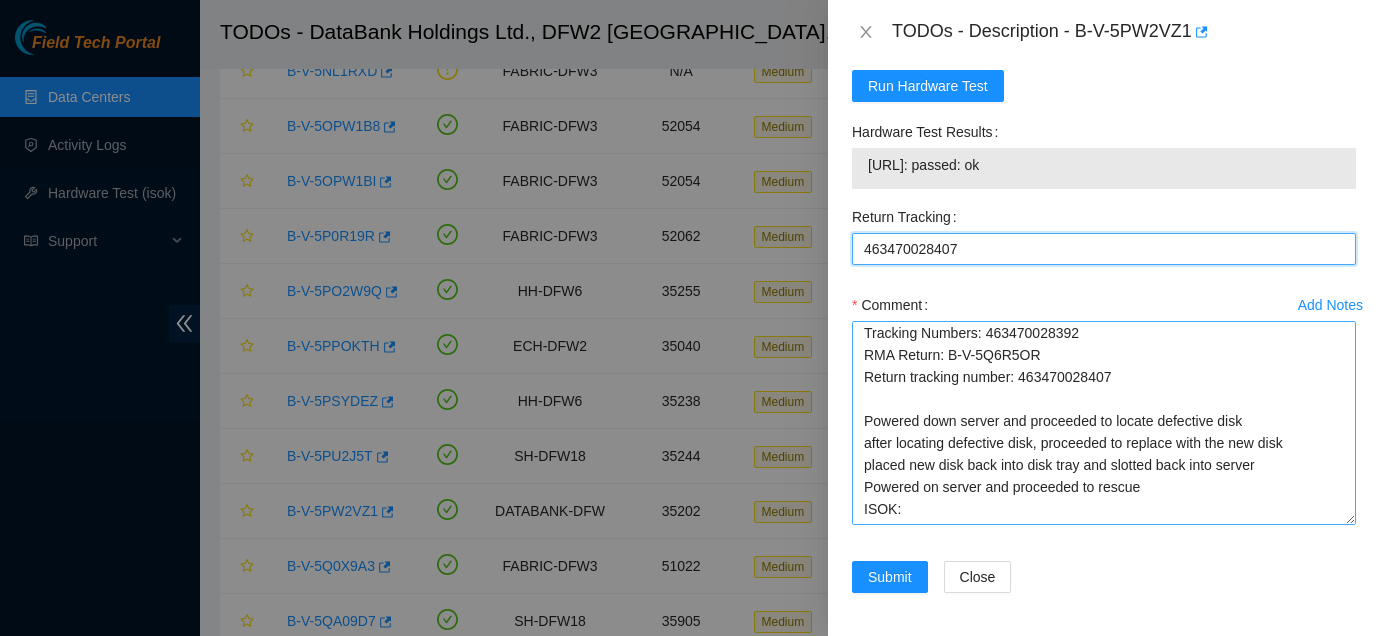 type on "463470028407" 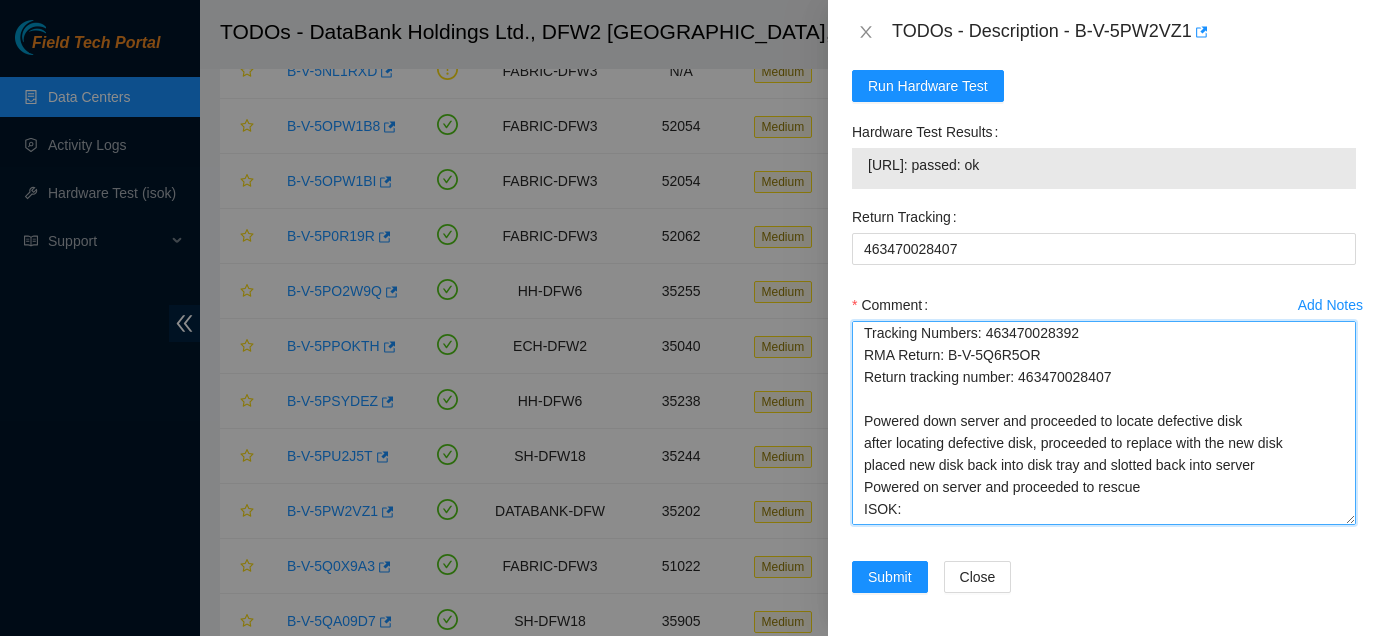click on "Ticket: B-V-5PW2VZ1
New SN: Z5QFK0V1FJKA
Bad SN: ZC177ZLW
Service Order: B-V-5Q6R5OI
Tracking Numbers: 463470028392
RMA Return: B-V-5Q6R5OR
Return tracking number: 463470028407
Powered down server and proceeded to locate defective disk
after locating defective disk, proceeded to replace with the new disk
placed new disk back into disk tray and slotted back into server
Powered on server and proceeded to rescue
ISOK:" at bounding box center [1104, 423] 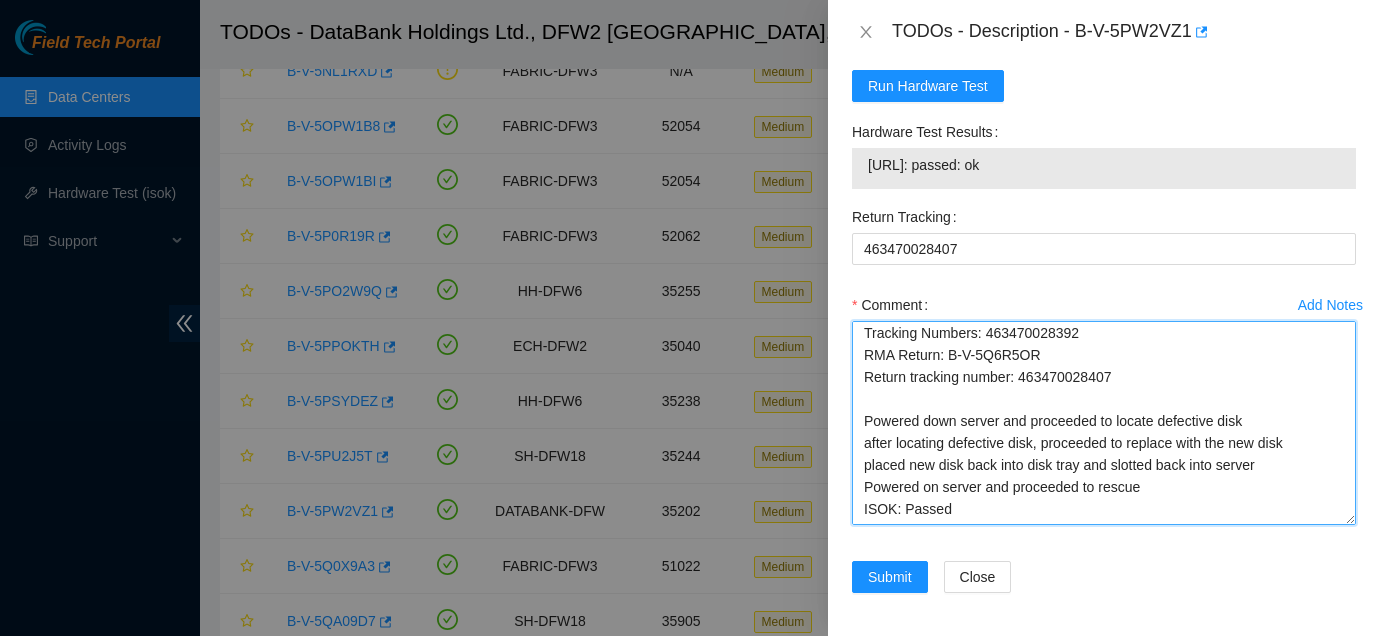 scroll, scrollTop: 1762, scrollLeft: 0, axis: vertical 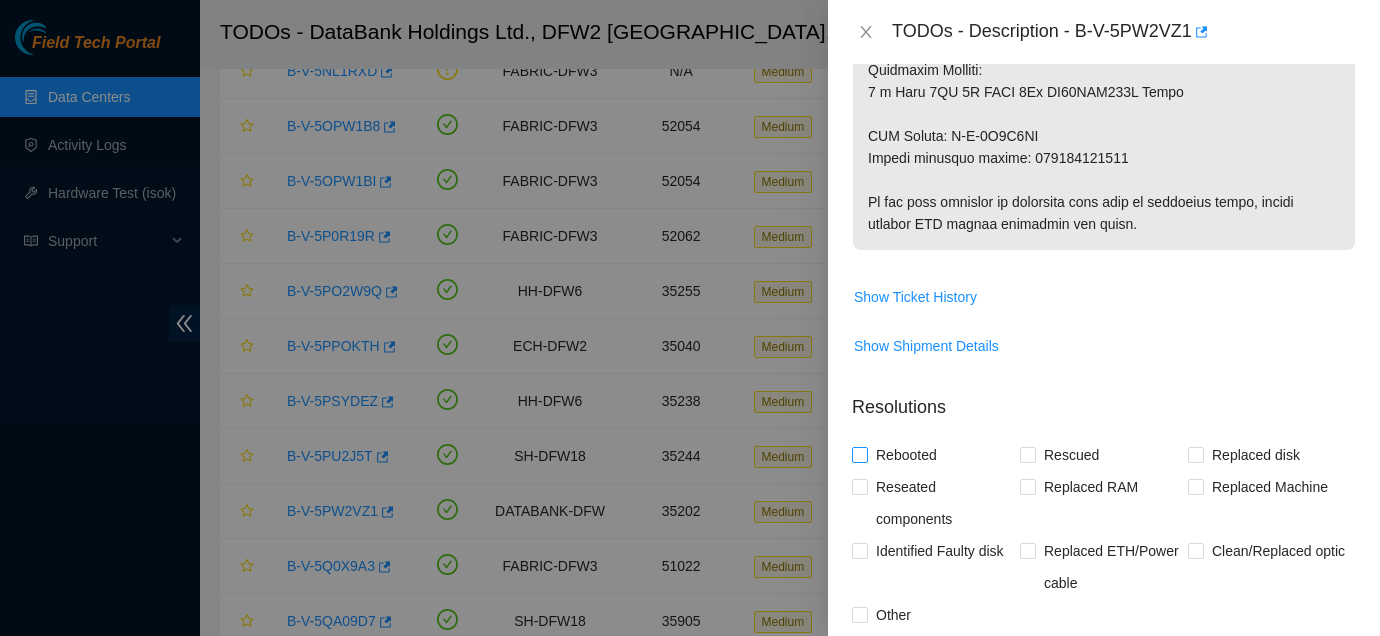 type on "Ticket: B-V-5PW2VZ1
New SN: Z5QFK0V1FJKA
Bad SN: ZC177ZLW
Service Order: B-V-5Q6R5OI
Tracking Numbers: 463470028392
RMA Return: B-V-5Q6R5OR
Return tracking number: 463470028407
Powered down server and proceeded to locate defective disk
after locating defective disk, proceeded to replace with the new disk
placed new disk back into disk tray and slotted back into server
Powered on server and proceeded to rescue
ISOK: Passed" 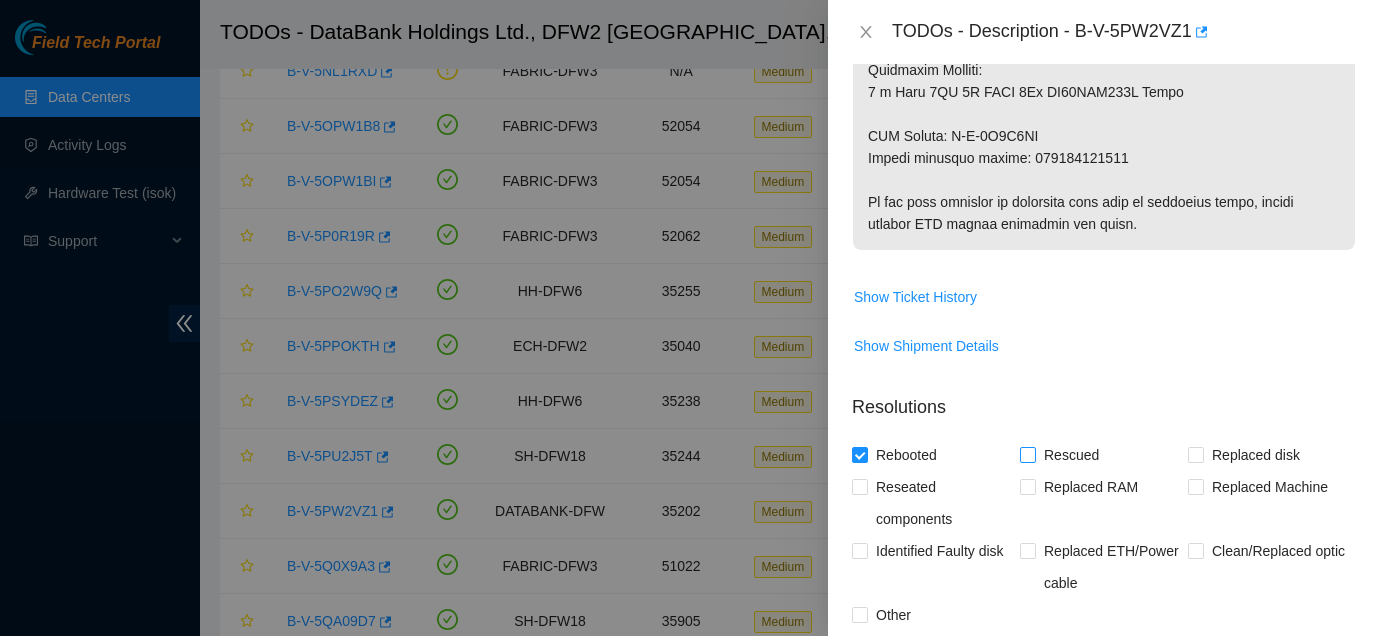 click on "Rescued" at bounding box center [1071, 455] 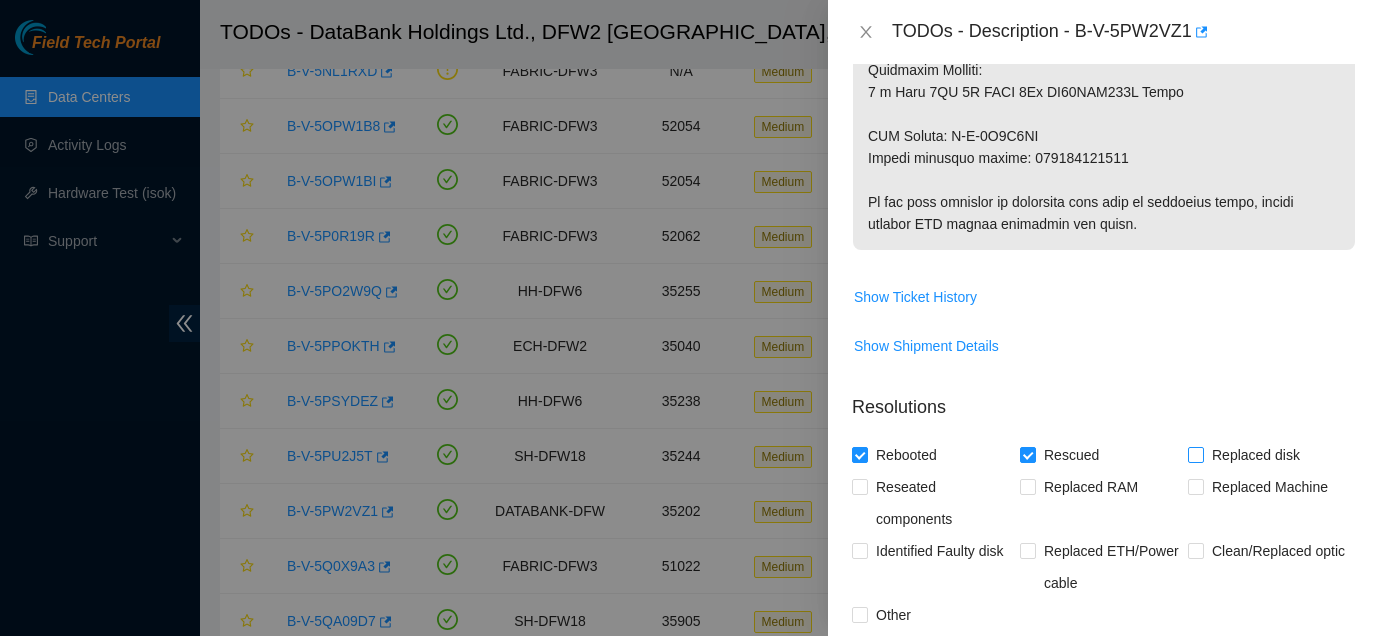 click on "Replaced disk" at bounding box center [1256, 455] 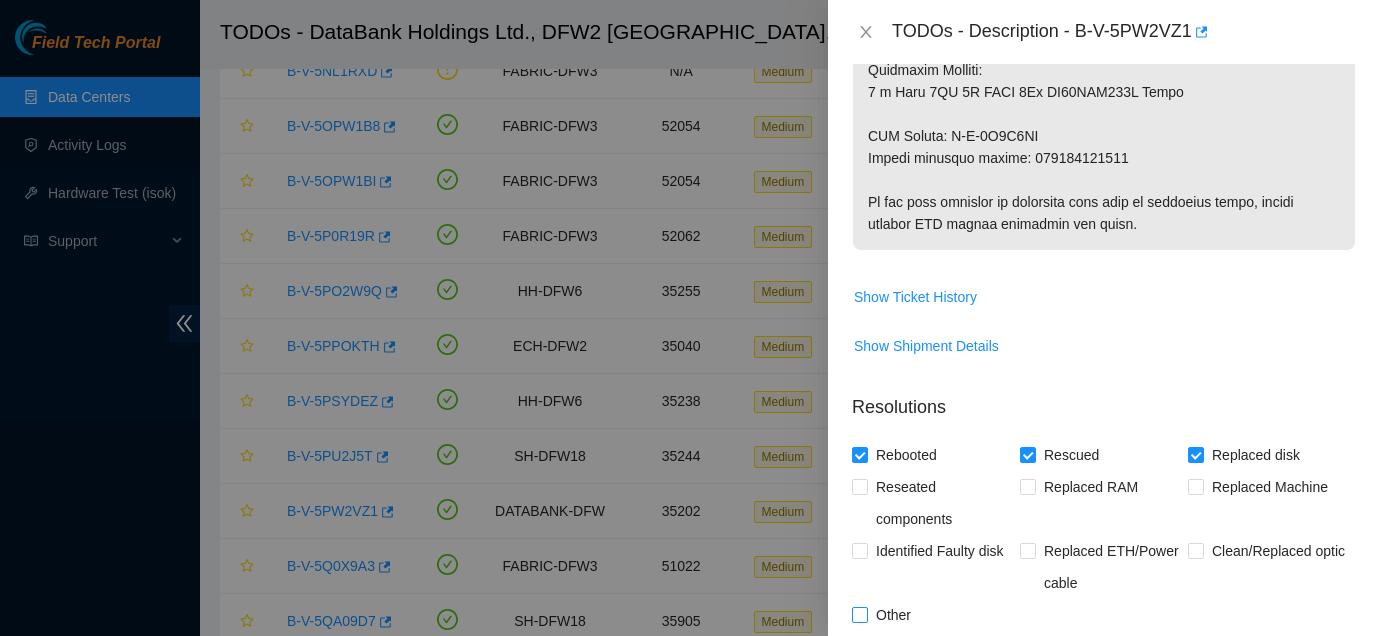 click on "Other" at bounding box center (893, 615) 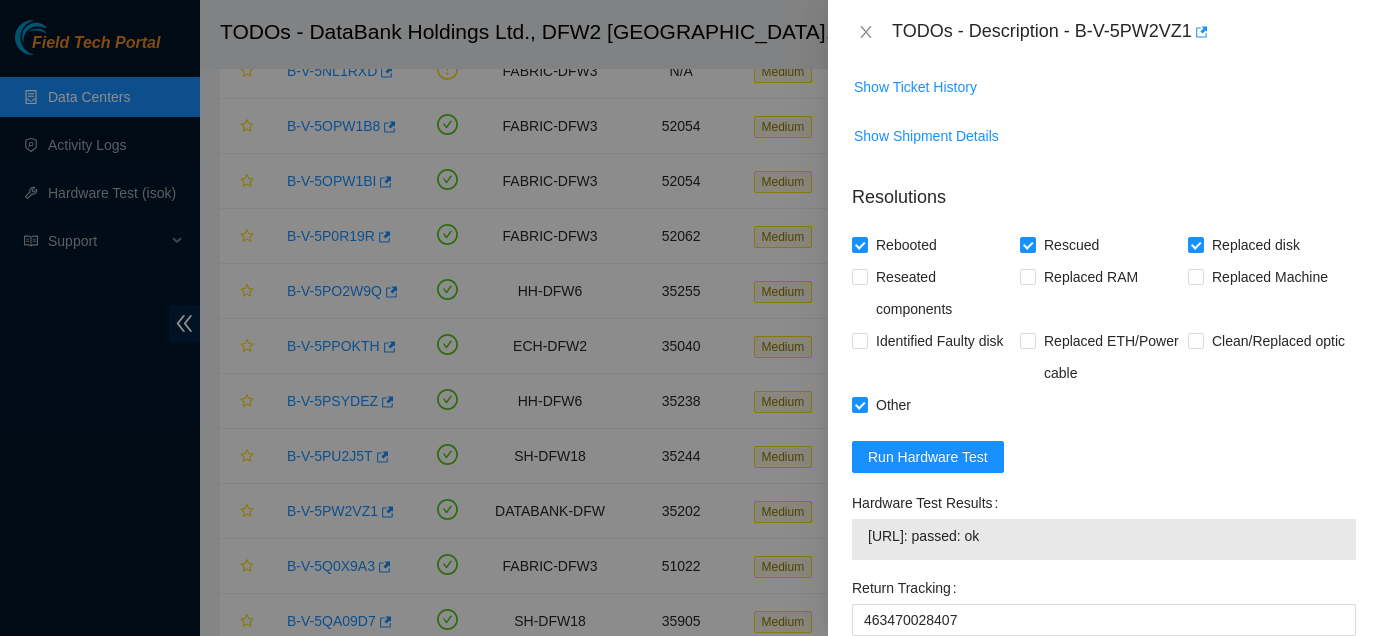 scroll, scrollTop: 1762, scrollLeft: 0, axis: vertical 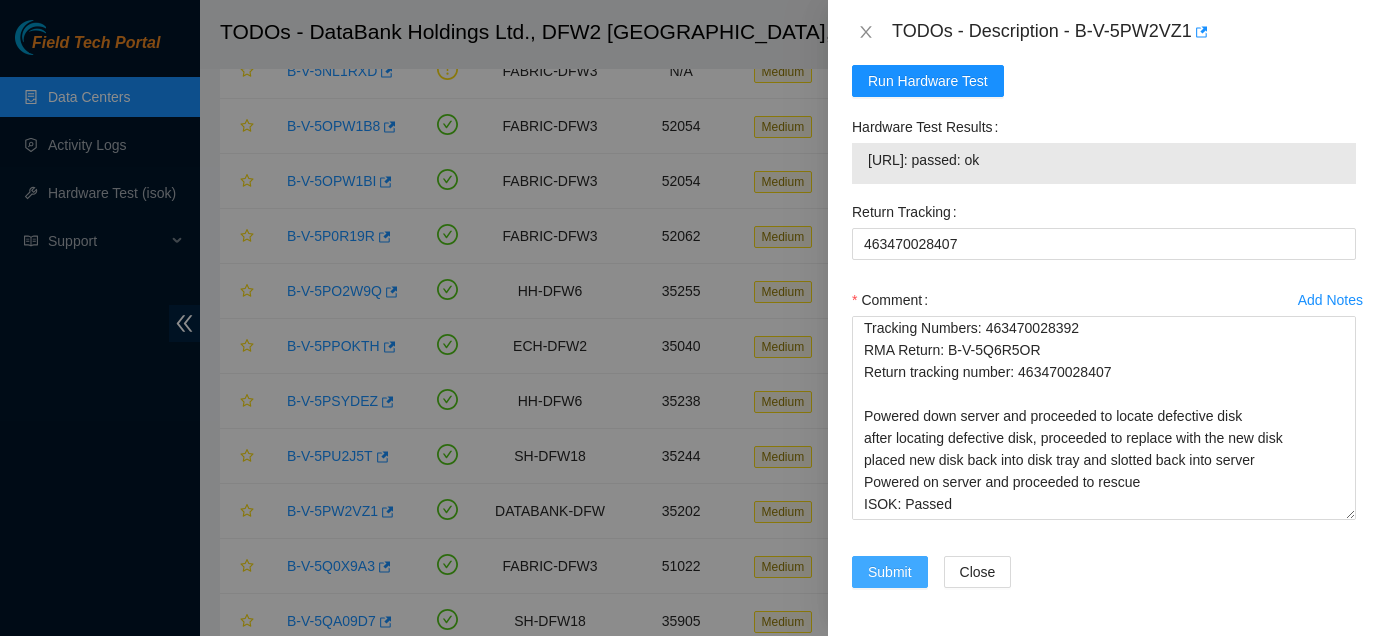 click on "Submit" at bounding box center [890, 572] 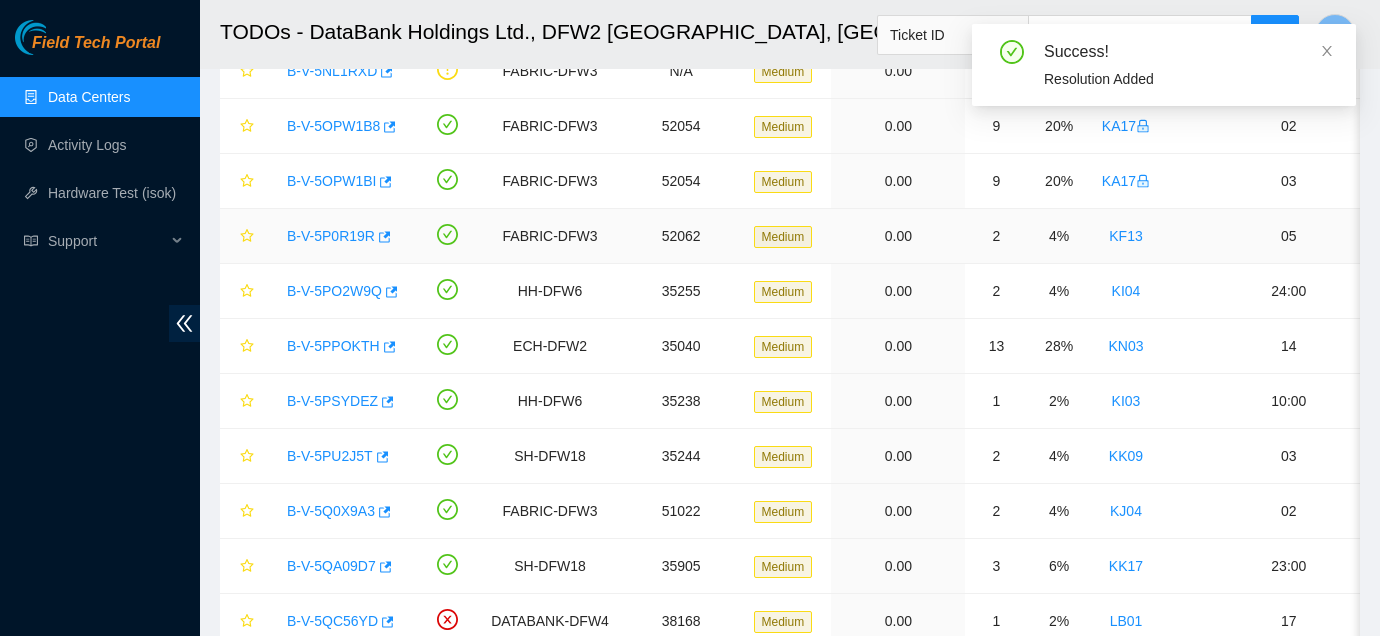 scroll, scrollTop: 654, scrollLeft: 0, axis: vertical 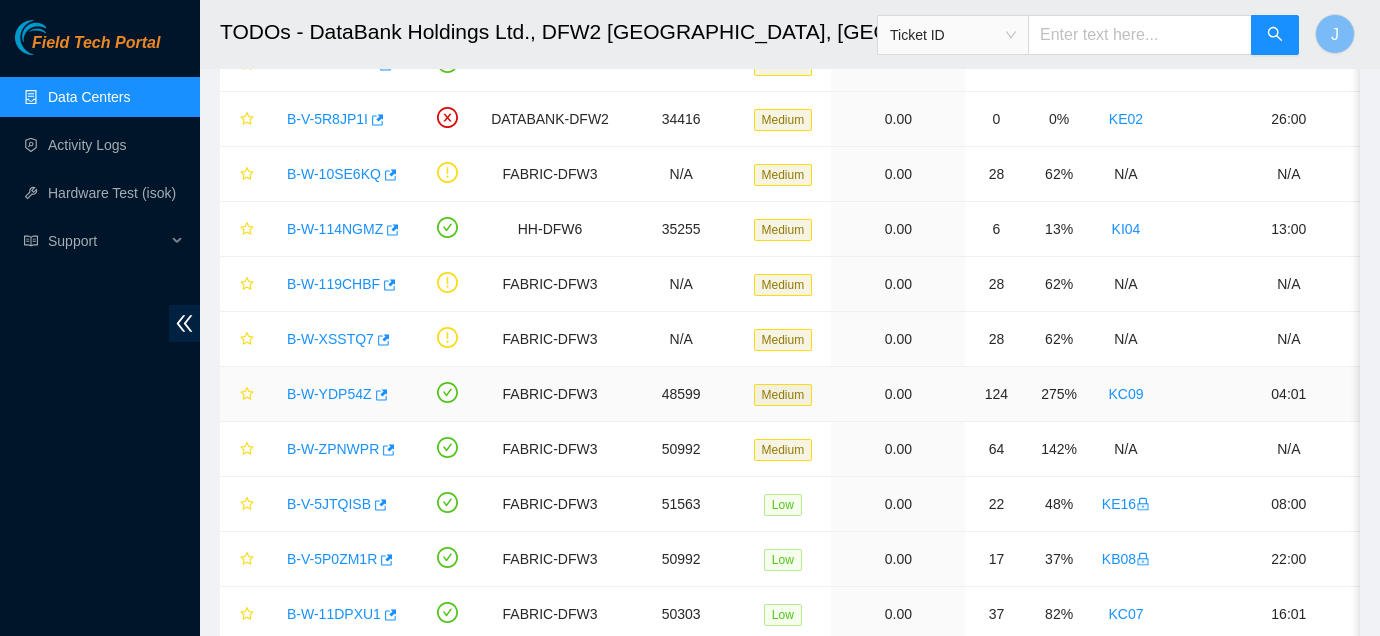 click on "B-W-YDP54Z" at bounding box center [329, 394] 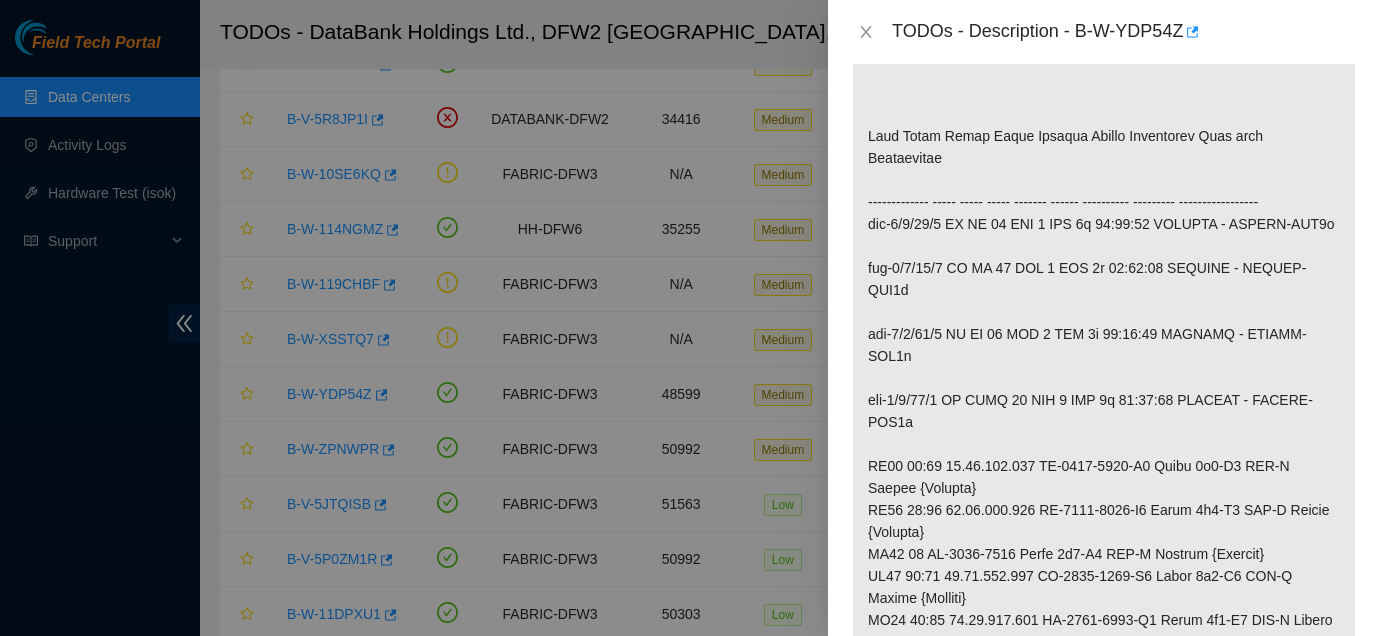 scroll, scrollTop: 456, scrollLeft: 0, axis: vertical 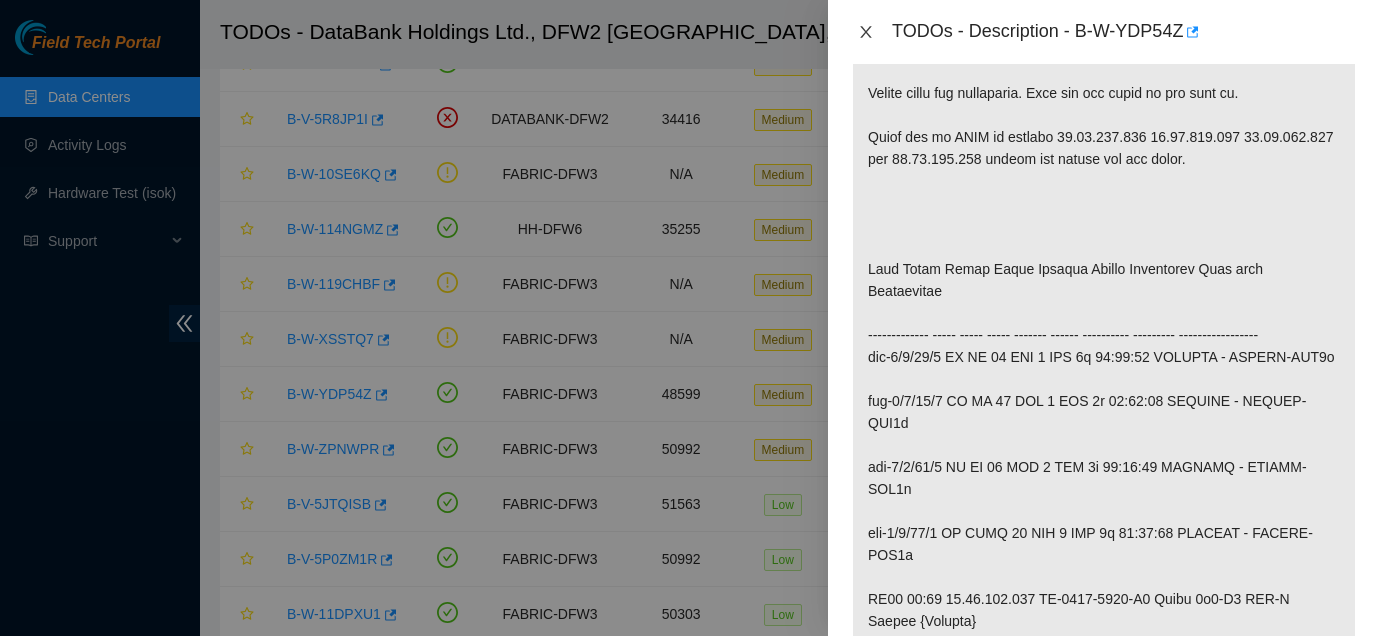 click at bounding box center [866, 32] 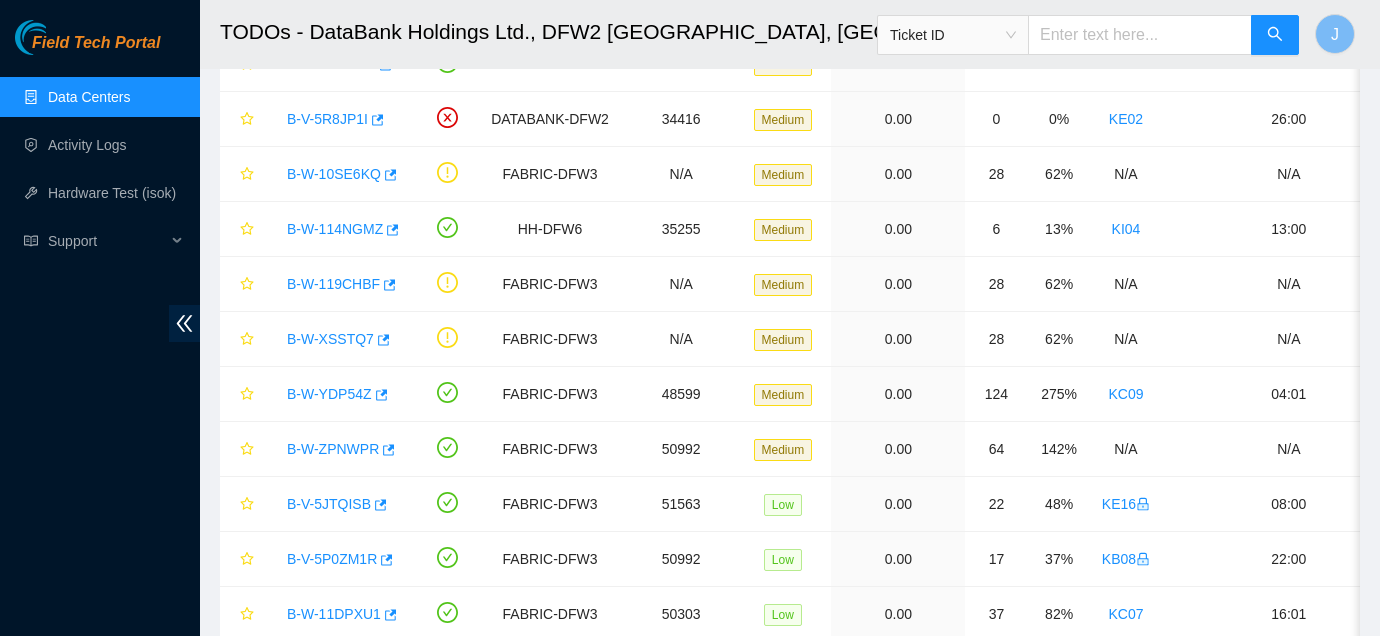 scroll, scrollTop: 522, scrollLeft: 0, axis: vertical 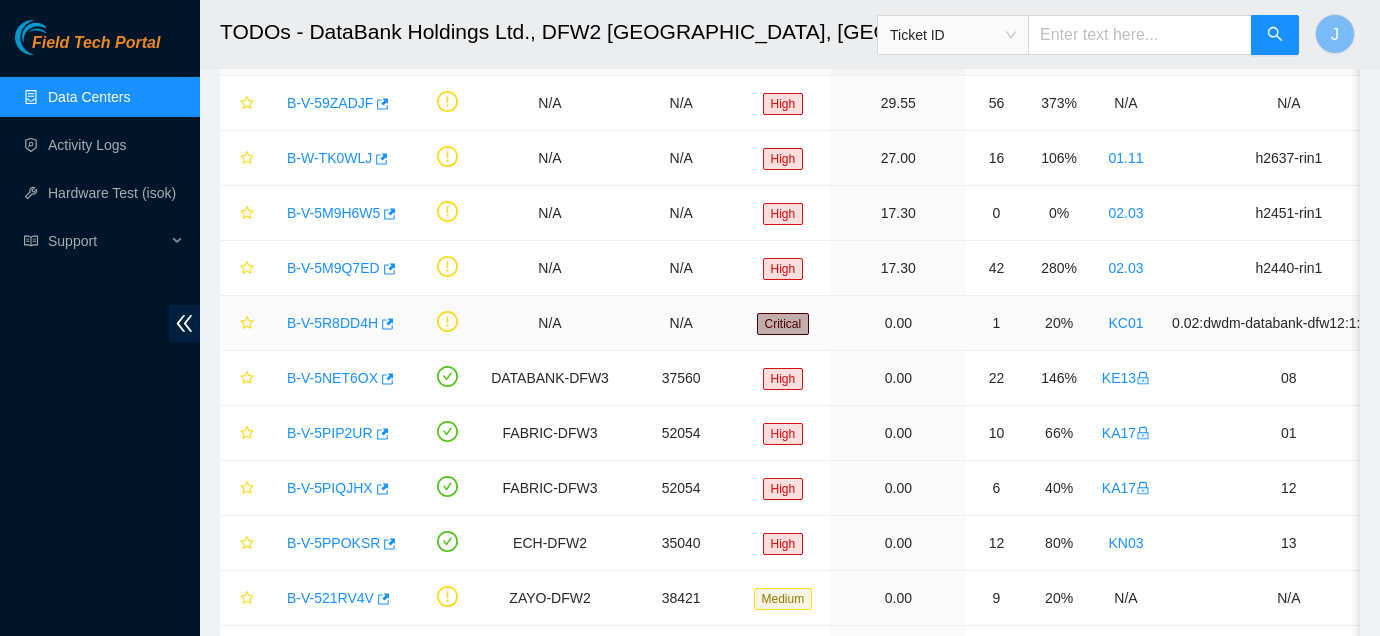 click on "B-V-5R8DD4H" at bounding box center (332, 323) 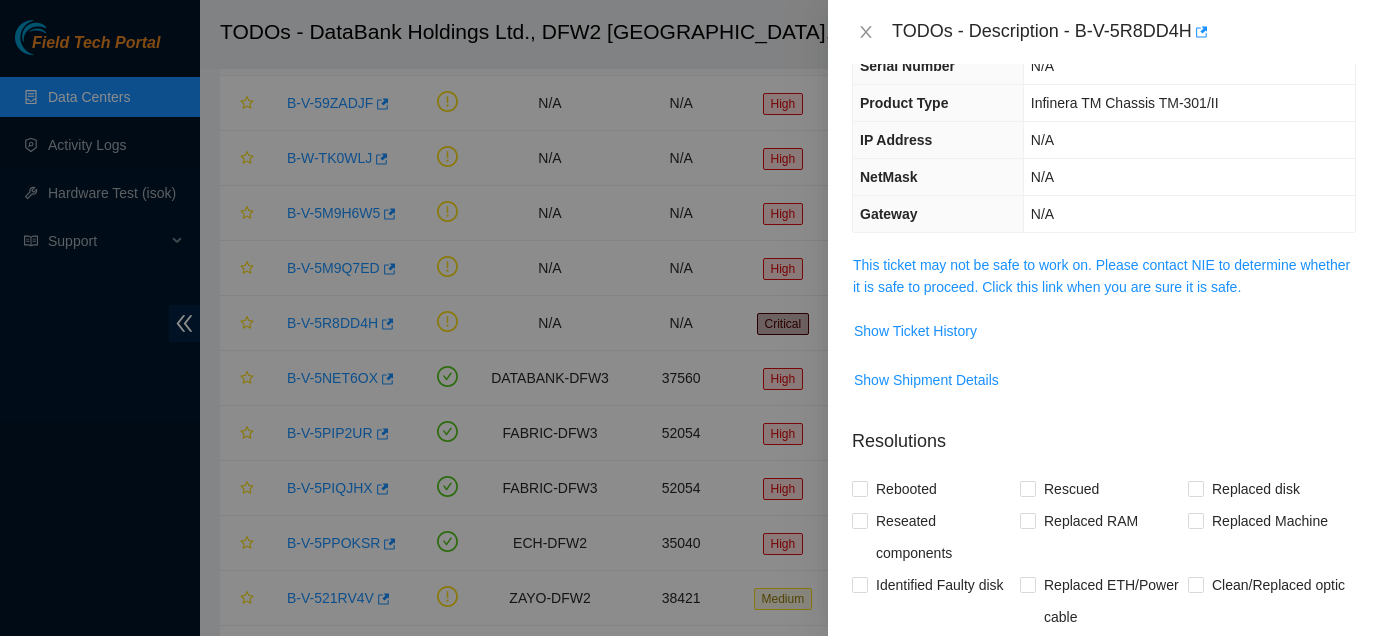 scroll, scrollTop: 95, scrollLeft: 0, axis: vertical 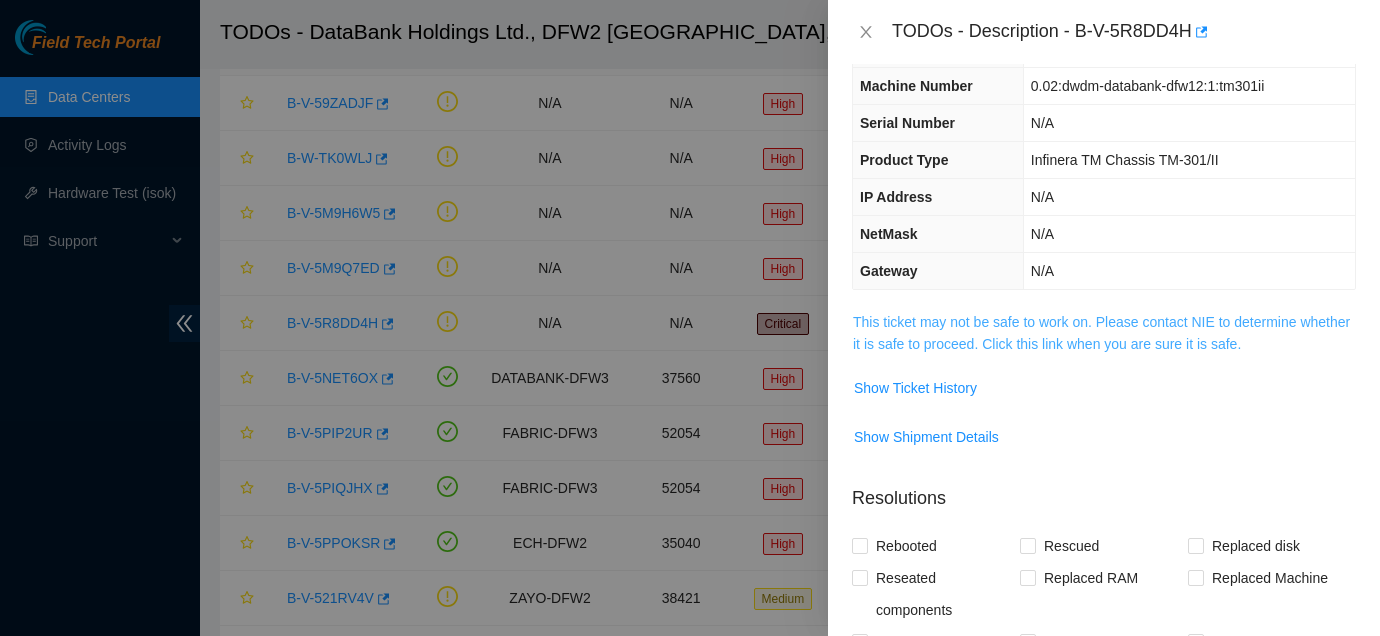 click on "This ticket may not be safe to work on. Please contact NIE to determine whether it is safe to proceed. Click this link when you are sure it is safe." at bounding box center (1101, 333) 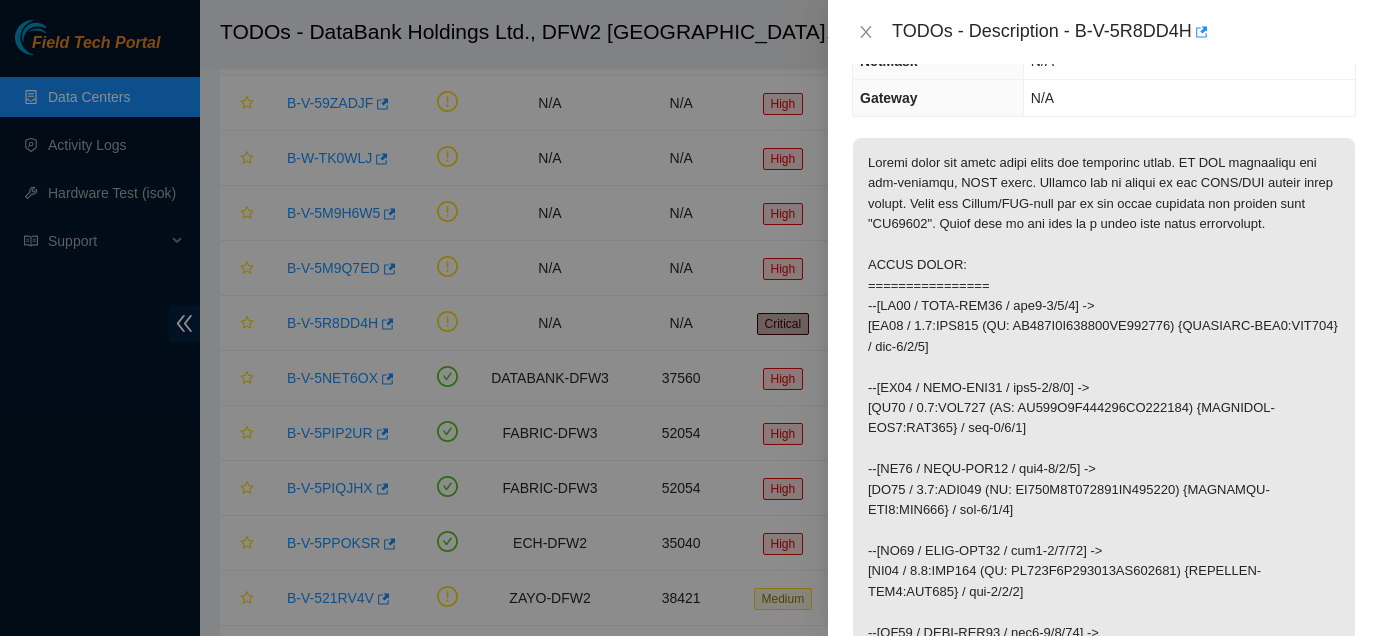 scroll, scrollTop: 344, scrollLeft: 0, axis: vertical 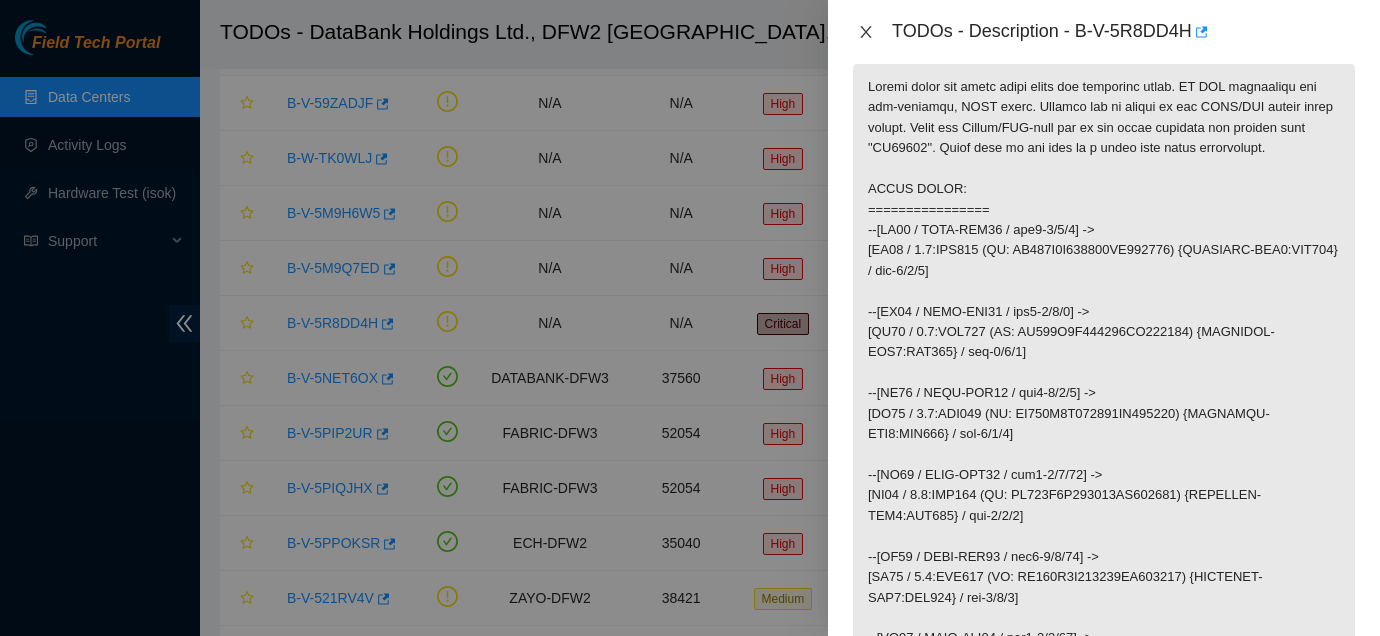 click 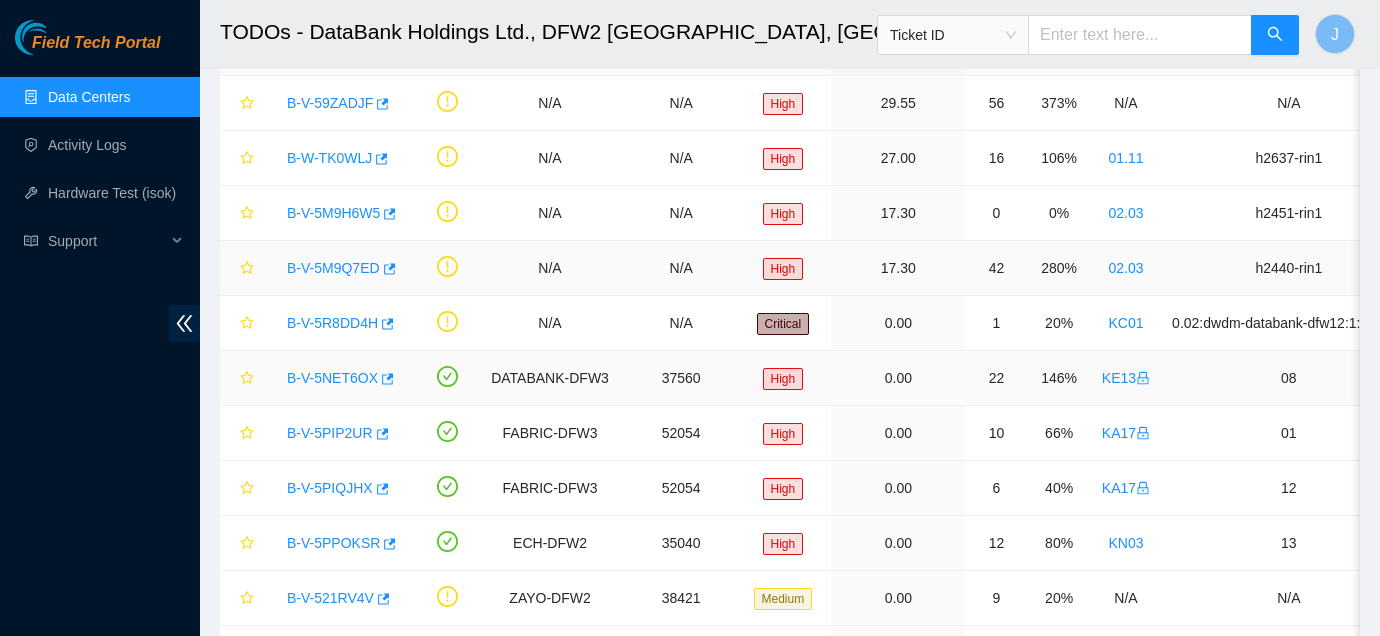 scroll, scrollTop: 410, scrollLeft: 0, axis: vertical 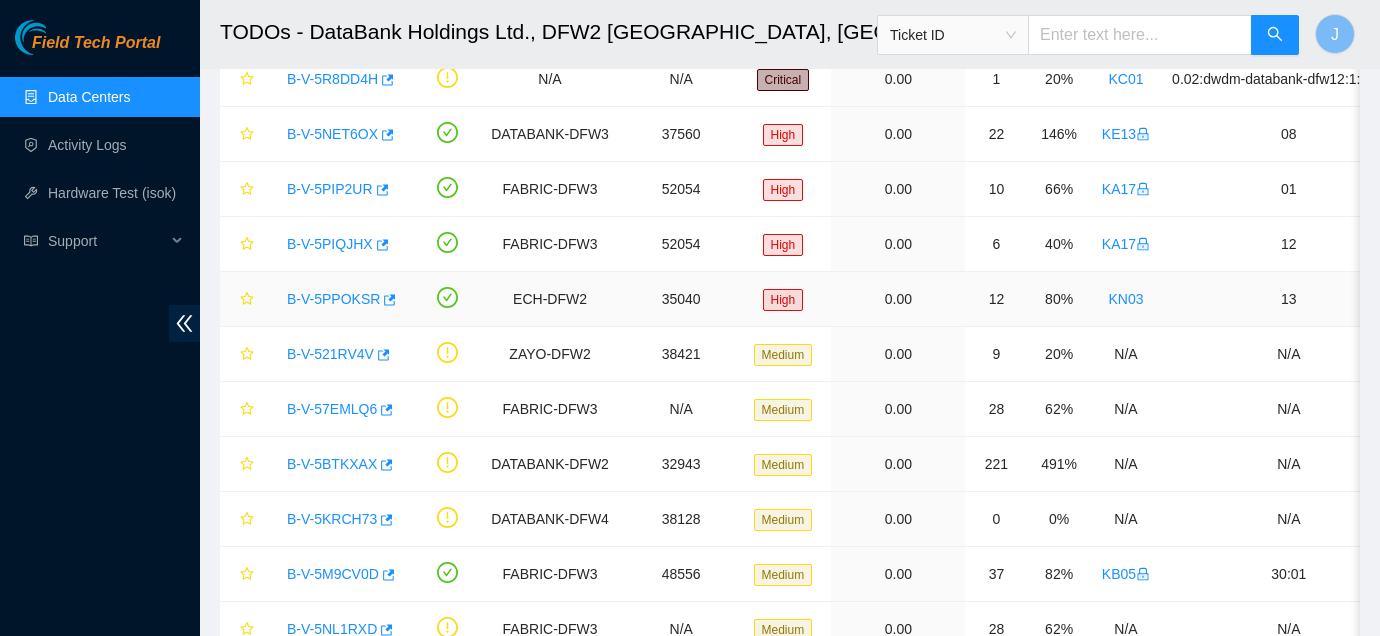 click on "B-V-5PPOKSR" at bounding box center (333, 299) 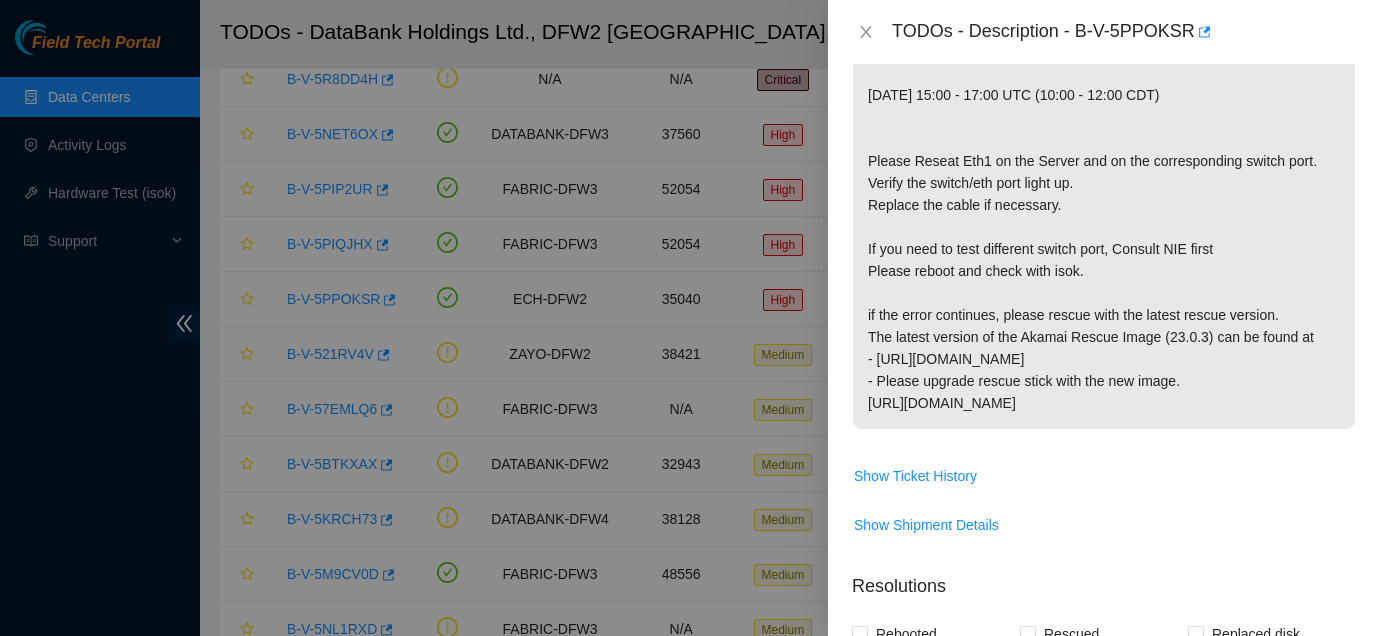scroll, scrollTop: 193, scrollLeft: 0, axis: vertical 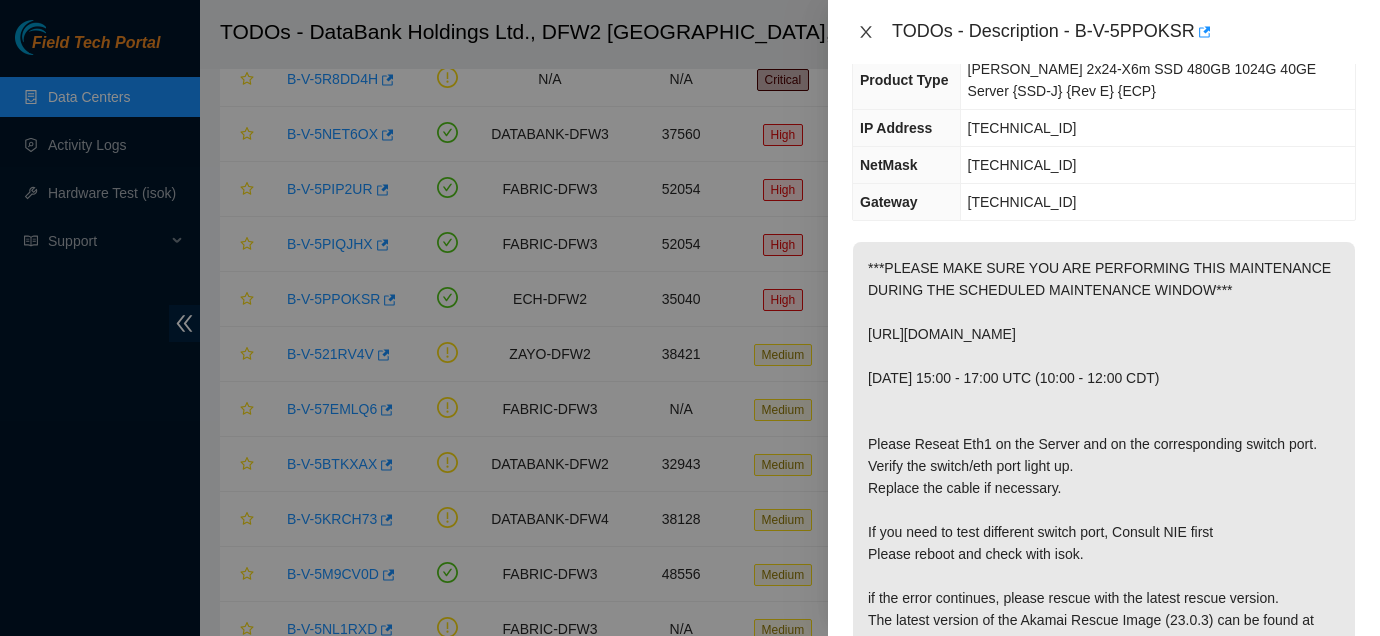 click 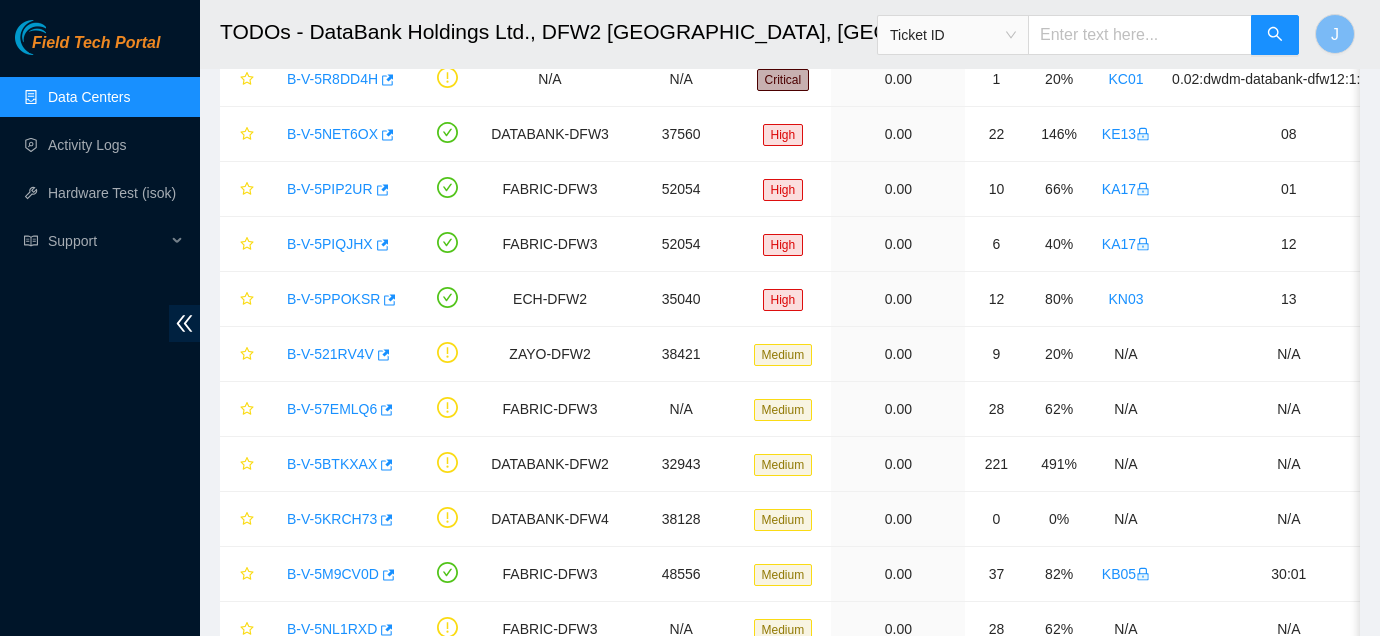 scroll, scrollTop: 226, scrollLeft: 0, axis: vertical 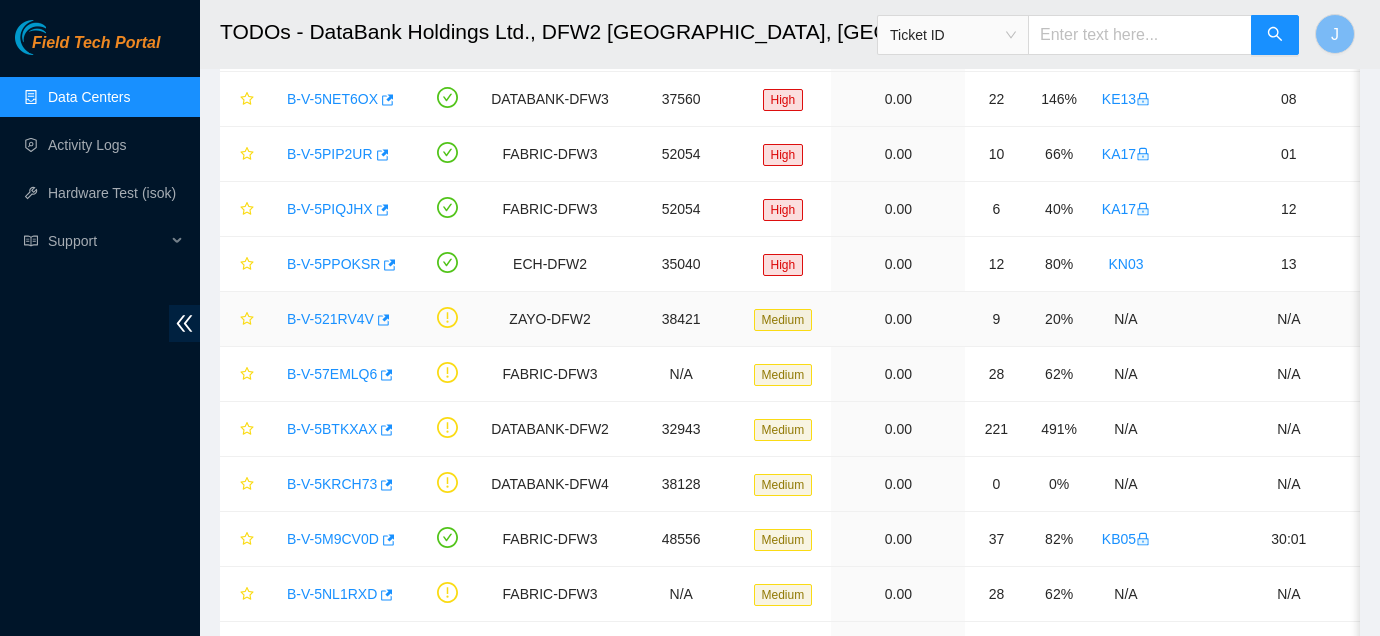 click on "B-V-521RV4V" at bounding box center (330, 319) 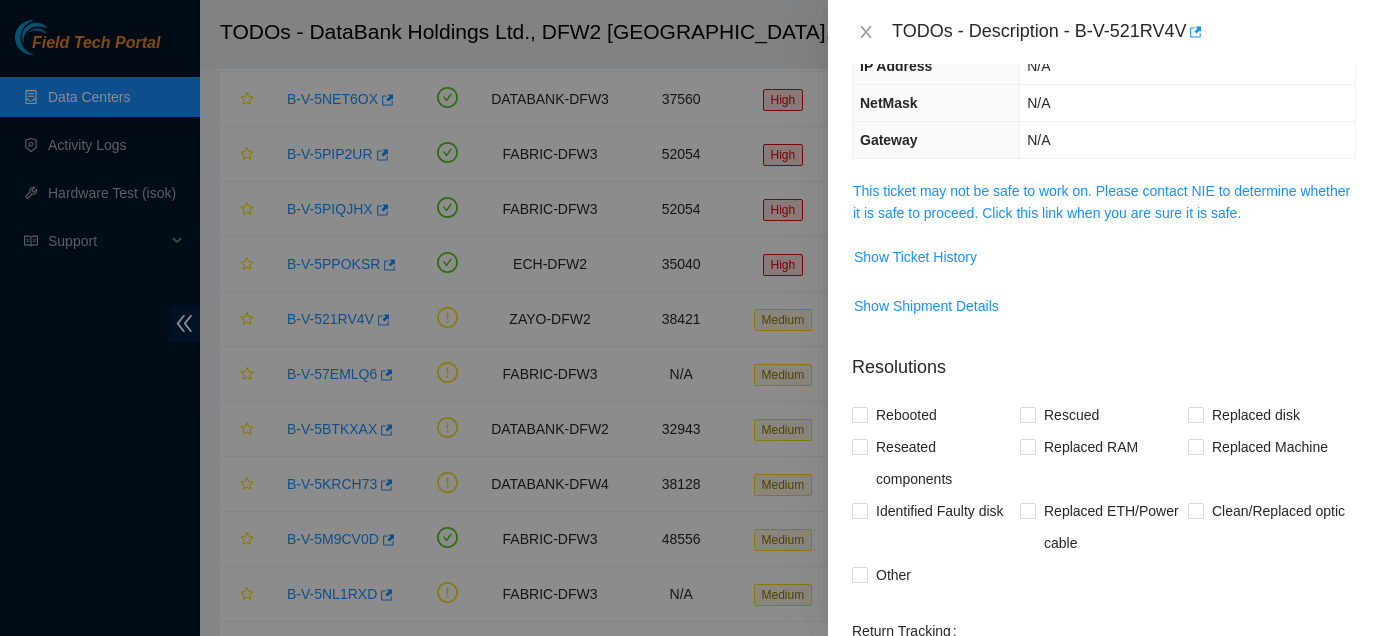 scroll, scrollTop: 160, scrollLeft: 0, axis: vertical 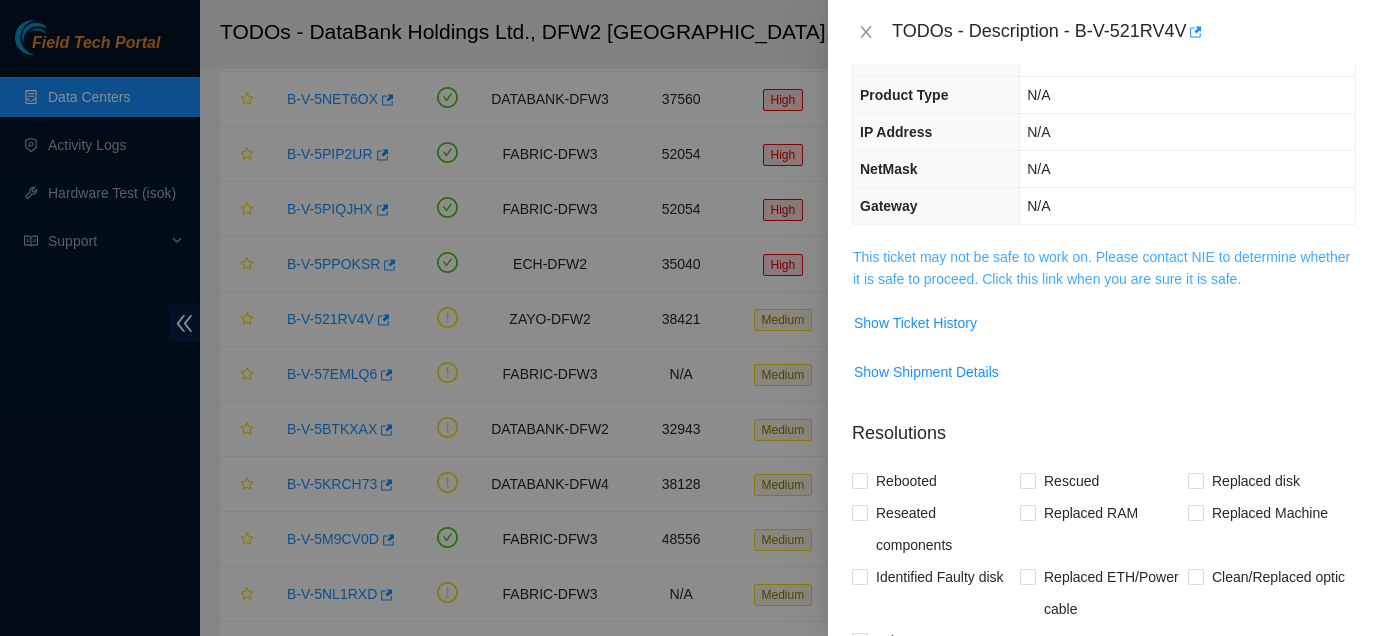 click on "This ticket may not be safe to work on. Please contact NIE to determine whether it is safe to proceed. Click this link when you are sure it is safe." at bounding box center (1101, 268) 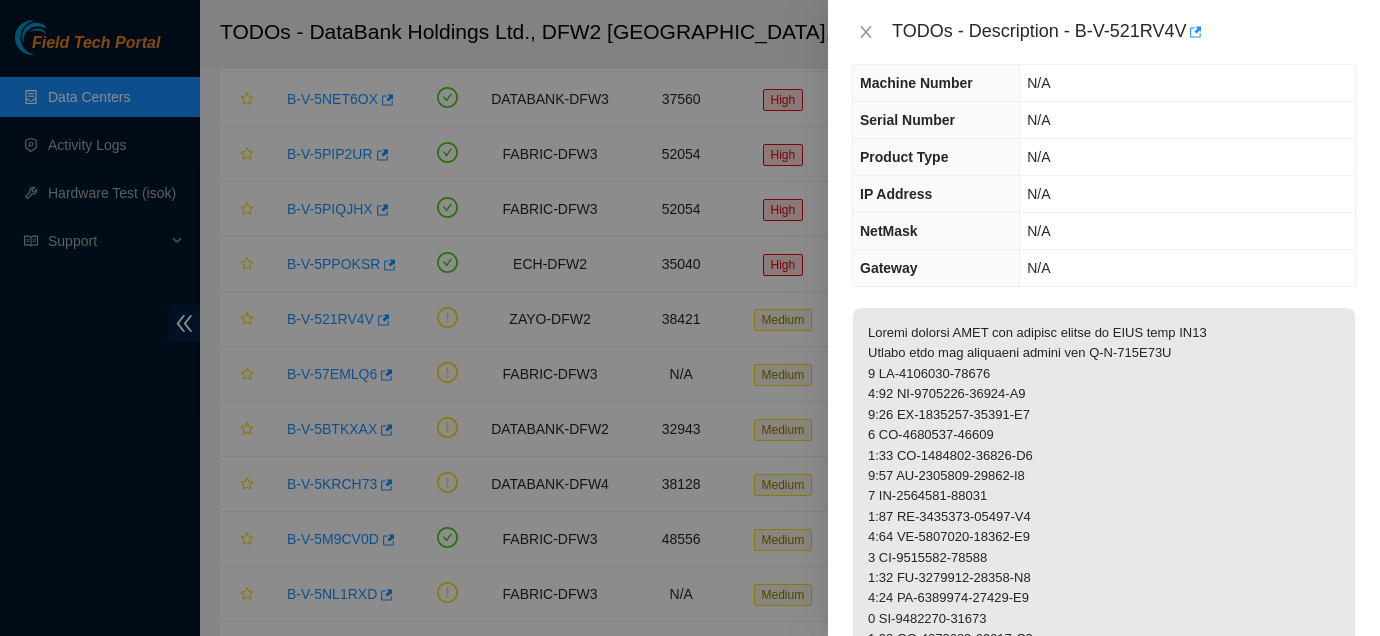 scroll, scrollTop: 0, scrollLeft: 0, axis: both 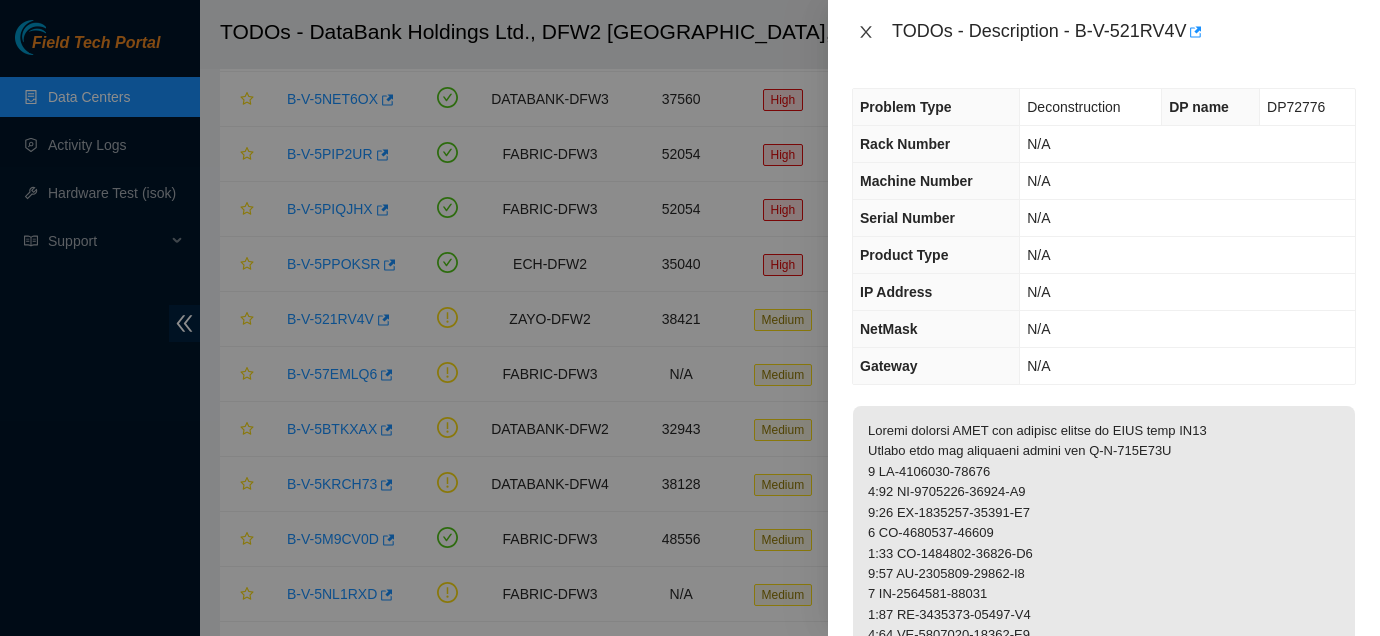 click 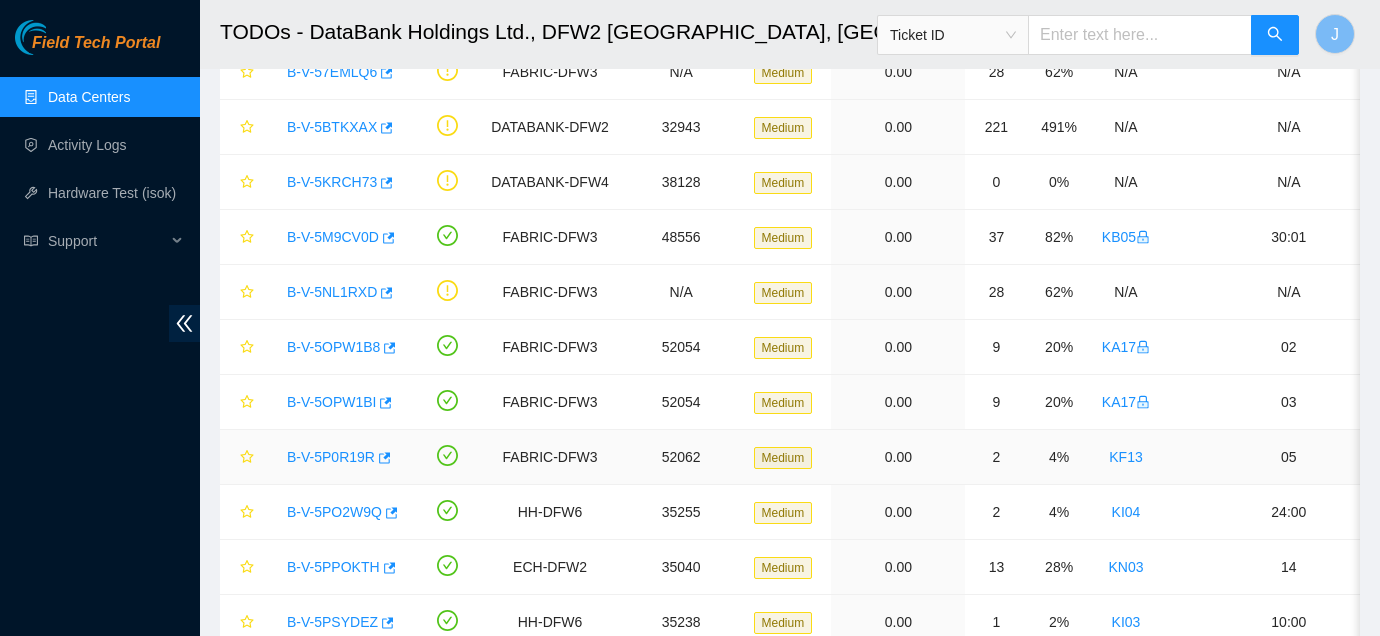 scroll, scrollTop: 750, scrollLeft: 0, axis: vertical 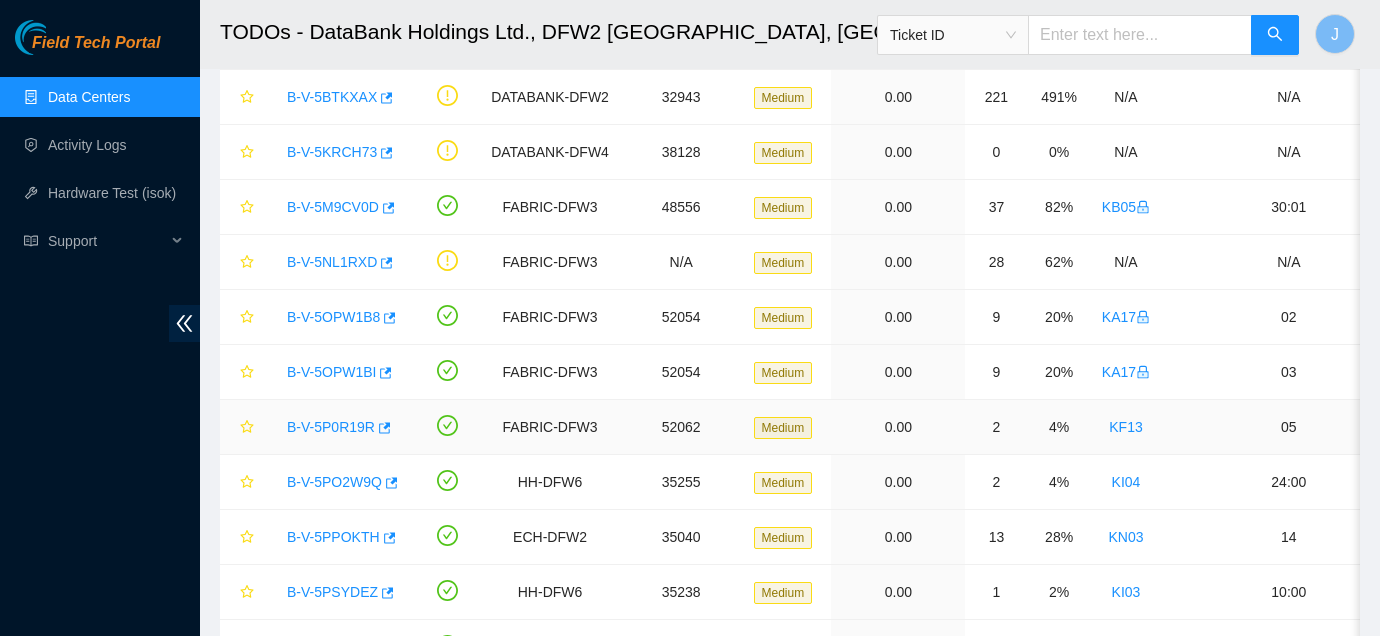 click on "B-V-5P0R19R" at bounding box center [331, 427] 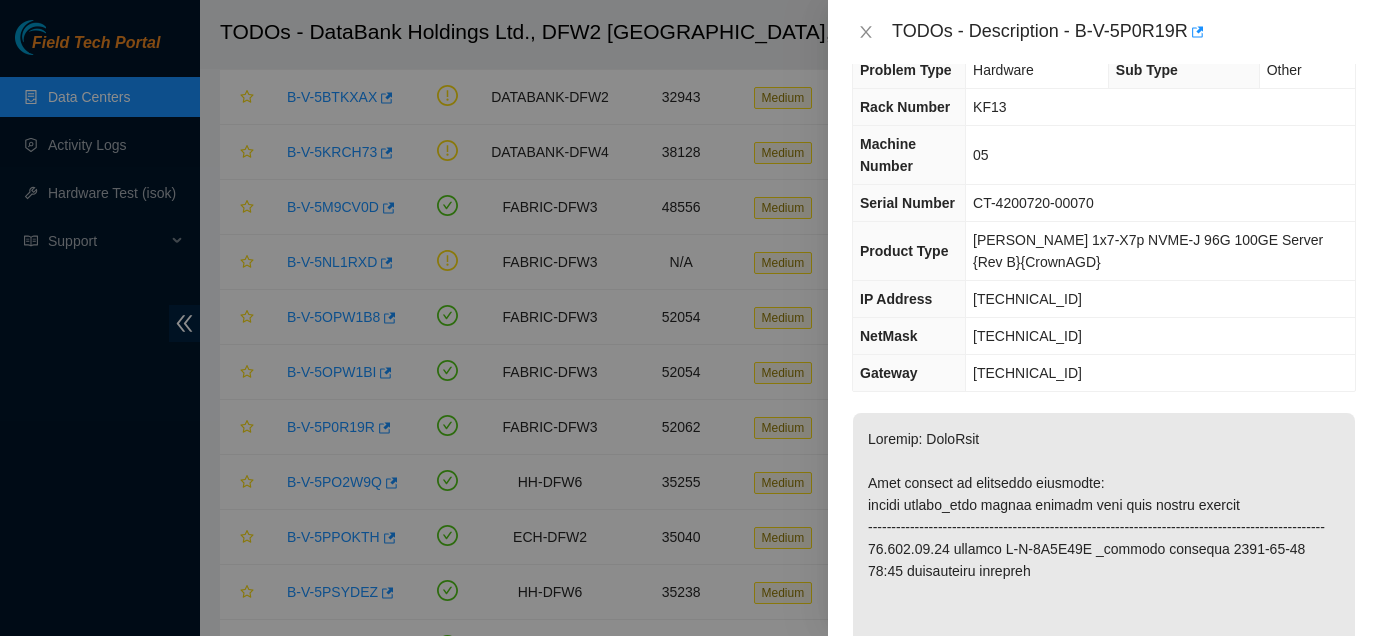 scroll, scrollTop: 0, scrollLeft: 0, axis: both 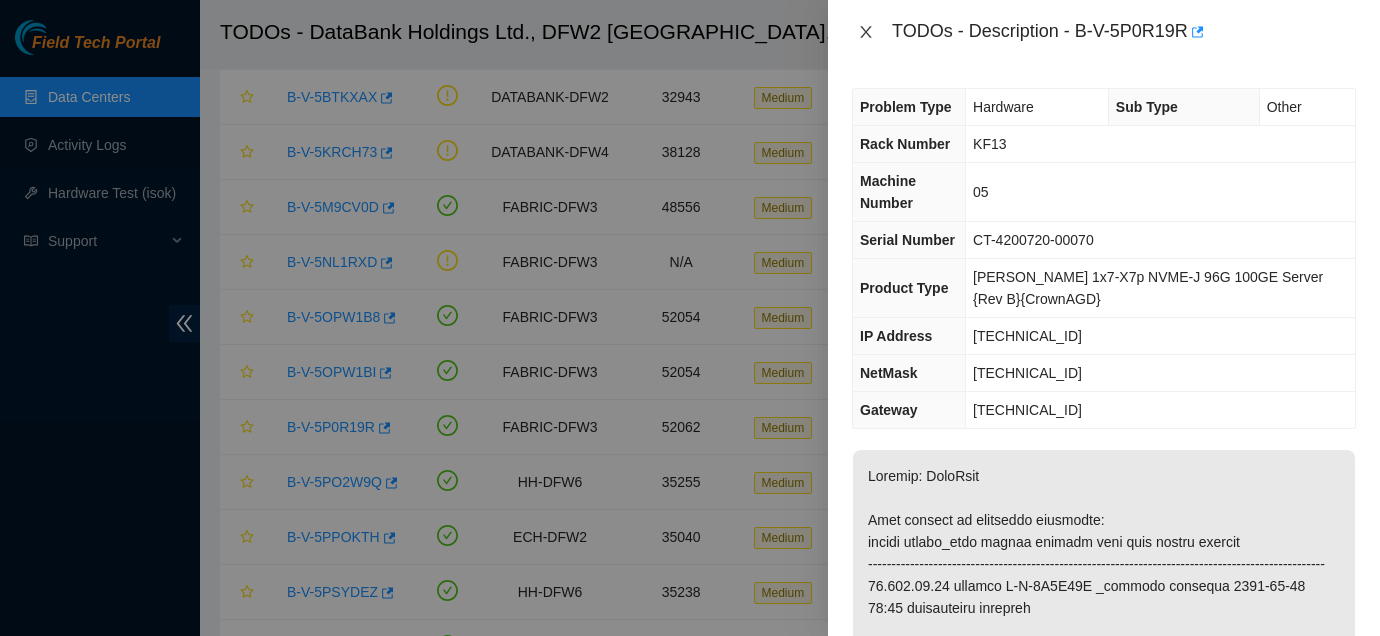 click 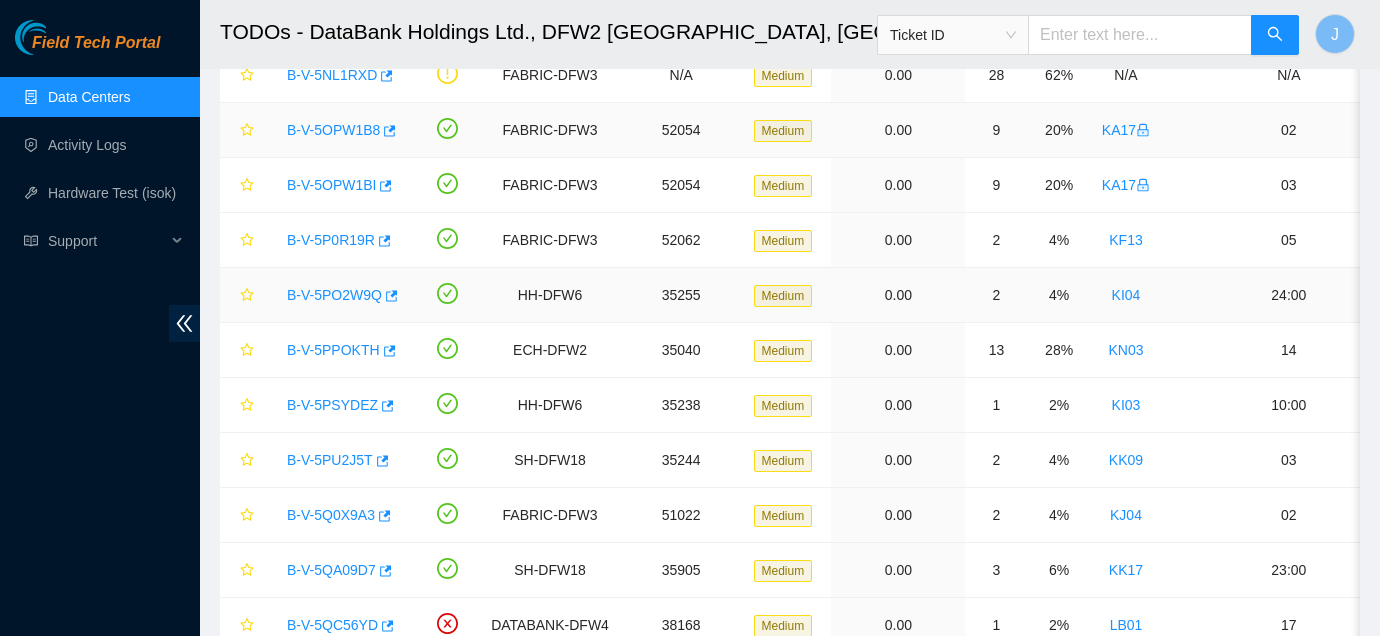 scroll, scrollTop: 939, scrollLeft: 0, axis: vertical 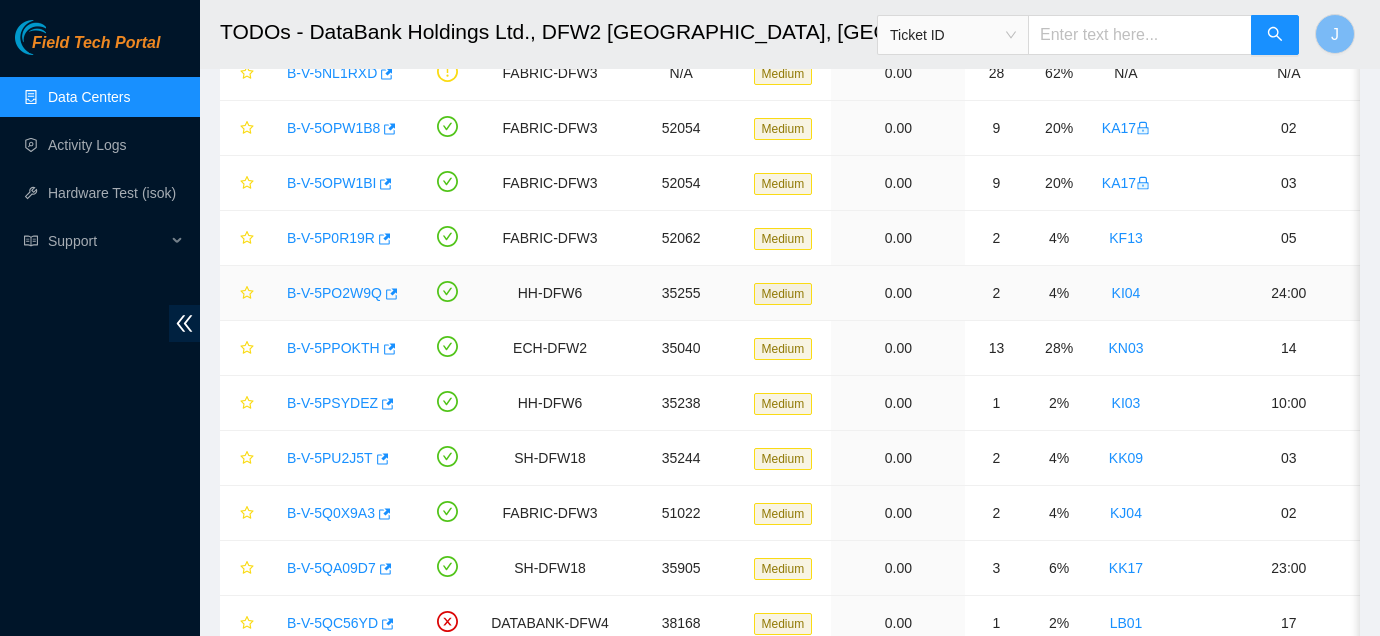 click on "B-V-5PO2W9Q" at bounding box center (334, 293) 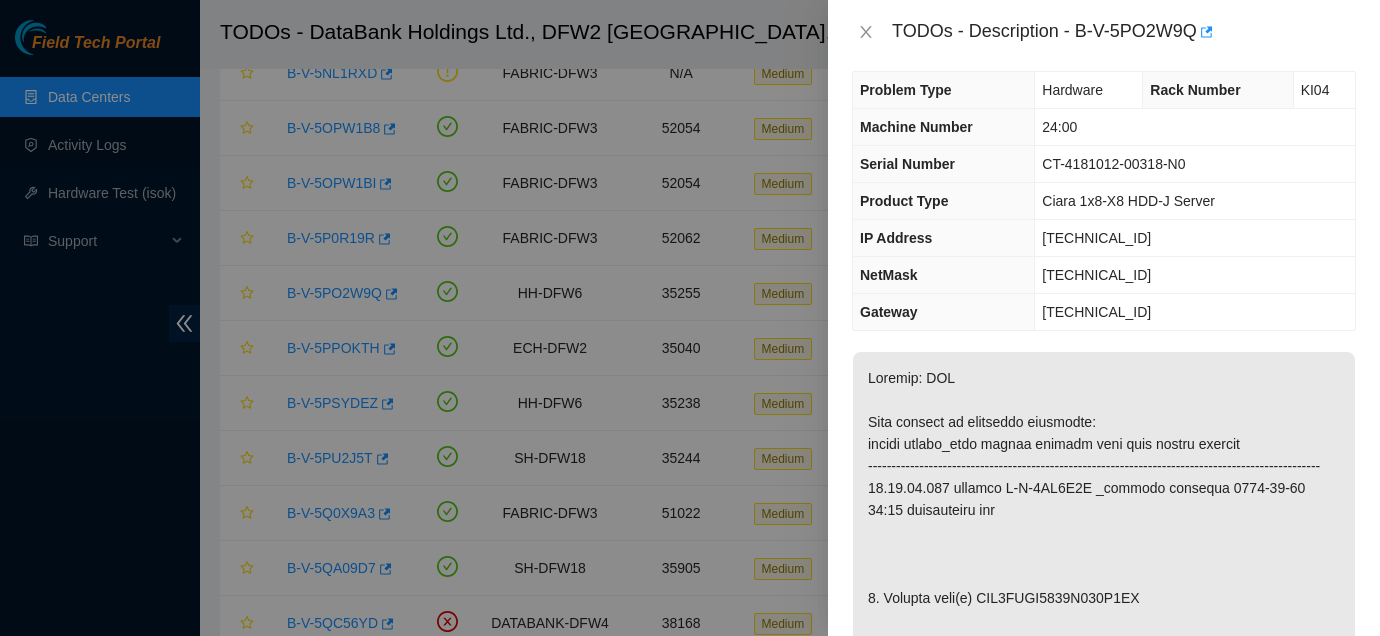 scroll, scrollTop: 0, scrollLeft: 0, axis: both 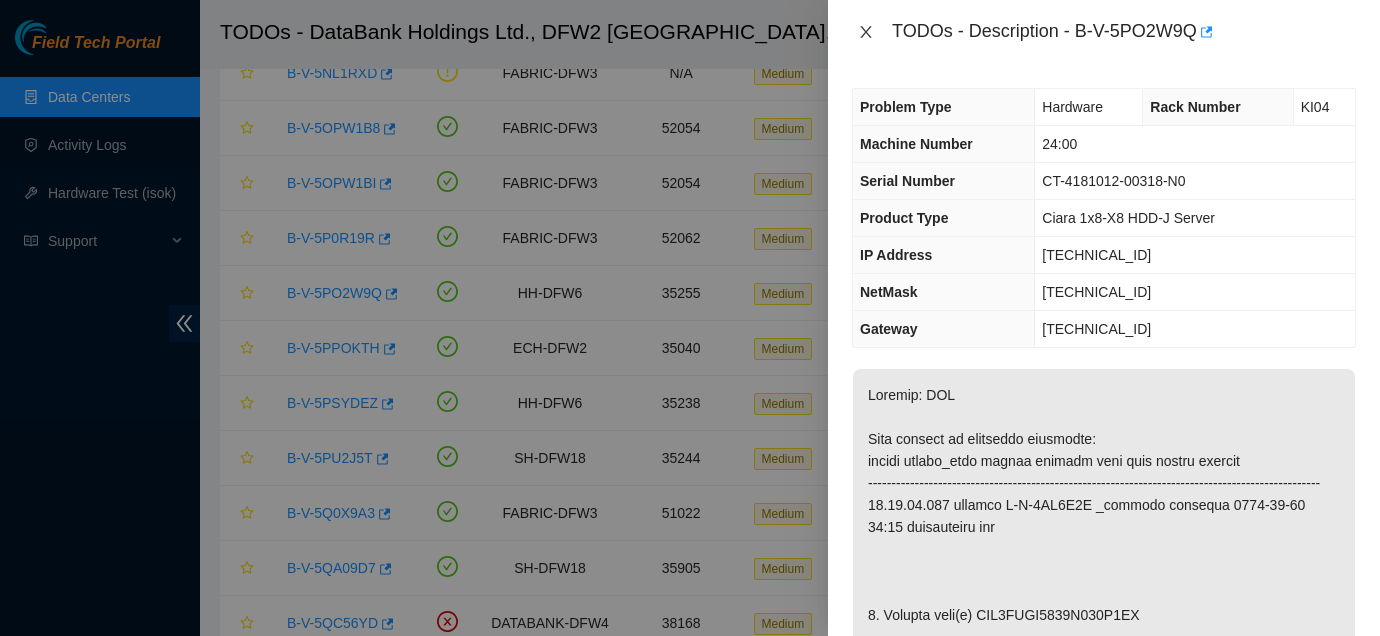click 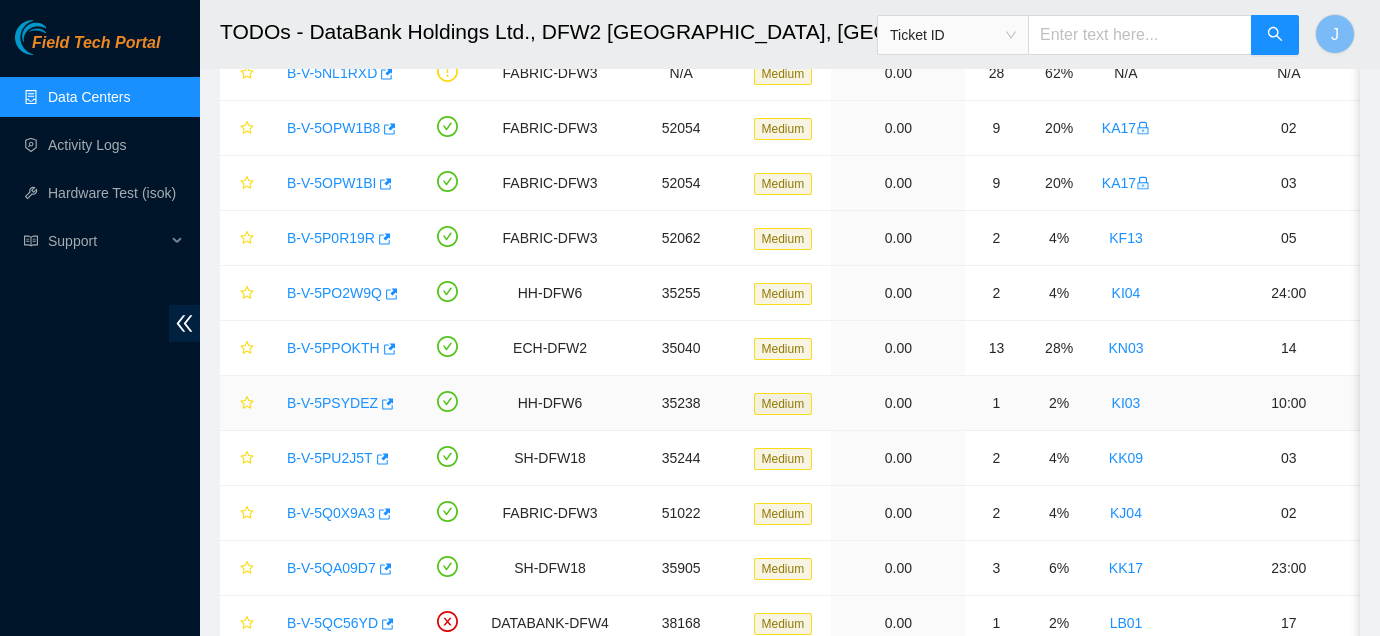 scroll, scrollTop: 987, scrollLeft: 0, axis: vertical 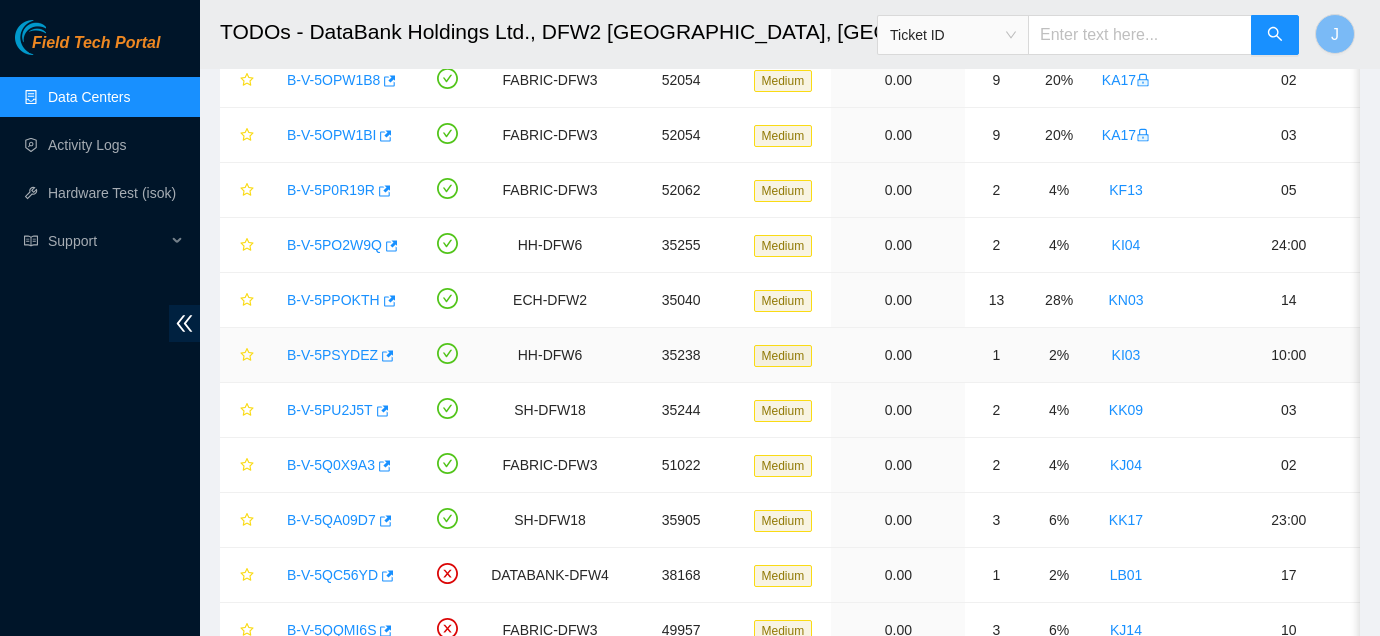 click on "B-V-5PSYDEZ" at bounding box center [332, 355] 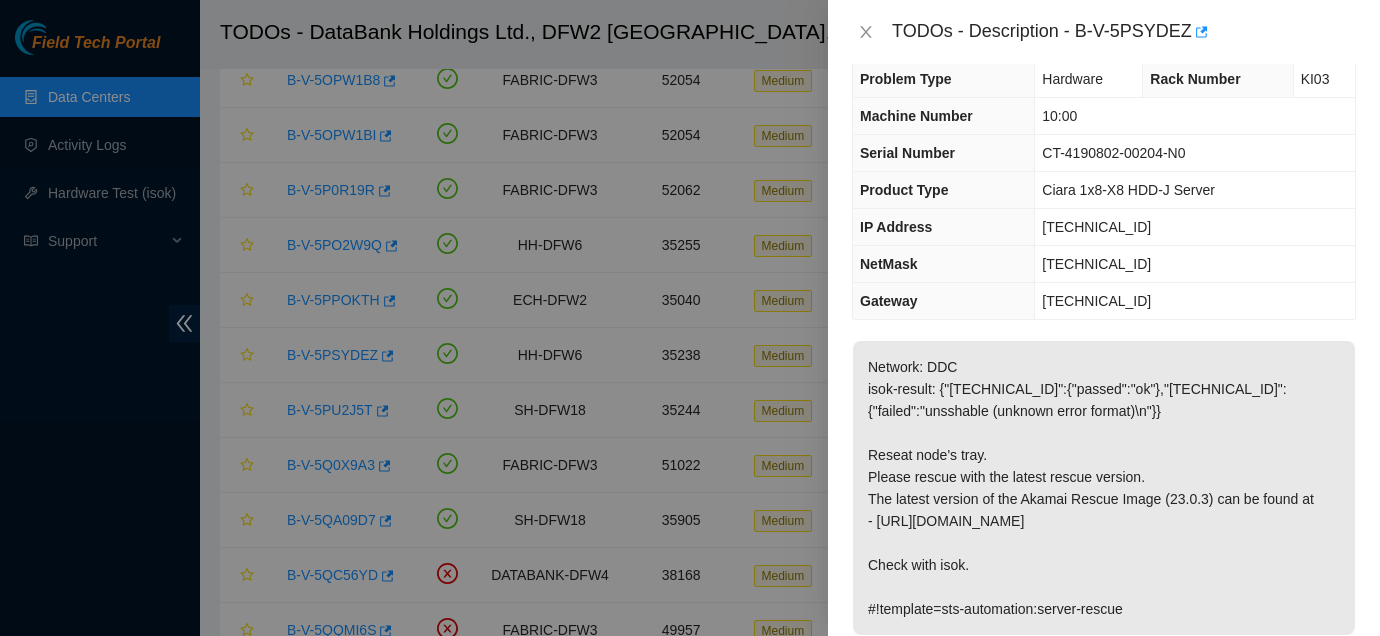 scroll, scrollTop: 0, scrollLeft: 0, axis: both 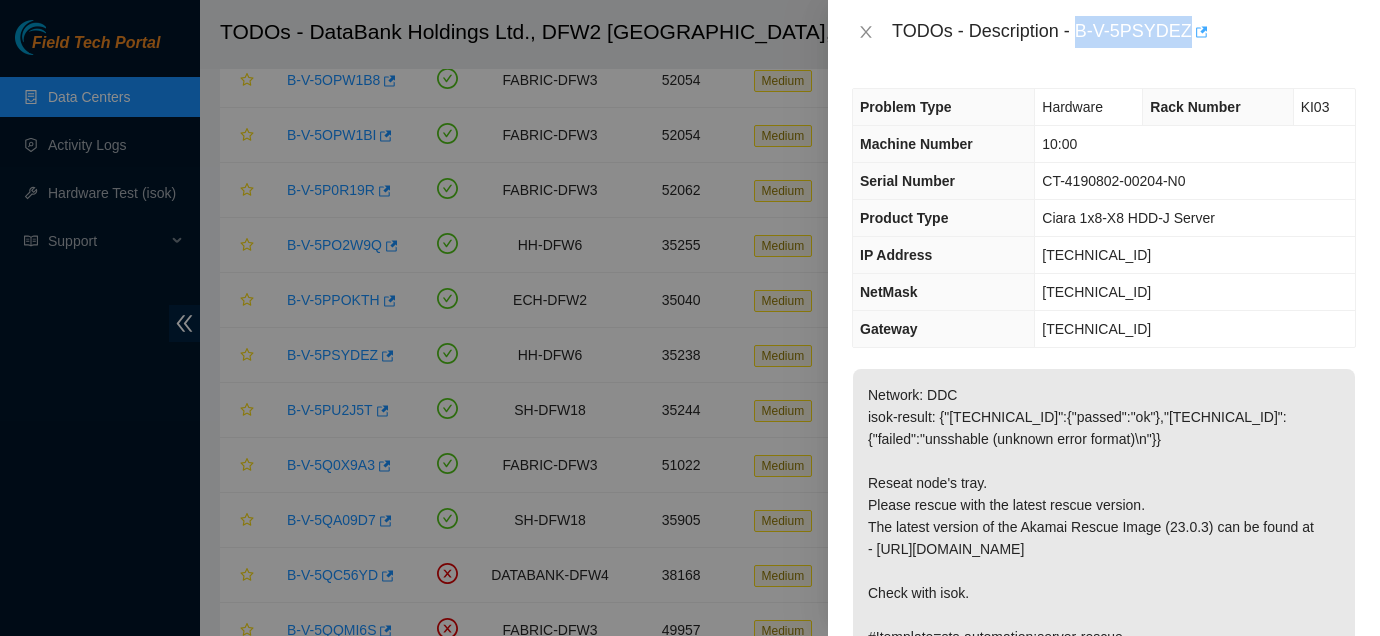 drag, startPoint x: 1081, startPoint y: 30, endPoint x: 1206, endPoint y: 40, distance: 125.39936 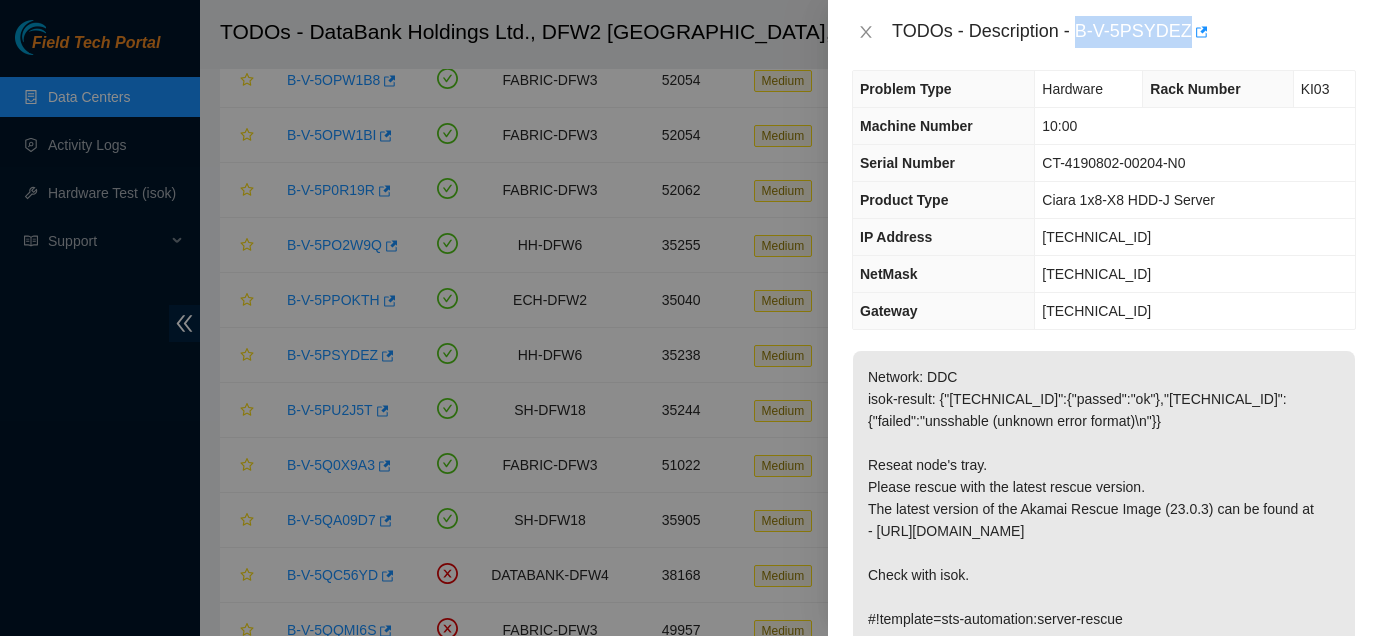 scroll, scrollTop: 0, scrollLeft: 0, axis: both 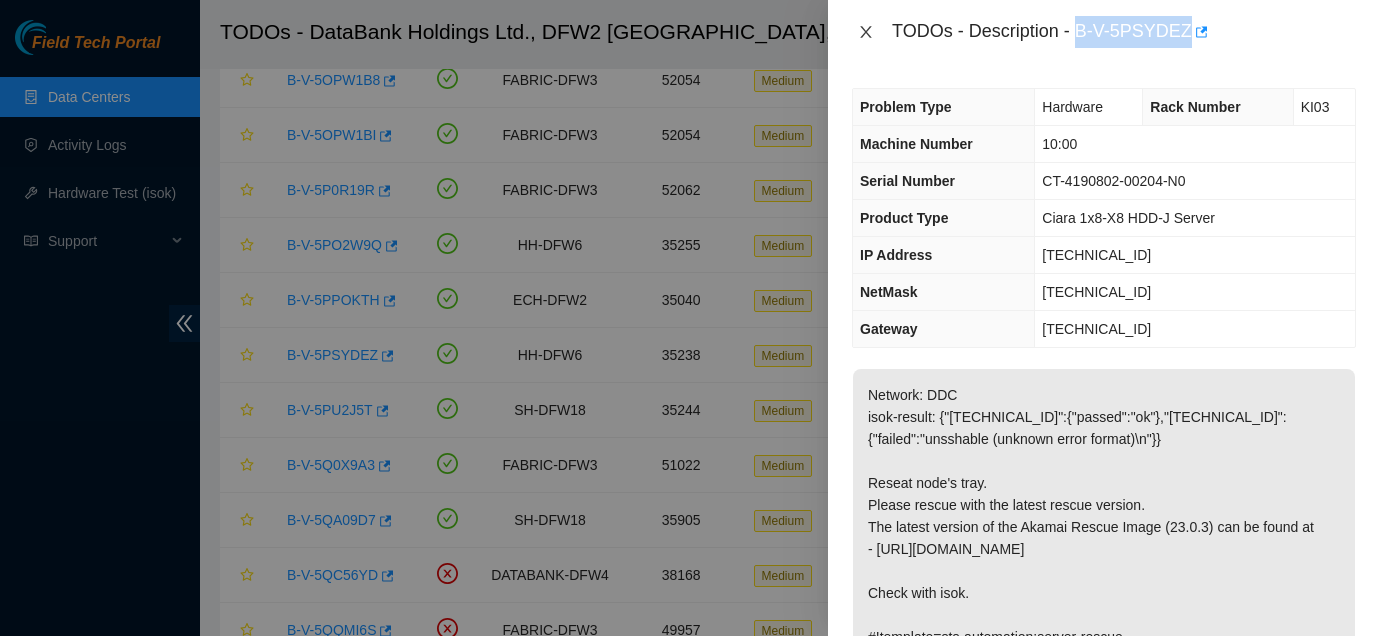 click 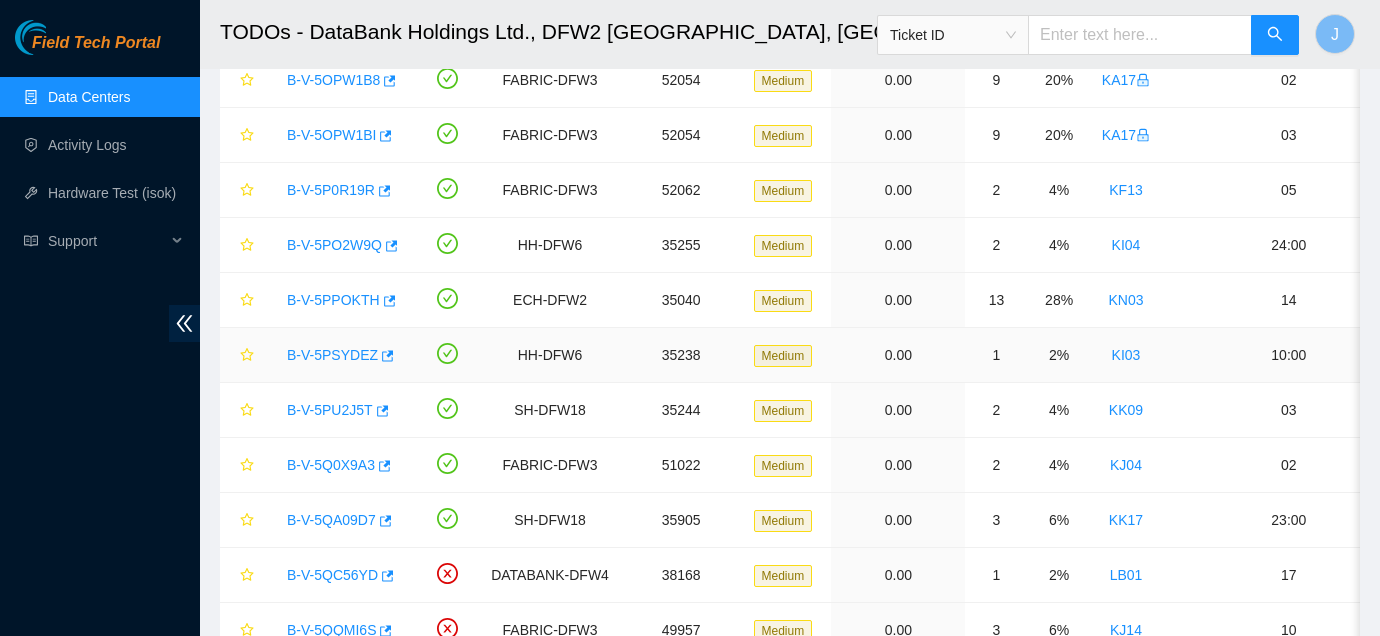 click on "B-V-5PSYDEZ" at bounding box center (332, 355) 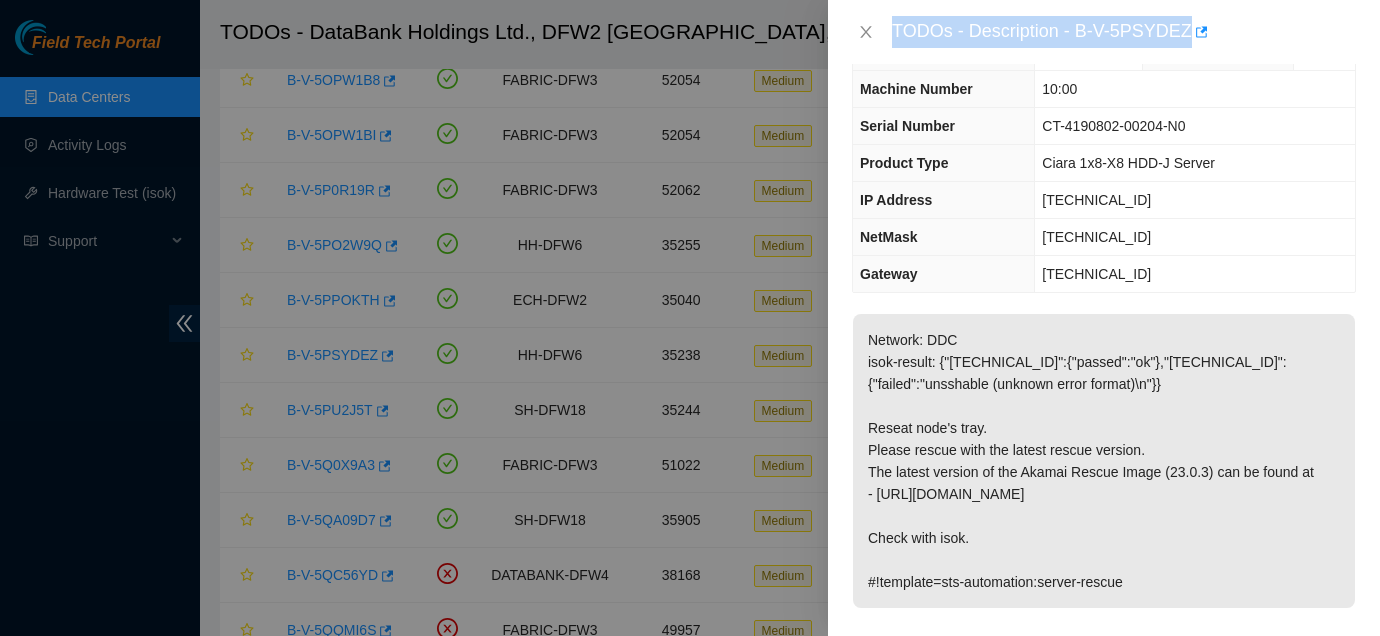 scroll, scrollTop: 61, scrollLeft: 0, axis: vertical 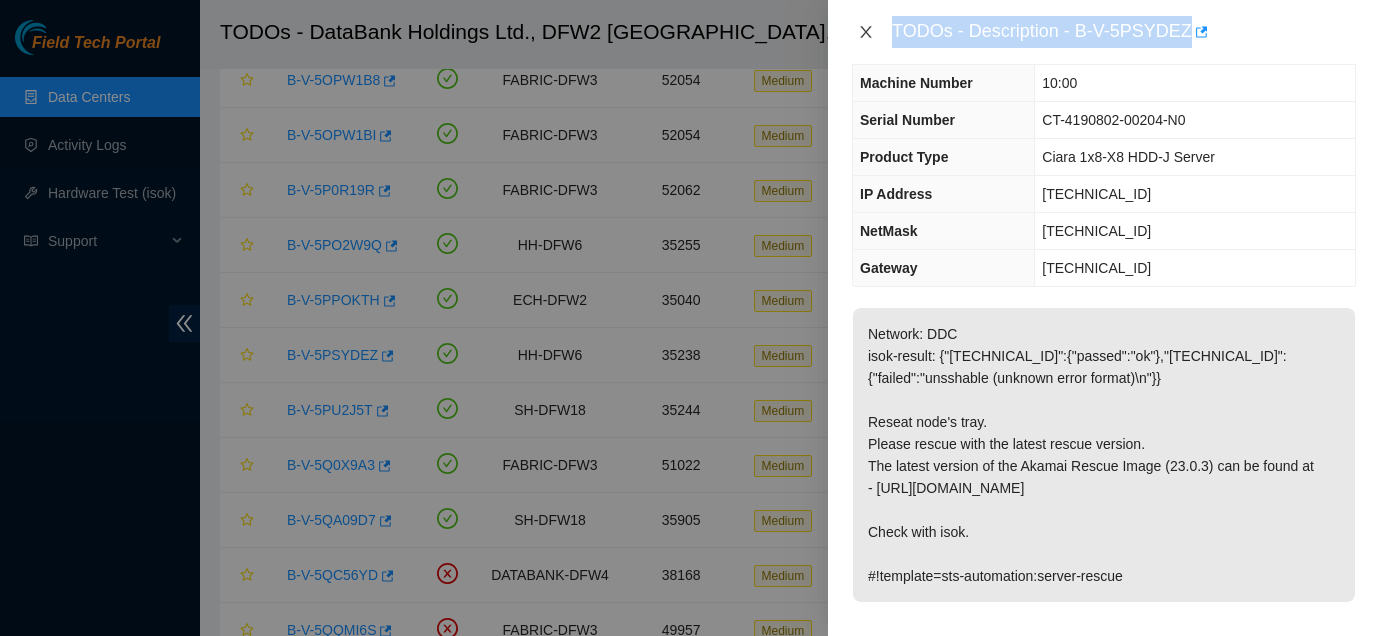 click 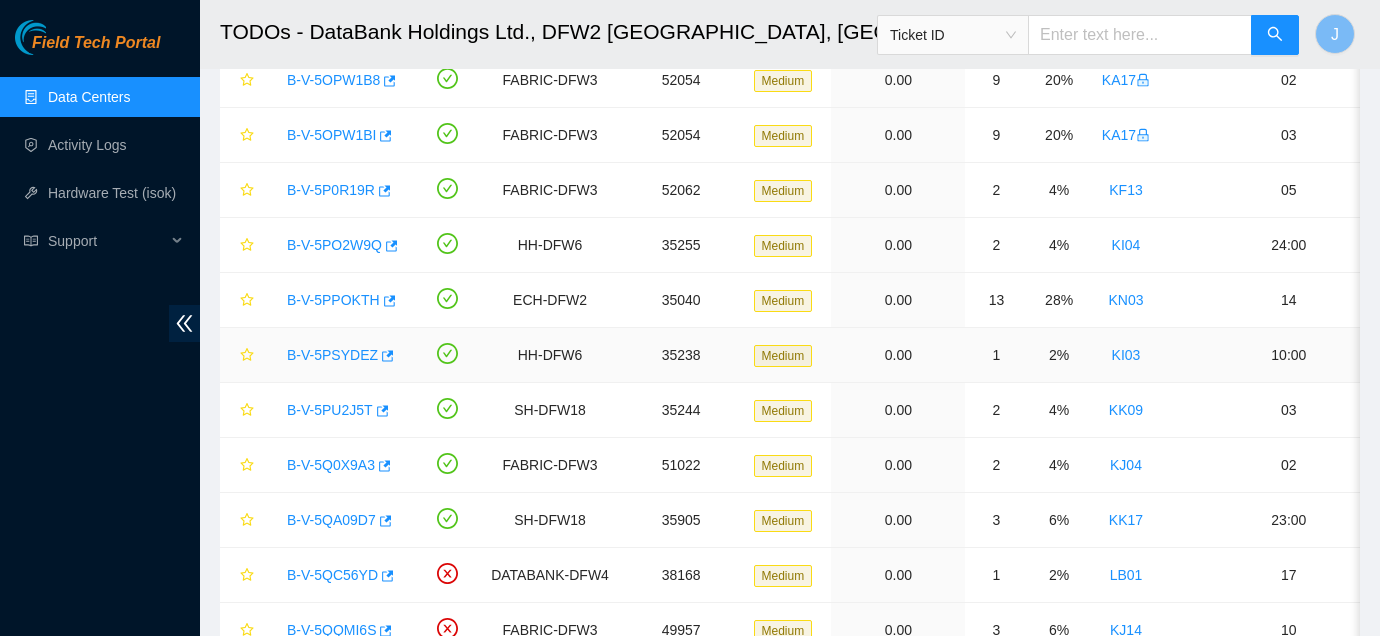 click on "B-V-5PSYDEZ" at bounding box center (332, 355) 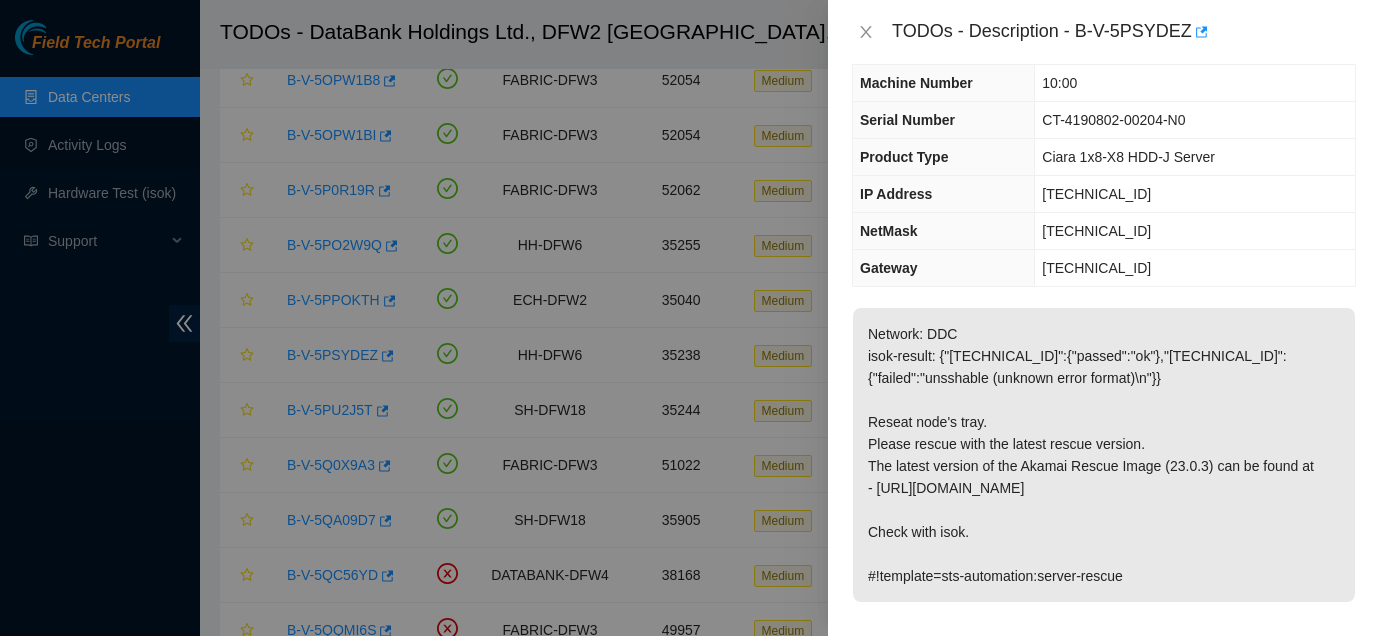 click on "Network: DDC
isok-result: {"23.32.18.160":{"passed":"ok"},"23.32.18.159":{"failed":"unsshable (unknown error format)\n"}}
Reseat node's tray.
Please rescue with the latest rescue version.
The latest version of the Akamai Rescue Image (23.0.3) can be found at
- http://netpartner.akamai.com/rescue/latest.iso
Check with isok.
#!template=sts-automation:server-rescue" at bounding box center [1104, 455] 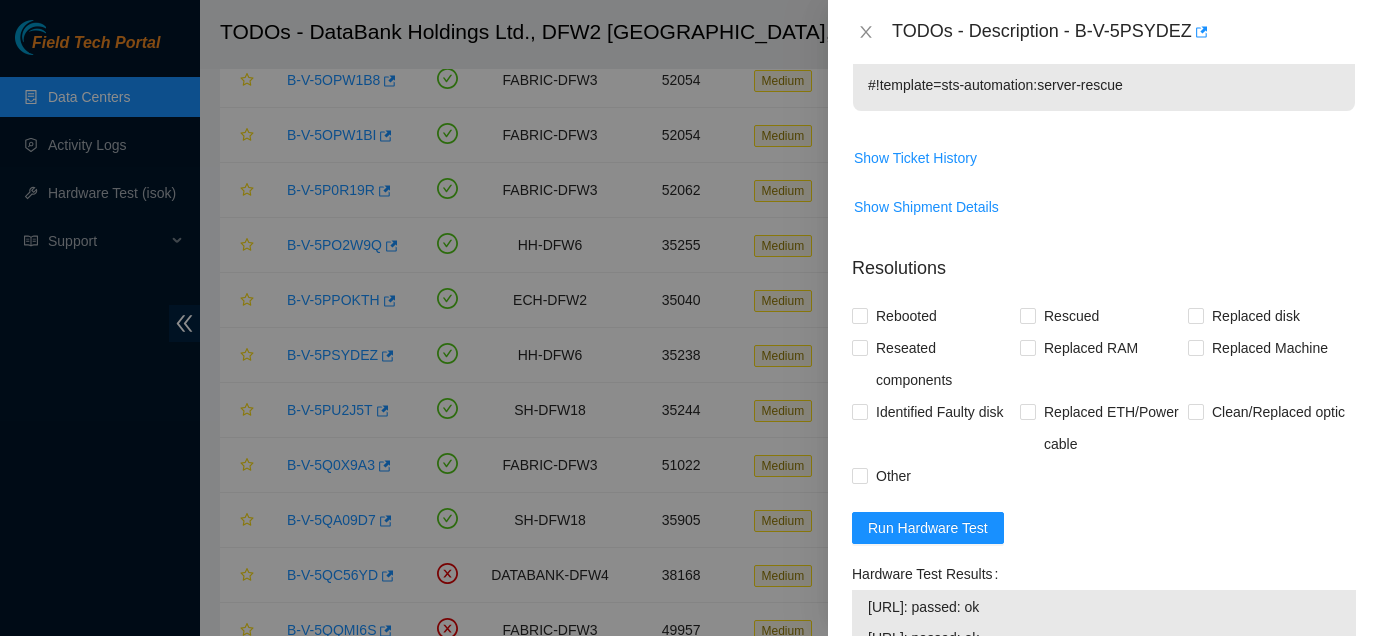 scroll, scrollTop: 567, scrollLeft: 0, axis: vertical 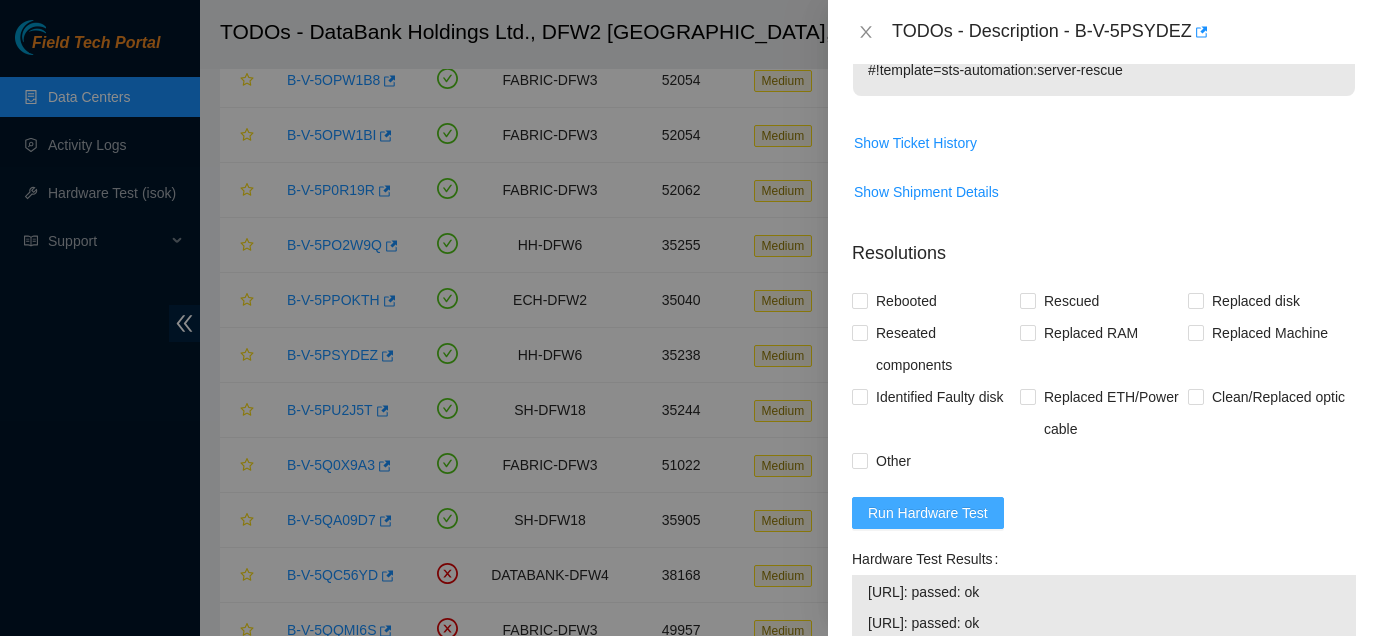 click on "Run Hardware Test" at bounding box center [928, 513] 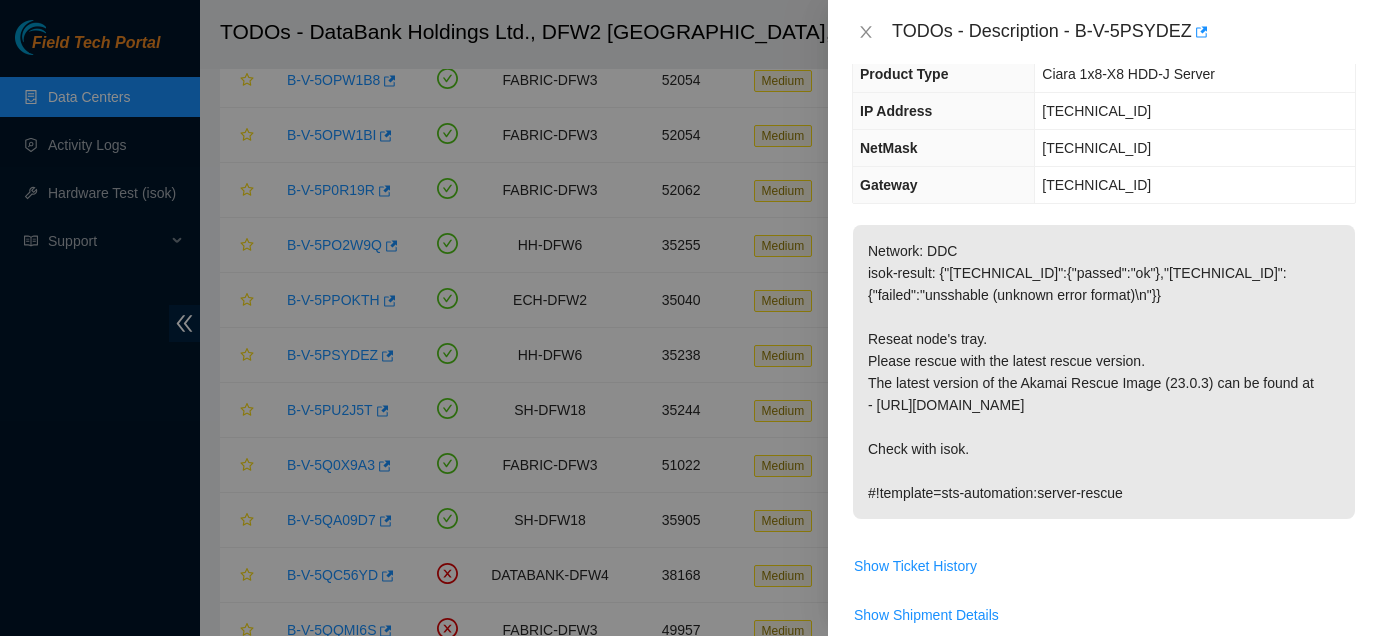 scroll, scrollTop: 260, scrollLeft: 0, axis: vertical 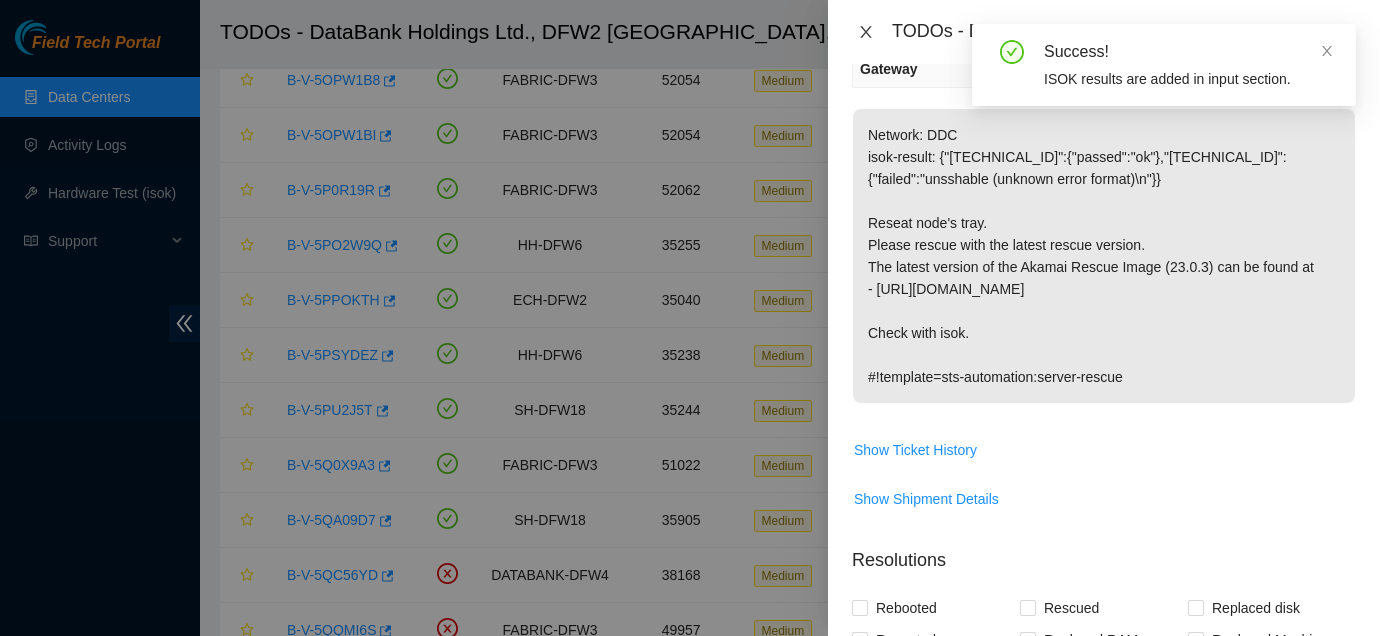 click 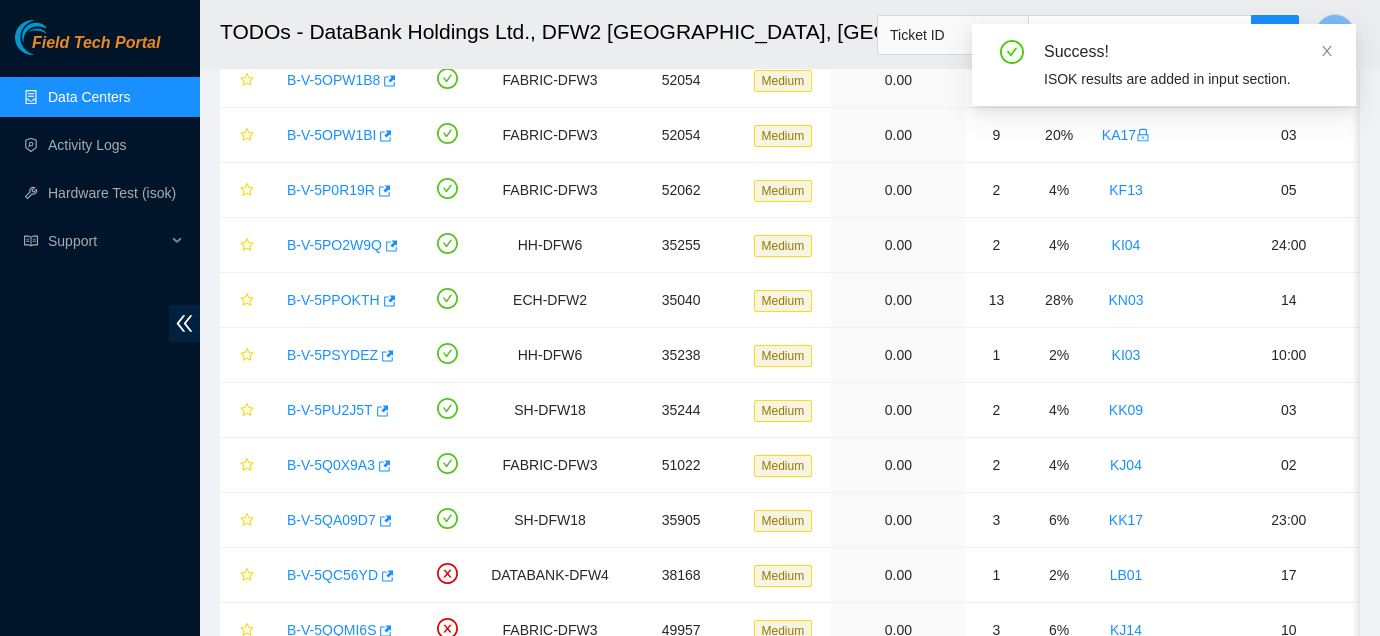 scroll, scrollTop: 326, scrollLeft: 0, axis: vertical 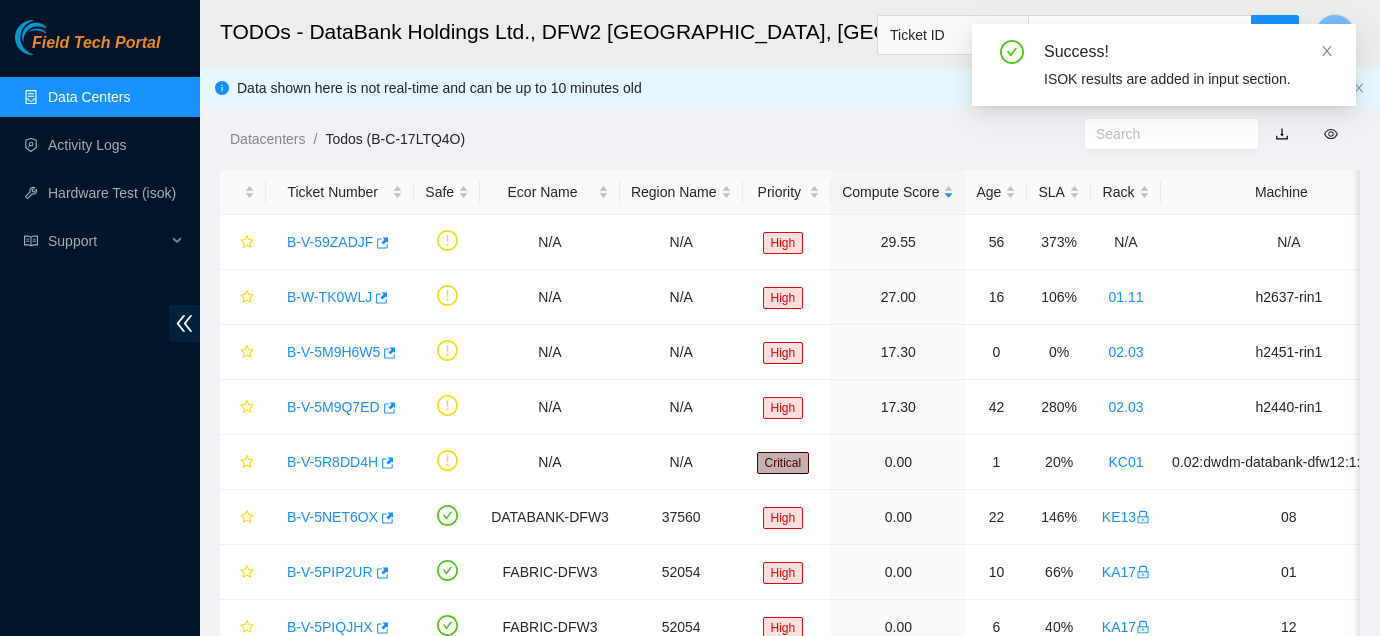 click on "Data Centers" at bounding box center [89, 97] 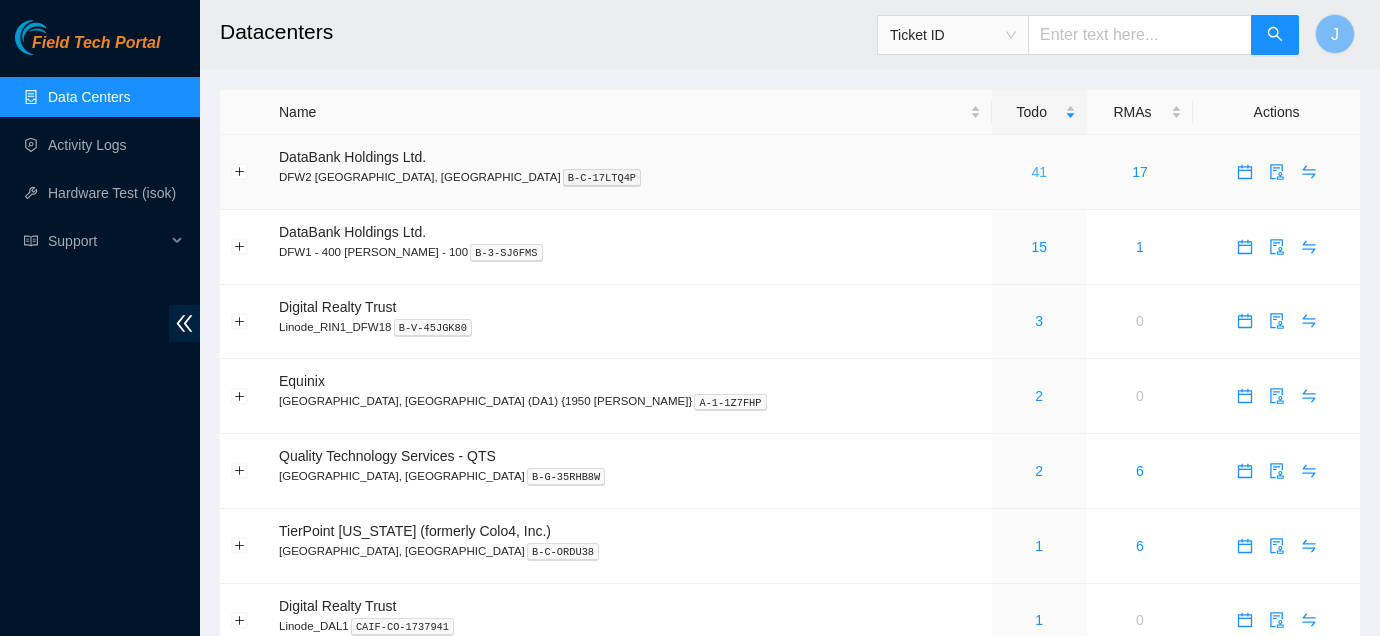 click on "41" at bounding box center (1039, 172) 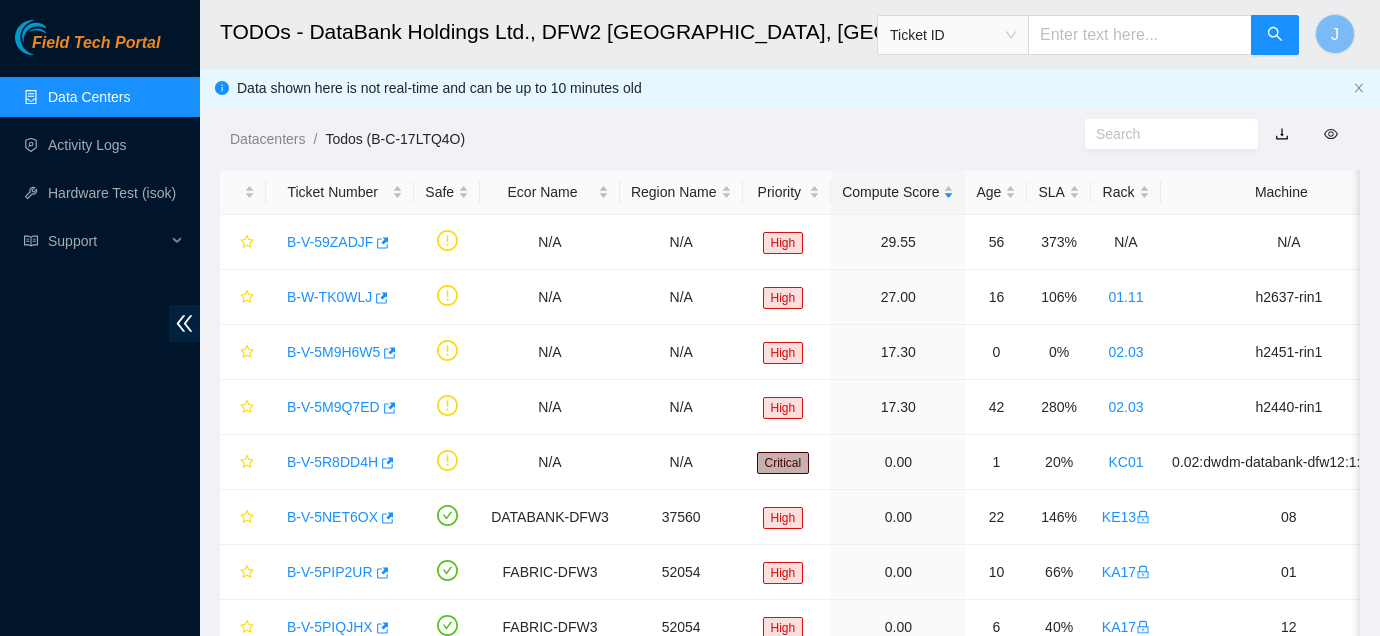 click on "Datacenters / Todos (B-C-17LTQ4O) /" at bounding box center (642, 94) 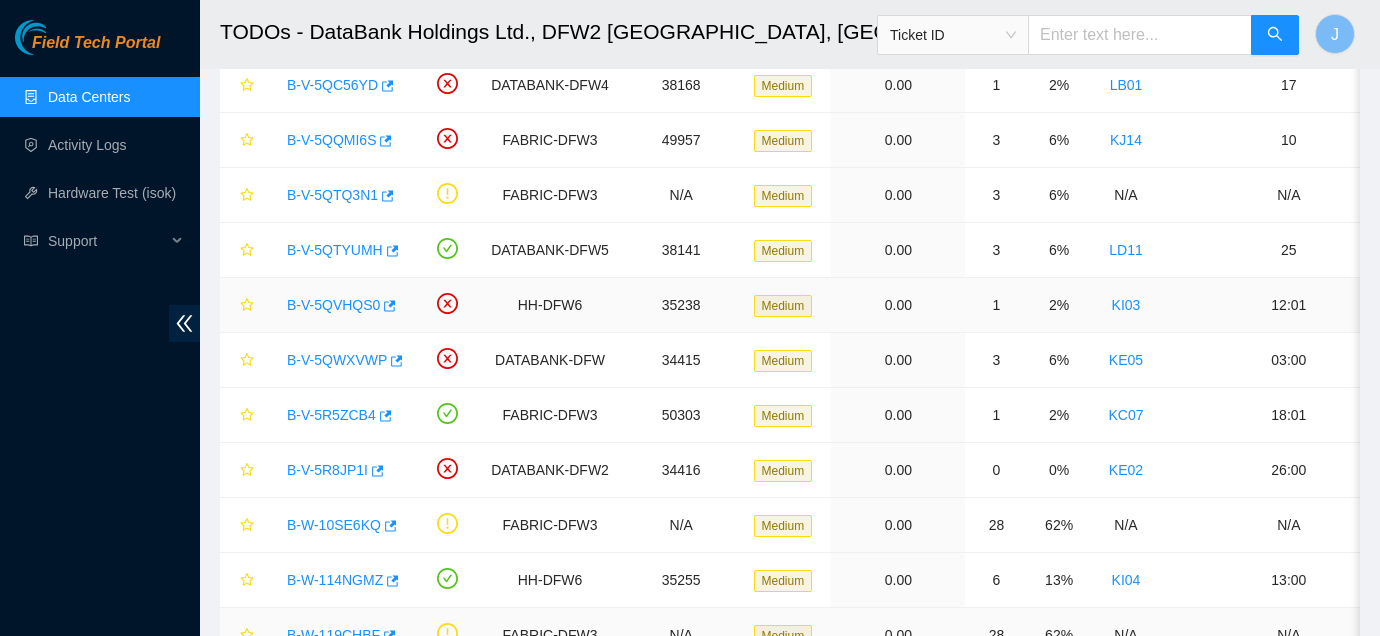 scroll, scrollTop: 1458, scrollLeft: 0, axis: vertical 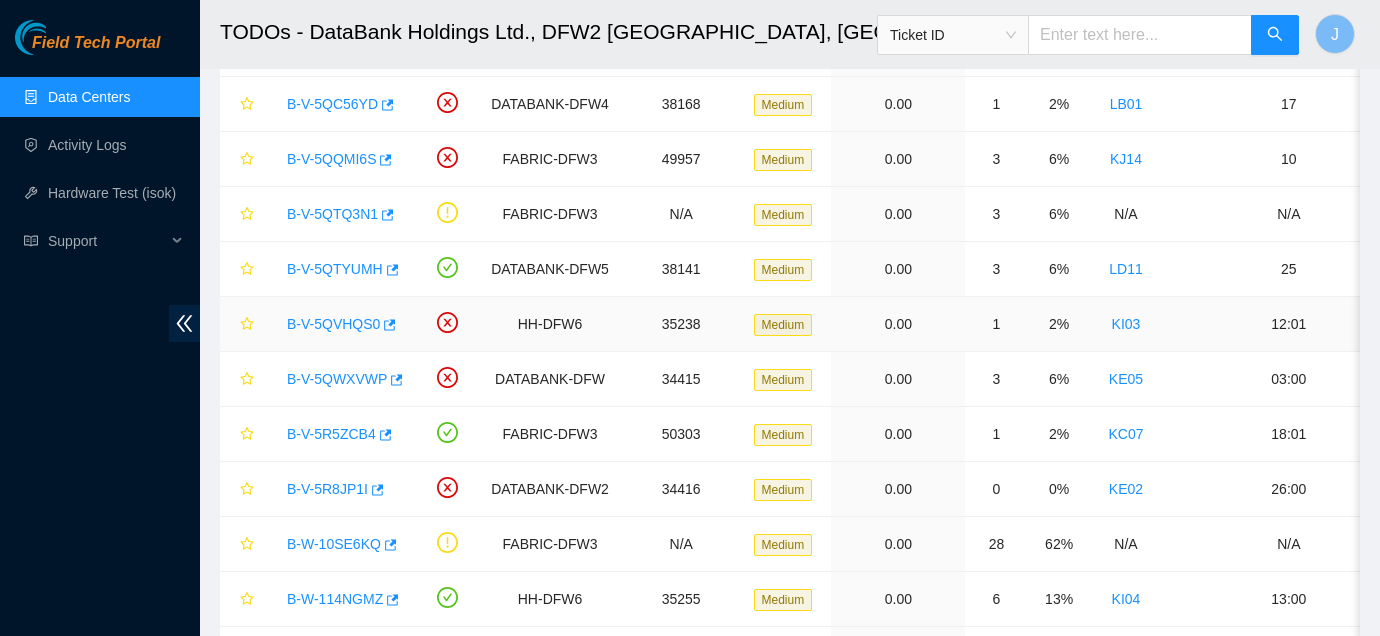 click on "B-V-5QVHQS0" at bounding box center [333, 324] 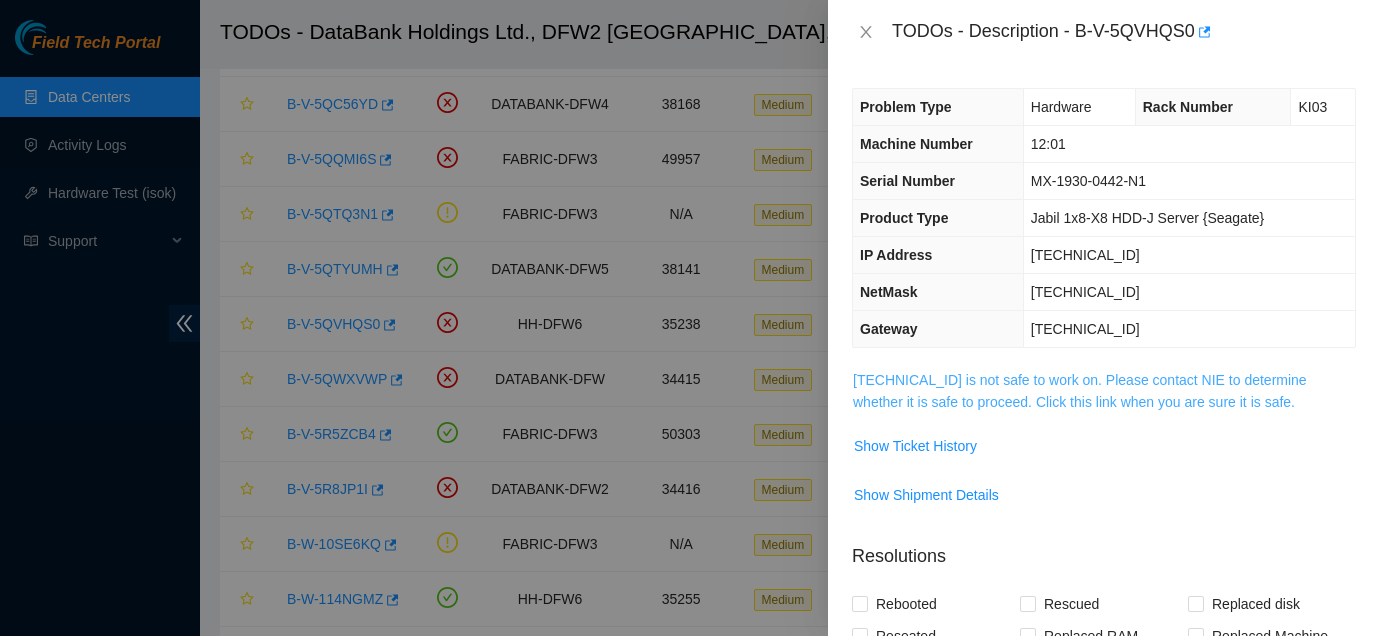click on "[TECHNICAL_ID] is not safe to work on. Please contact NIE to determine whether it is safe to proceed. Click this link when you are sure it is safe." at bounding box center [1080, 391] 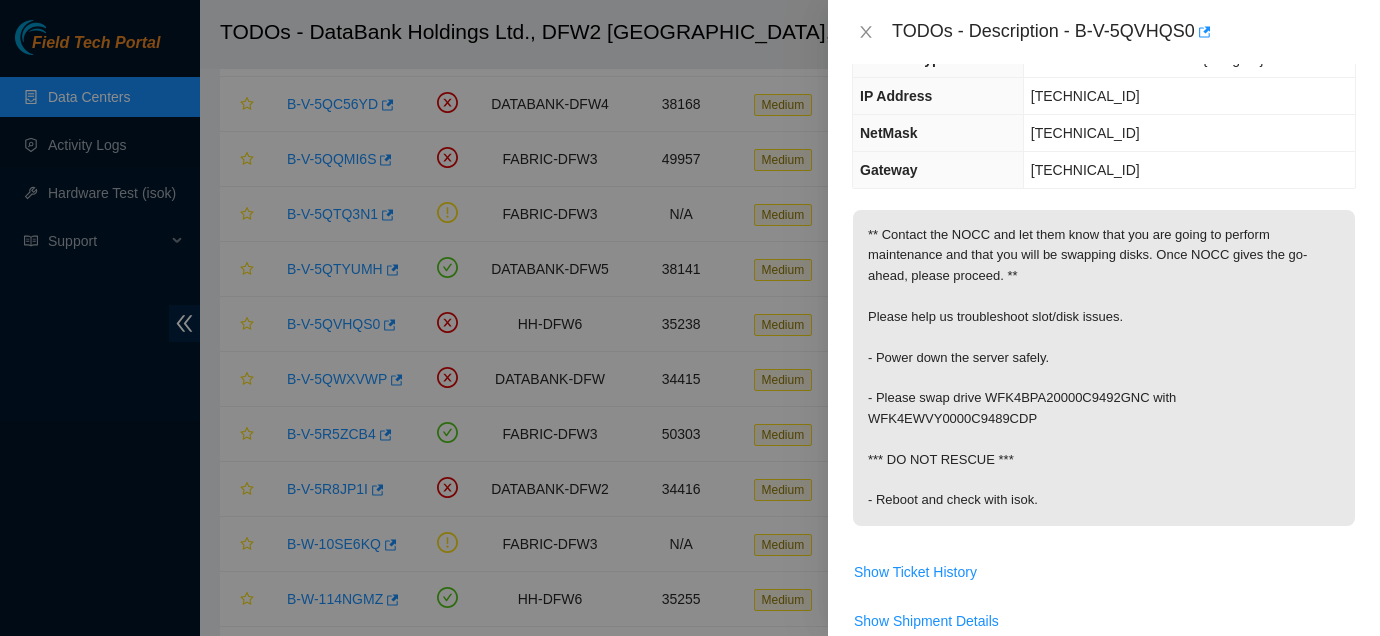 scroll, scrollTop: 0, scrollLeft: 0, axis: both 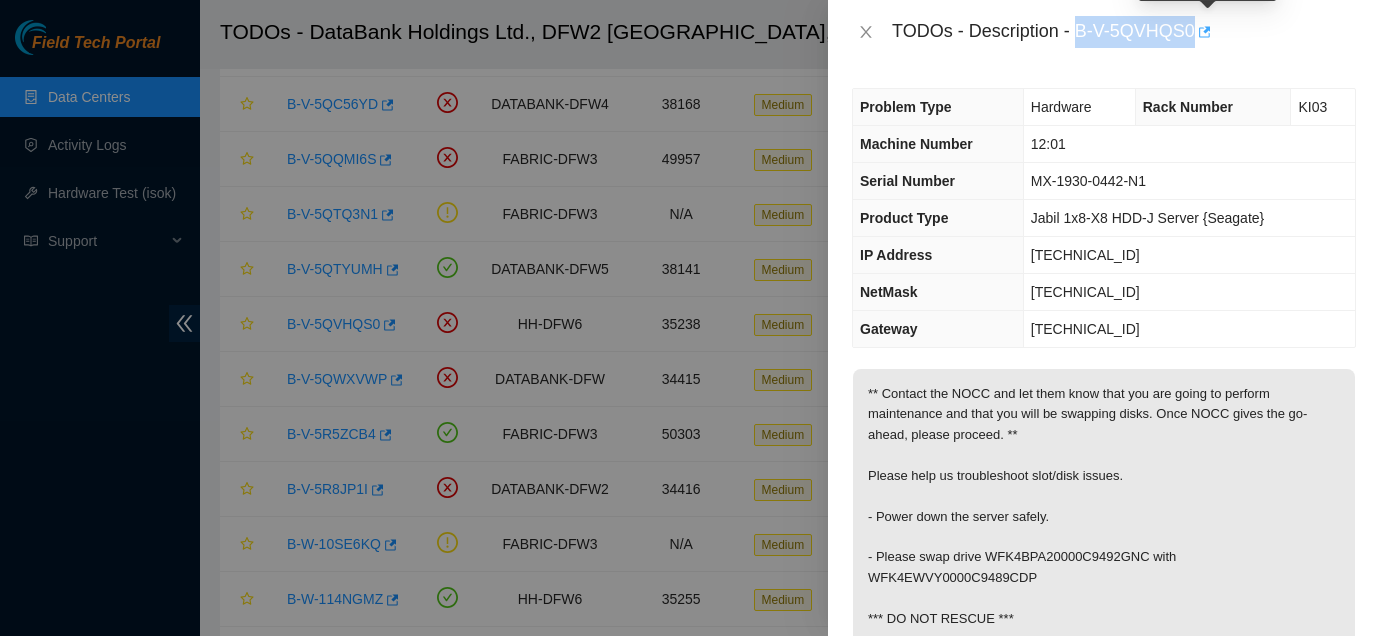 drag, startPoint x: 1080, startPoint y: 35, endPoint x: 1203, endPoint y: 44, distance: 123.32883 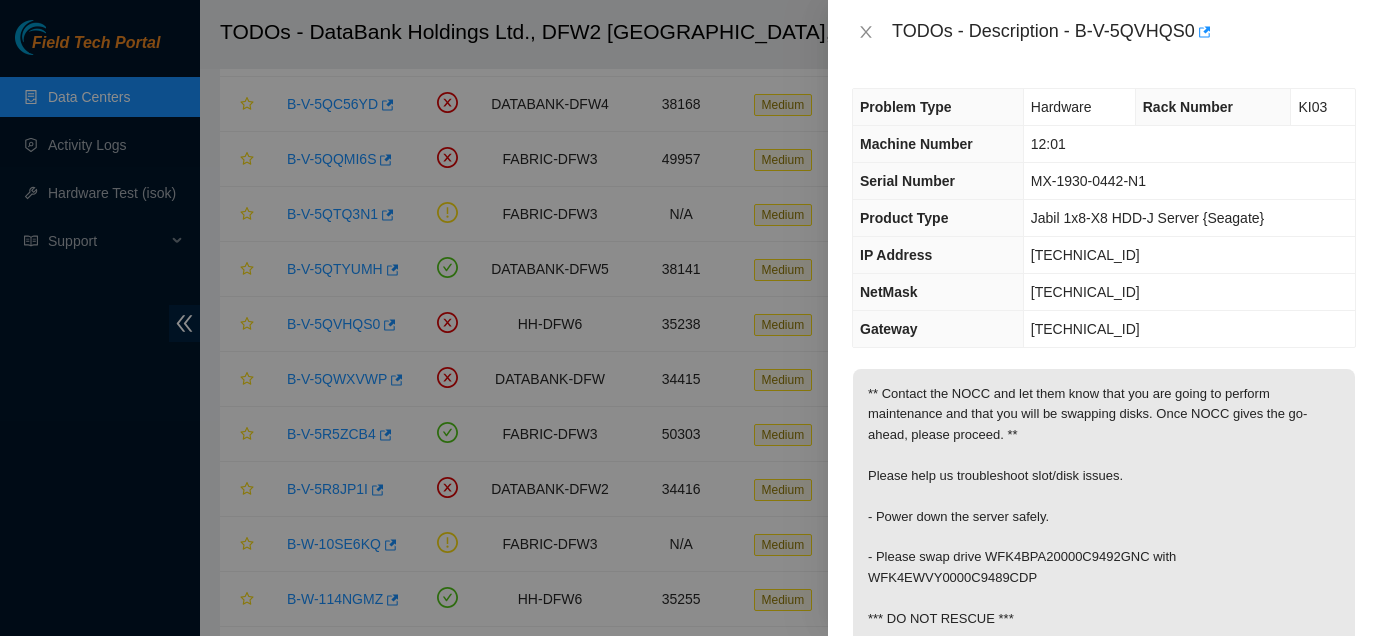 click on "[TECHNICAL_ID]" at bounding box center [1189, 255] 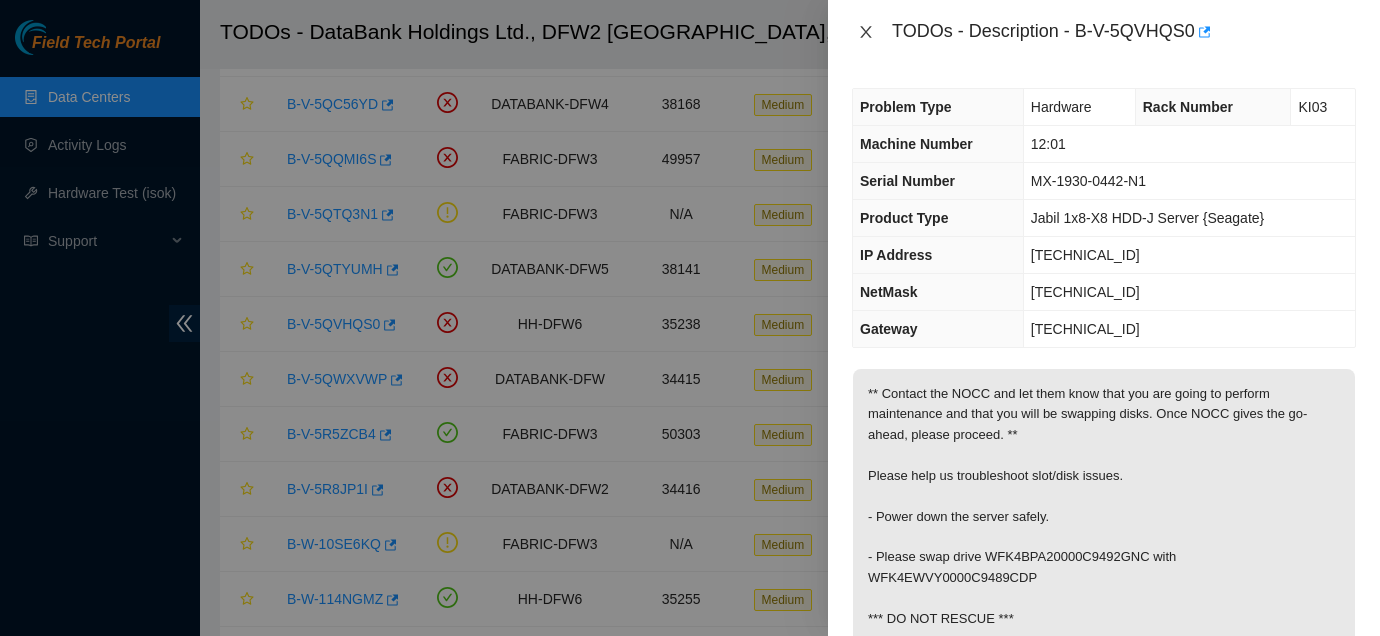 click 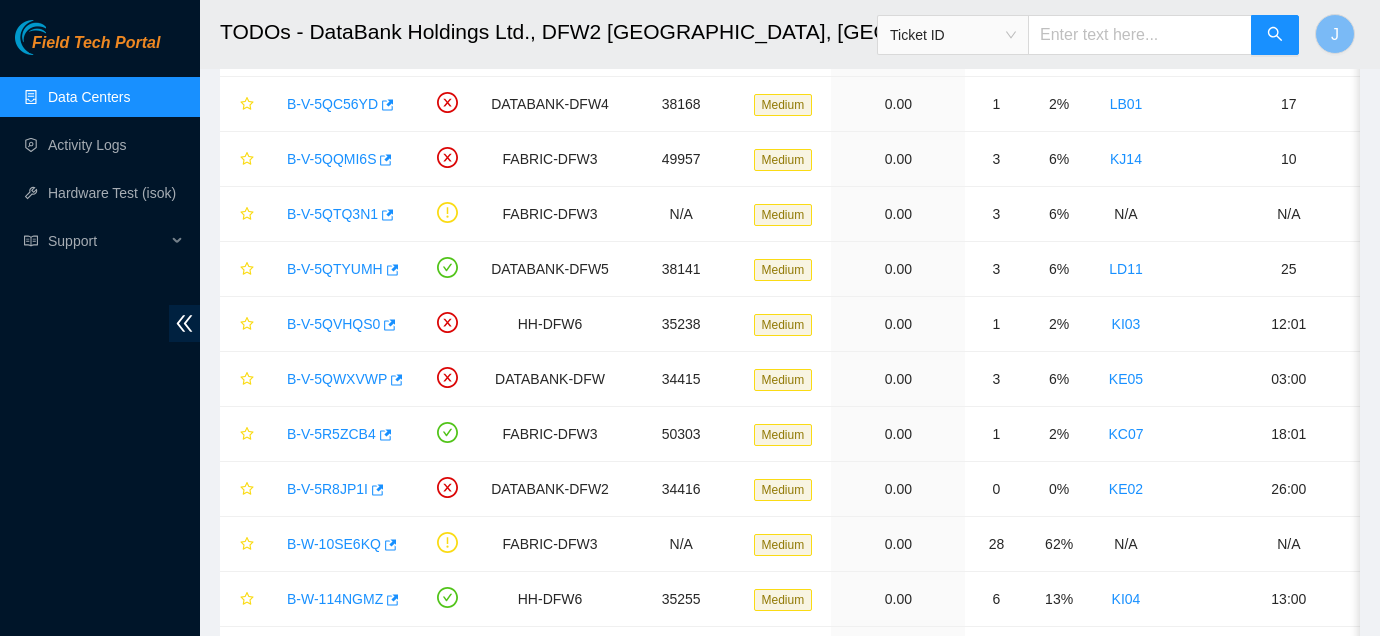 type 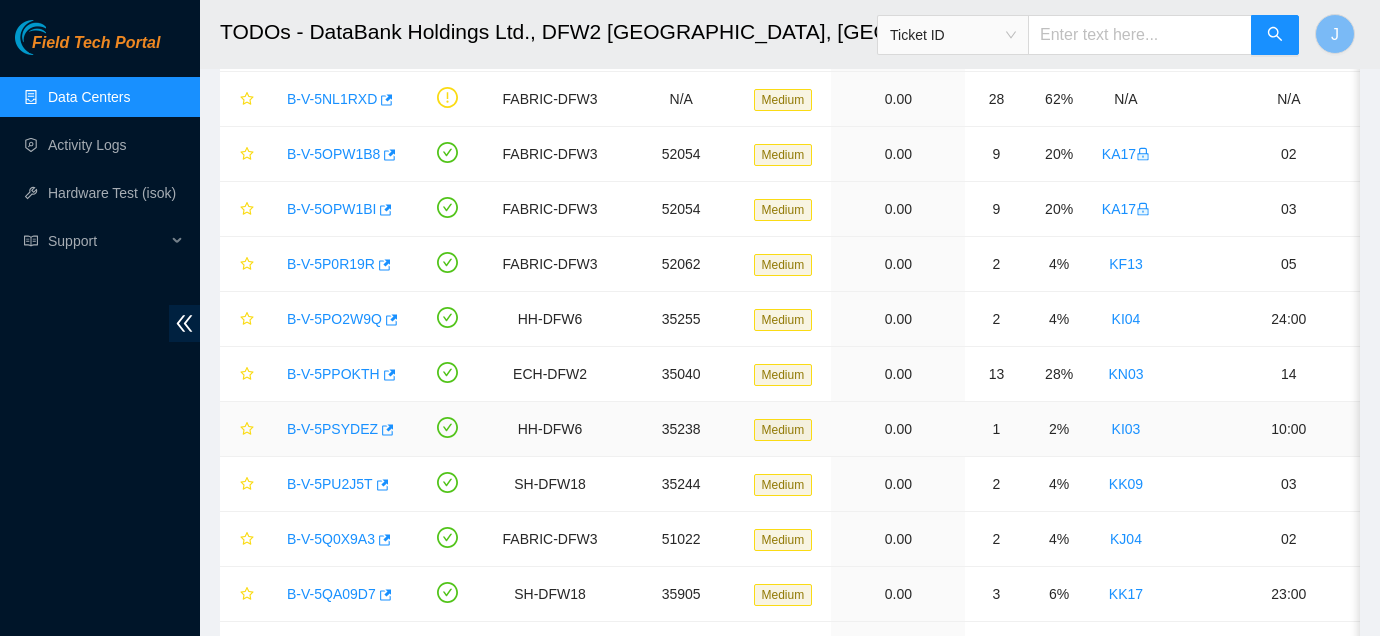 click on "B-V-5PSYDEZ" at bounding box center (332, 429) 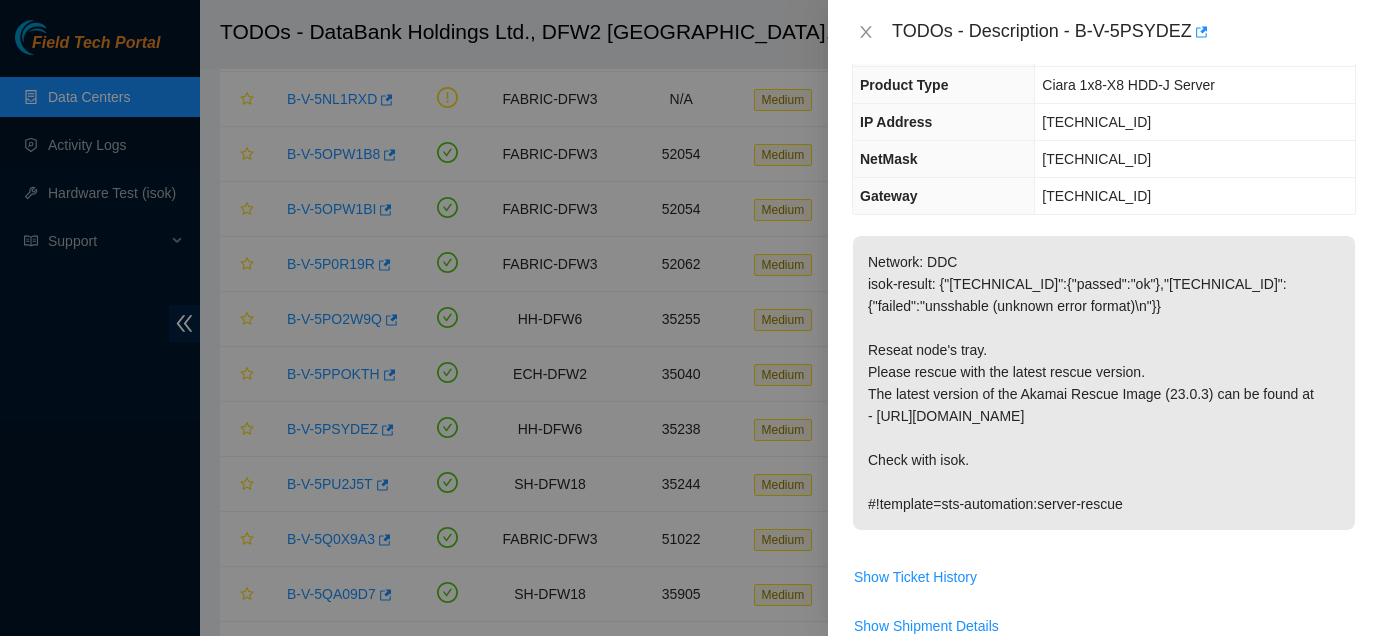 scroll, scrollTop: 134, scrollLeft: 0, axis: vertical 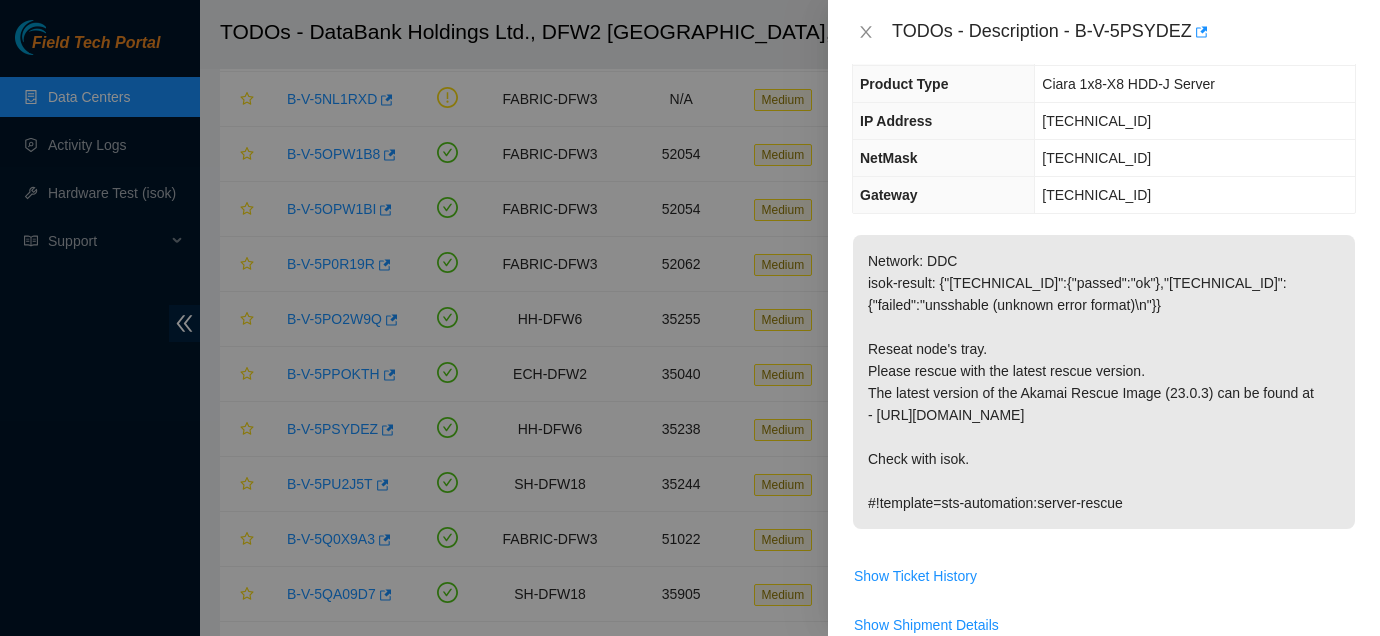 click on "[TECHNICAL_ID]" at bounding box center [1195, 195] 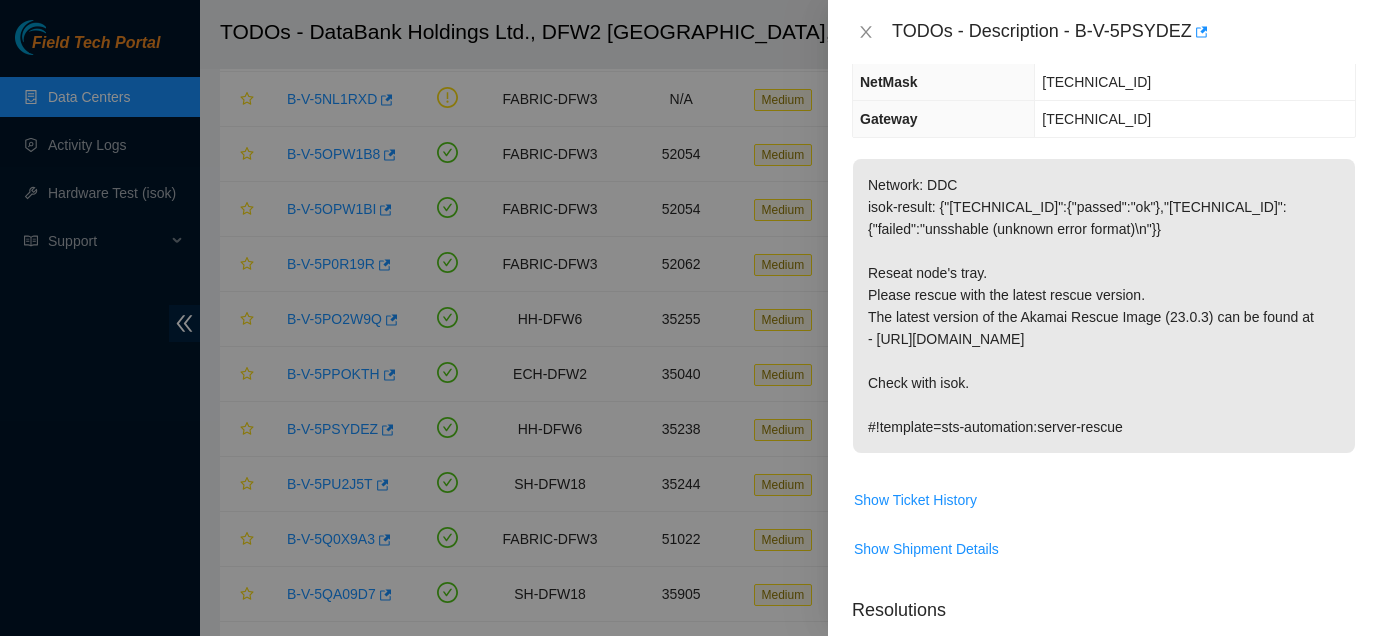 scroll, scrollTop: 236, scrollLeft: 0, axis: vertical 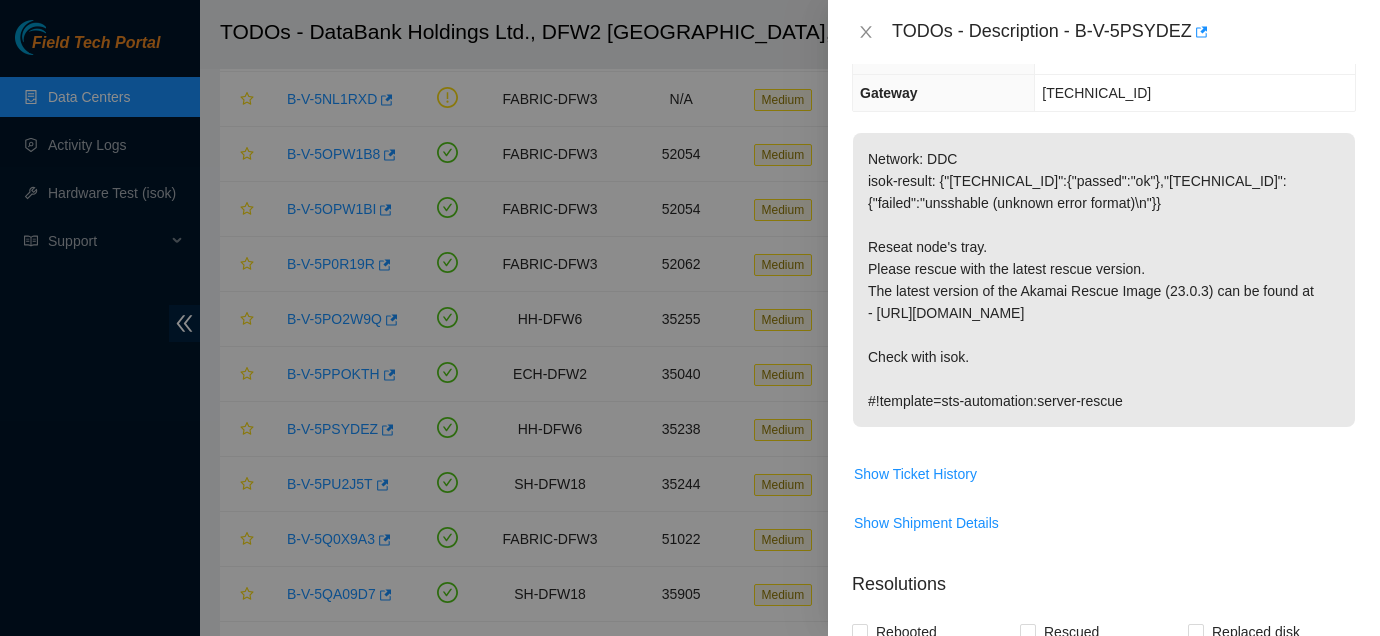 click on "Network: DDC
isok-result: {"23.32.18.160":{"passed":"ok"},"23.32.18.159":{"failed":"unsshable (unknown error format)\n"}}
Reseat node's tray.
Please rescue with the latest rescue version.
The latest version of the Akamai Rescue Image (23.0.3) can be found at
- http://netpartner.akamai.com/rescue/latest.iso
Check with isok.
#!template=sts-automation:server-rescue" at bounding box center [1104, 280] 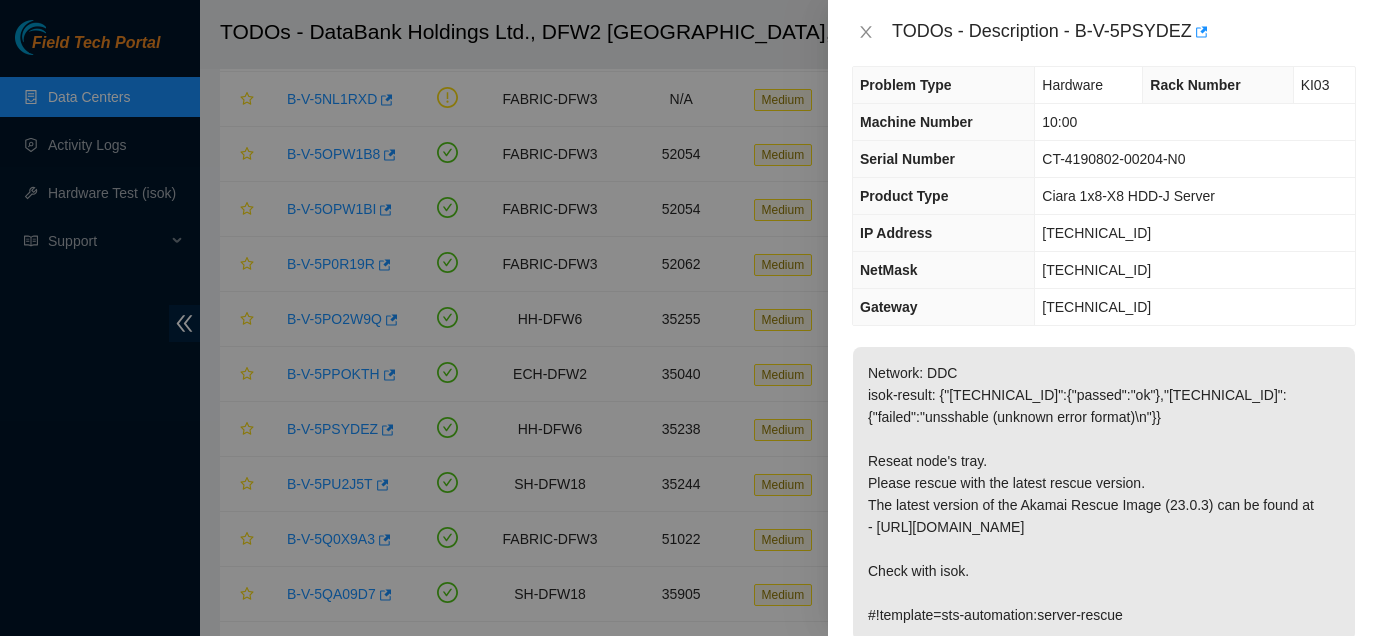 scroll, scrollTop: 16, scrollLeft: 0, axis: vertical 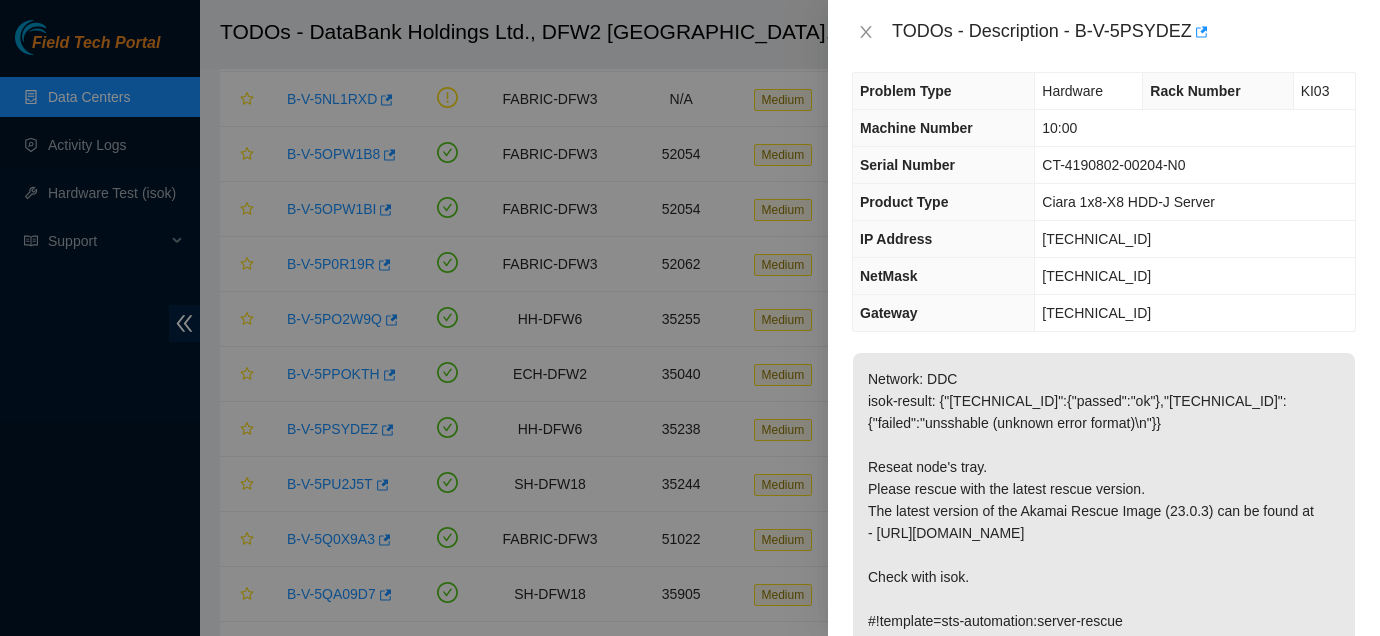 click on "[TECHNICAL_ID]" at bounding box center (1195, 276) 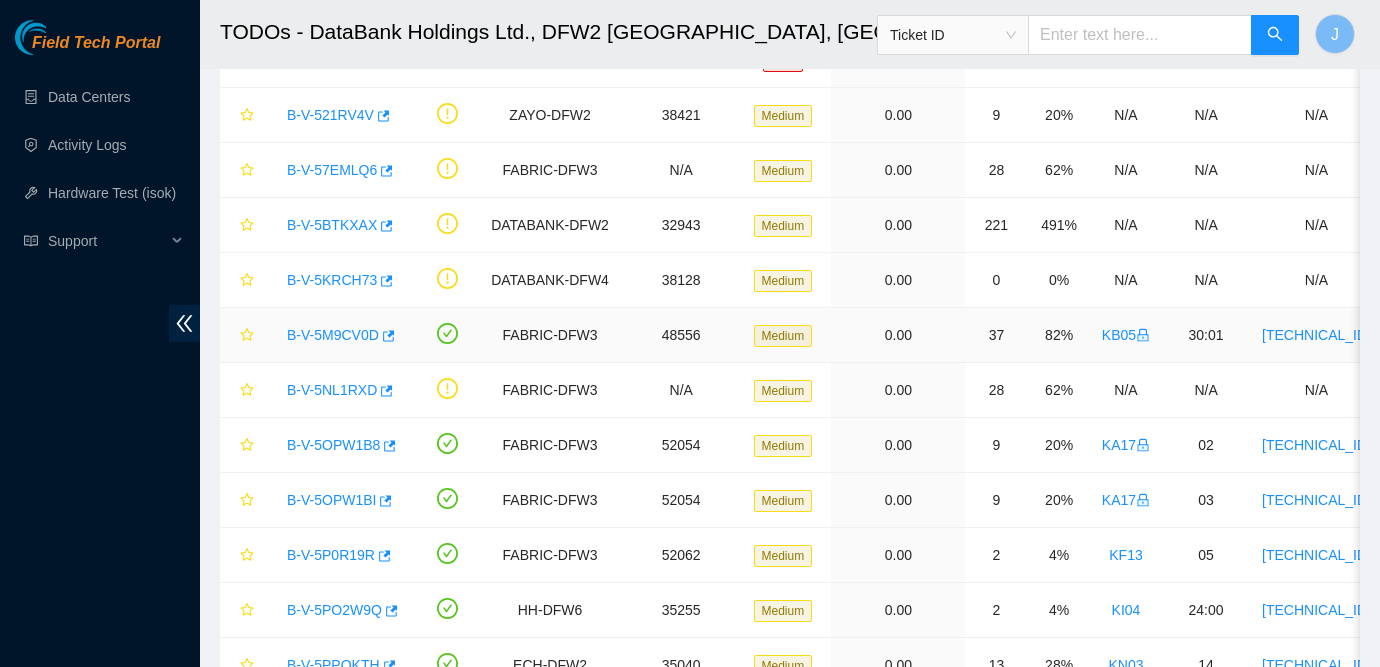 scroll, scrollTop: 662, scrollLeft: 0, axis: vertical 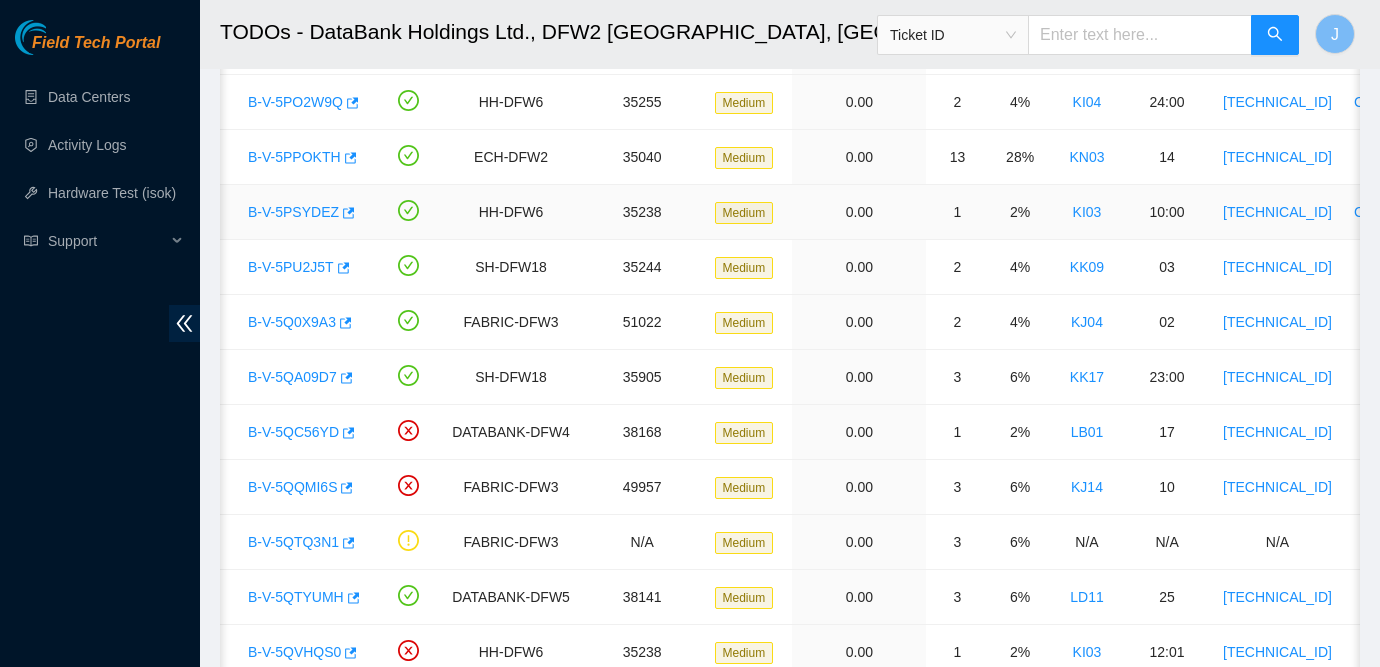 click on "B-V-5PSYDEZ" at bounding box center (293, 212) 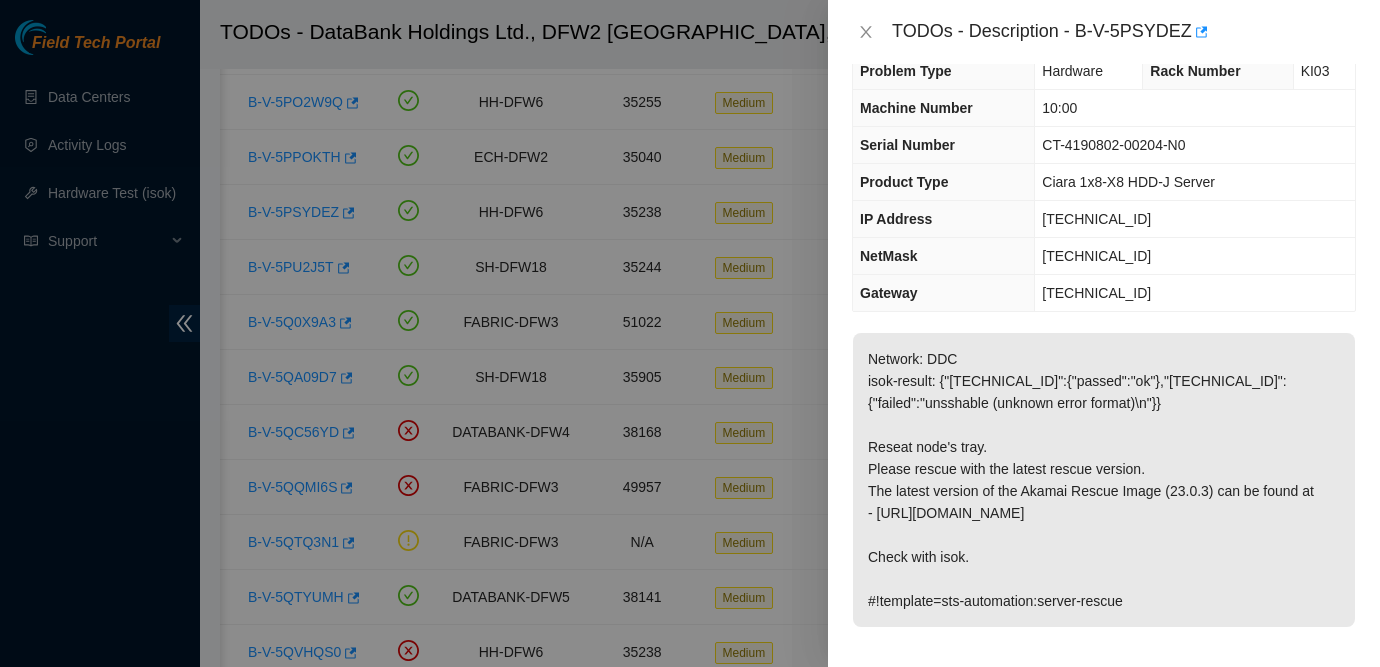 scroll, scrollTop: 37, scrollLeft: 0, axis: vertical 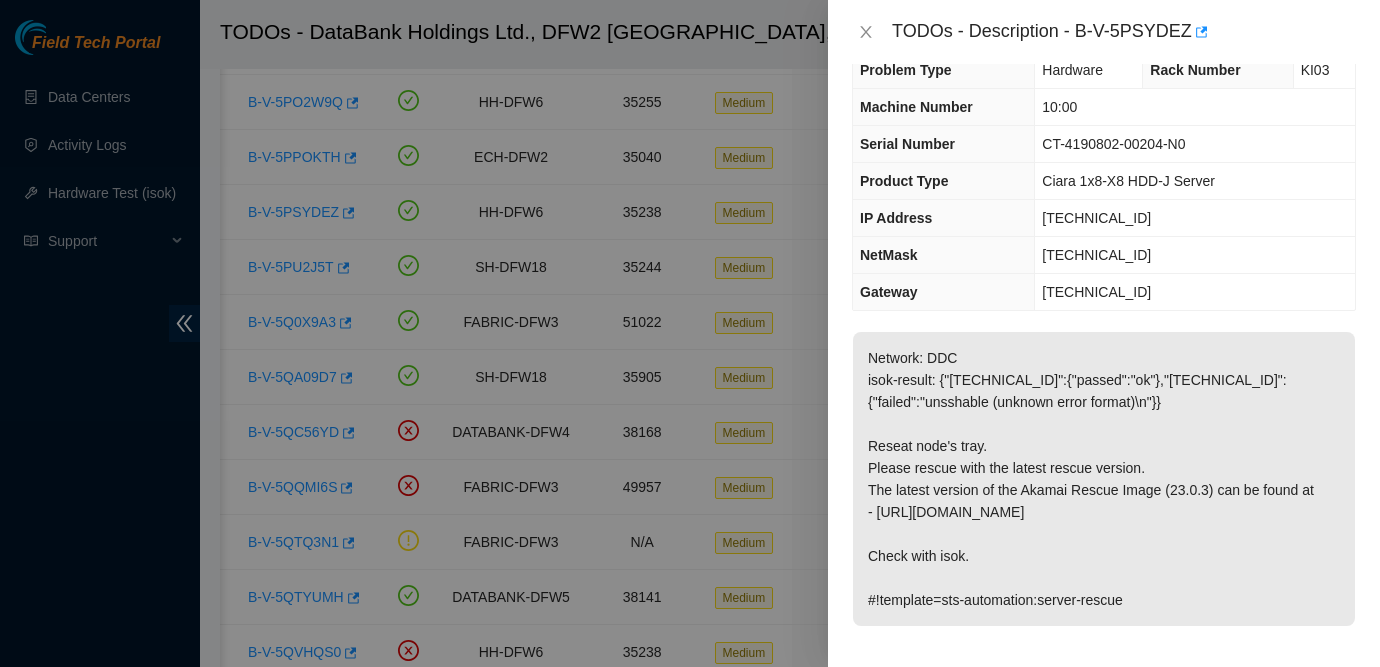 click on "Network: DDC
isok-result: {"23.32.18.160":{"passed":"ok"},"23.32.18.159":{"failed":"unsshable (unknown error format)\n"}}
Reseat node's tray.
Please rescue with the latest rescue version.
The latest version of the Akamai Rescue Image (23.0.3) can be found at
- http://netpartner.akamai.com/rescue/latest.iso
Check with isok.
#!template=sts-automation:server-rescue" at bounding box center (1104, 479) 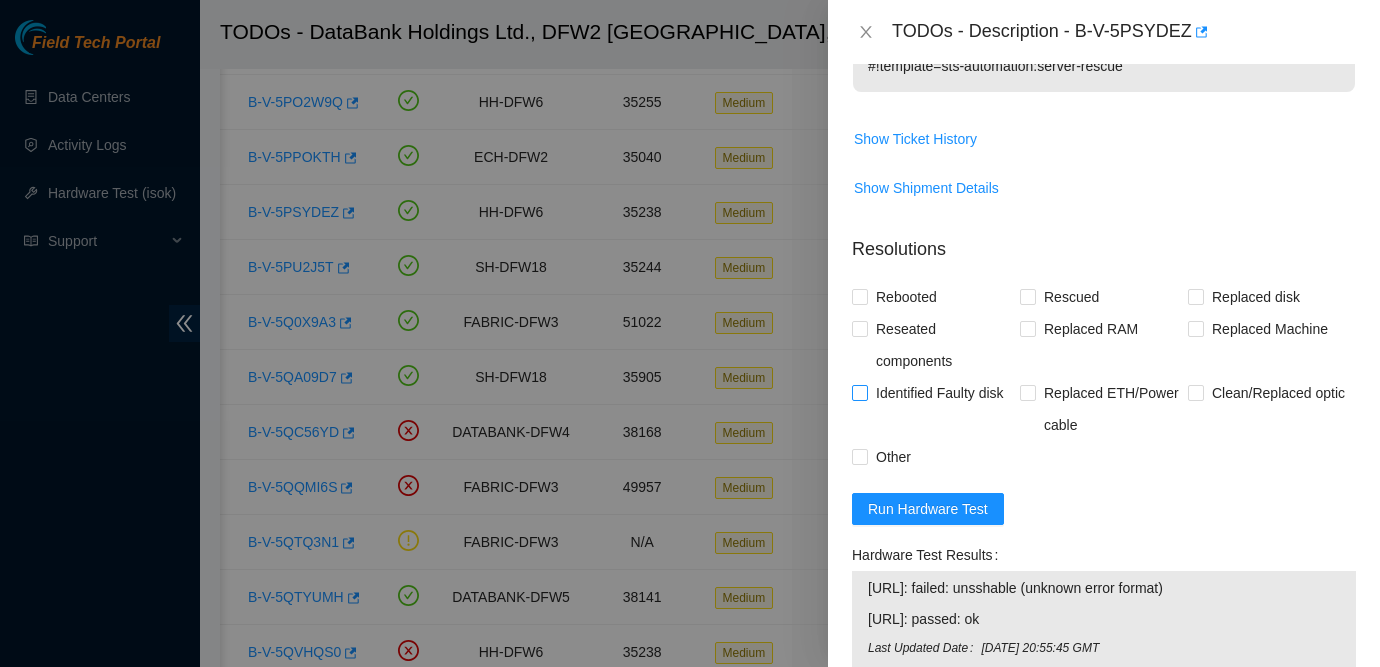 scroll, scrollTop: 576, scrollLeft: 0, axis: vertical 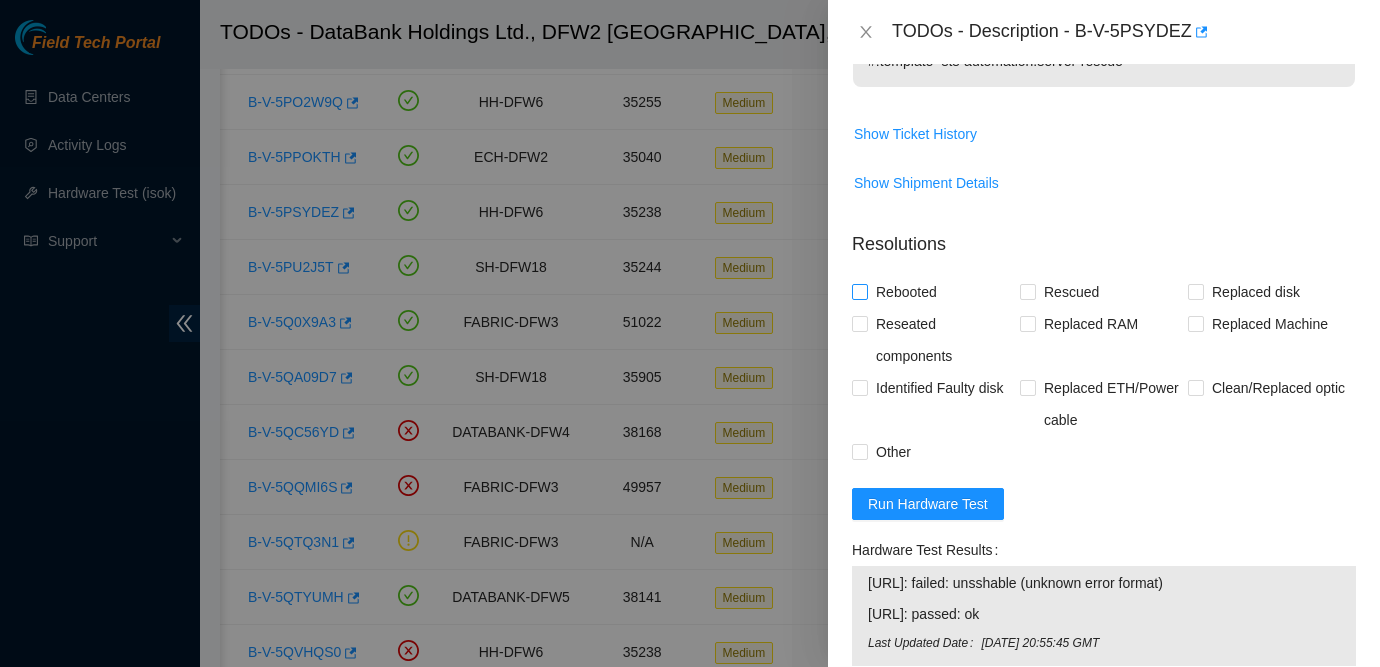click on "Rebooted" at bounding box center [906, 292] 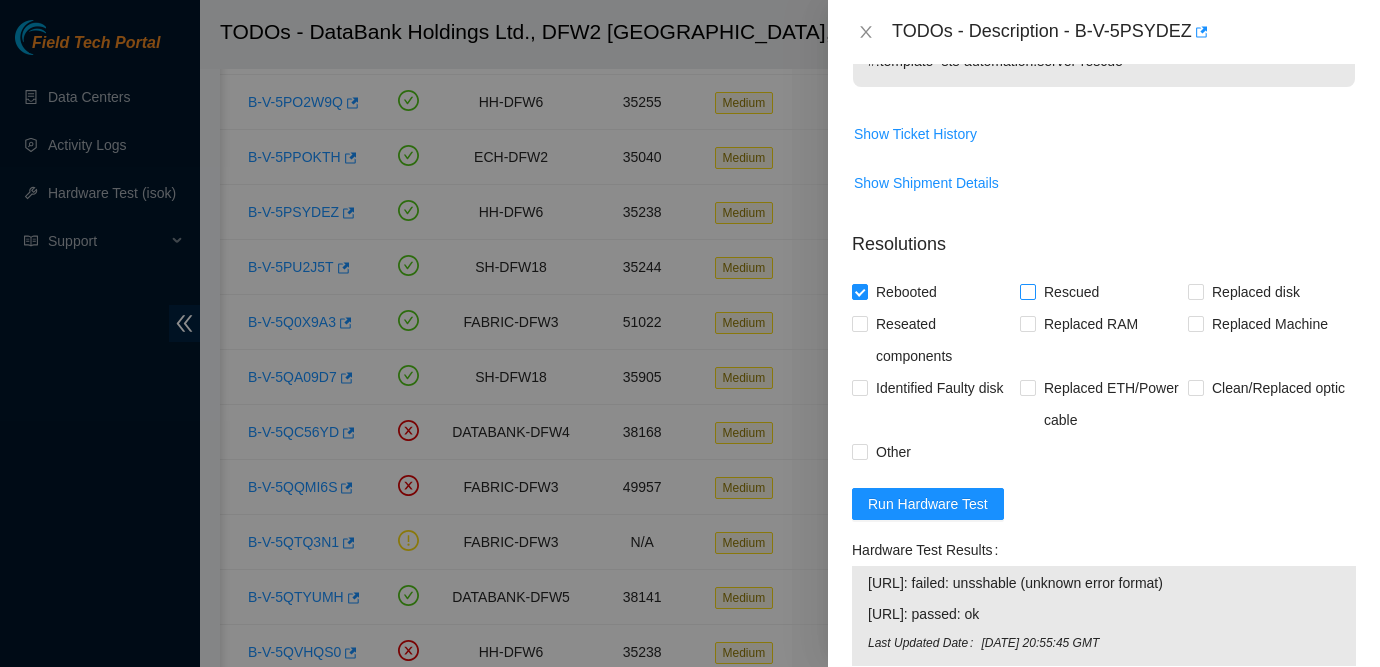 click on "Rescued" at bounding box center (1071, 292) 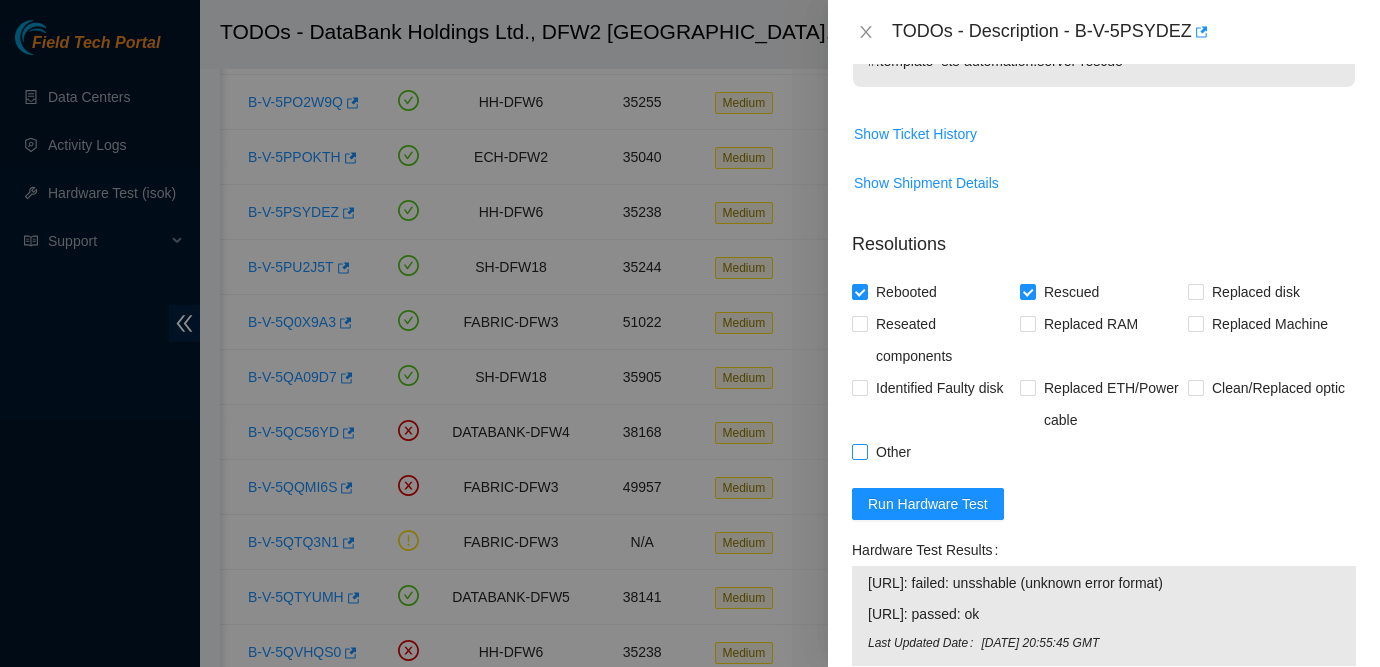 click on "Other" at bounding box center [893, 452] 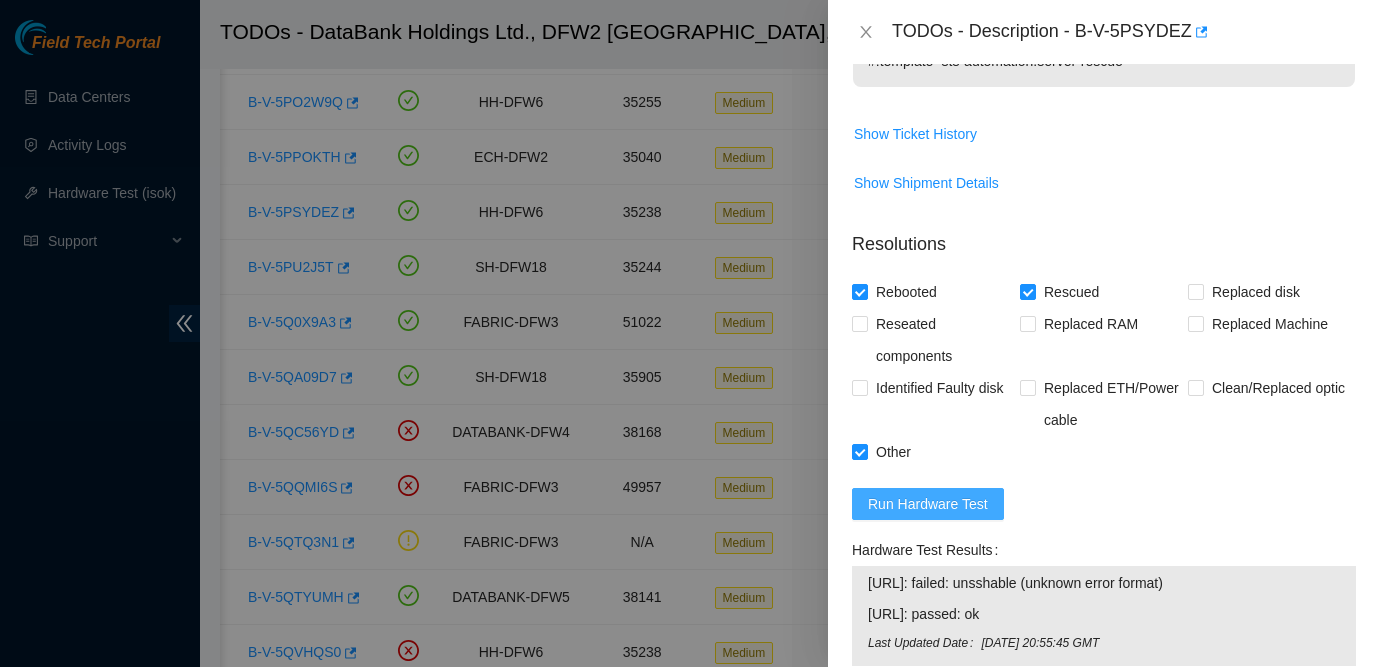click on "Run Hardware Test" at bounding box center [928, 504] 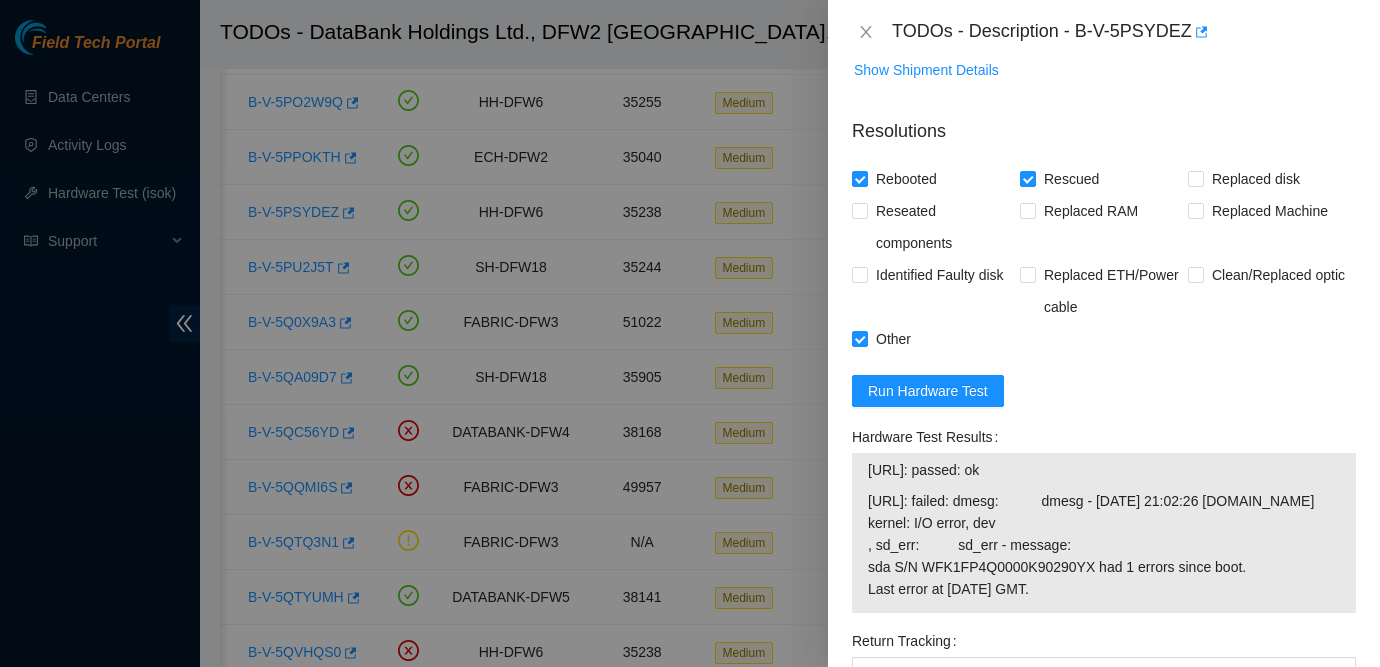 scroll, scrollTop: 959, scrollLeft: 0, axis: vertical 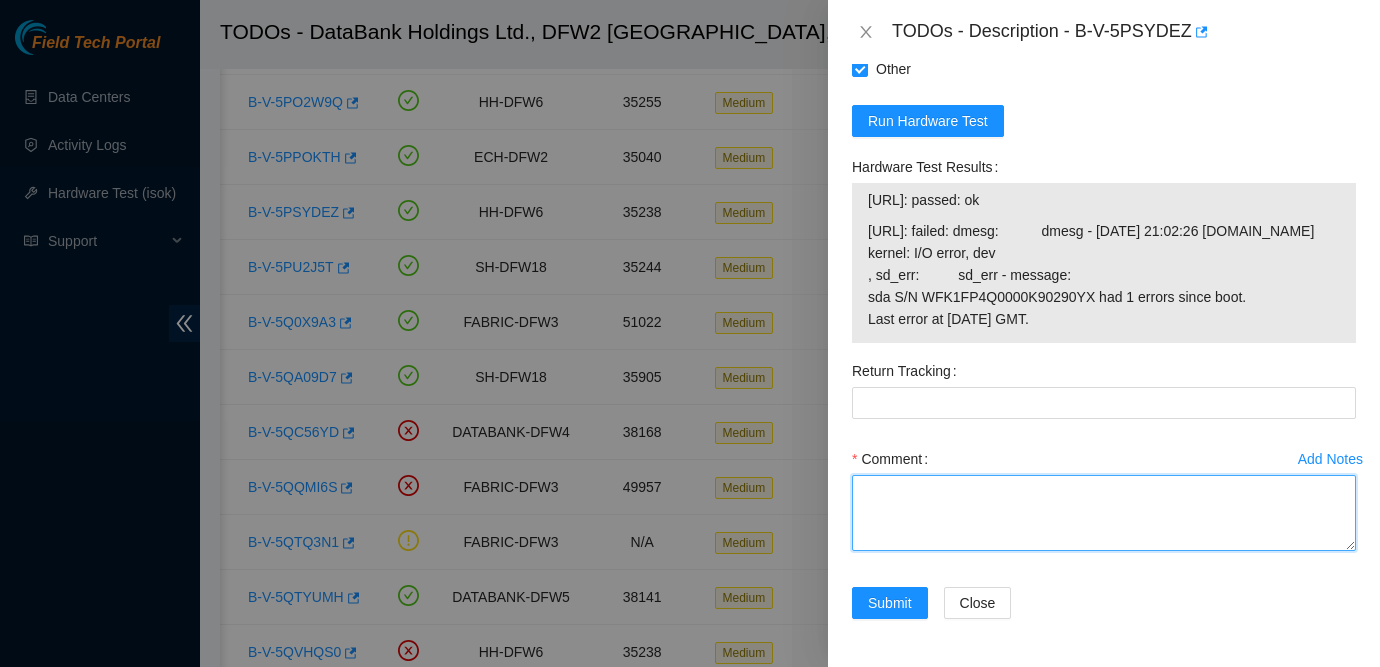 click on "Comment" at bounding box center (1104, 513) 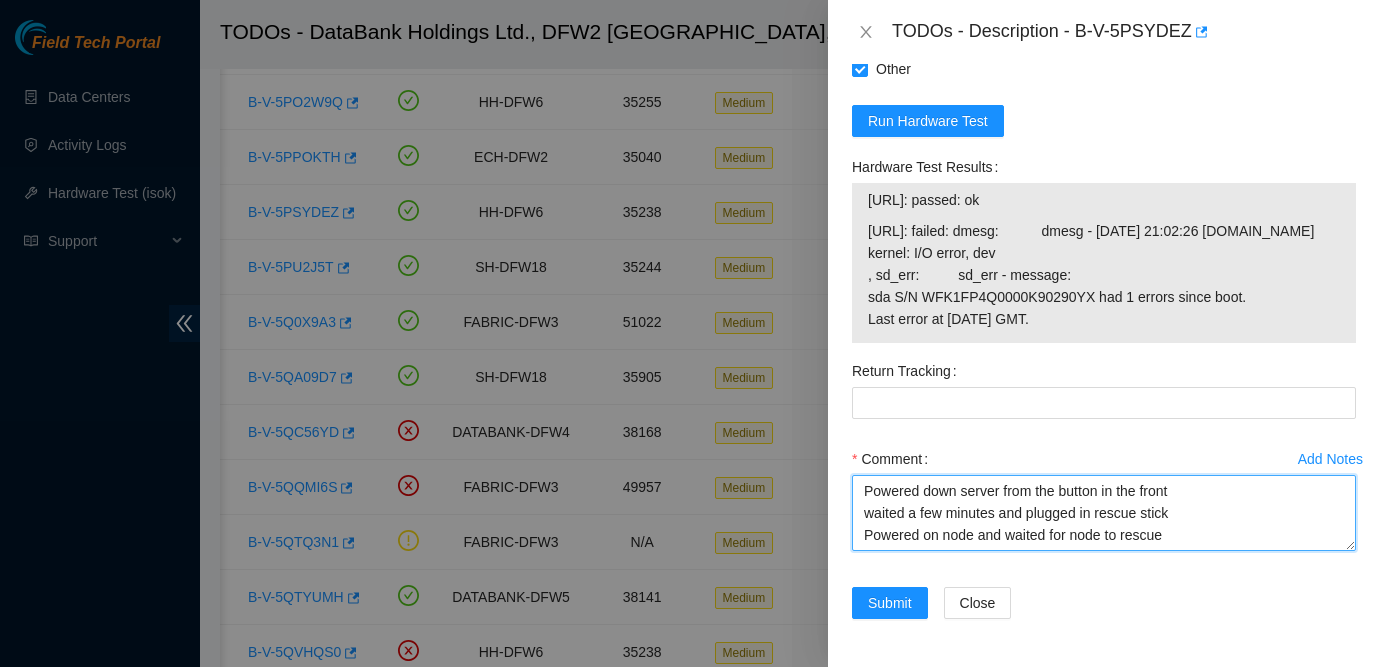 scroll, scrollTop: 15, scrollLeft: 0, axis: vertical 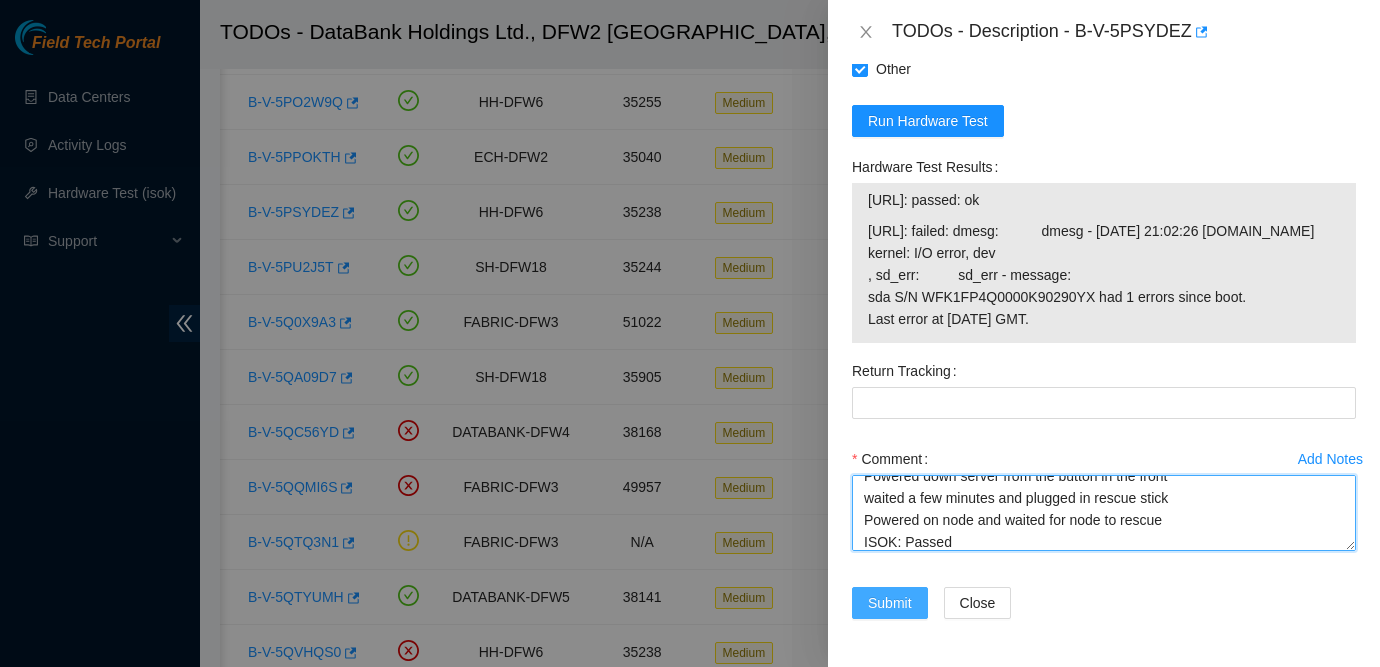 type on "Powered down server from the button in the front
waited a few minutes and plugged in rescue stick
Powered on node and waited for node to rescue
ISOK: Passed" 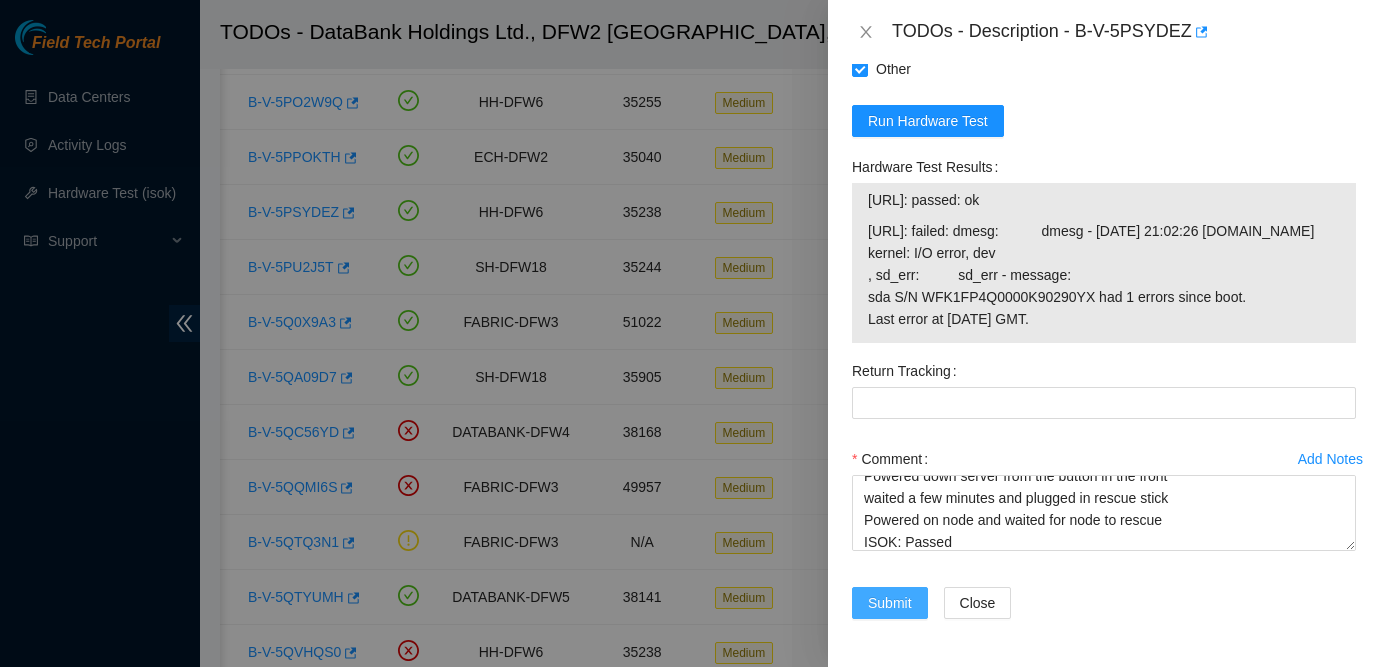 click on "Submit" at bounding box center [890, 603] 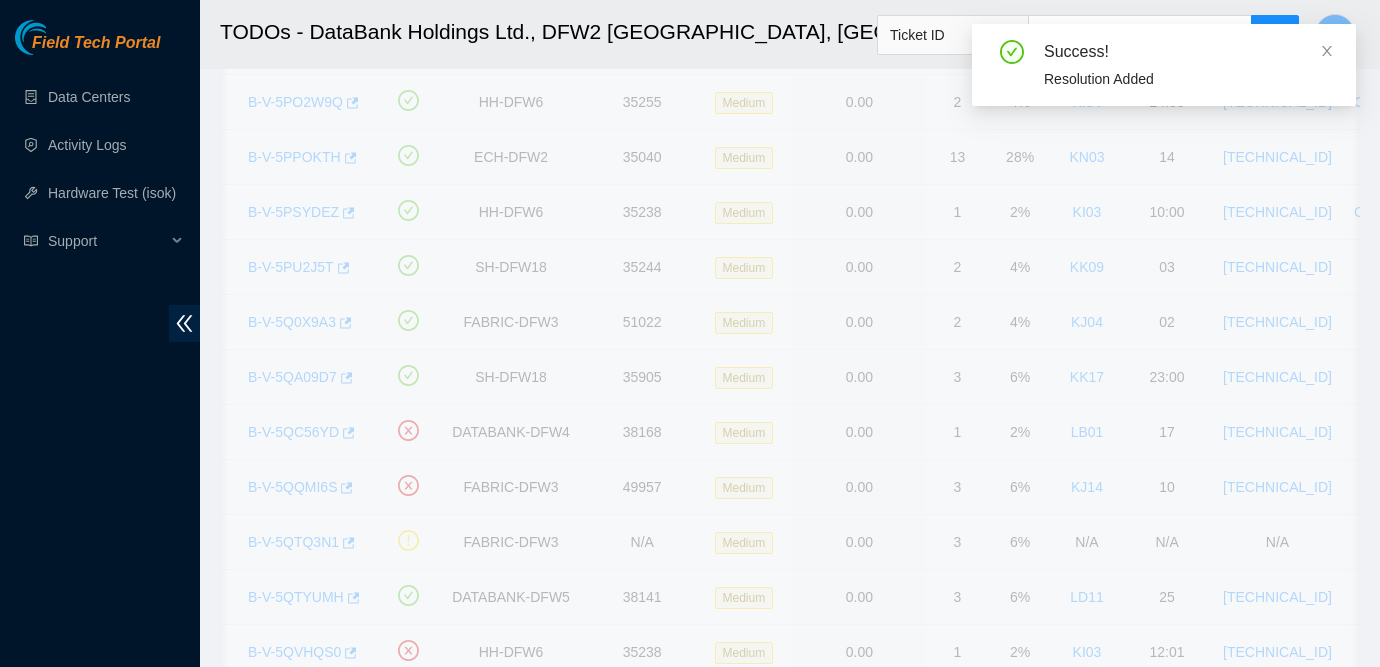 scroll, scrollTop: 579, scrollLeft: 0, axis: vertical 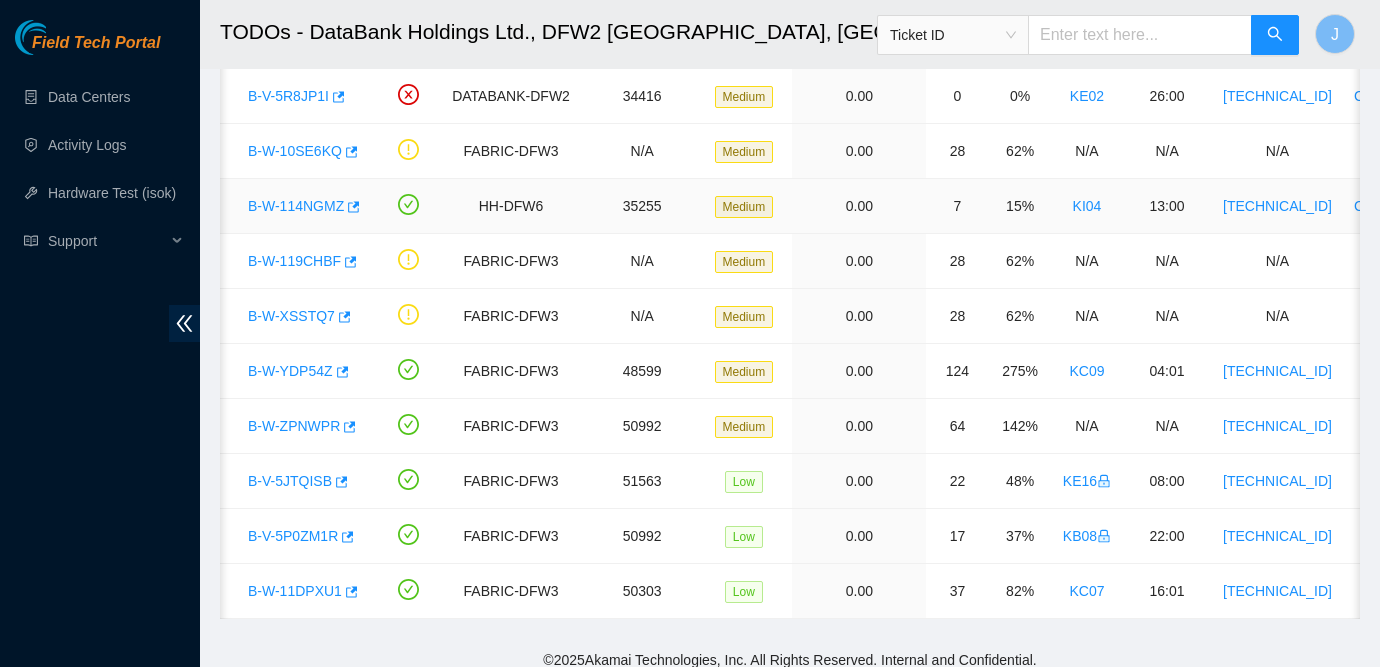 click on "B-W-114NGMZ" at bounding box center (296, 206) 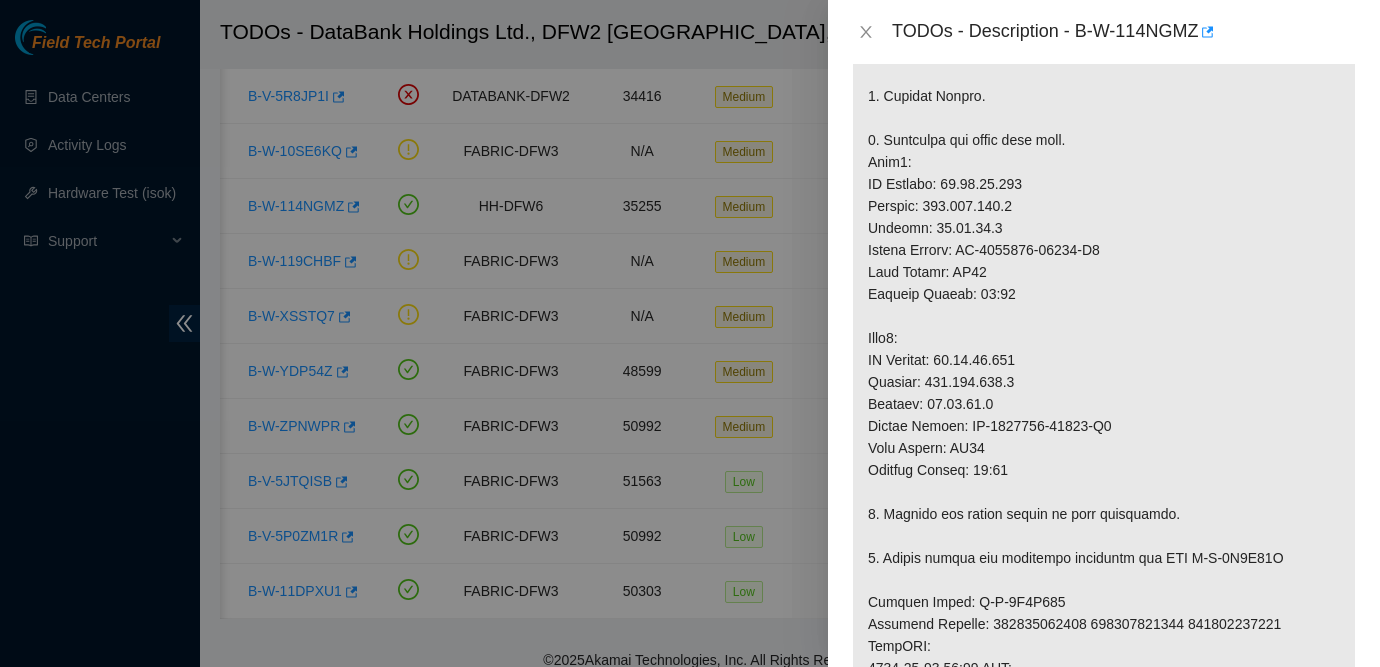 scroll, scrollTop: 659, scrollLeft: 0, axis: vertical 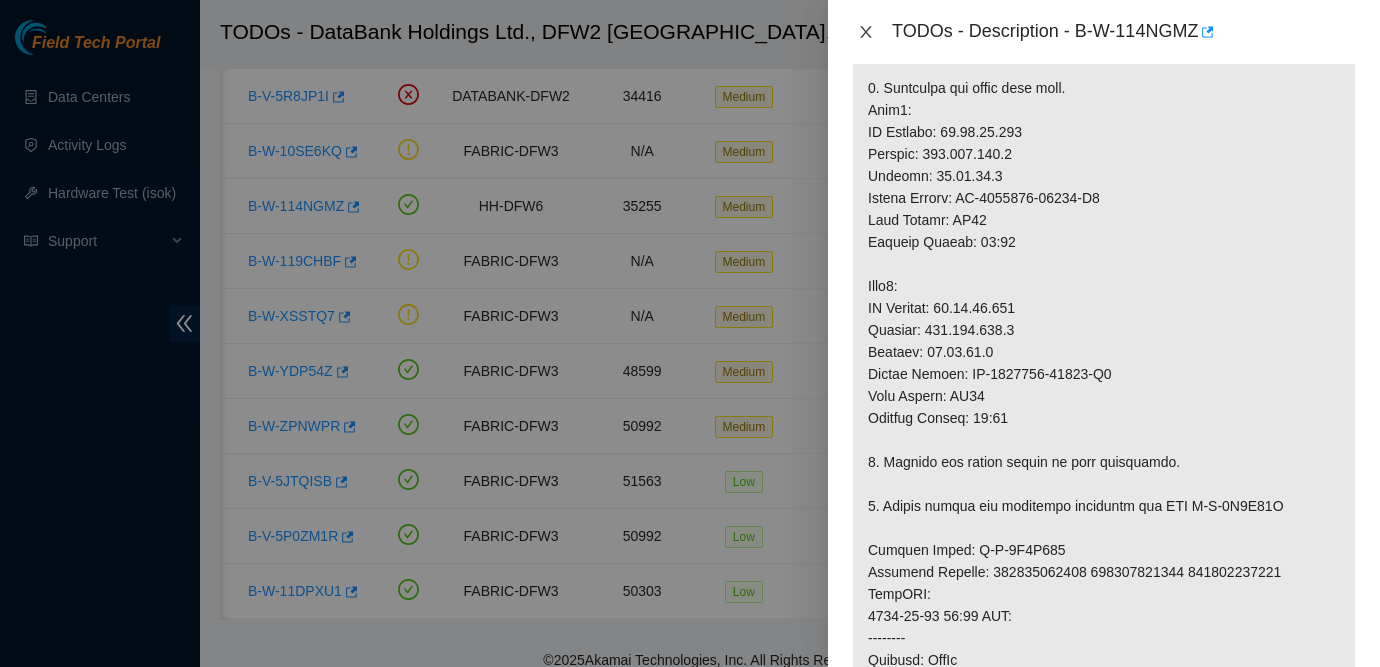 click 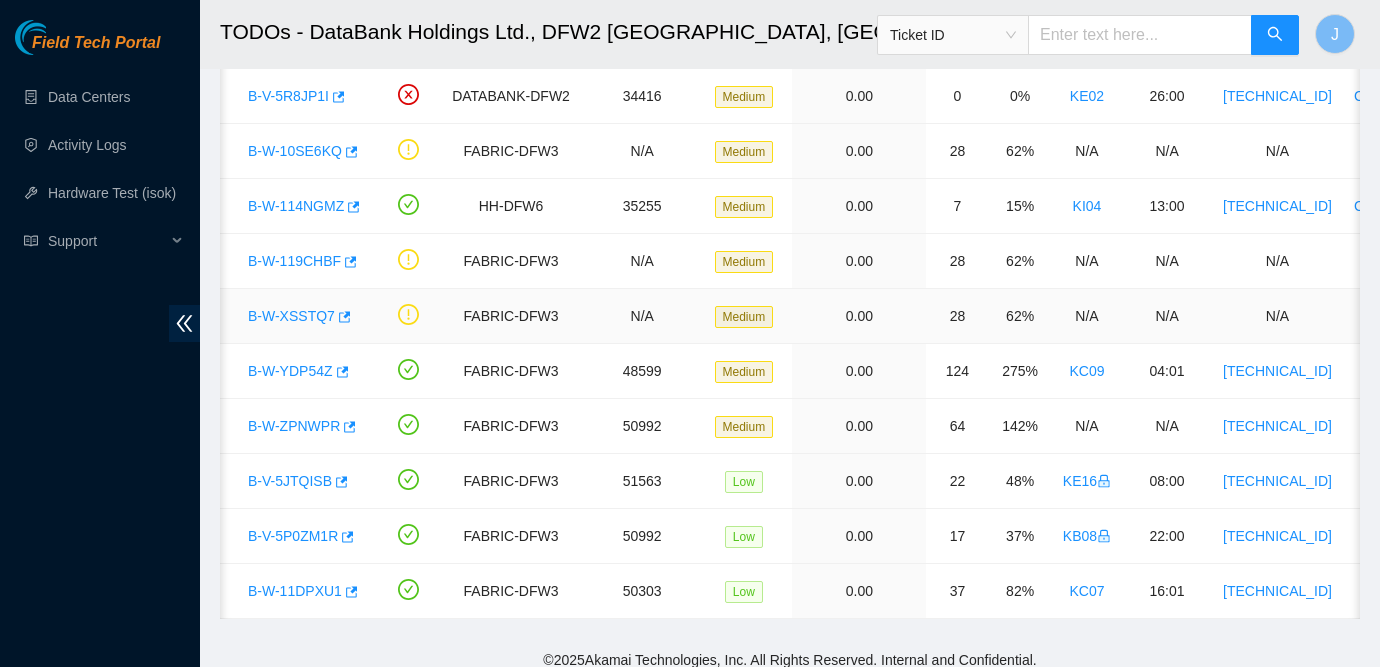 scroll, scrollTop: 623, scrollLeft: 0, axis: vertical 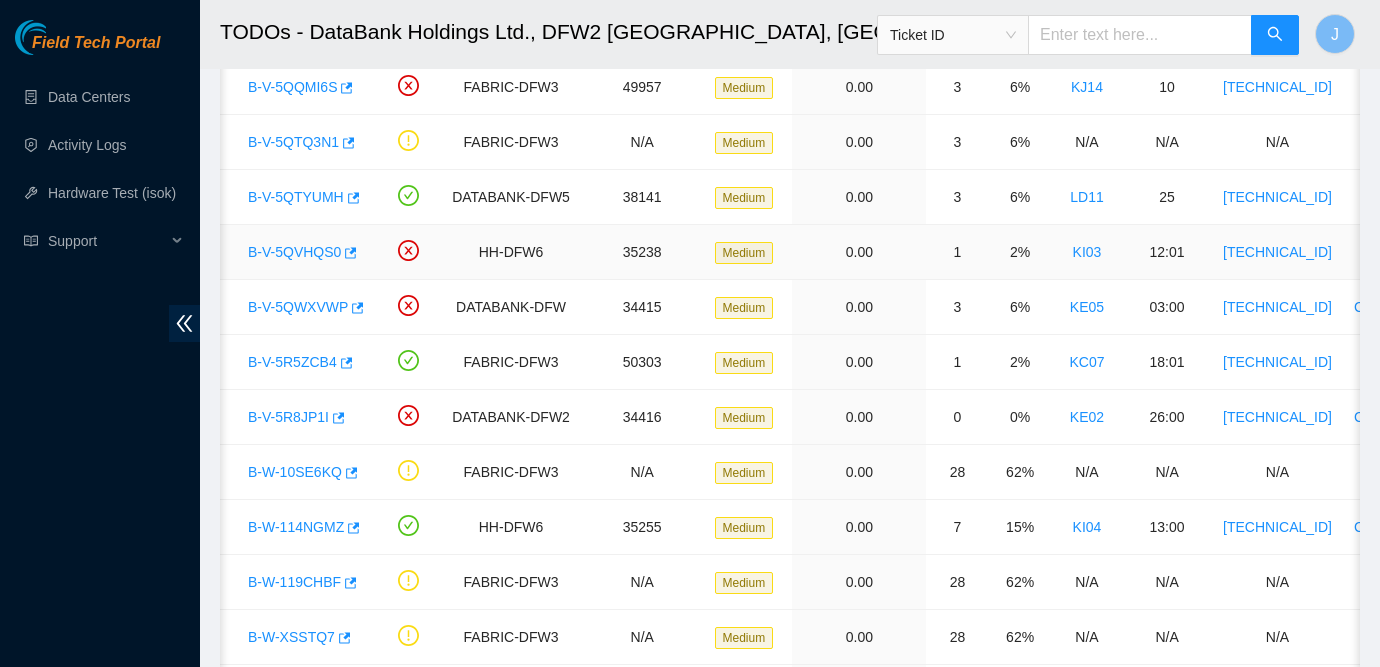 click on "B-V-5QVHQS0" at bounding box center [294, 252] 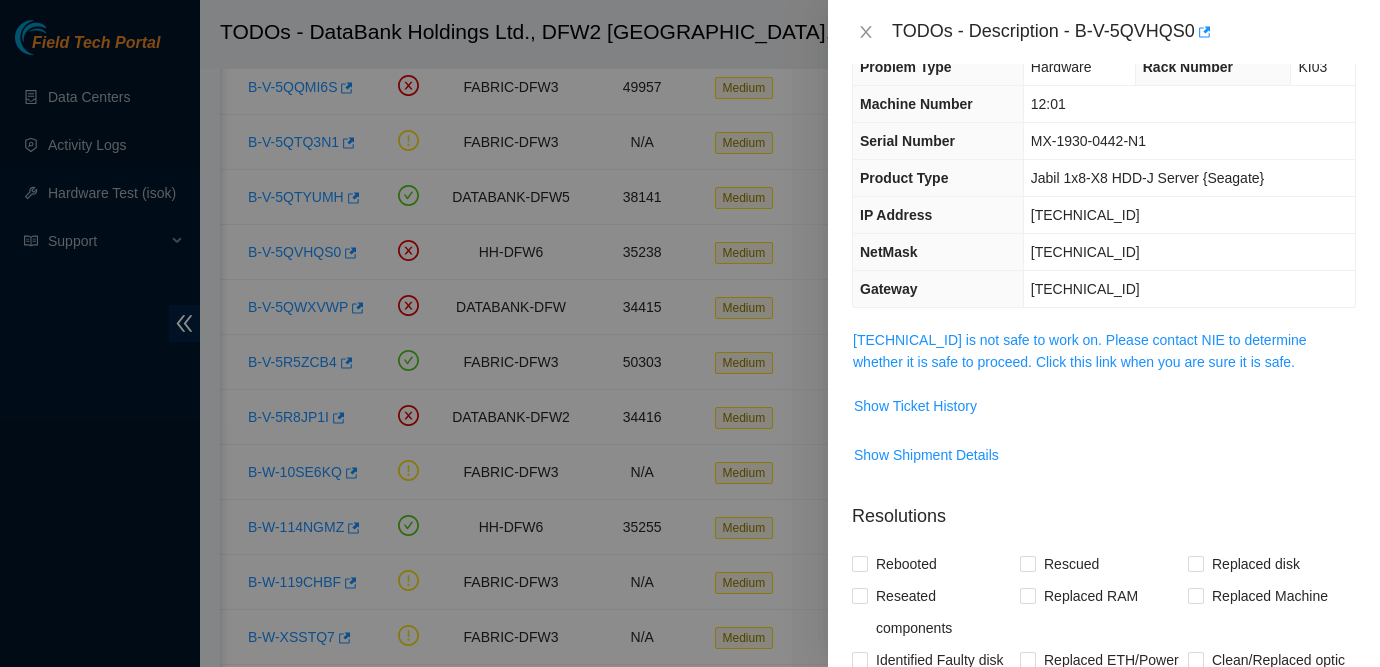 scroll, scrollTop: 0, scrollLeft: 0, axis: both 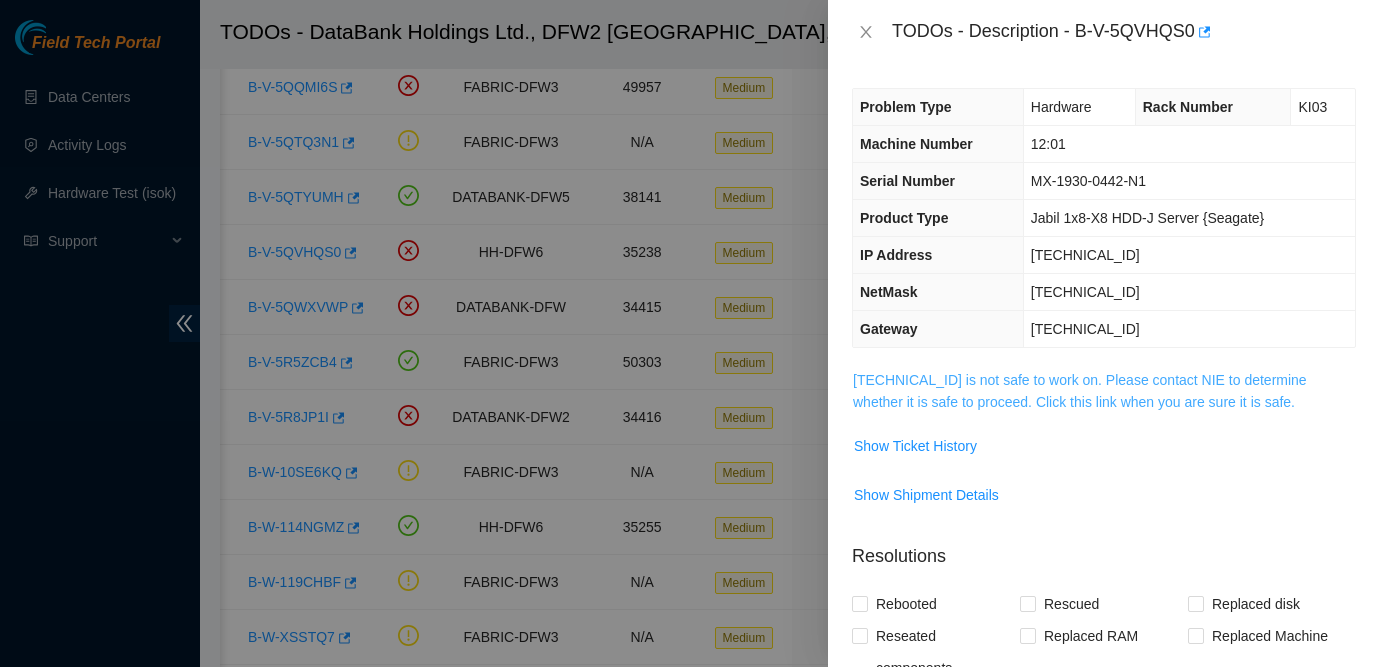 click on "[TECHNICAL_ID] is not safe to work on. Please contact NIE to determine whether it is safe to proceed. Click this link when you are sure it is safe." at bounding box center [1080, 391] 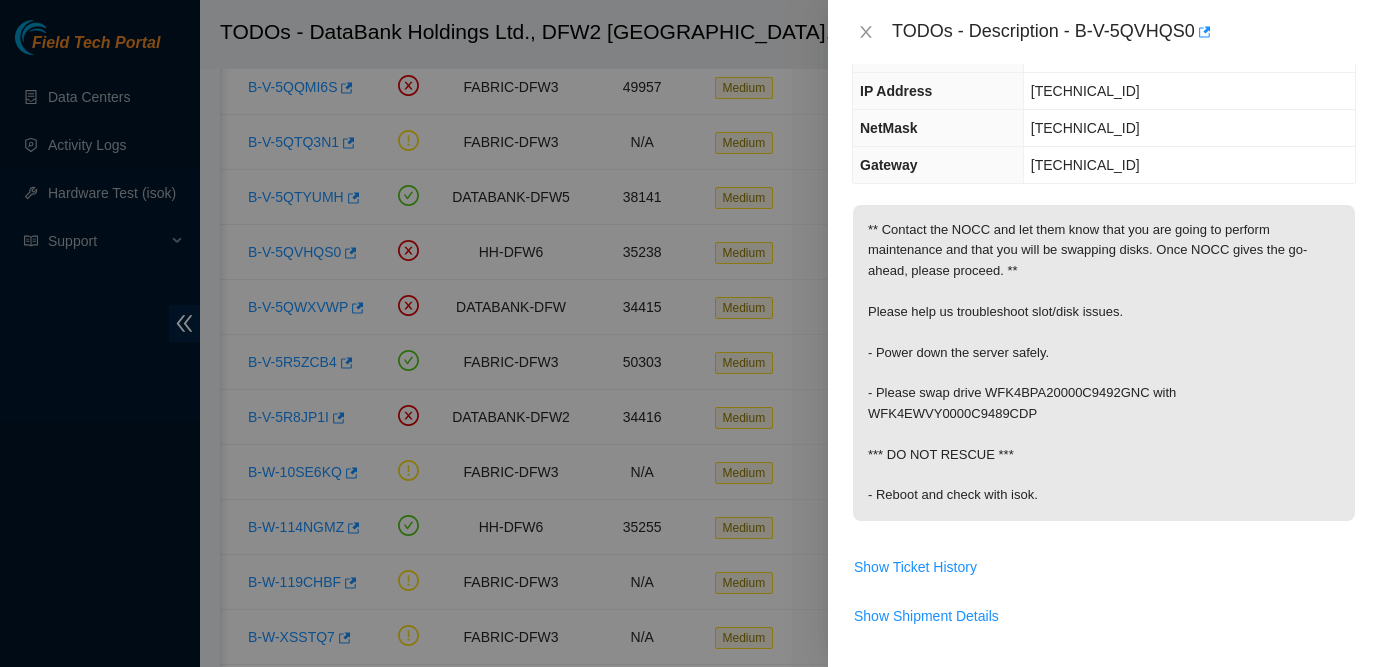 scroll, scrollTop: 0, scrollLeft: 0, axis: both 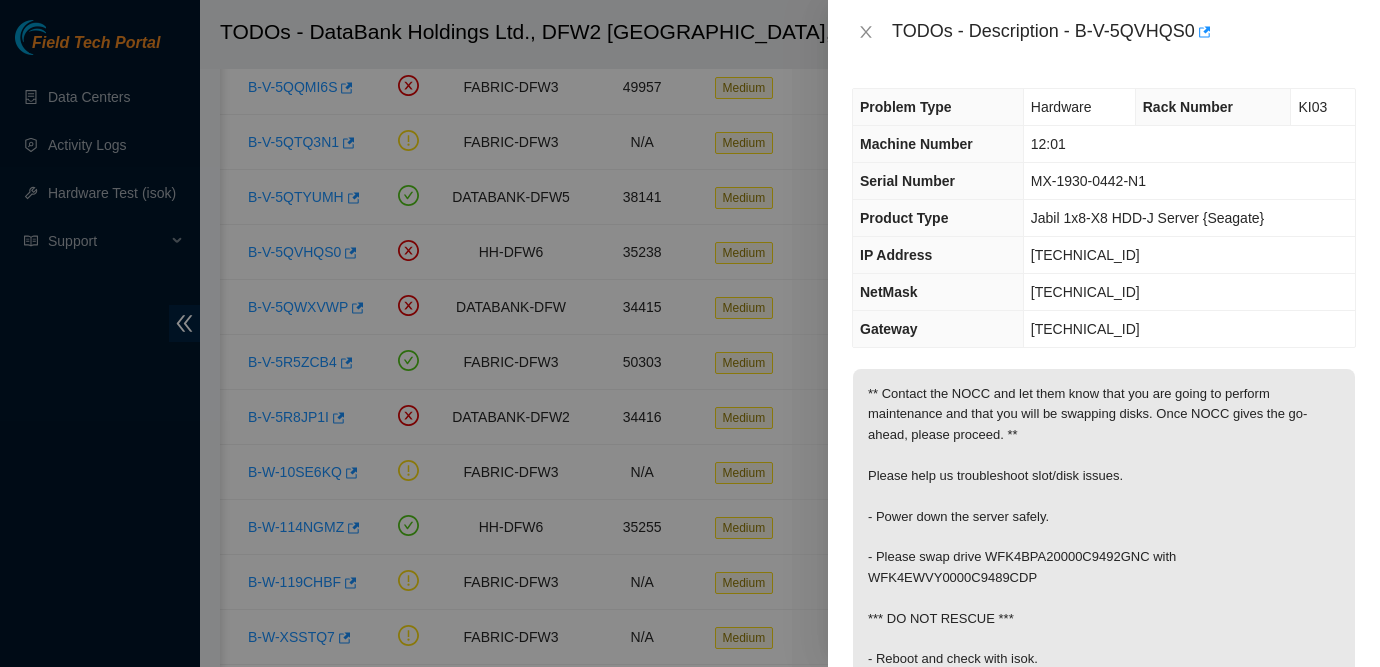 click at bounding box center (690, 333) 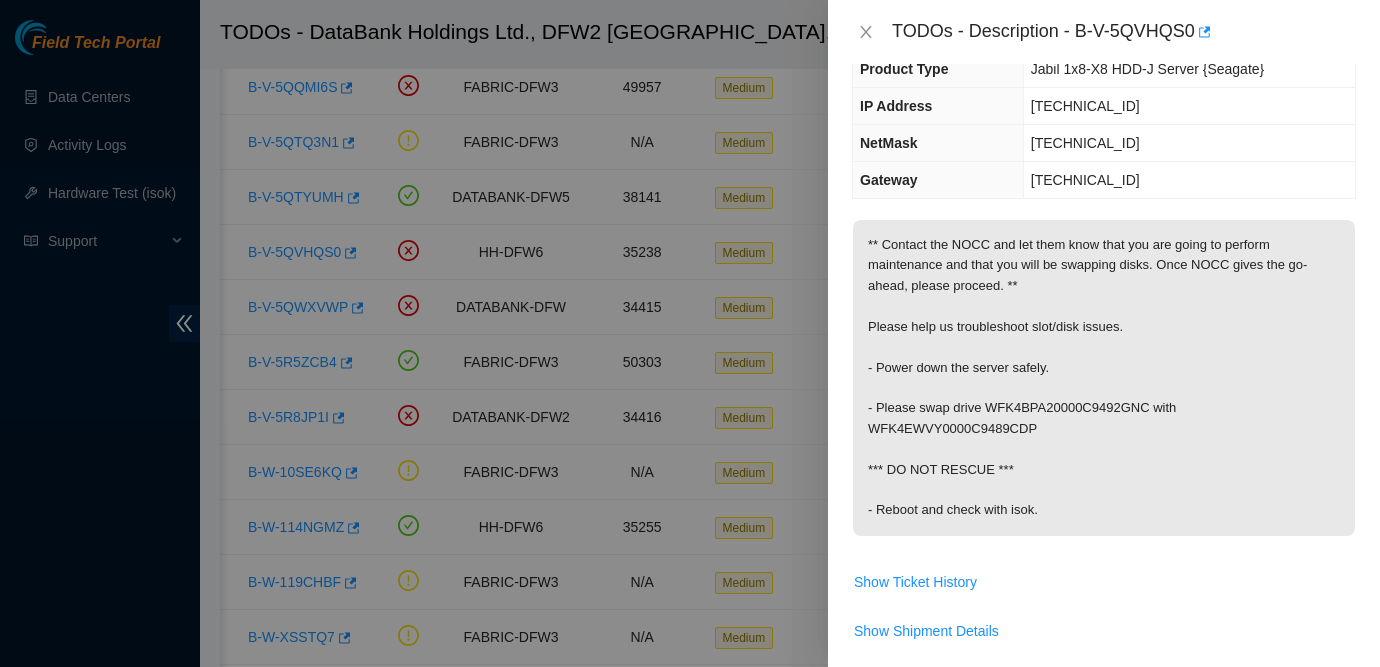 scroll, scrollTop: 153, scrollLeft: 0, axis: vertical 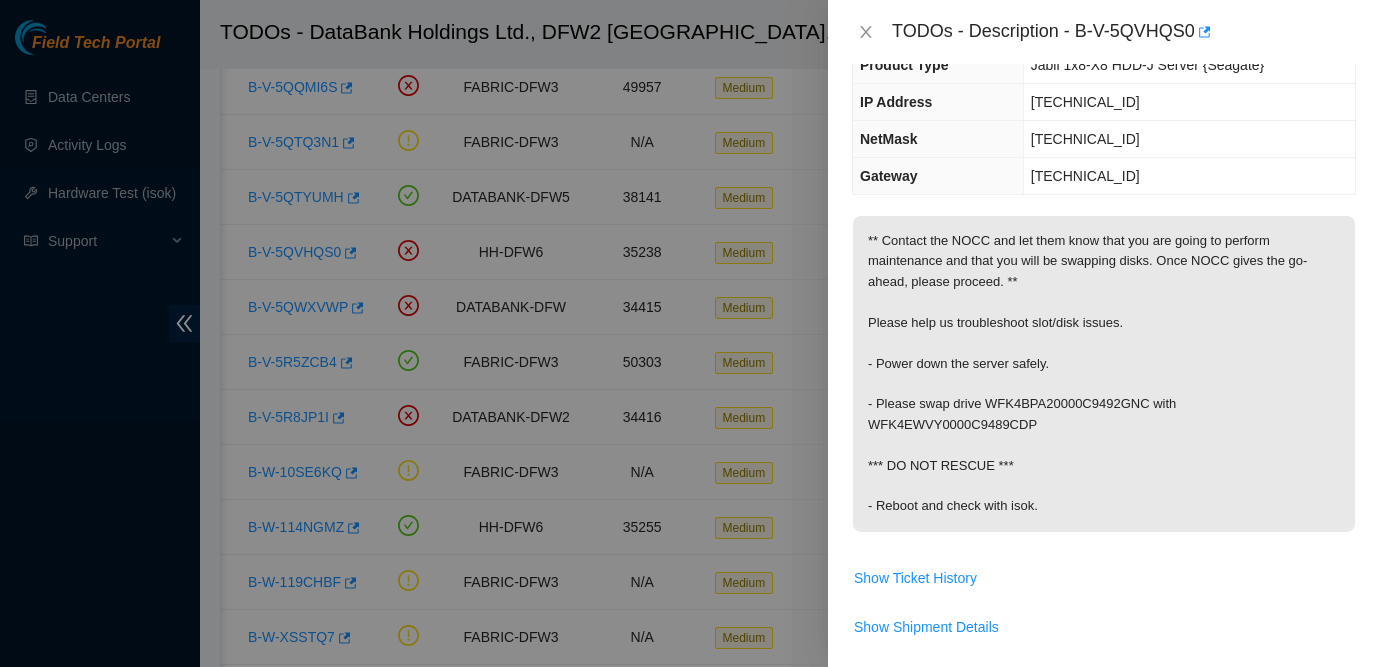 click on "**  Contact the NOCC and let them know that you are going to perform maintenance and that you will be swapping disks. Once NOCC gives the go-ahead, please proceed.  **
Please help us troubleshoot slot/disk issues.
- Power down the server safely.
- Please swap drive WFK4BPA20000C9492GNC with WFK4EWVY0000C9489CDP
*** DO NOT RESCUE ***
- Reboot and check with isok." at bounding box center (1104, 374) 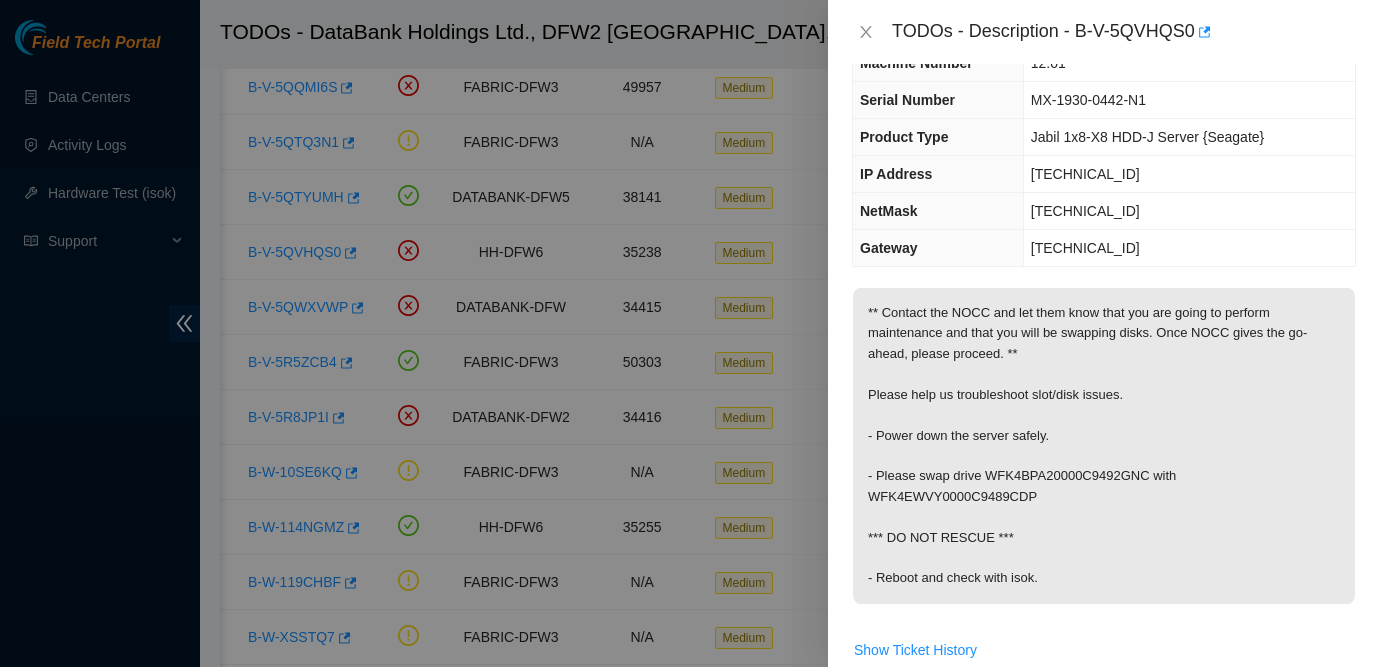scroll, scrollTop: 91, scrollLeft: 0, axis: vertical 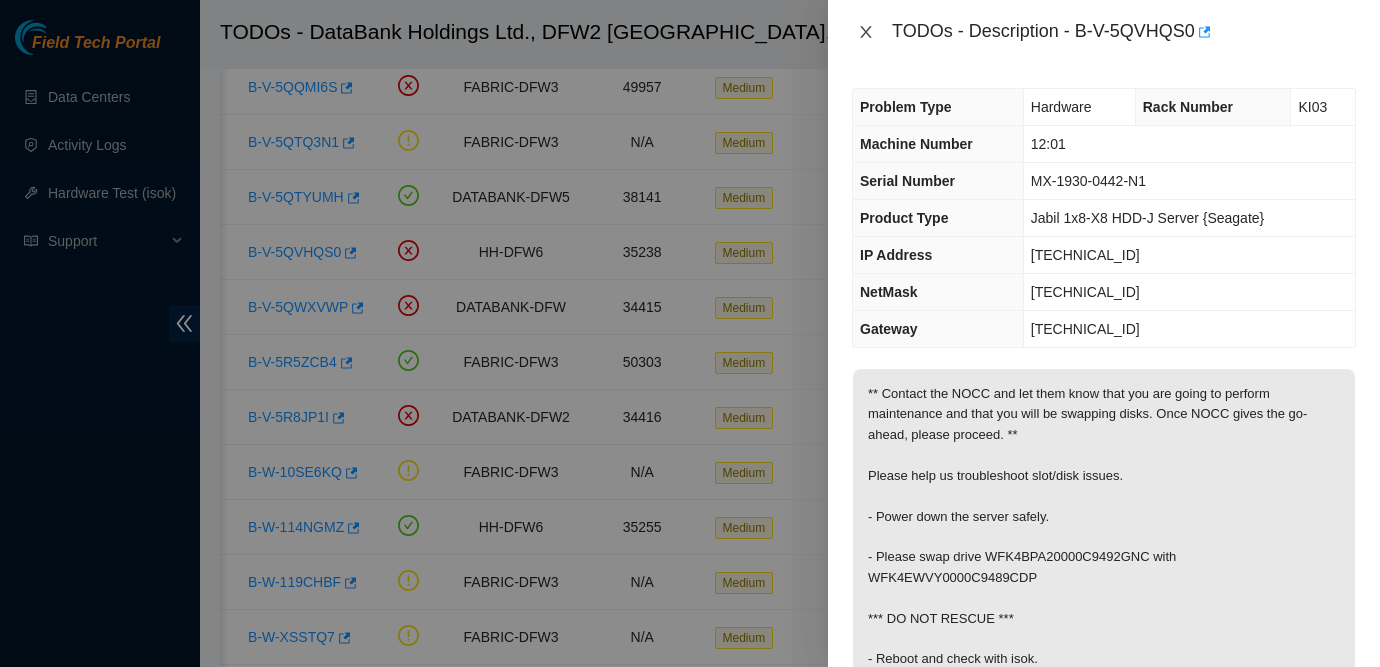 click 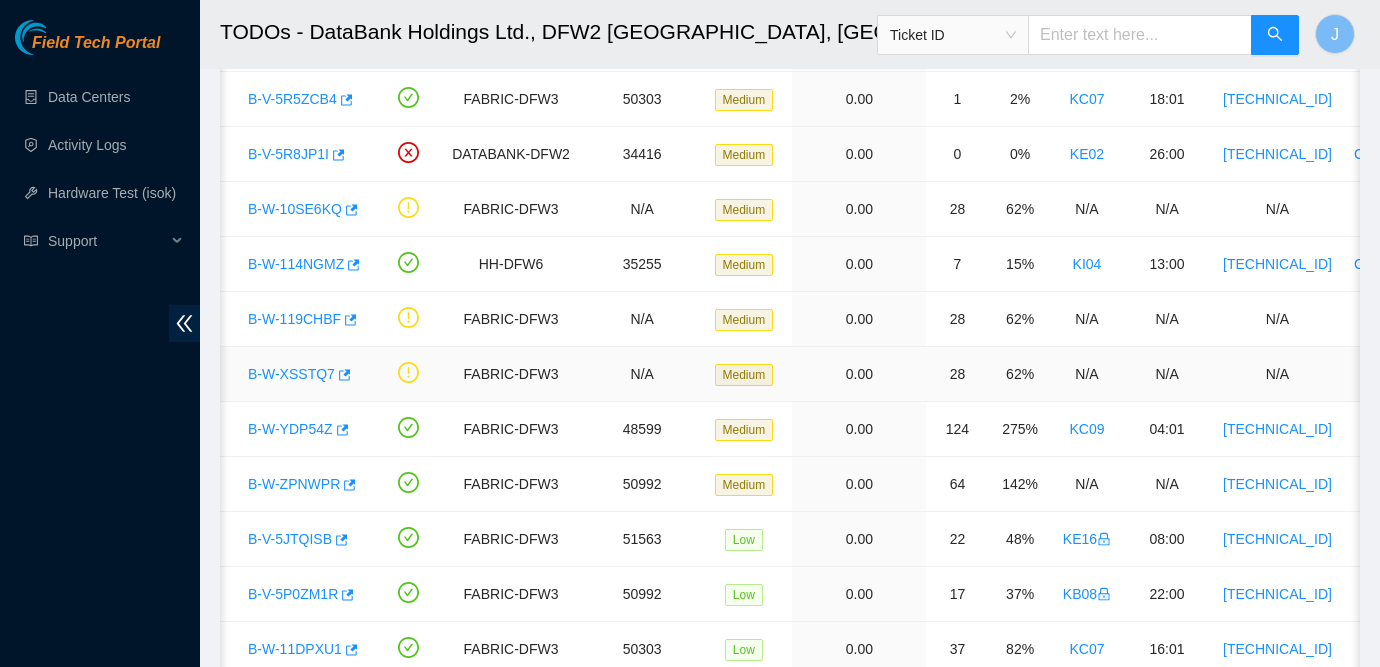 scroll, scrollTop: 1755, scrollLeft: 0, axis: vertical 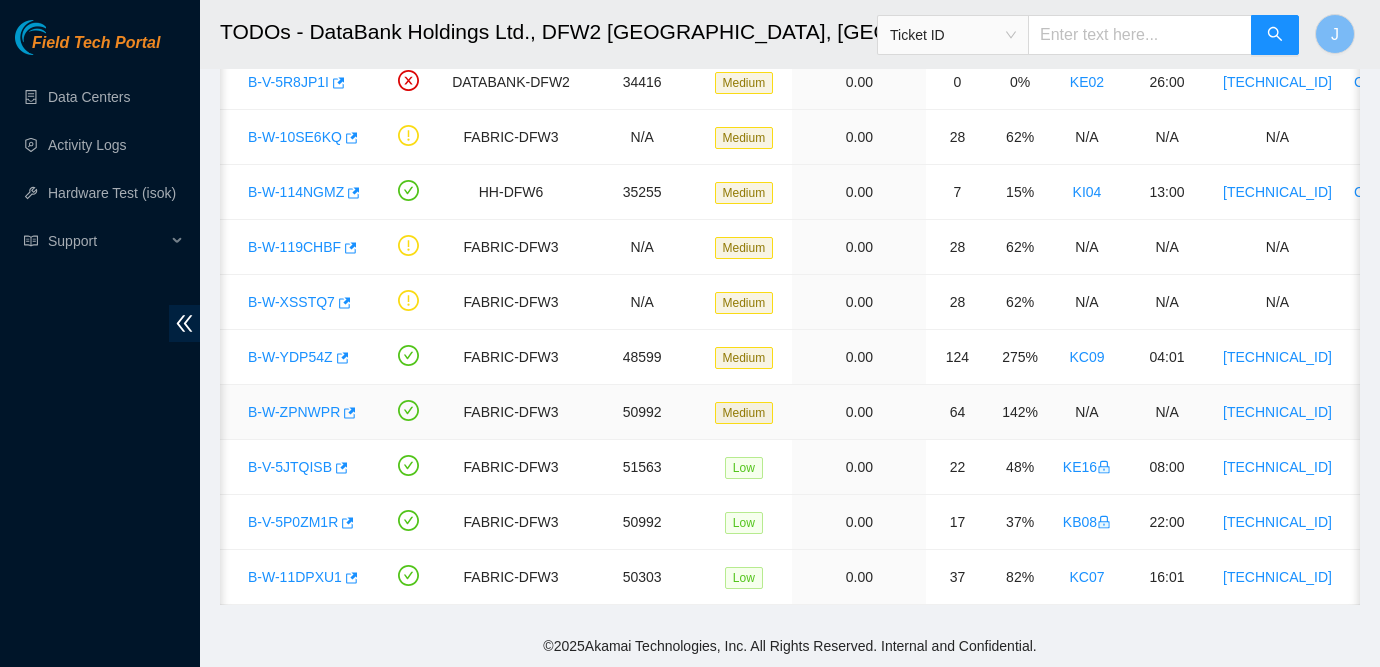 click on "B-W-ZPNWPR" at bounding box center (294, 412) 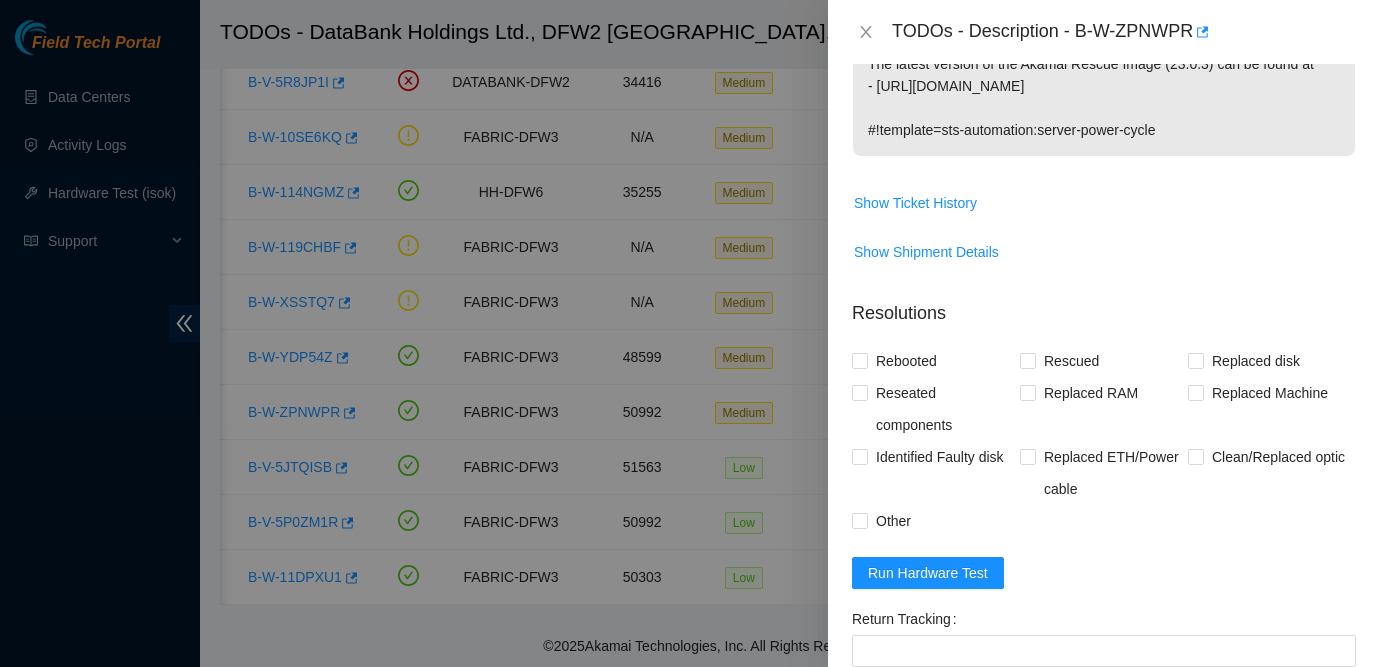 scroll, scrollTop: 807, scrollLeft: 0, axis: vertical 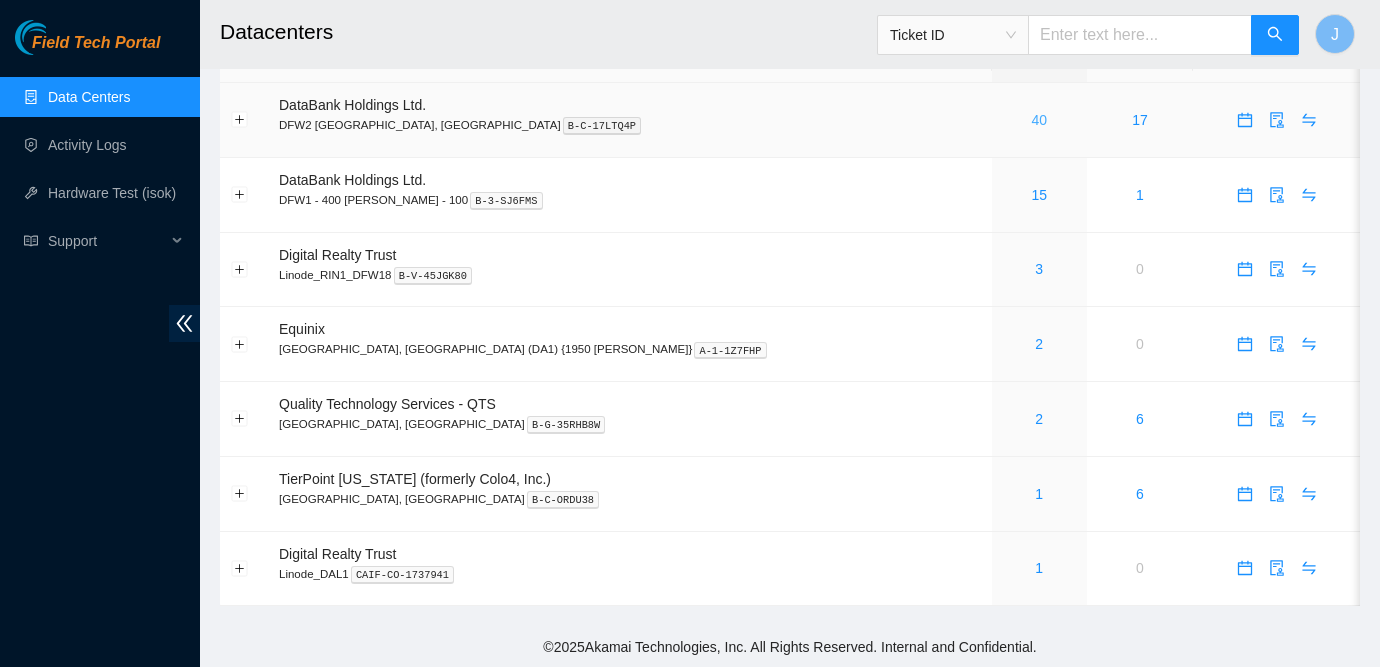 click on "40" at bounding box center (1039, 120) 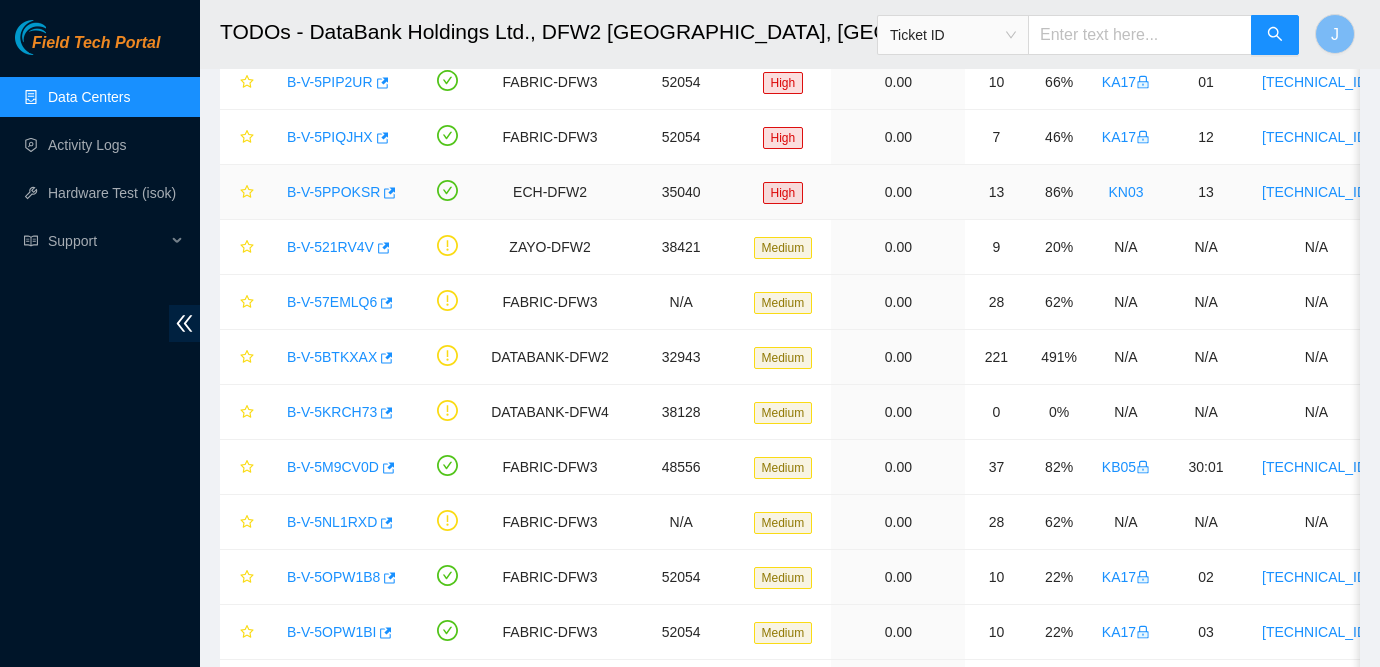 scroll, scrollTop: 444, scrollLeft: 0, axis: vertical 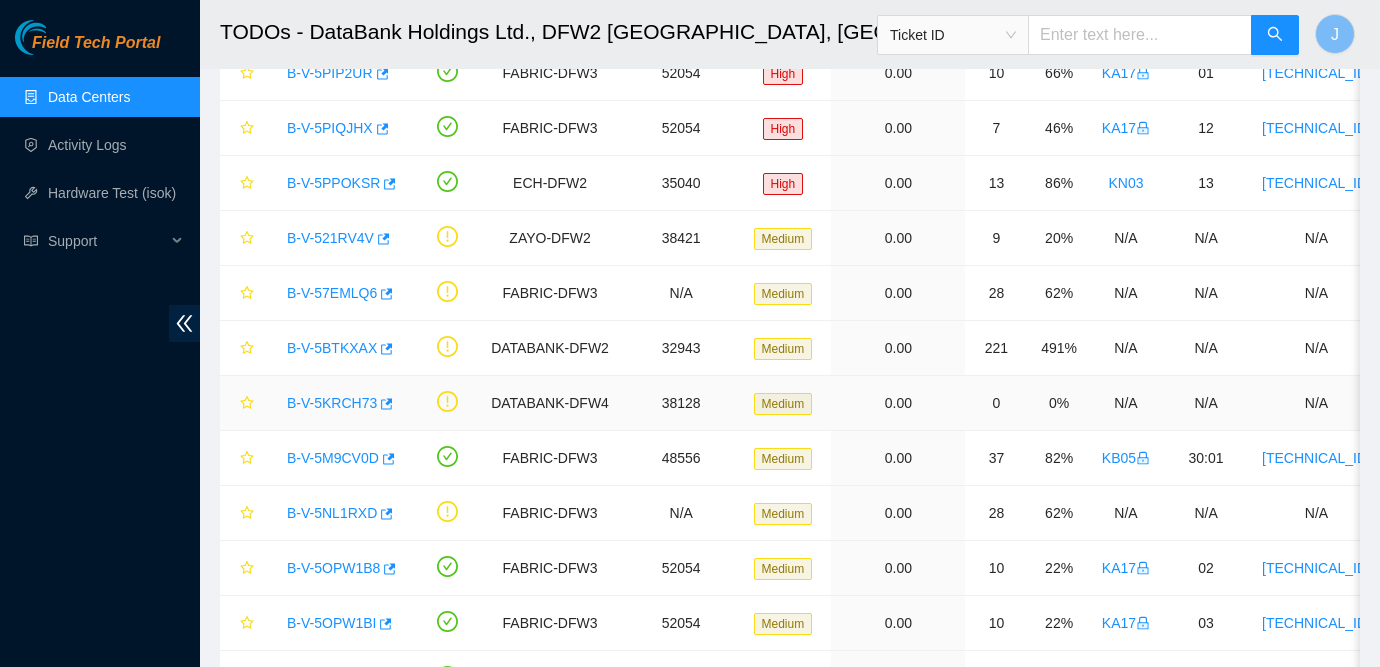 click on "B-V-5KRCH73" at bounding box center (332, 403) 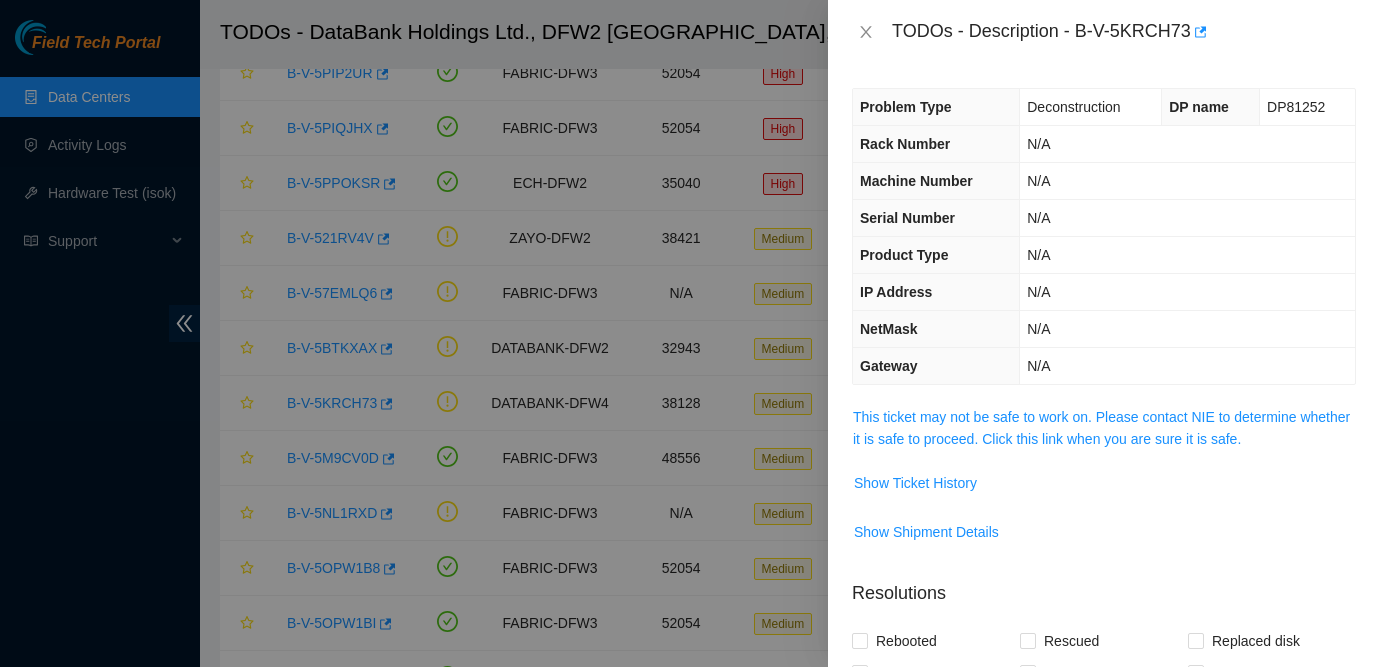 click on "This ticket may not be safe to work on. Please contact NIE to determine whether it is safe to proceed. Click this link when you are sure it is safe." at bounding box center [1104, 428] 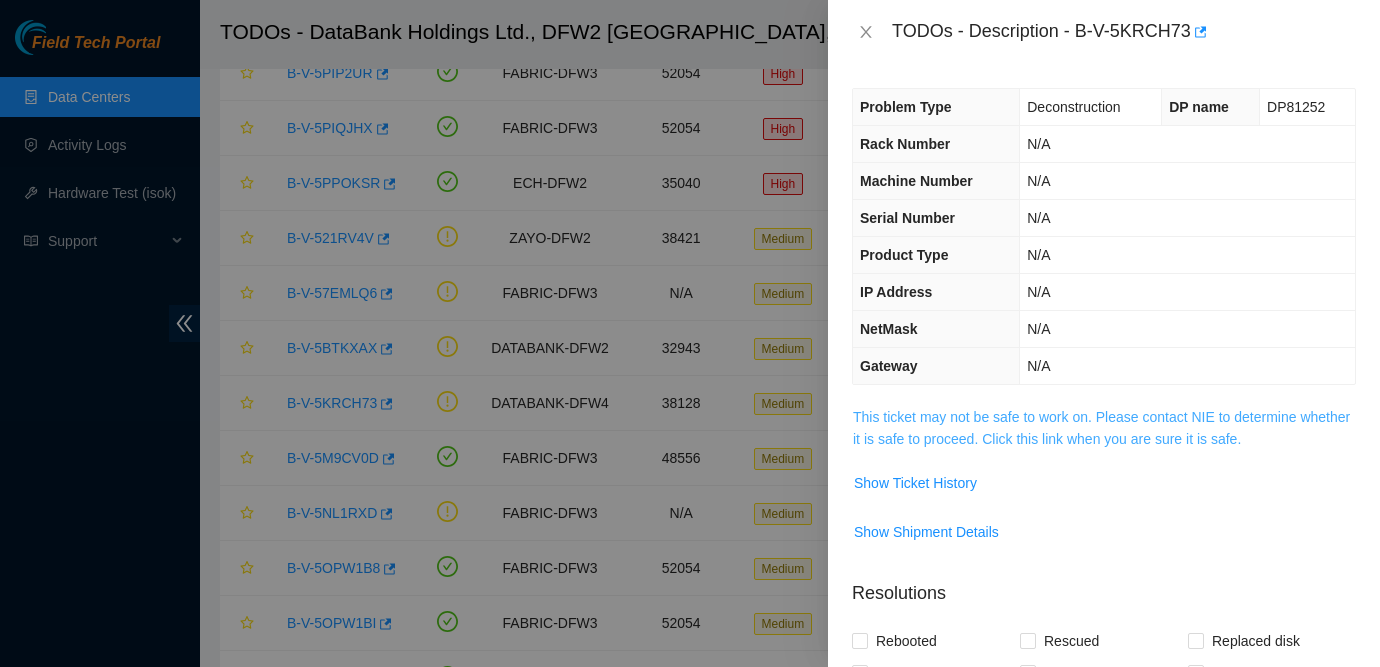 click on "This ticket may not be safe to work on. Please contact NIE to determine whether it is safe to proceed. Click this link when you are sure it is safe." at bounding box center [1101, 428] 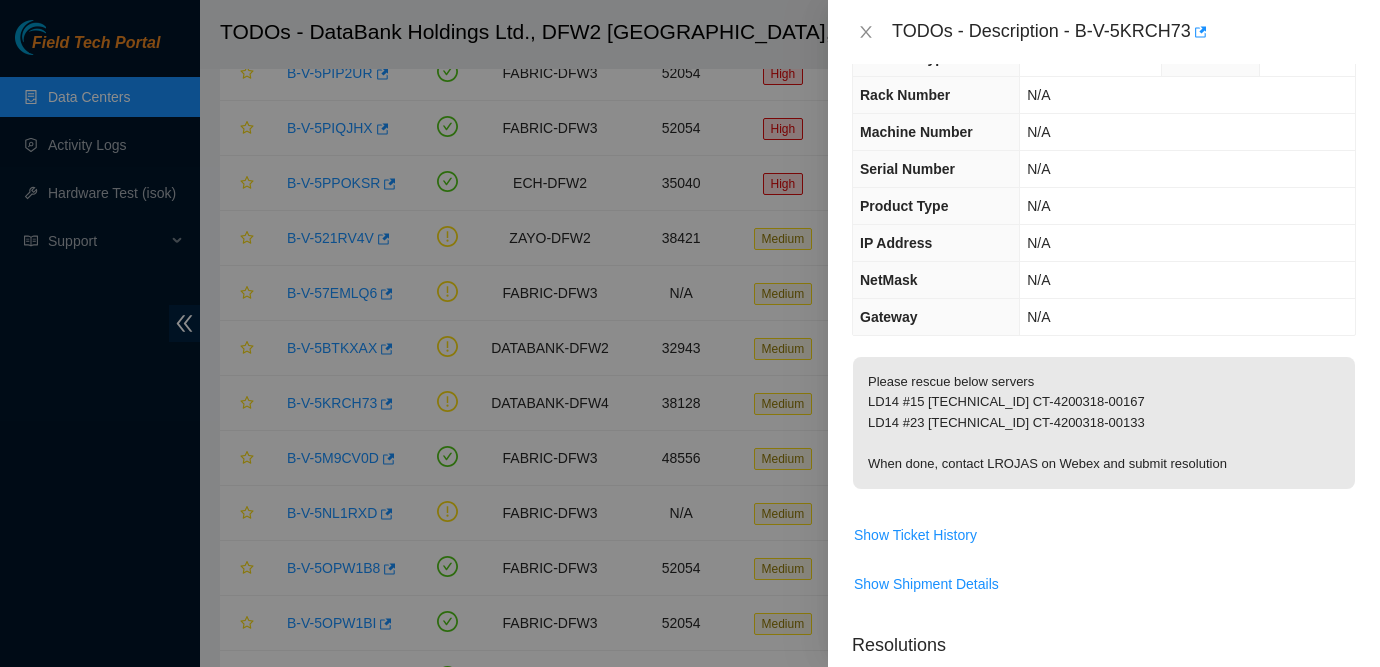 scroll, scrollTop: 51, scrollLeft: 0, axis: vertical 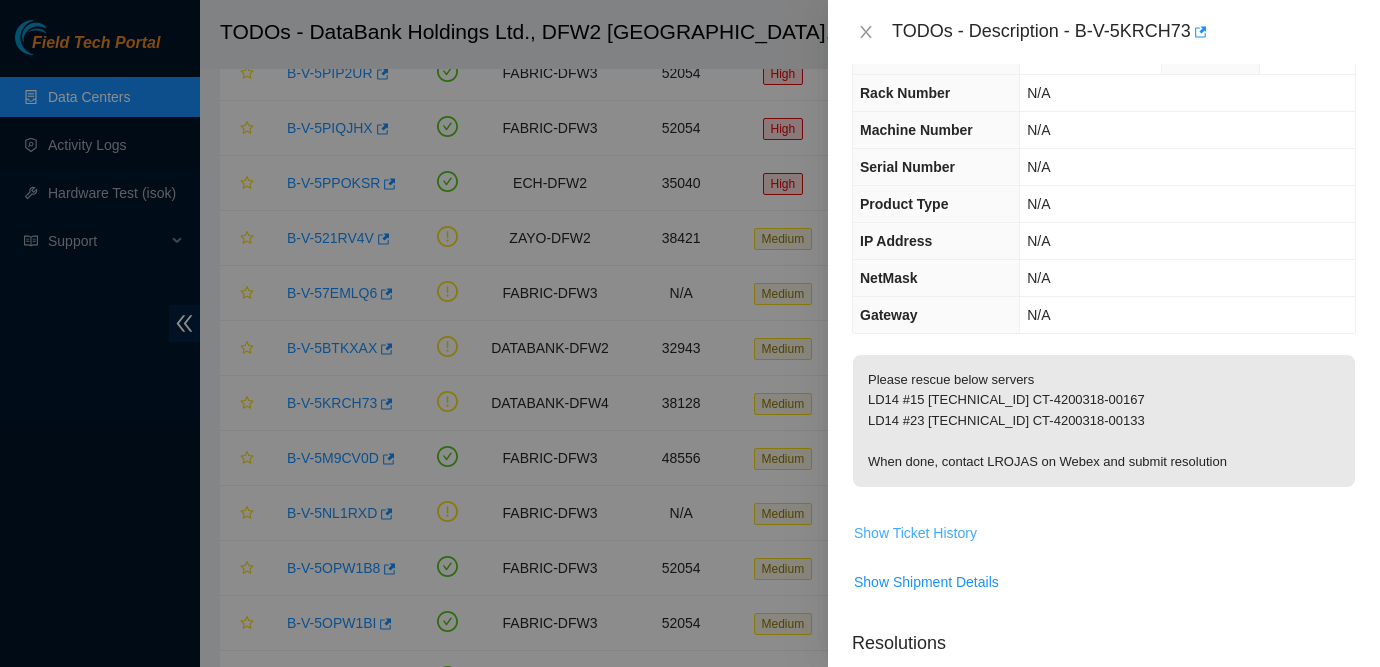 click on "Show Ticket History" at bounding box center (915, 533) 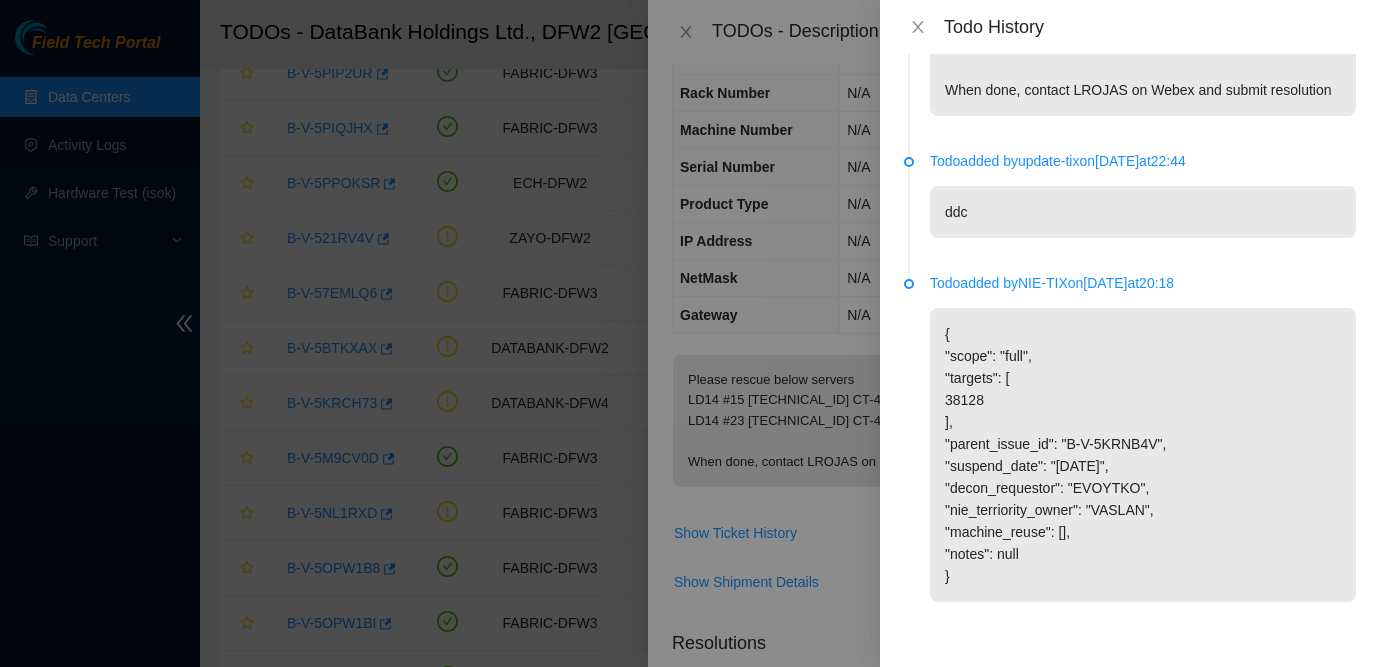 scroll, scrollTop: 175, scrollLeft: 0, axis: vertical 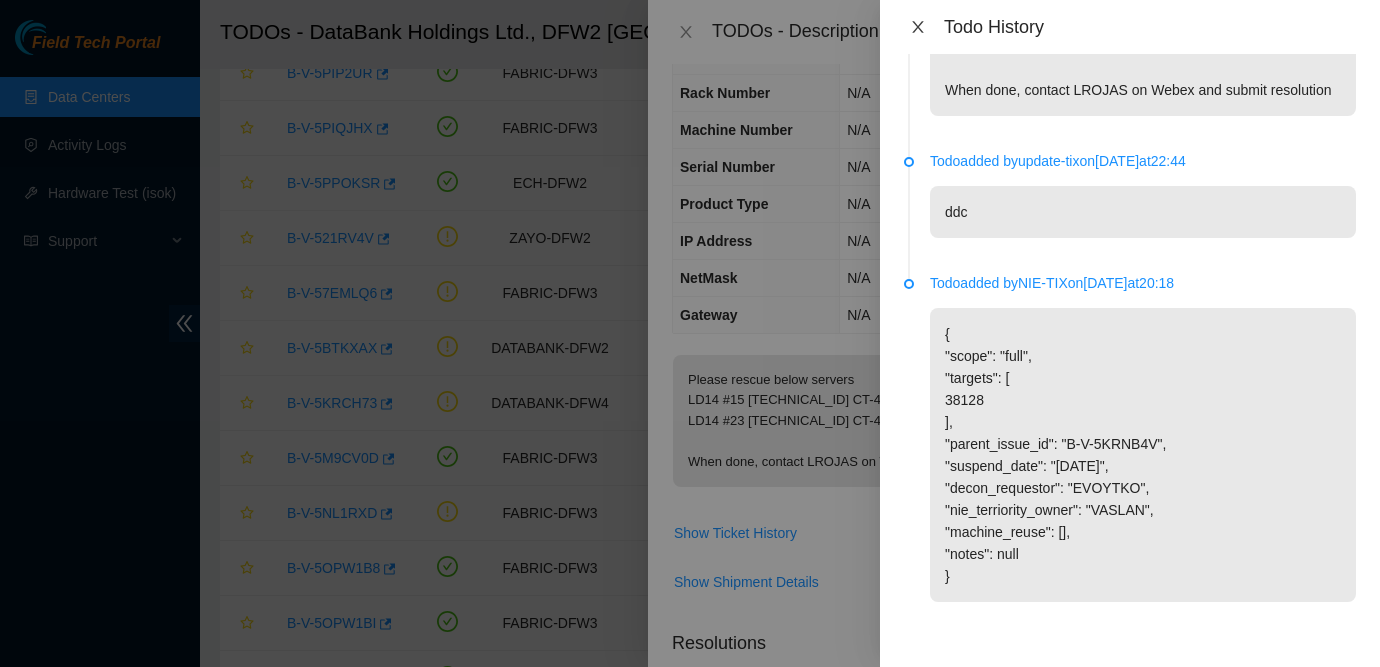 click 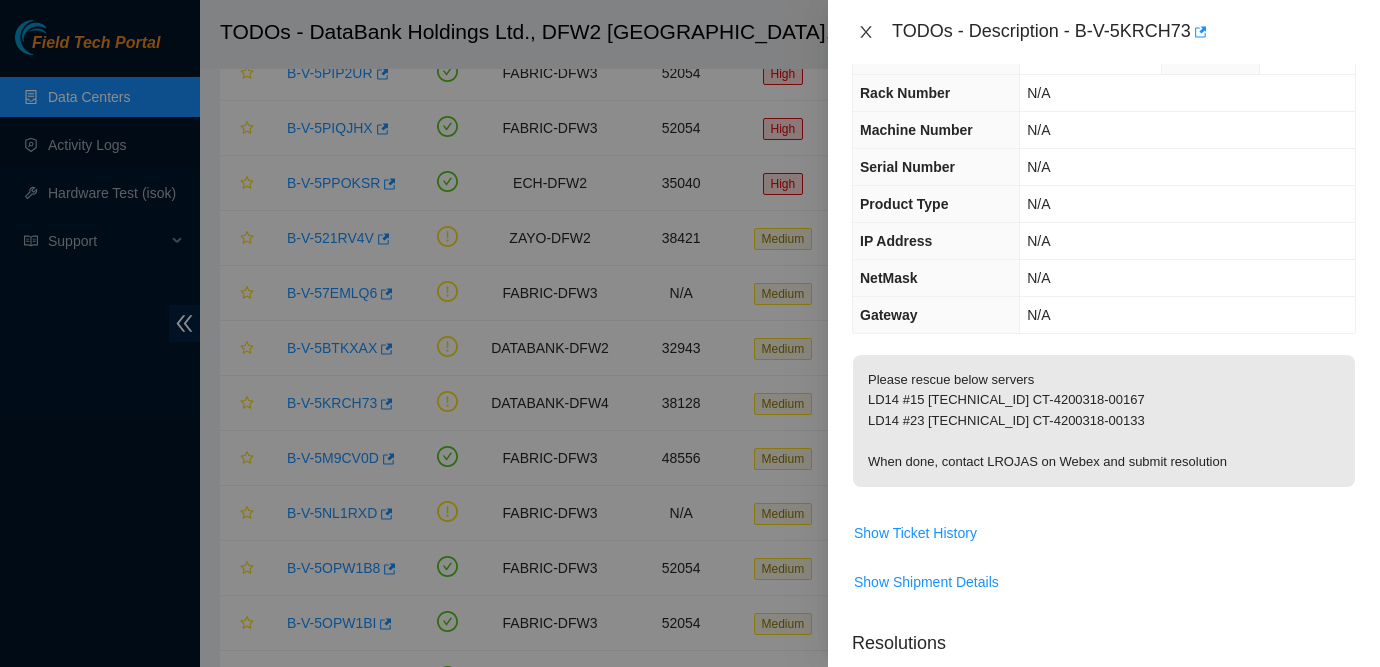 click 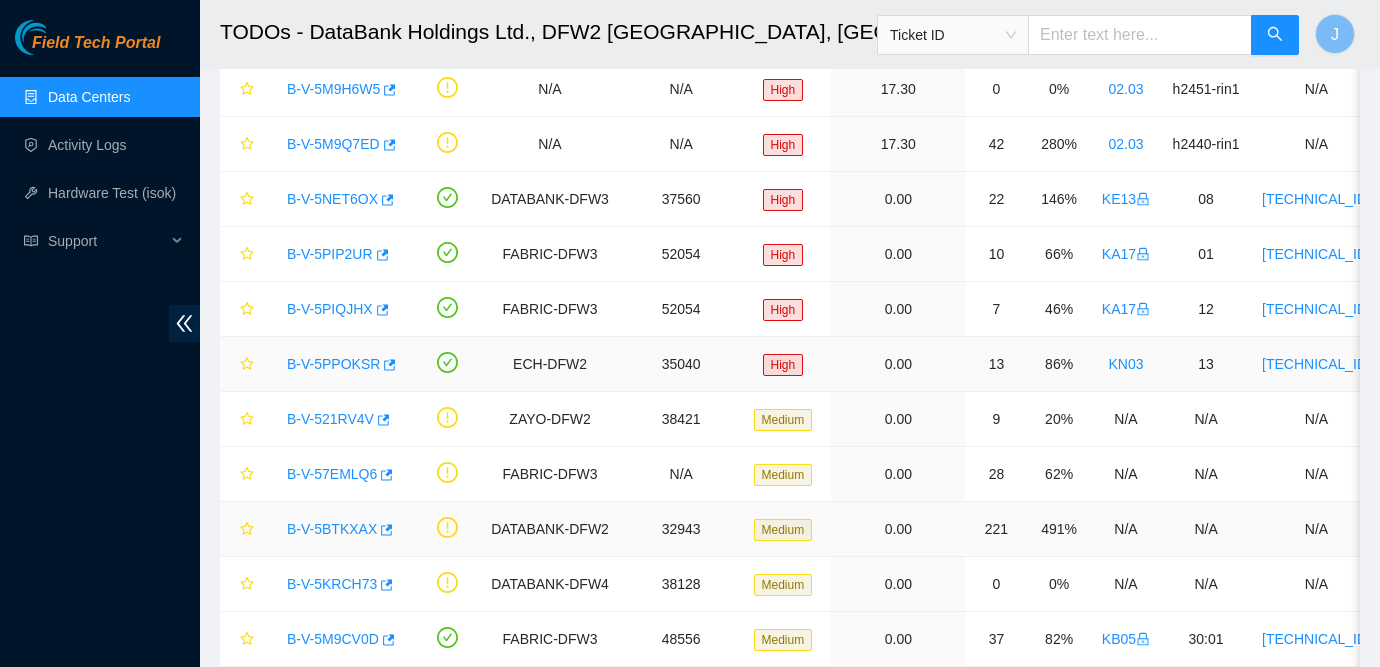 scroll, scrollTop: 273, scrollLeft: 0, axis: vertical 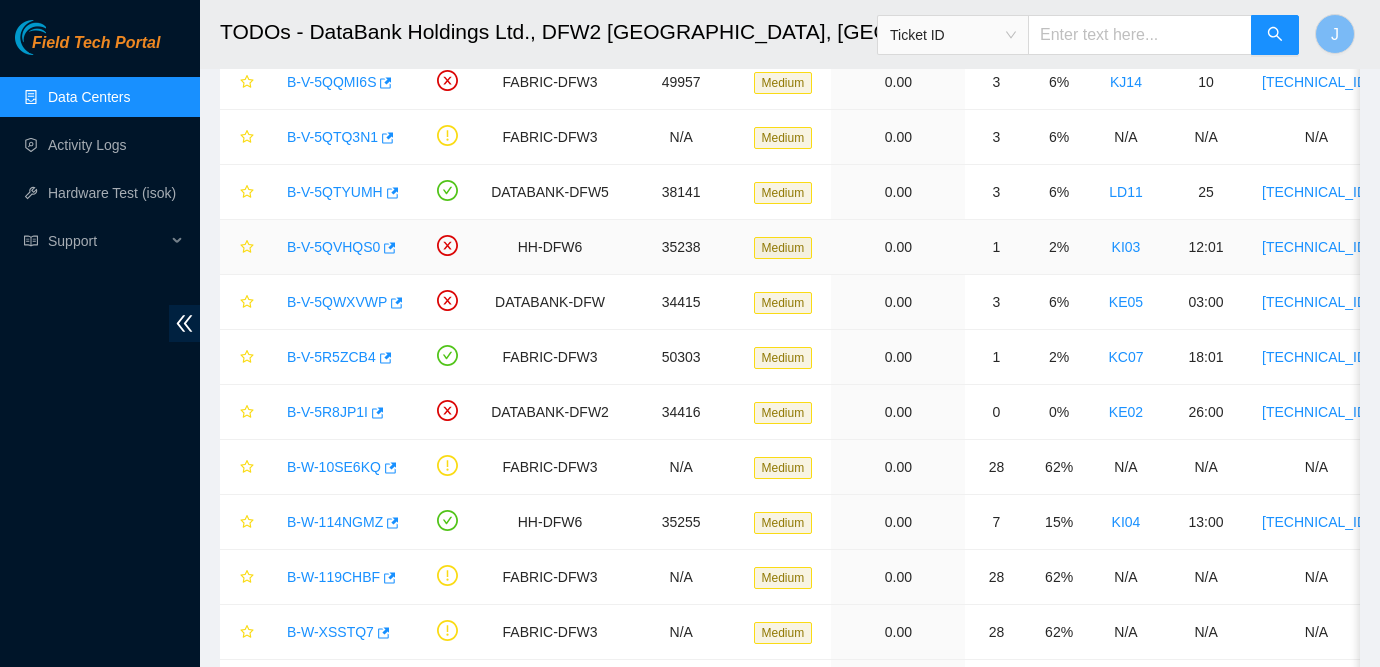 click on "B-V-5QVHQS0" at bounding box center (333, 247) 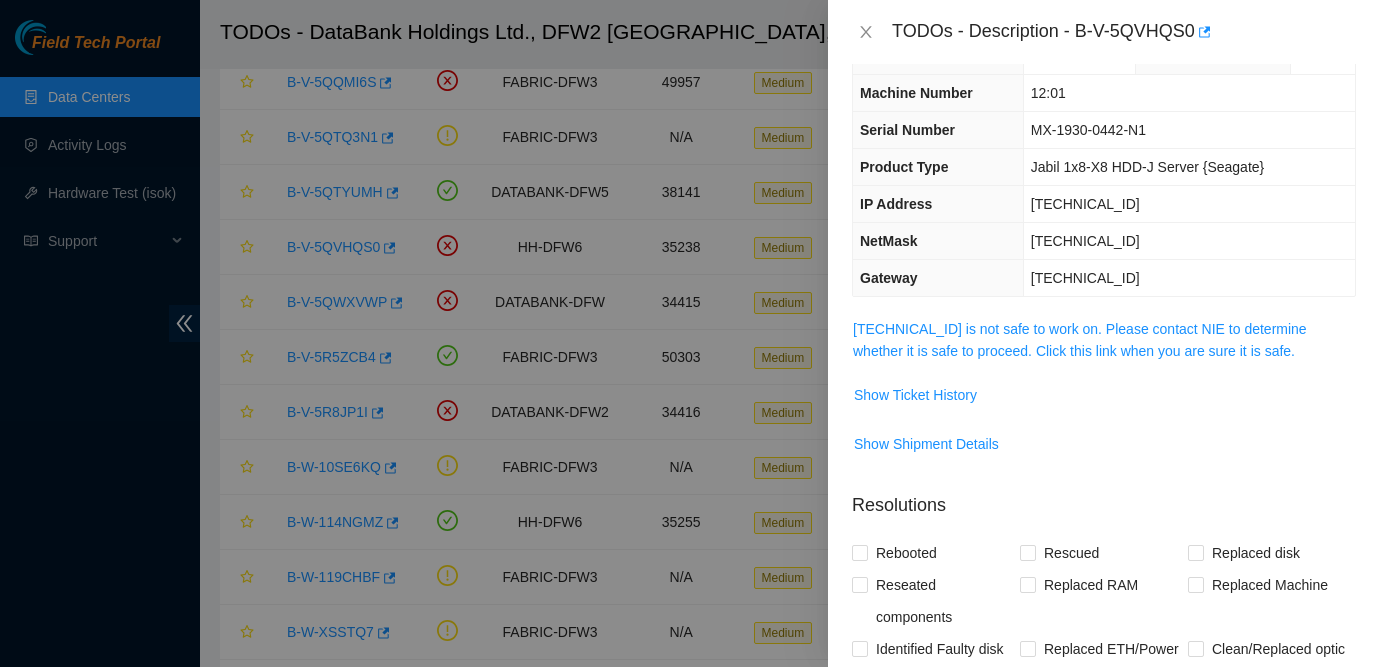 click on "[TECHNICAL_ID] is not safe to work on. Please contact NIE to determine whether it is safe to proceed. Click this link when you are sure it is safe." at bounding box center (1104, 340) 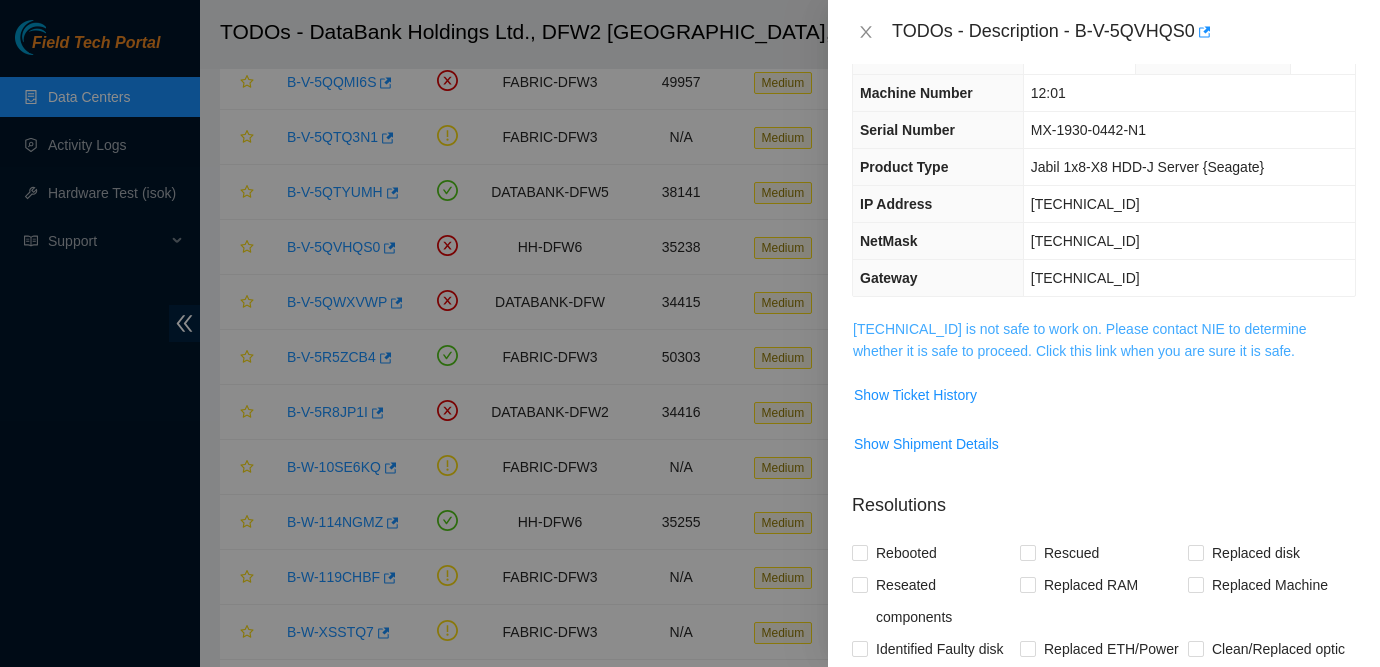click on "[TECHNICAL_ID] is not safe to work on. Please contact NIE to determine whether it is safe to proceed. Click this link when you are sure it is safe." at bounding box center (1080, 340) 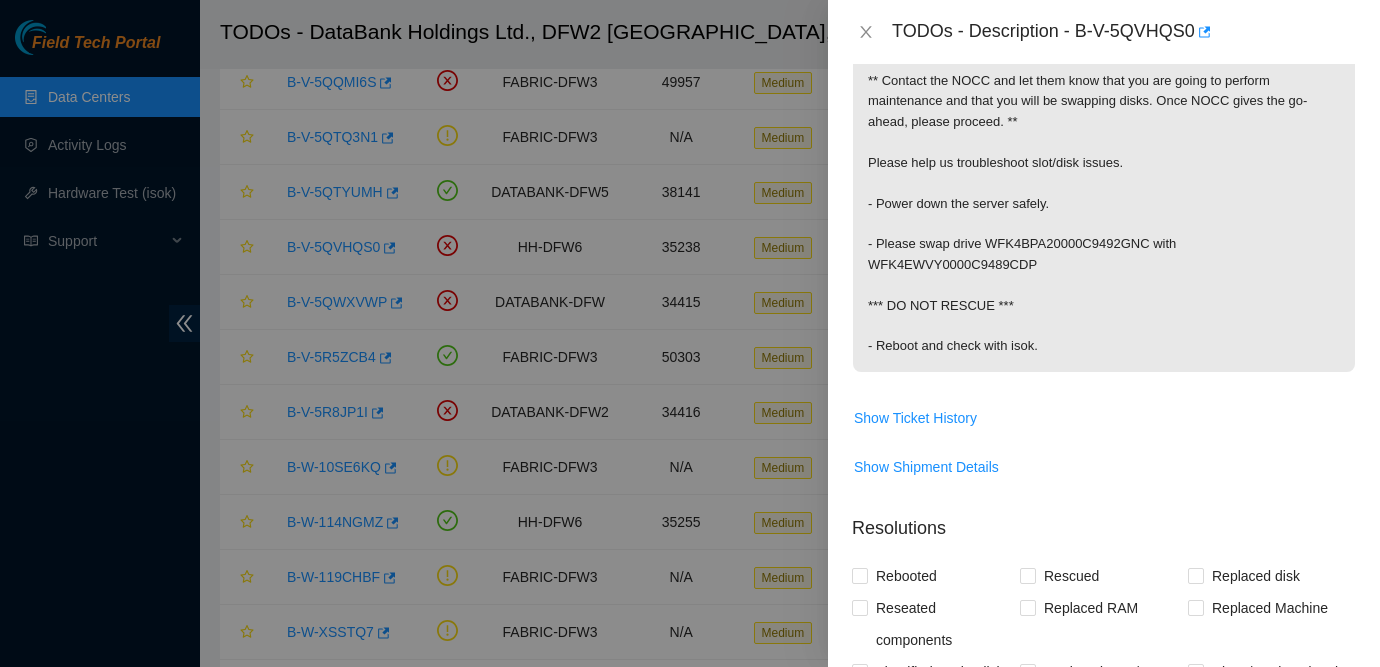 scroll, scrollTop: 776, scrollLeft: 0, axis: vertical 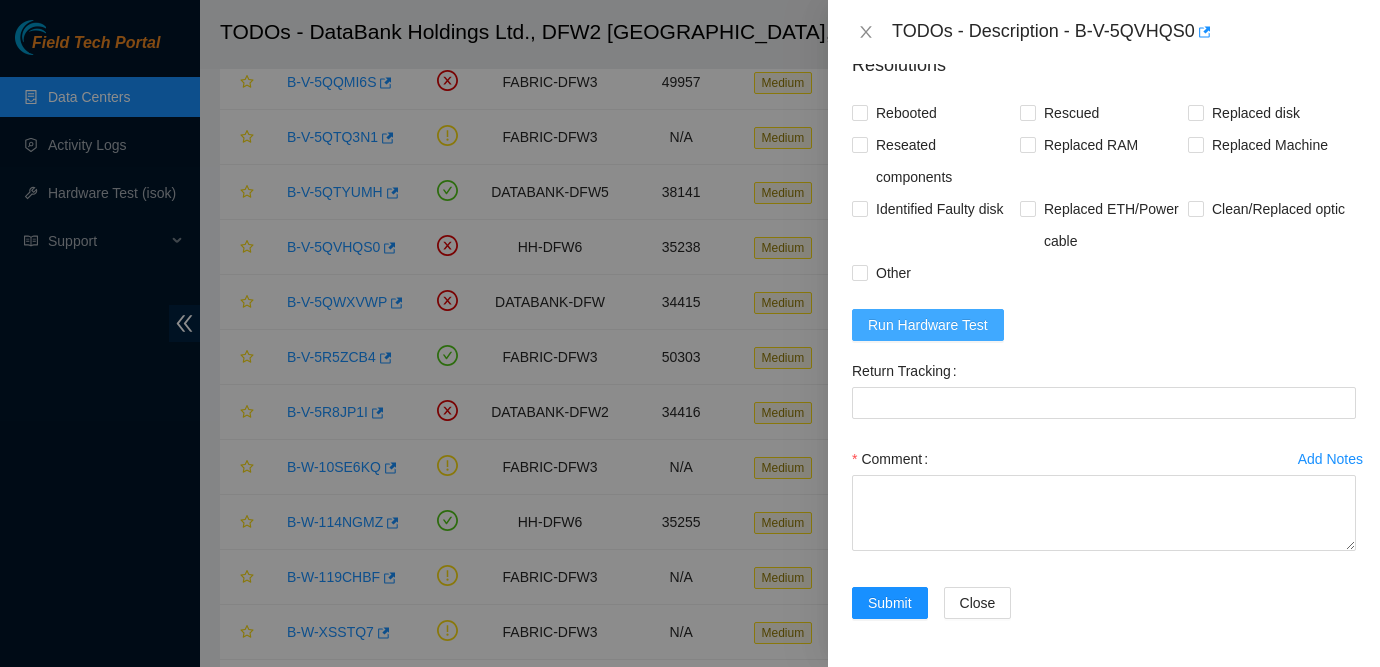 click on "Run Hardware Test" at bounding box center [928, 325] 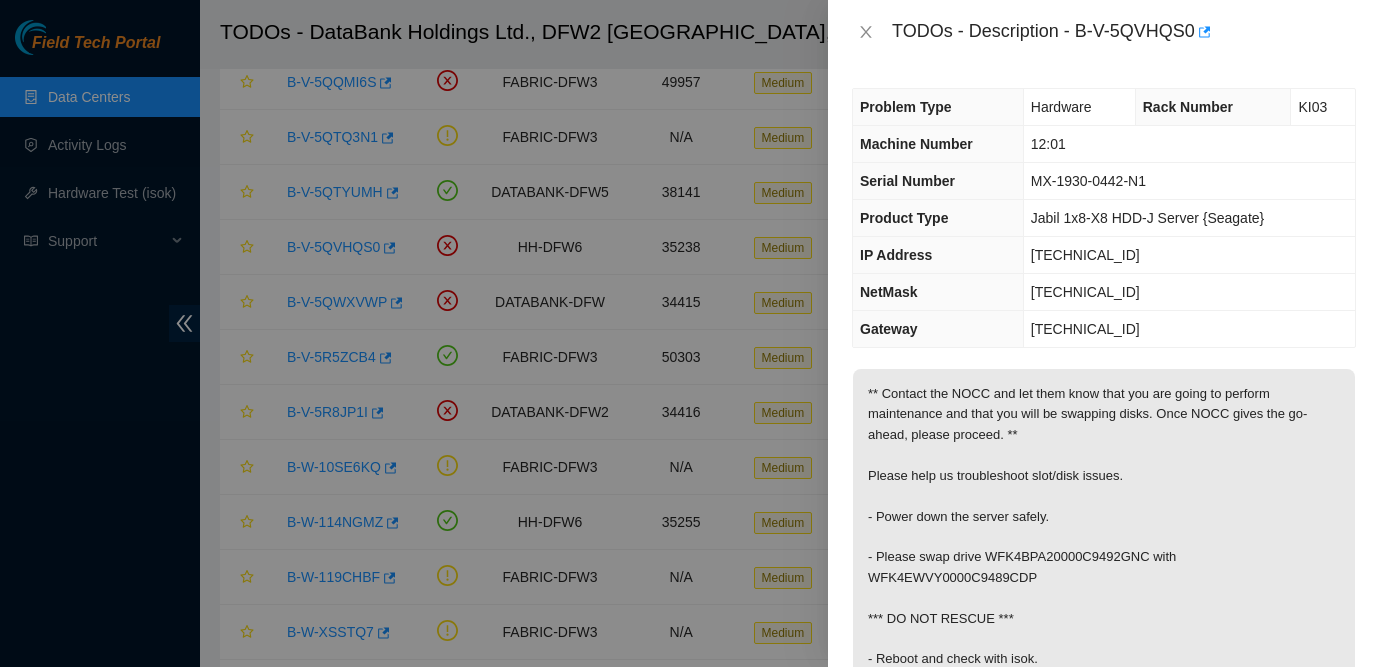 scroll, scrollTop: 980, scrollLeft: 0, axis: vertical 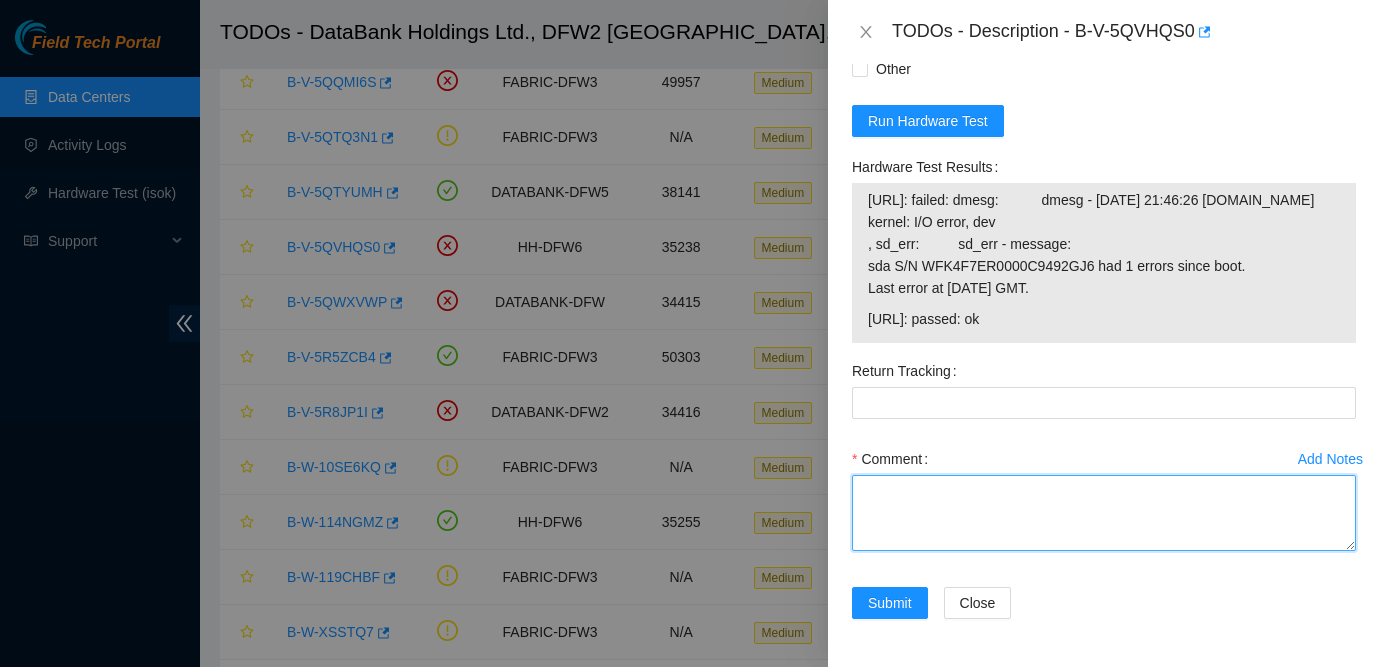 click on "Comment" at bounding box center (1104, 513) 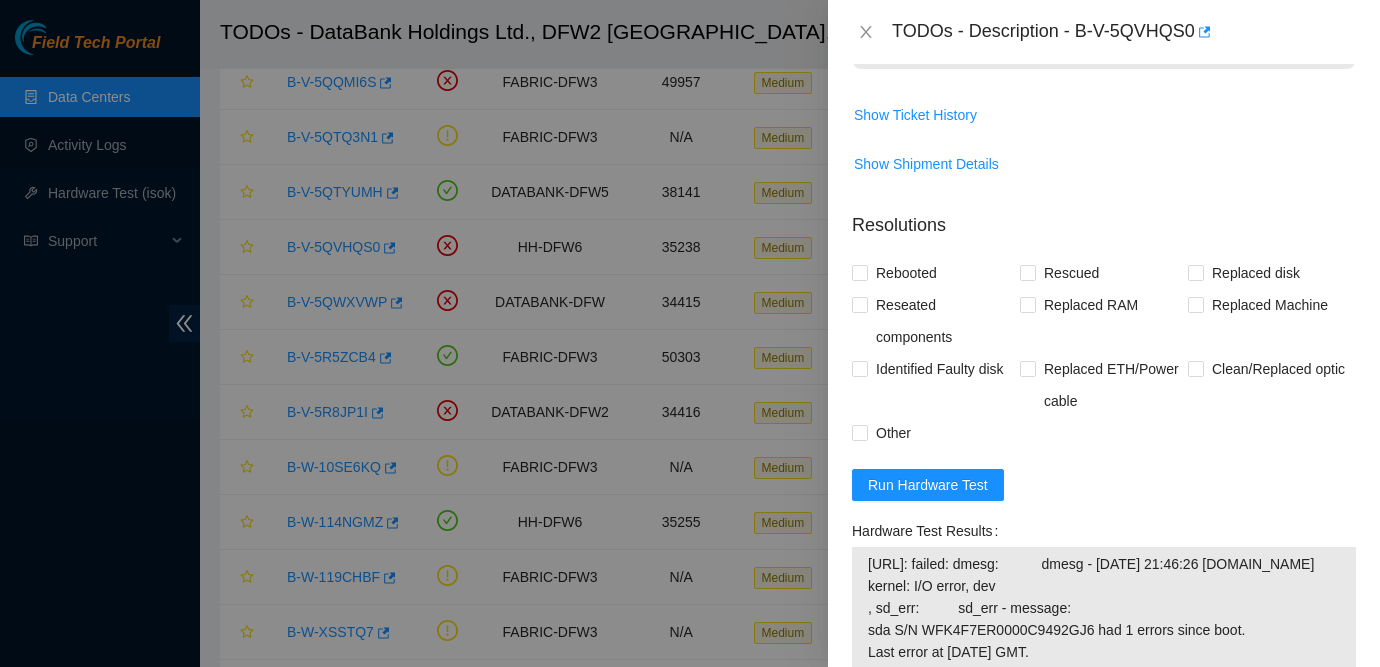 scroll, scrollTop: 601, scrollLeft: 0, axis: vertical 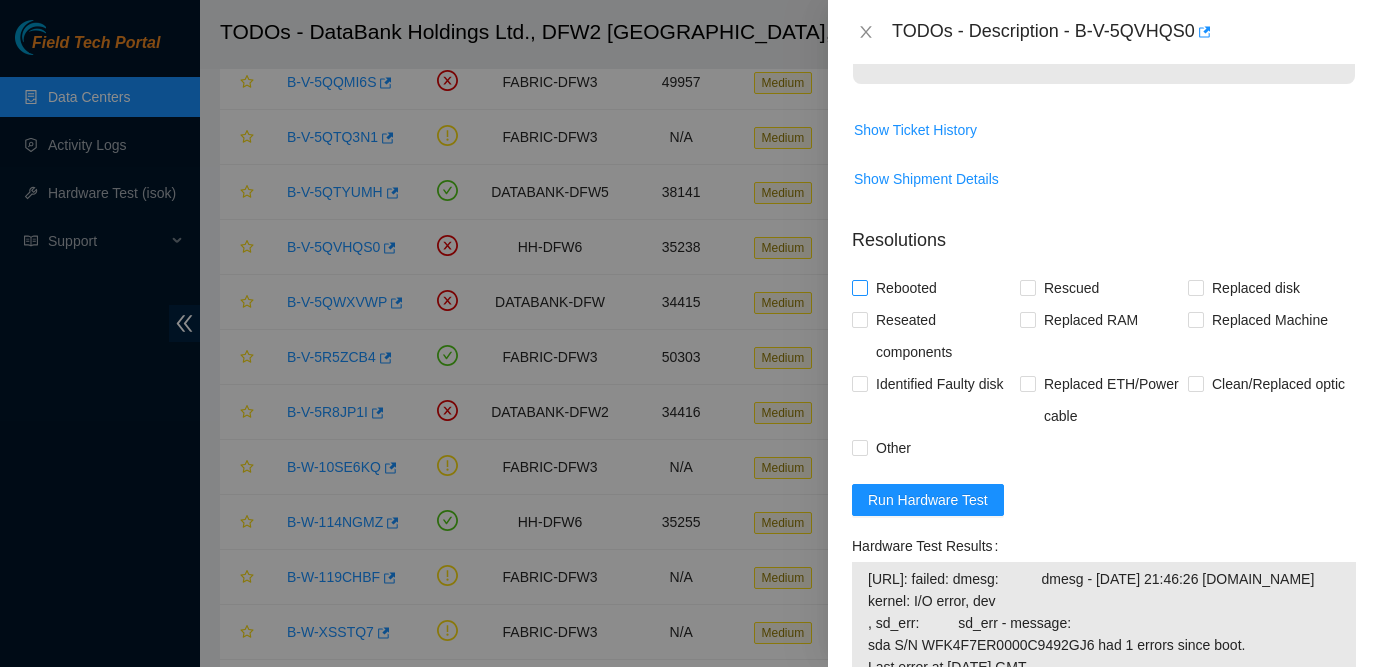 type on "Powered down node and proceeded to remove disk tray
swapped disk on the tray and slotted back into server
ISOK: Passed" 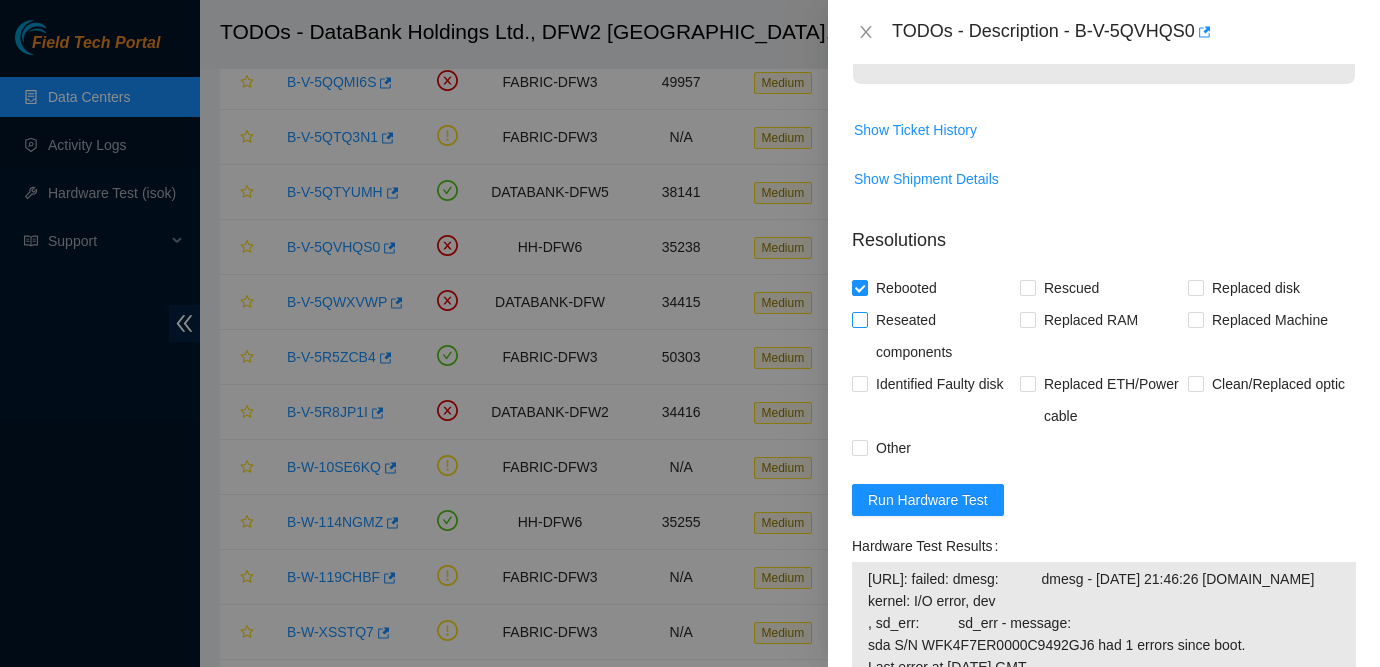 click on "Reseated components" at bounding box center [944, 336] 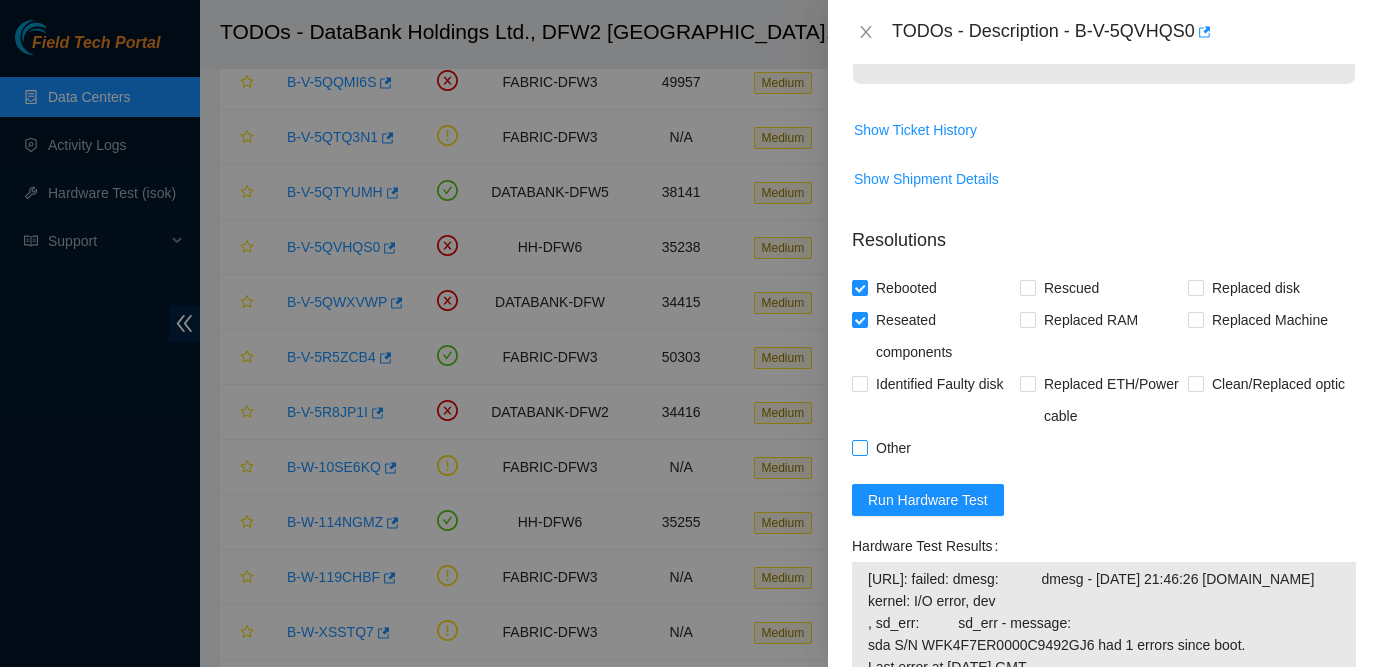 click on "Other" at bounding box center [893, 448] 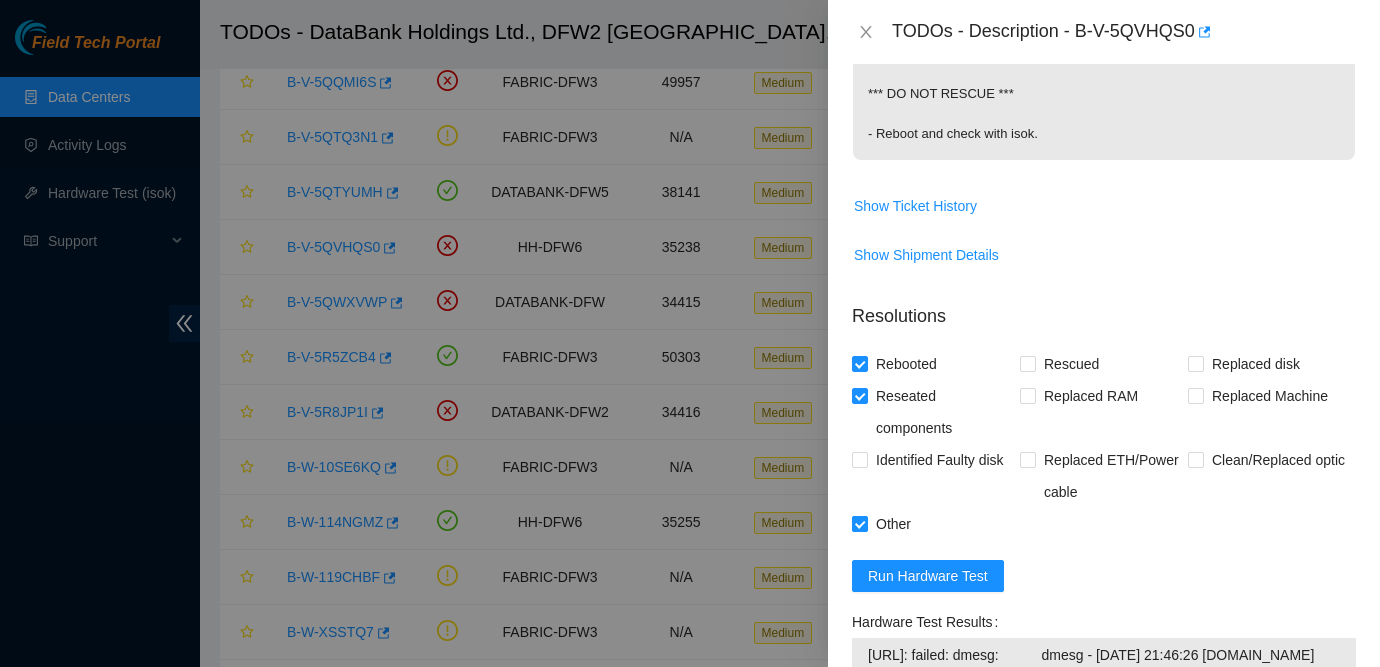 scroll, scrollTop: 980, scrollLeft: 0, axis: vertical 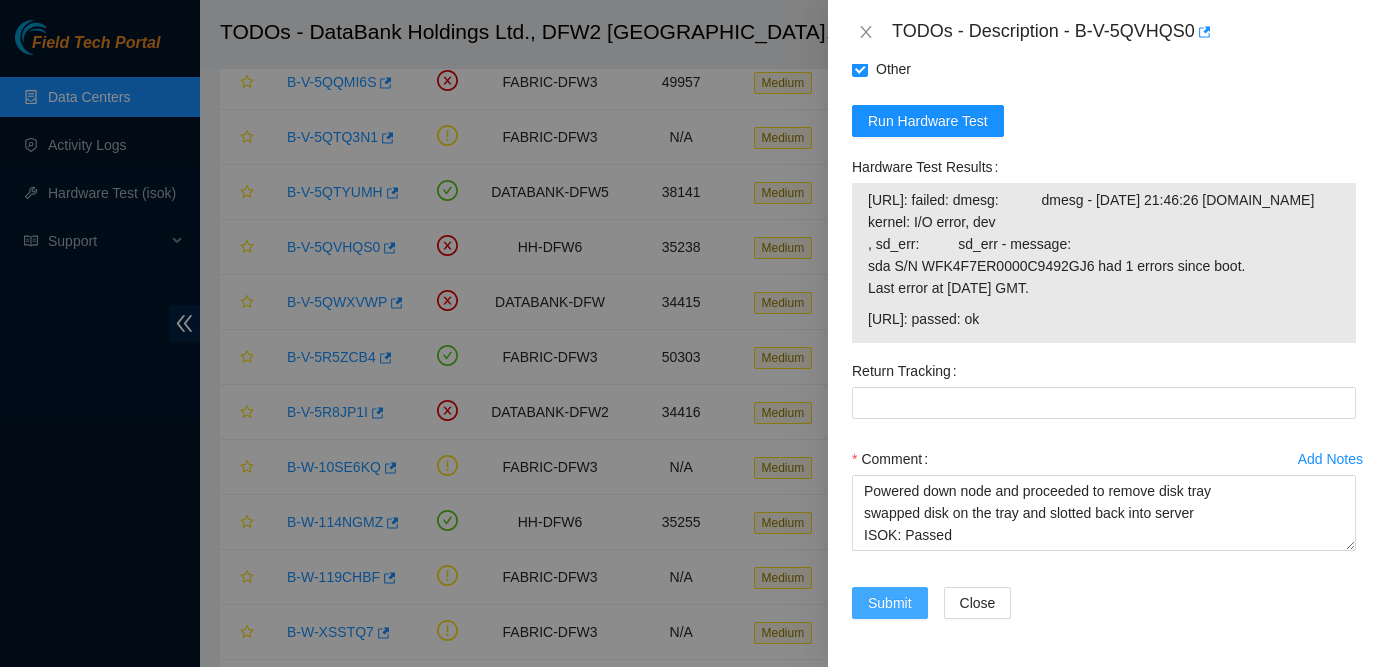 click on "Submit" at bounding box center (890, 603) 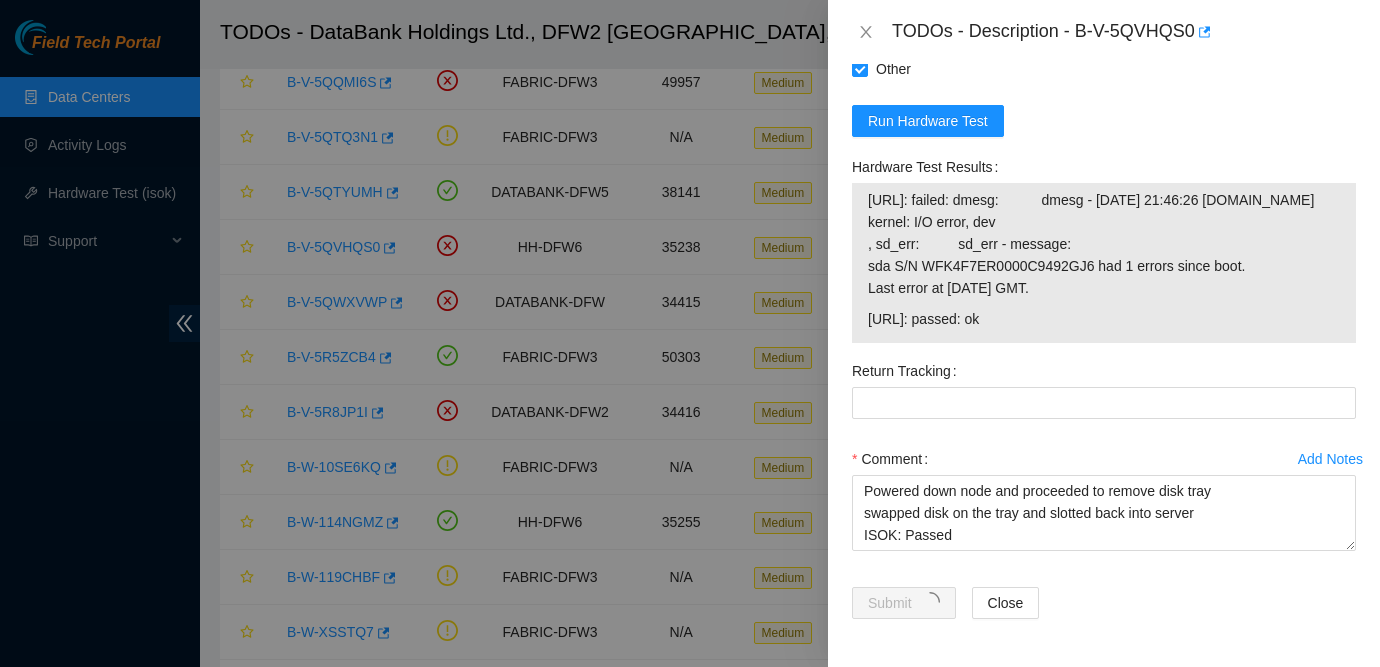 scroll, scrollTop: 0, scrollLeft: 0, axis: both 